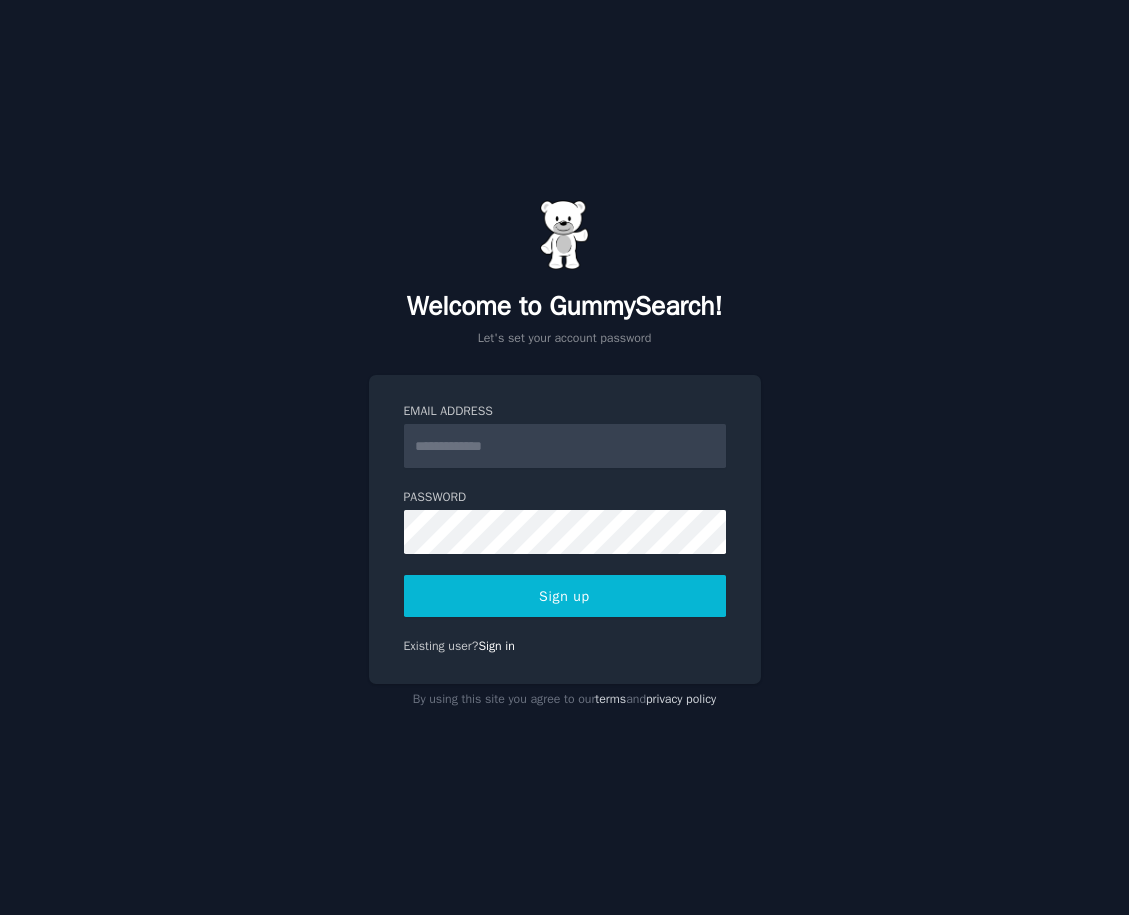 scroll, scrollTop: 0, scrollLeft: 0, axis: both 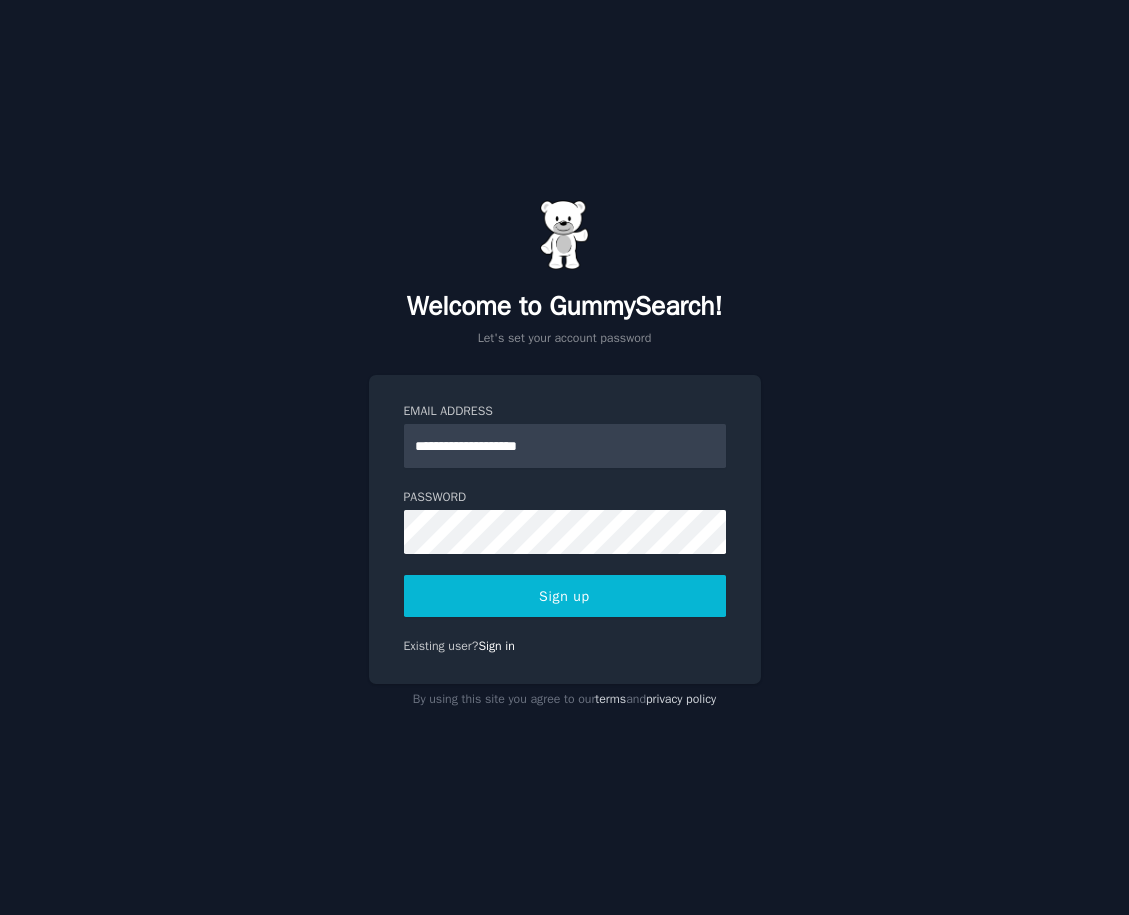 type on "**********" 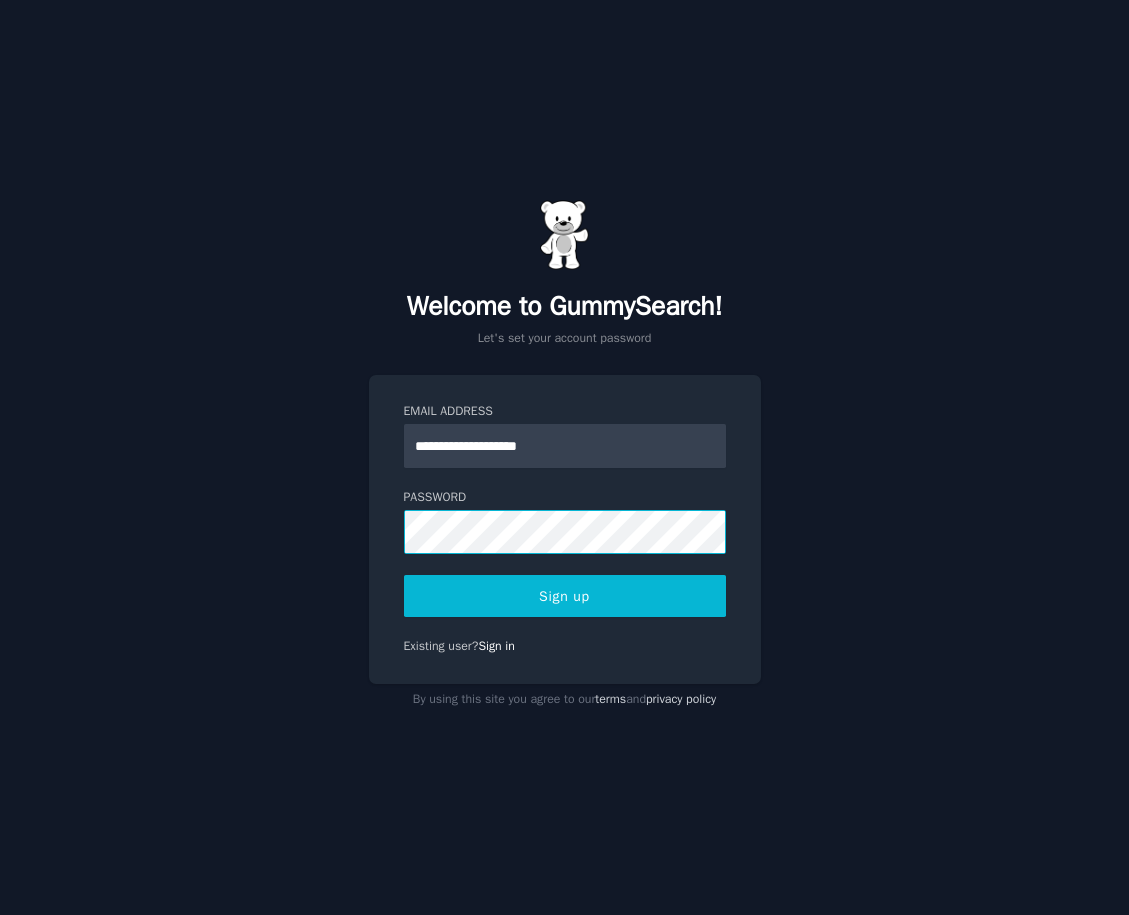 click on "Sign up" at bounding box center [565, 596] 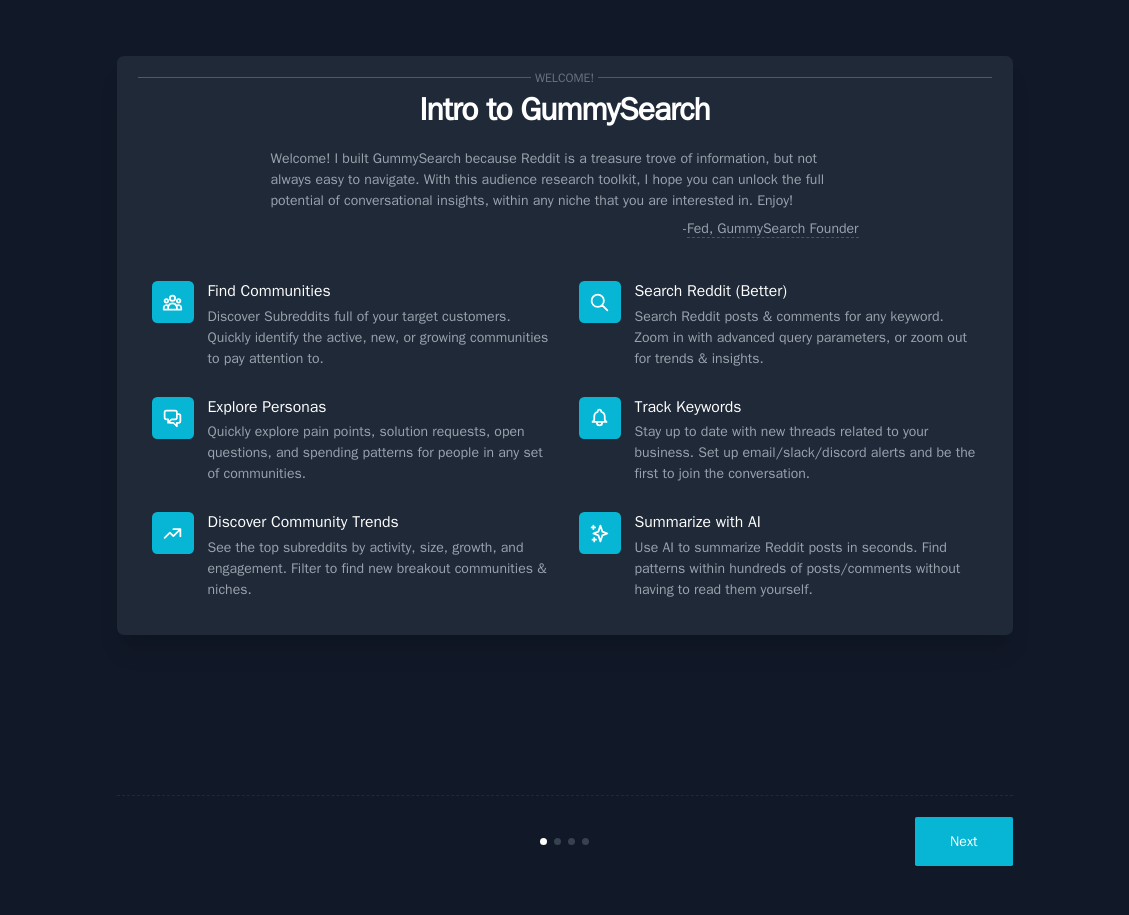 scroll, scrollTop: 0, scrollLeft: 0, axis: both 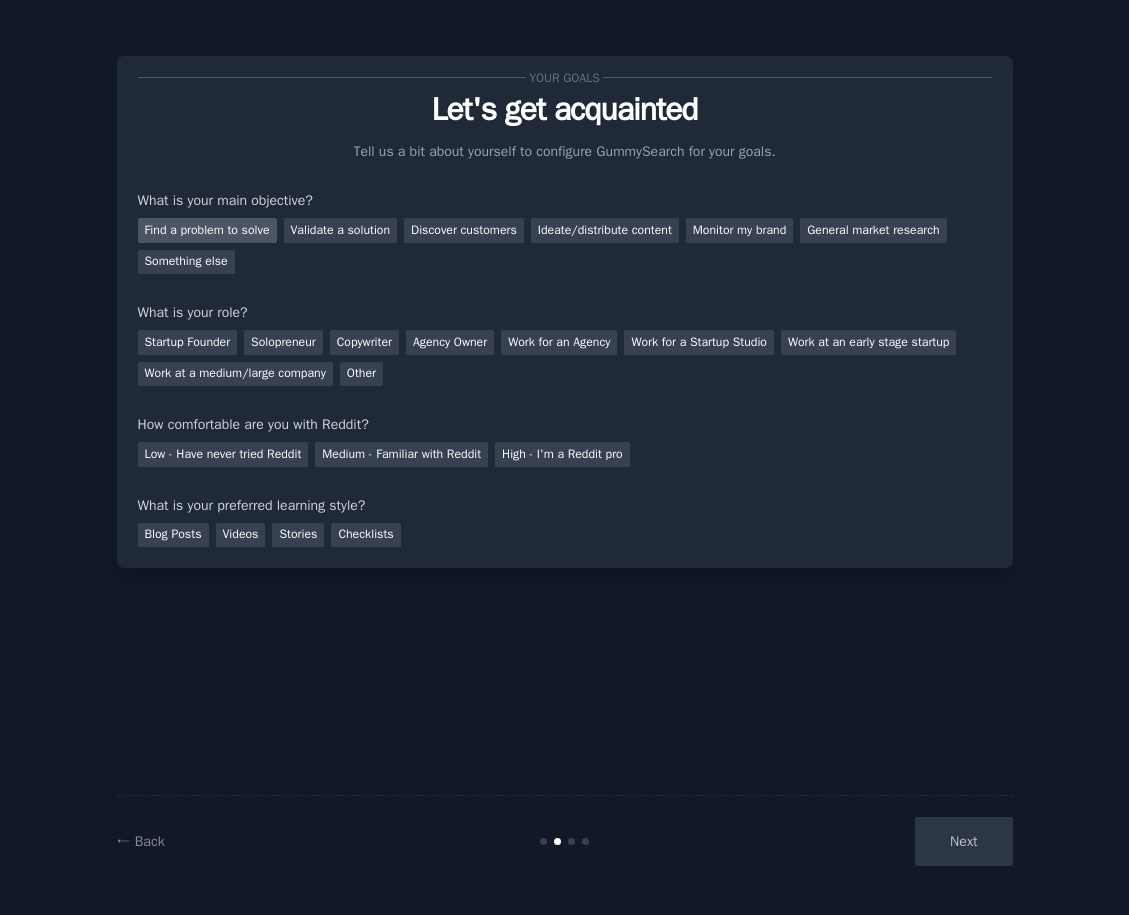 click on "Find a problem to solve" at bounding box center [207, 230] 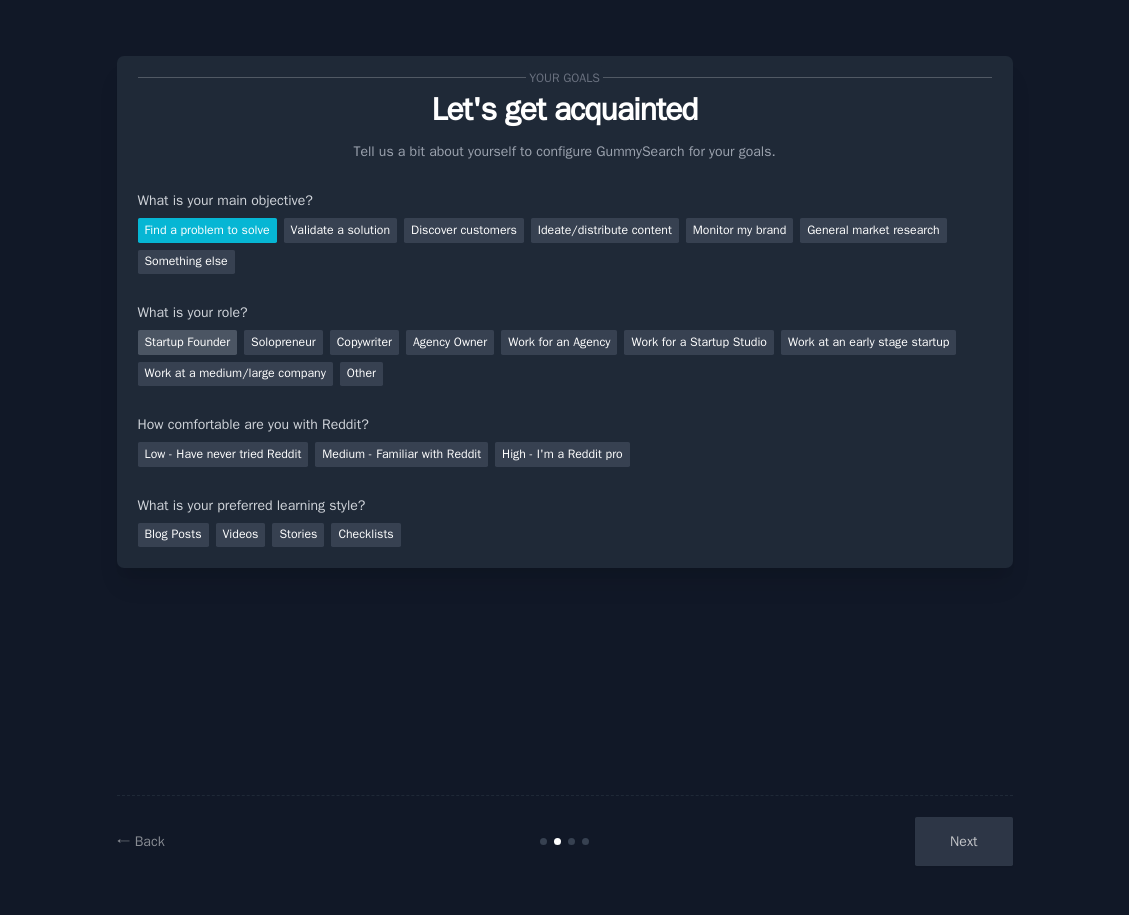 click on "Startup Founder" at bounding box center (188, 342) 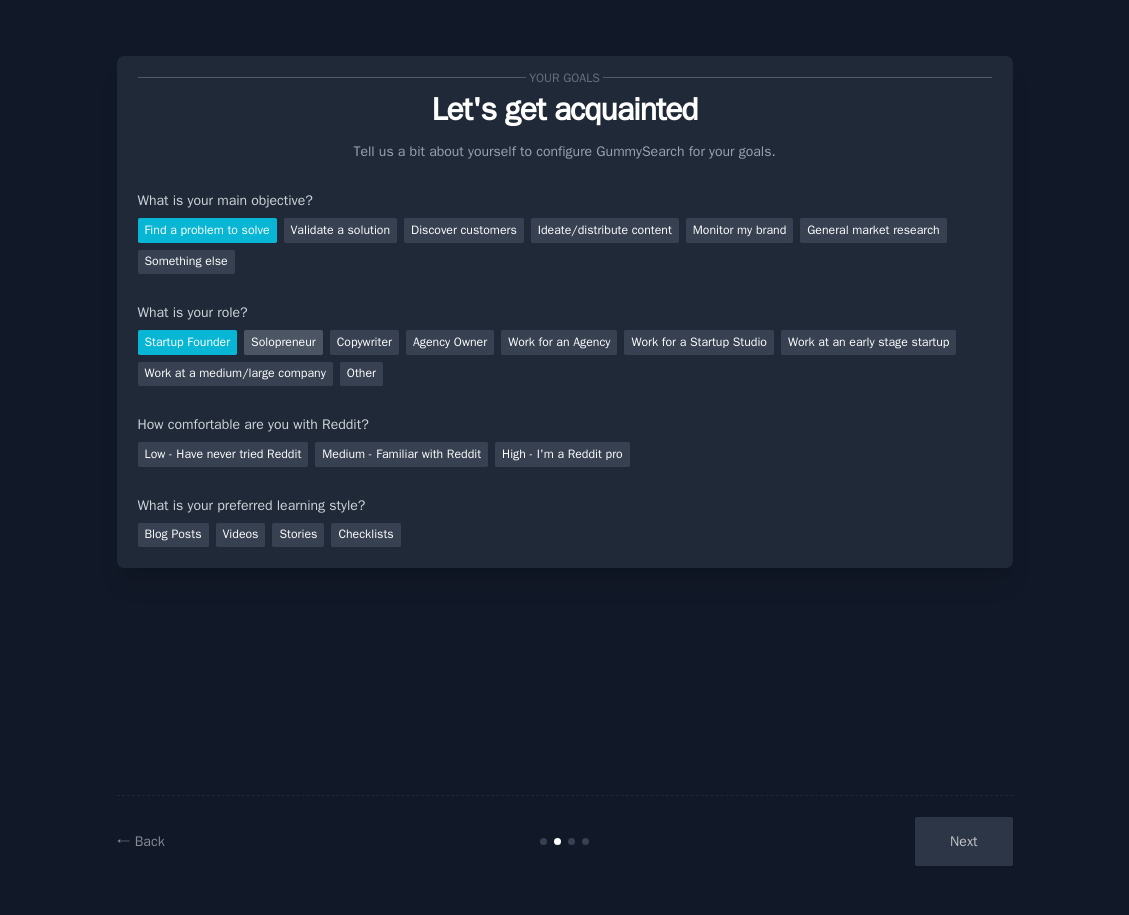 click on "Solopreneur" at bounding box center [283, 342] 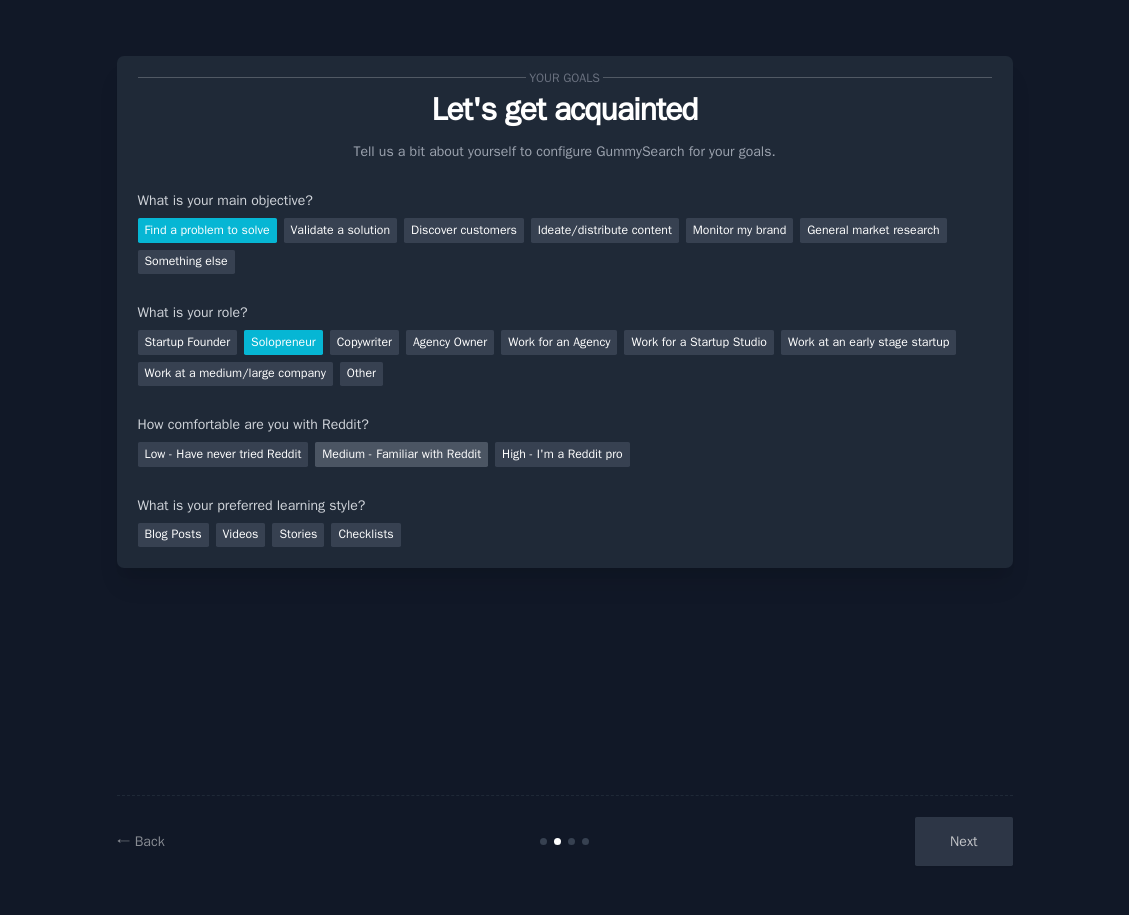 click on "Medium - Familiar with Reddit" at bounding box center [401, 454] 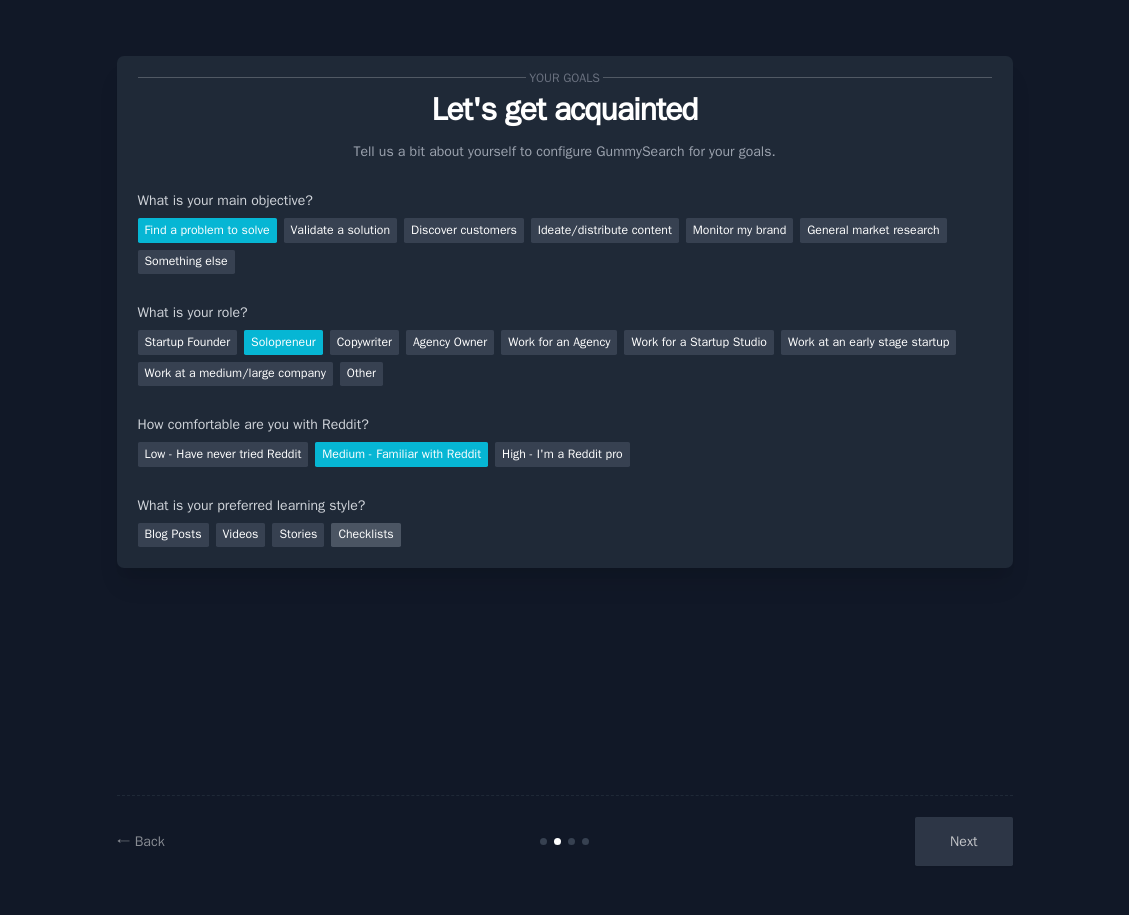 click on "Checklists" at bounding box center [365, 535] 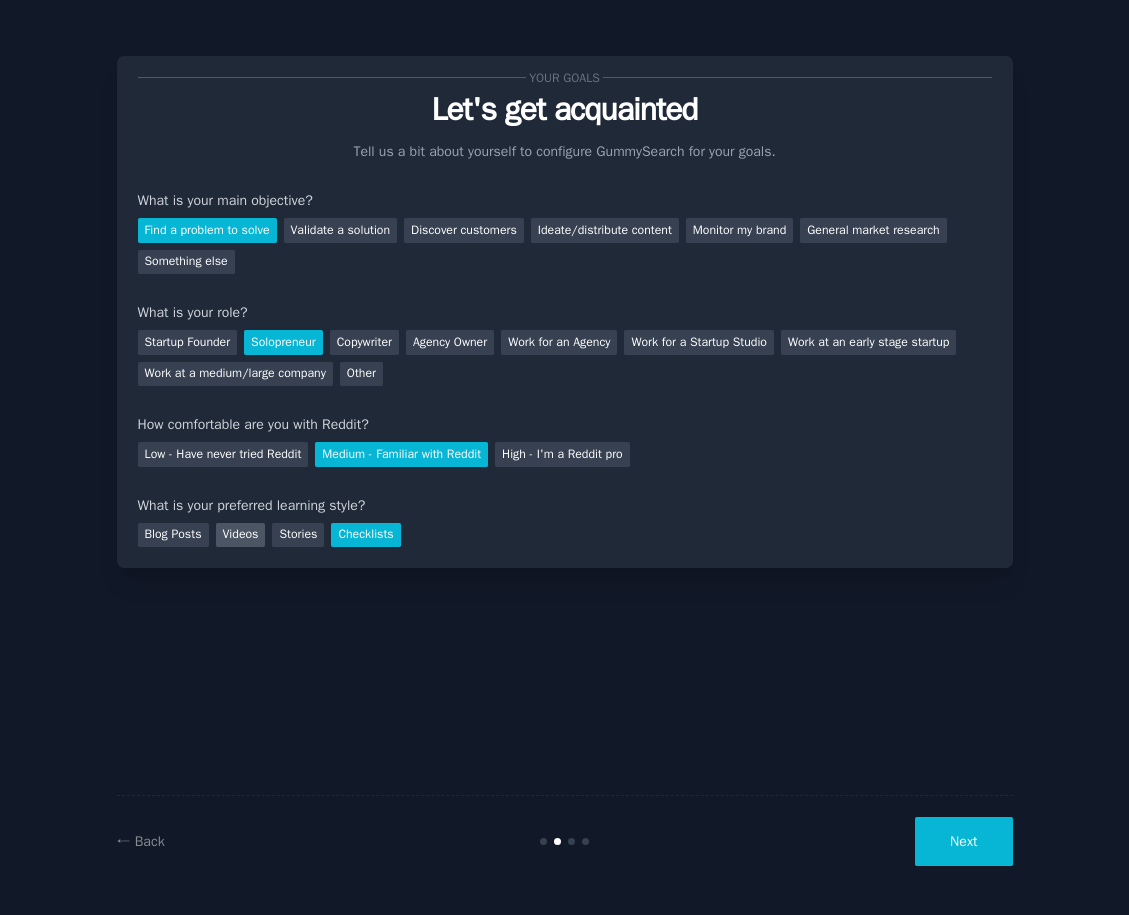 click on "Videos" at bounding box center [241, 535] 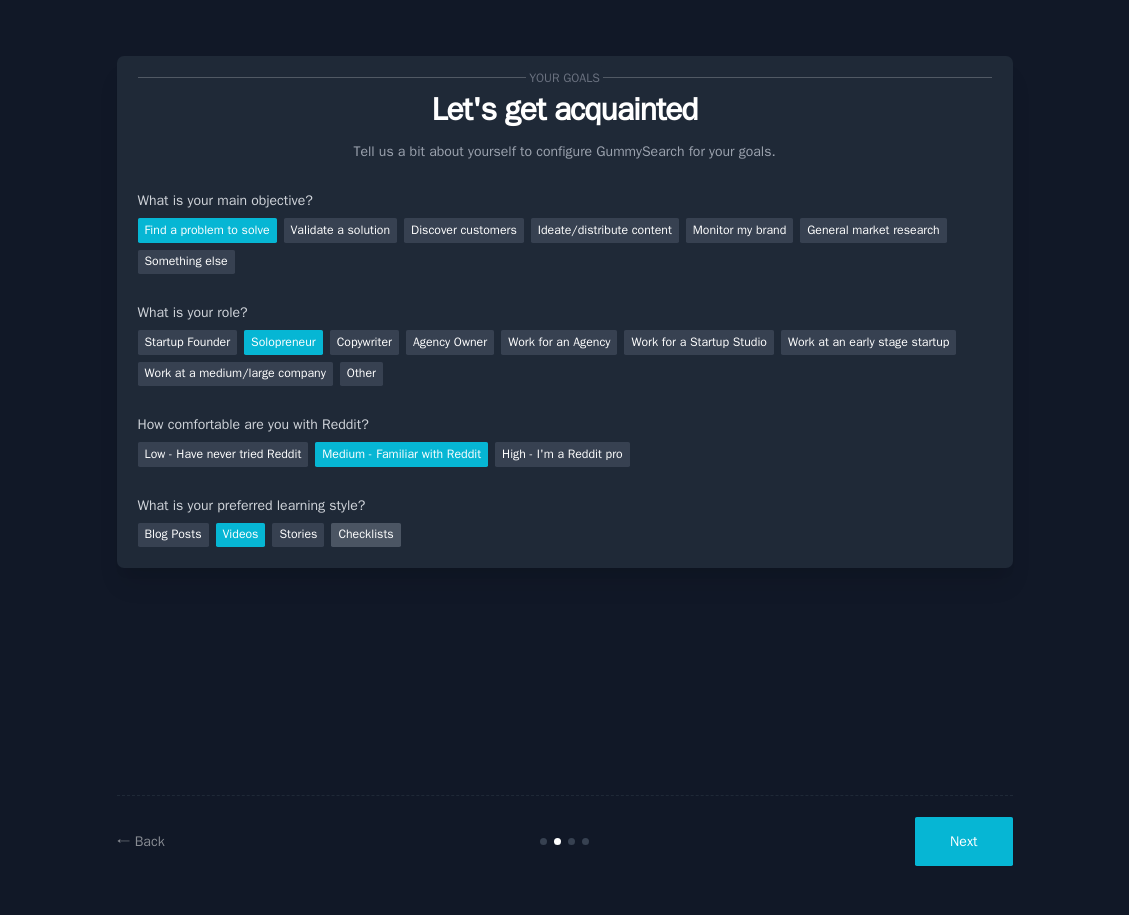 click on "Checklists" at bounding box center (365, 535) 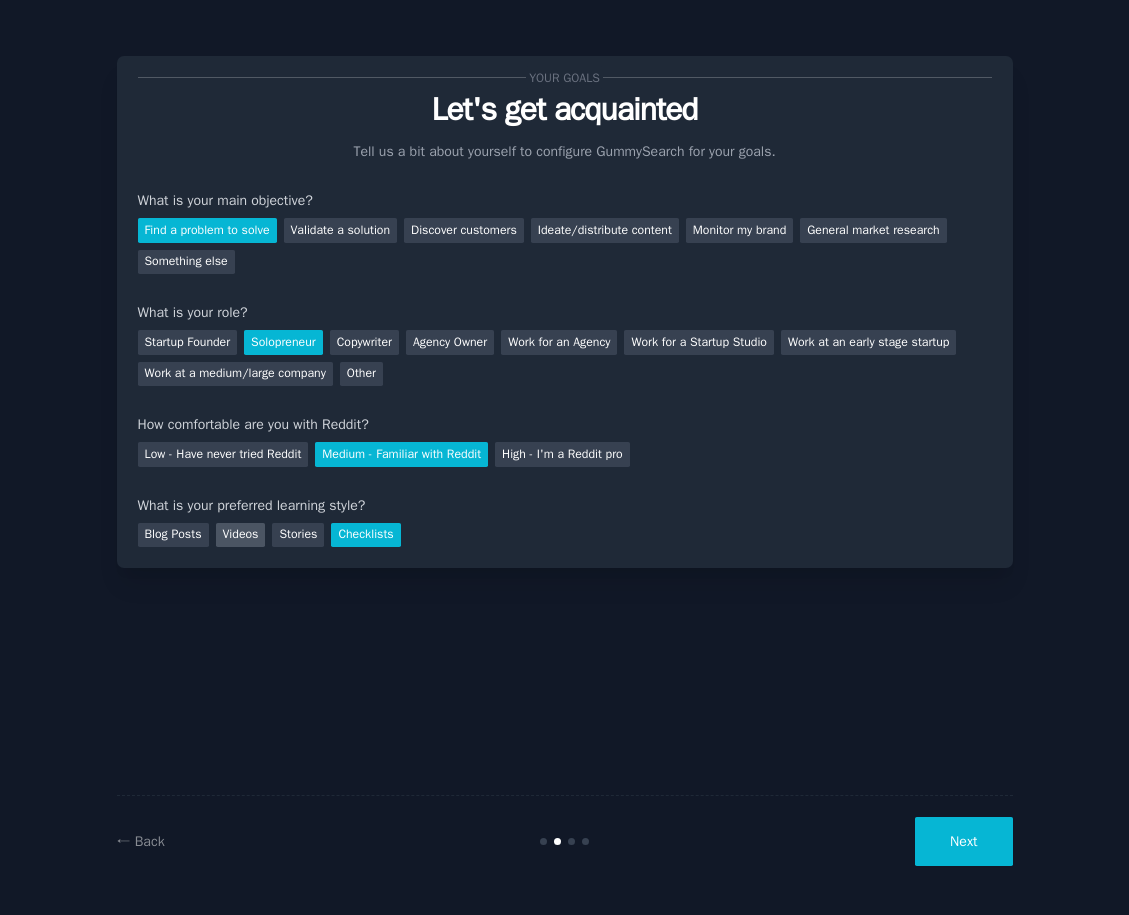 click on "Videos" at bounding box center [241, 535] 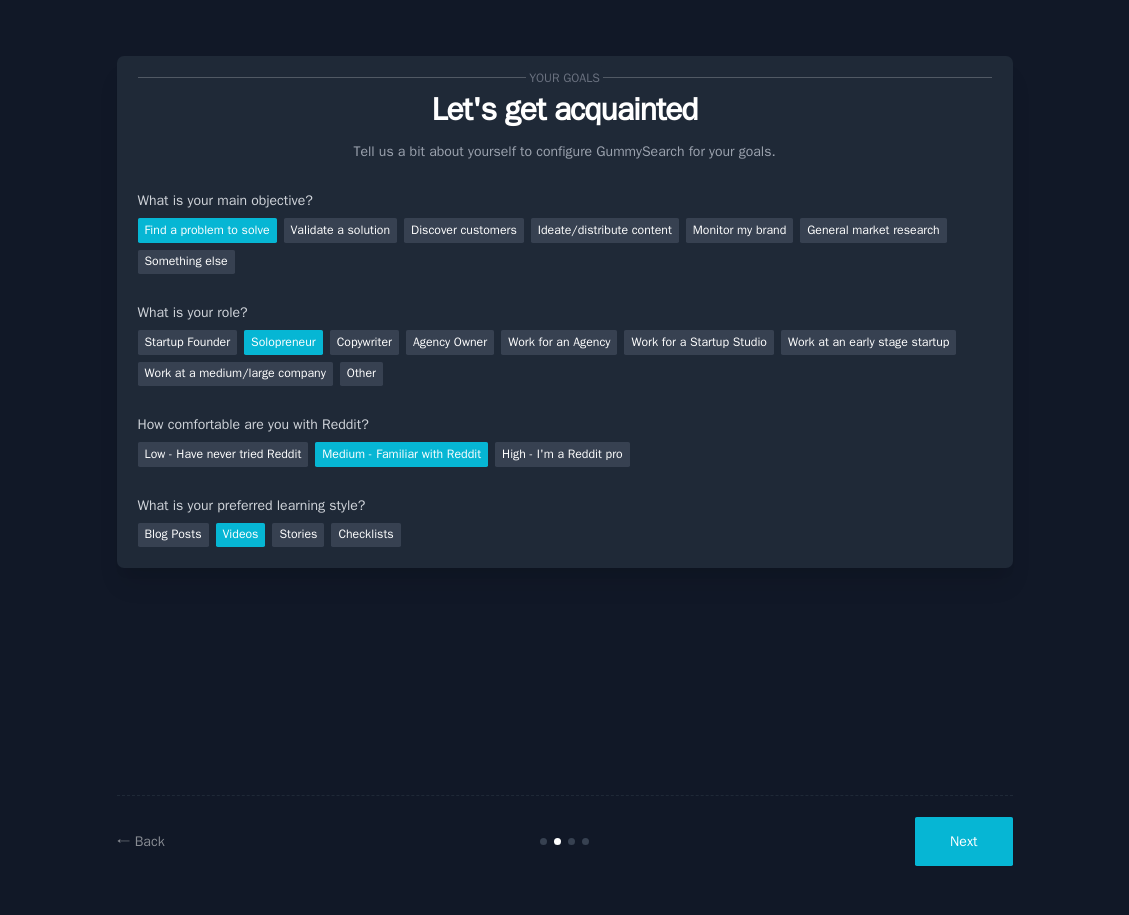 click on "Next" at bounding box center [963, 841] 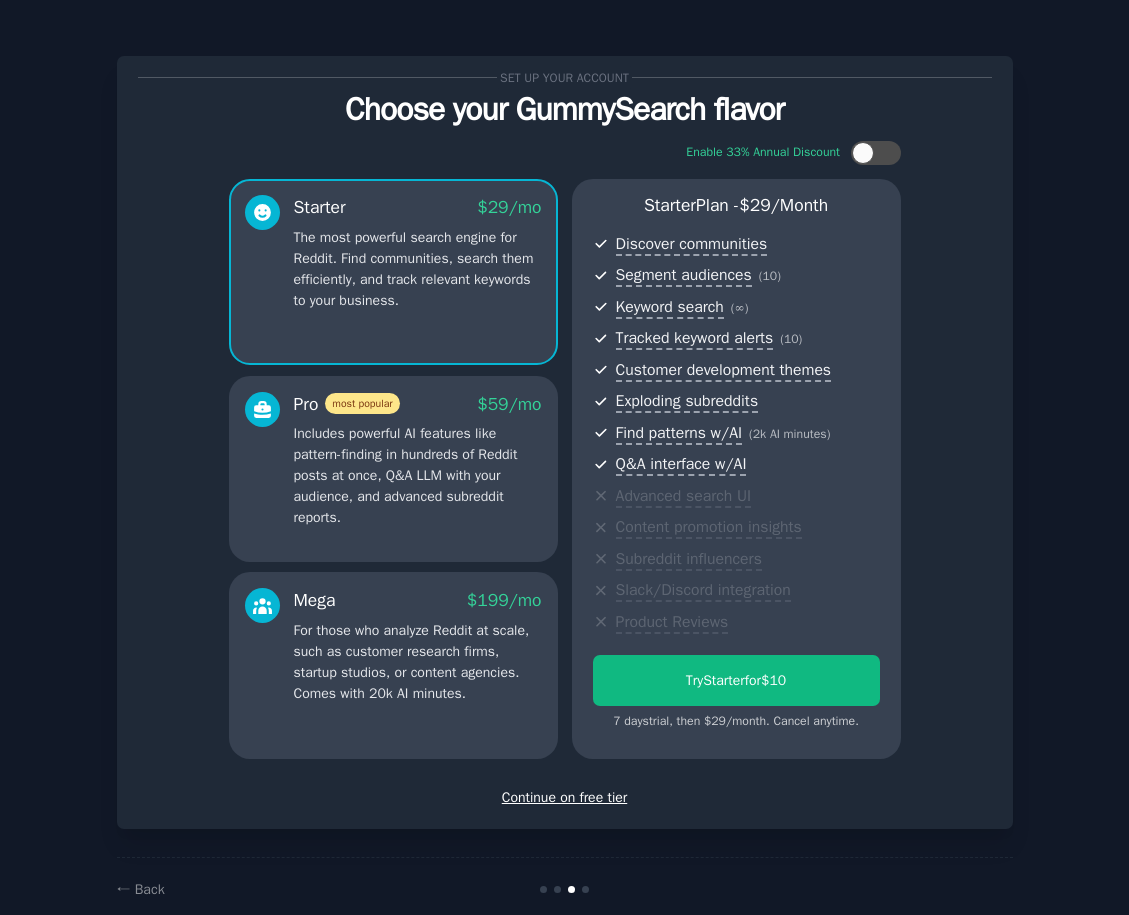 click on "Continue on free tier" at bounding box center (565, 797) 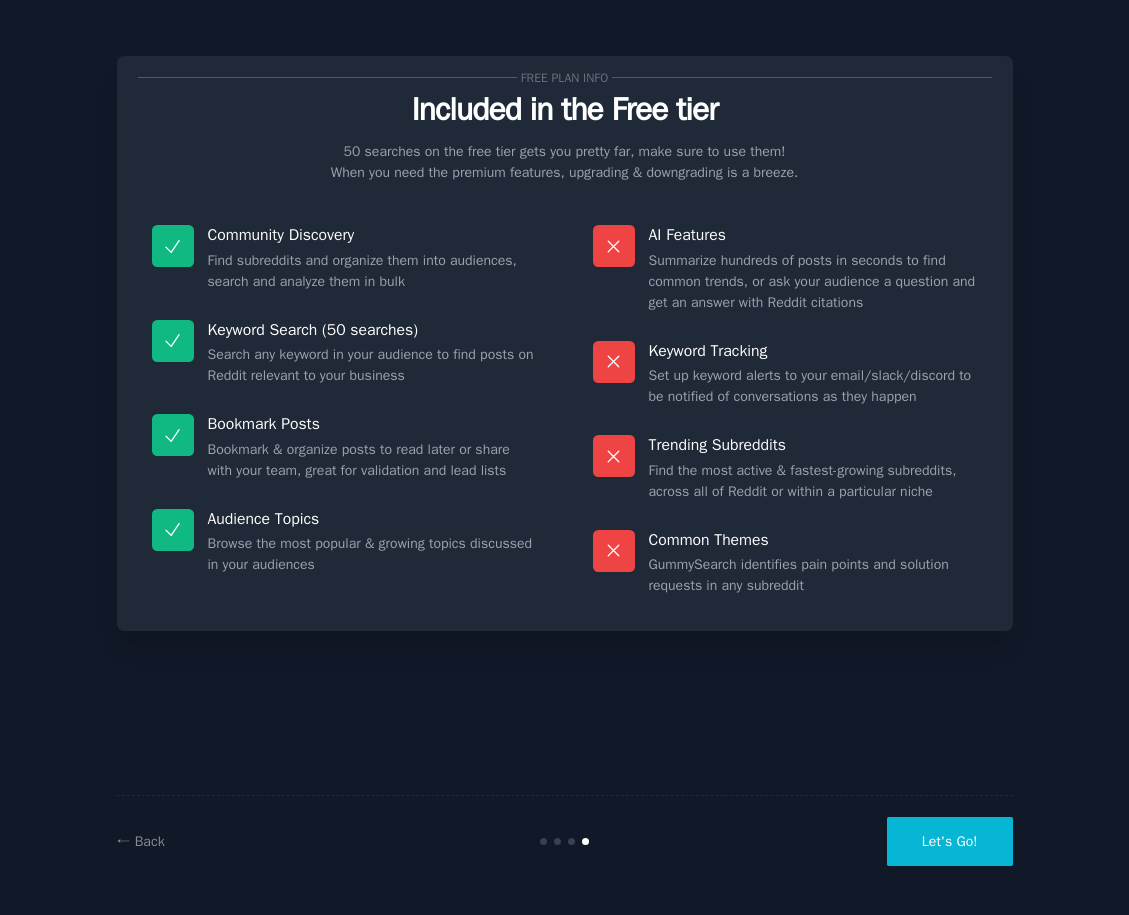 click on "Let's Go!" at bounding box center [950, 841] 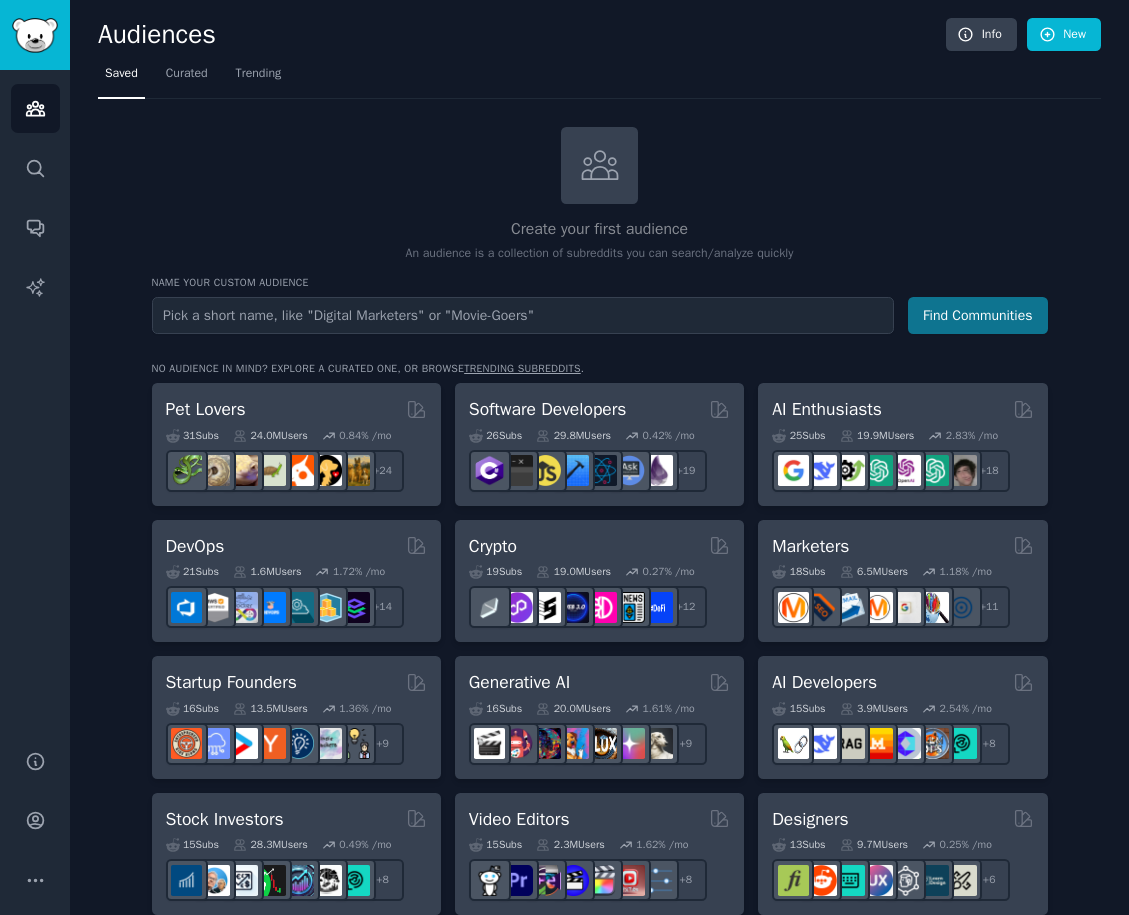 click on "Find Communities" at bounding box center (978, 315) 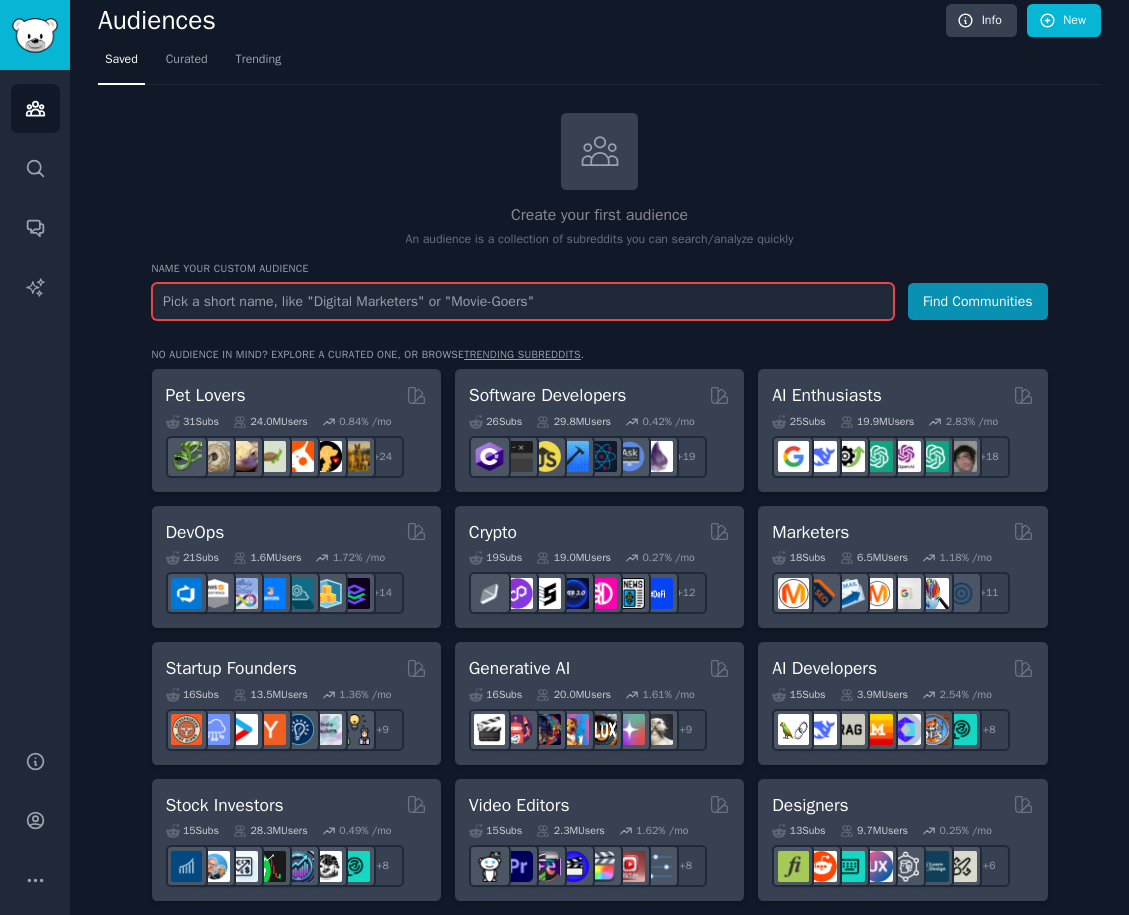 scroll, scrollTop: 0, scrollLeft: 0, axis: both 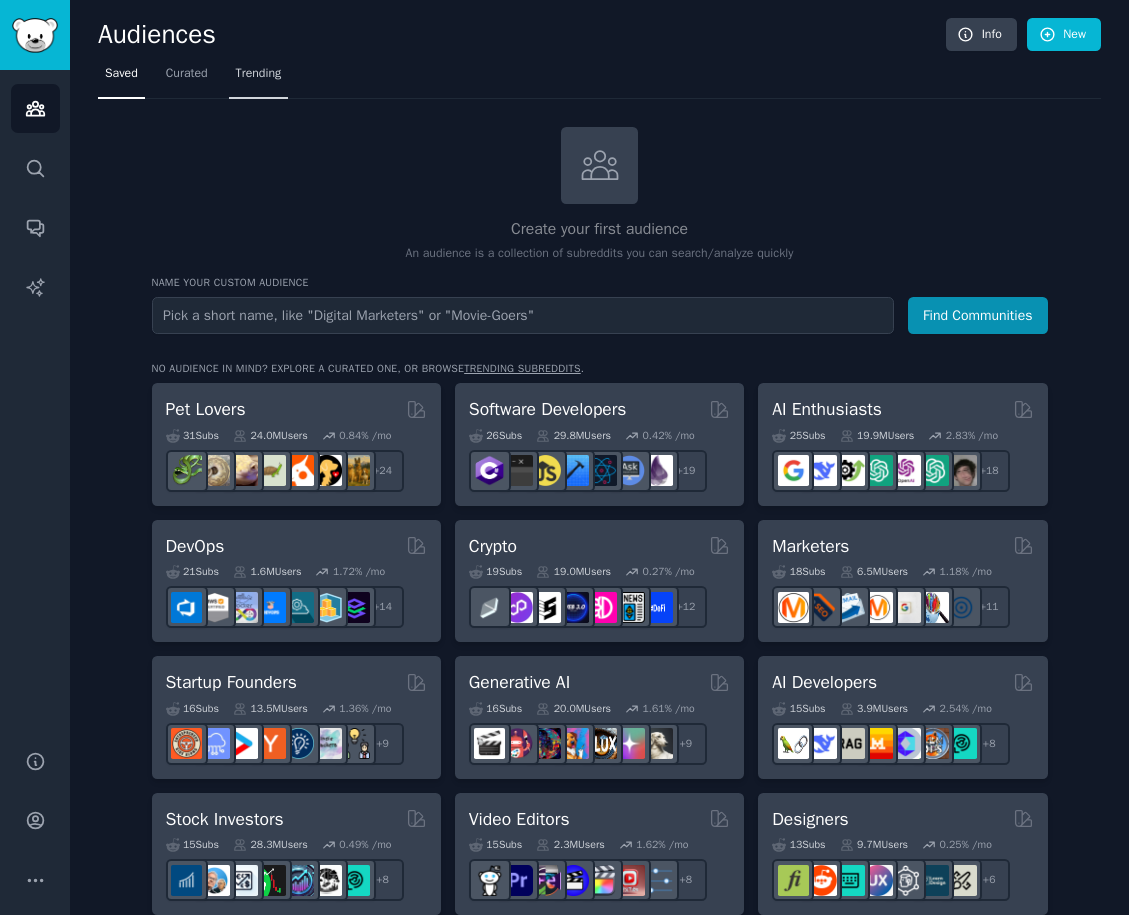 click on "Trending" at bounding box center [259, 74] 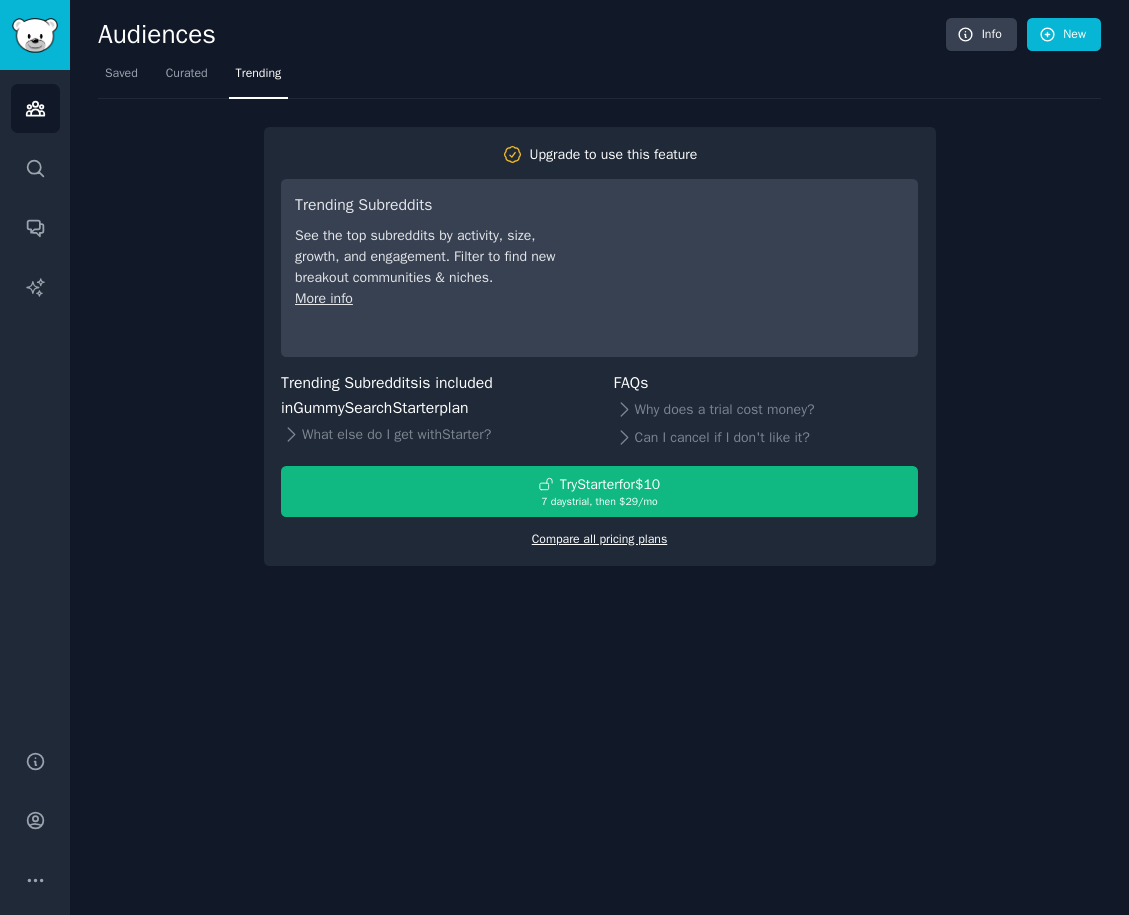 click on "Compare all pricing plans" at bounding box center [600, 539] 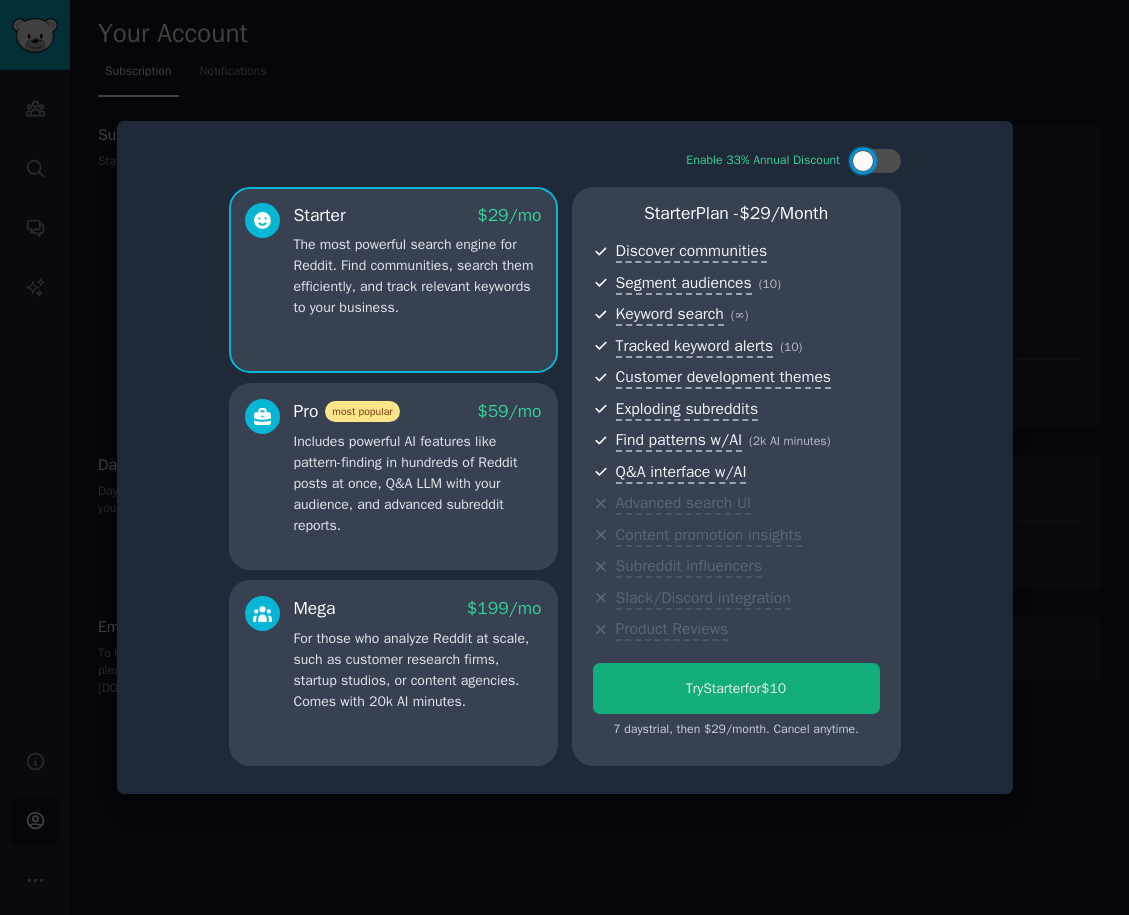 click on "Try  Starter  for  $10" at bounding box center (736, 688) 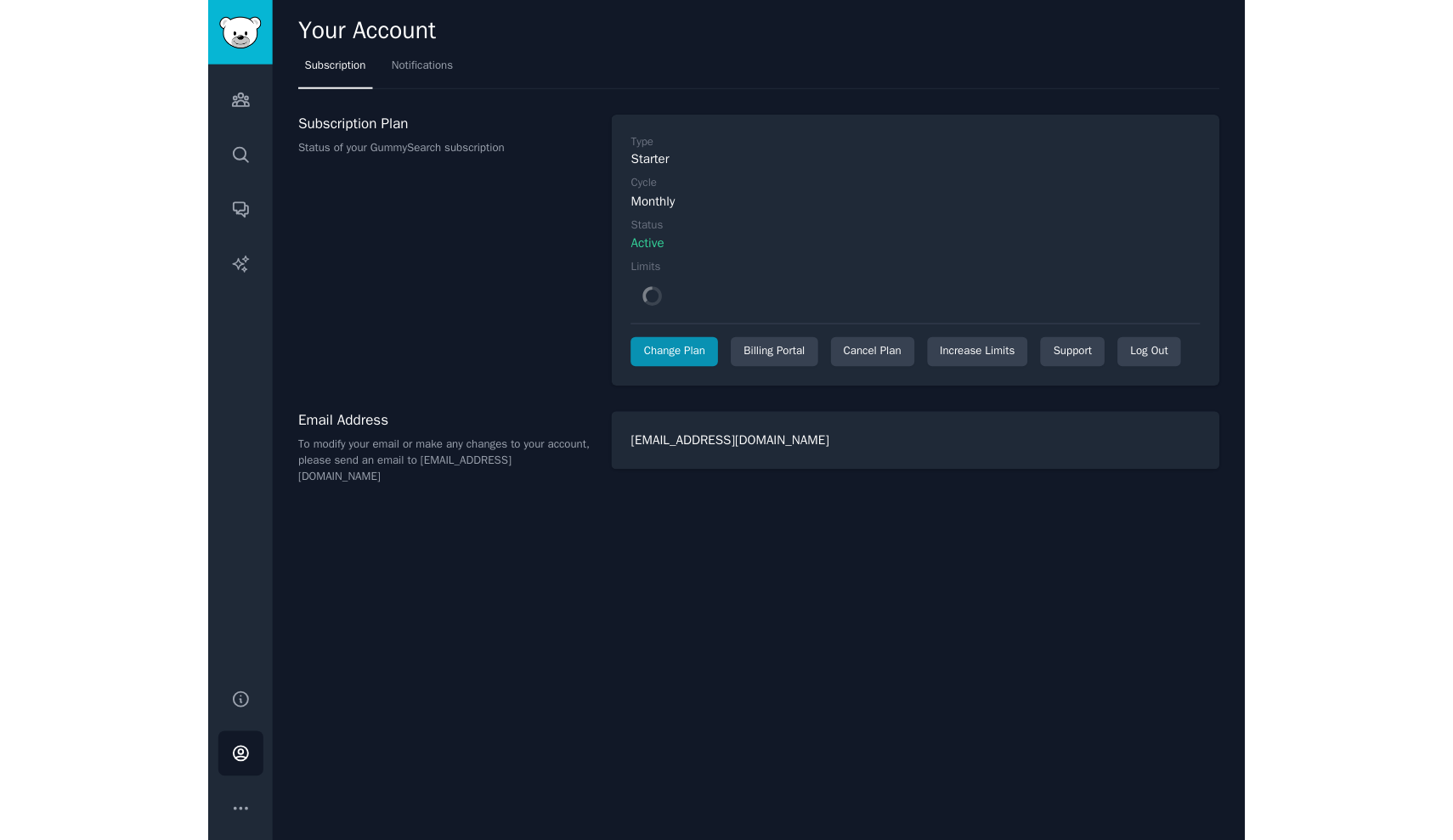 scroll, scrollTop: 0, scrollLeft: 0, axis: both 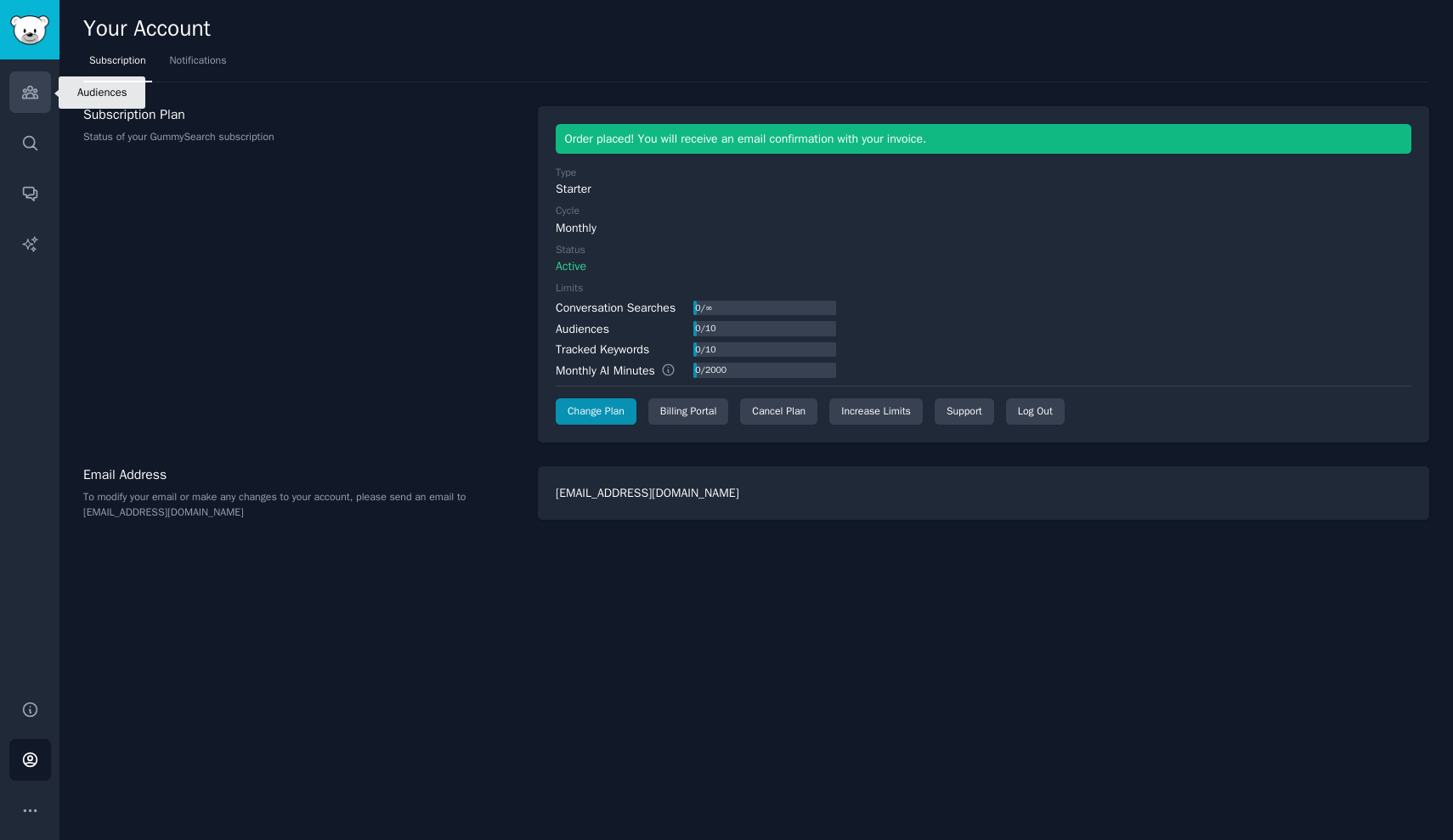 click on "Audiences" at bounding box center (30, 92) 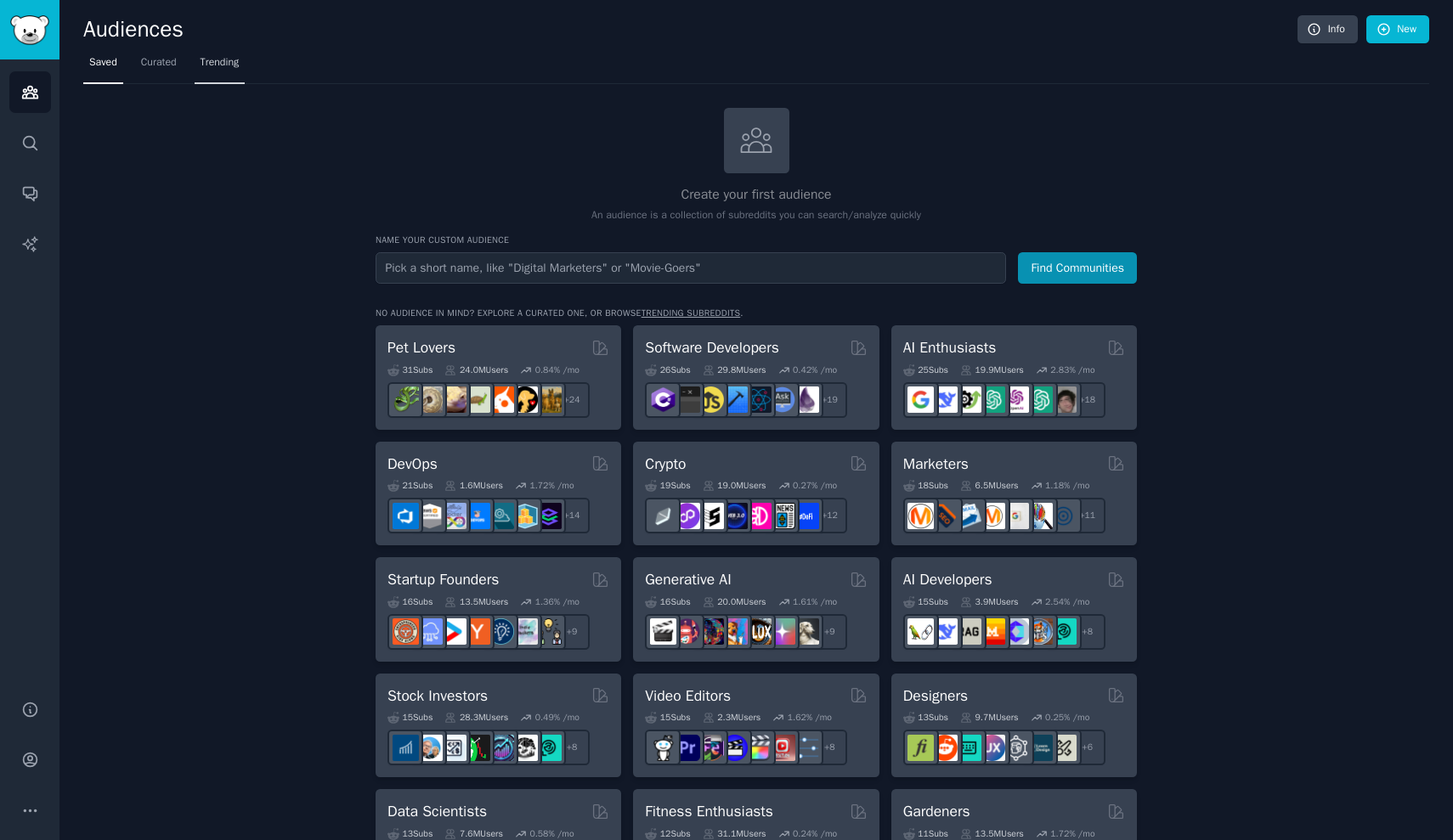 click on "Trending" at bounding box center [220, 66] 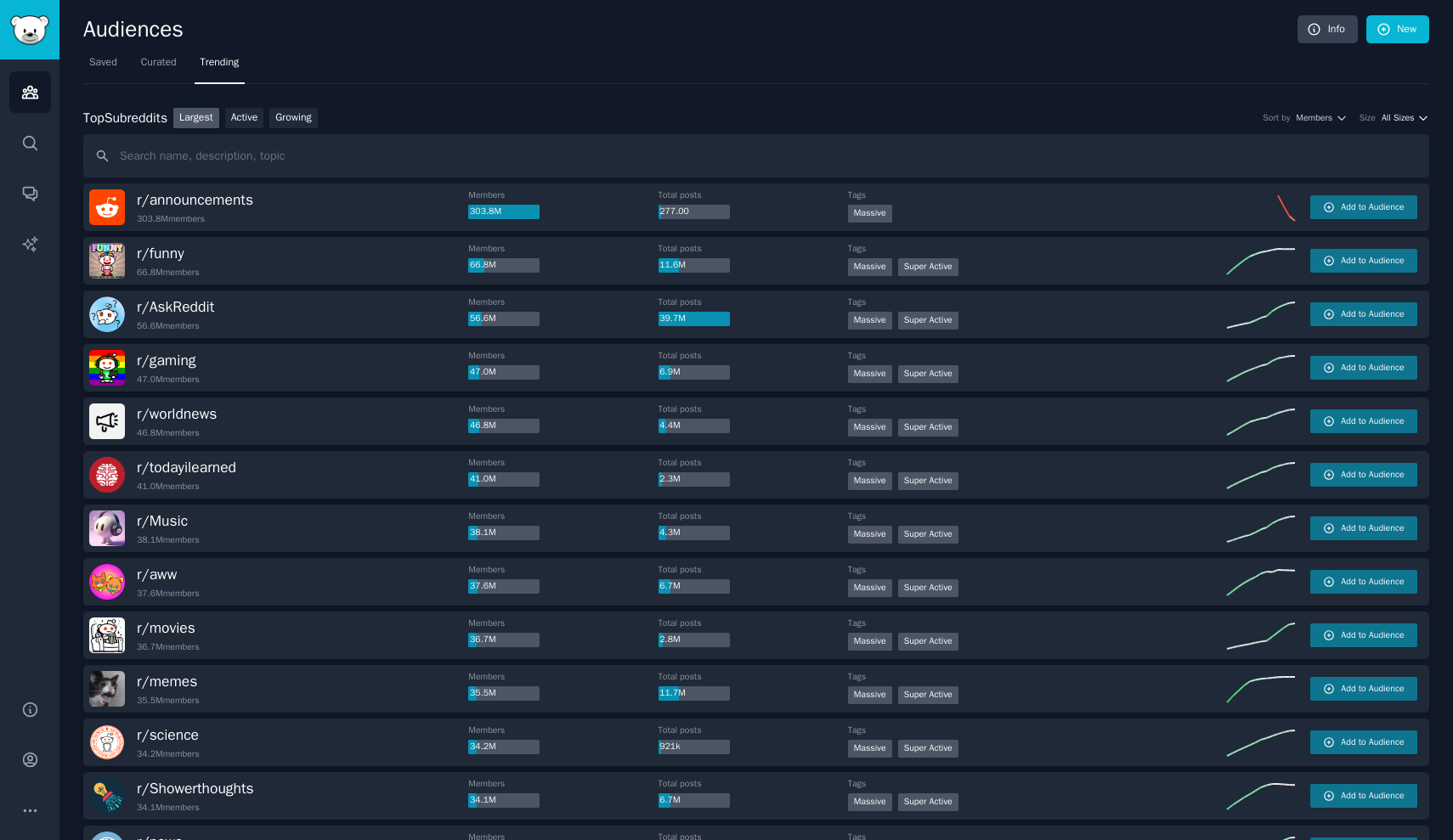 click 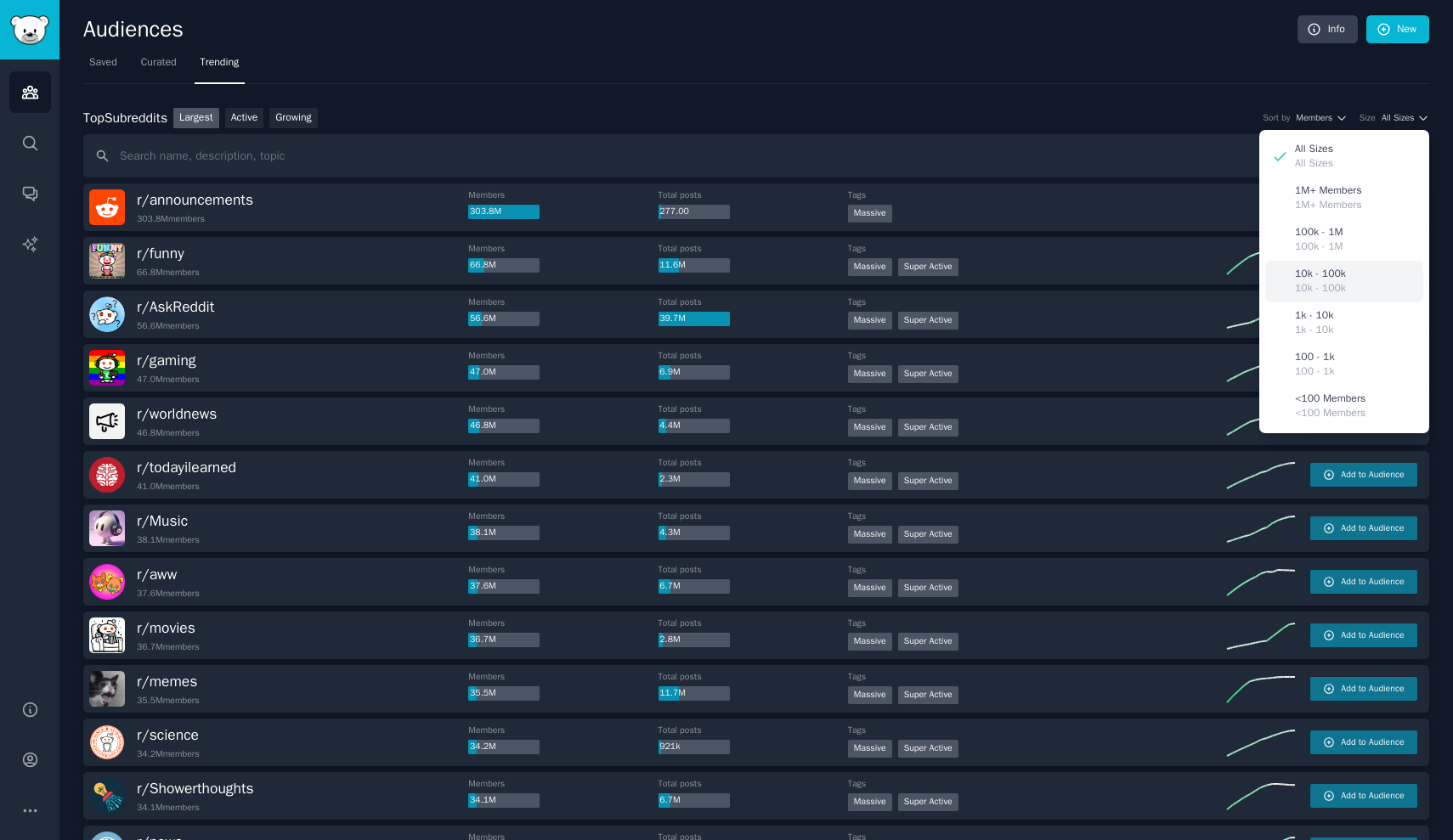 click on "10k - 100k 10k - 100k" at bounding box center [1344, 281] 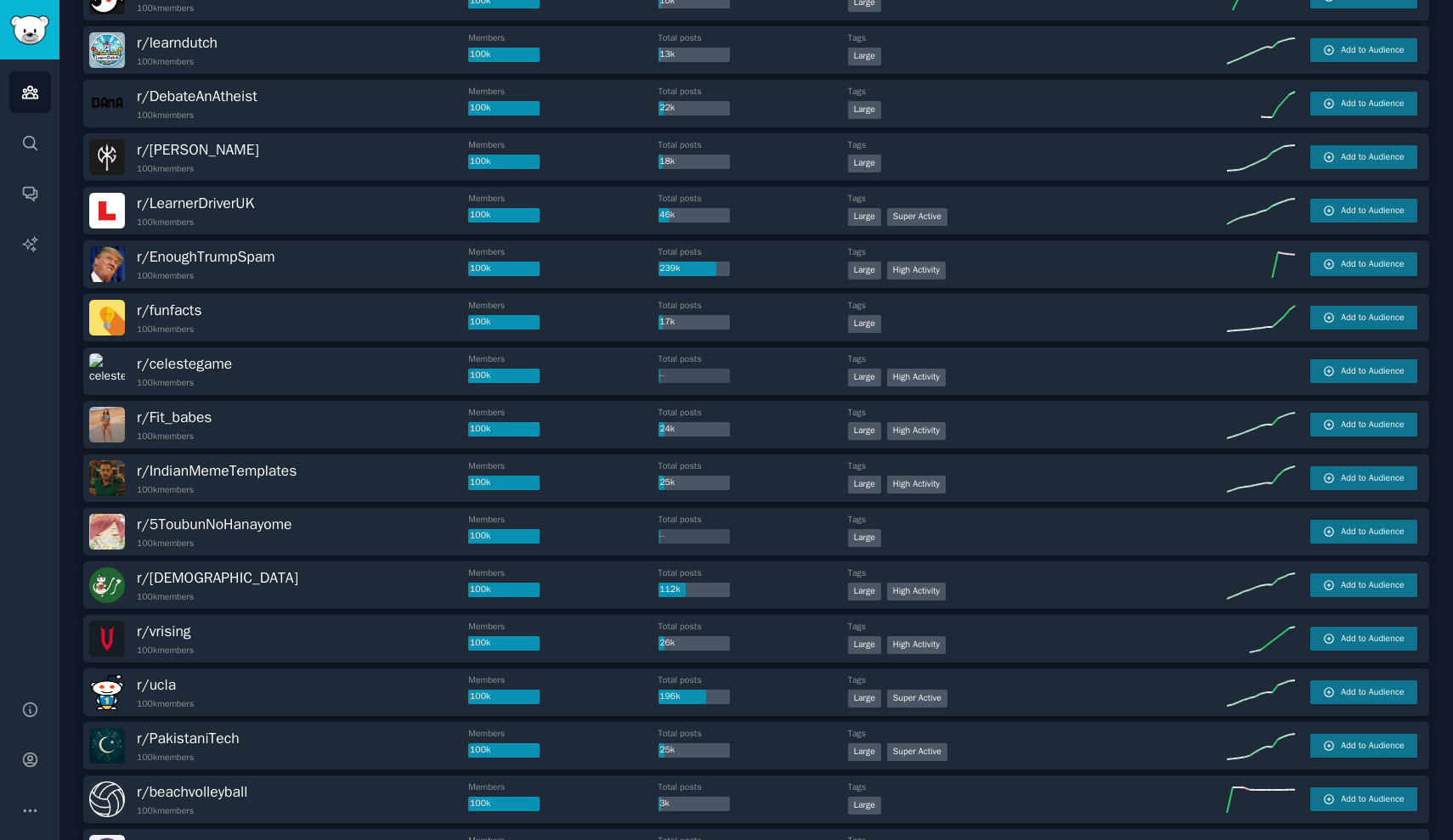 scroll, scrollTop: 0, scrollLeft: 0, axis: both 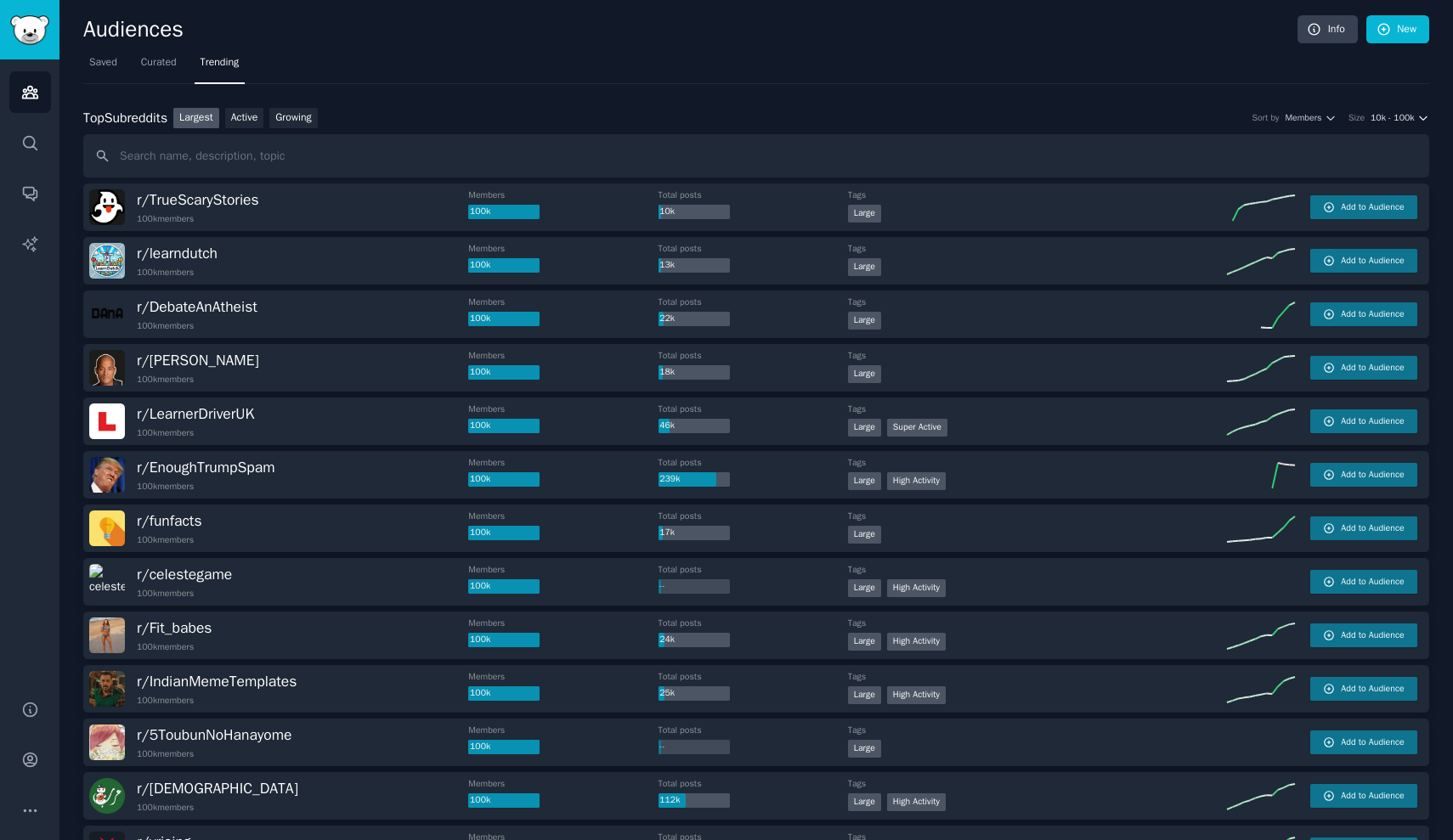 click 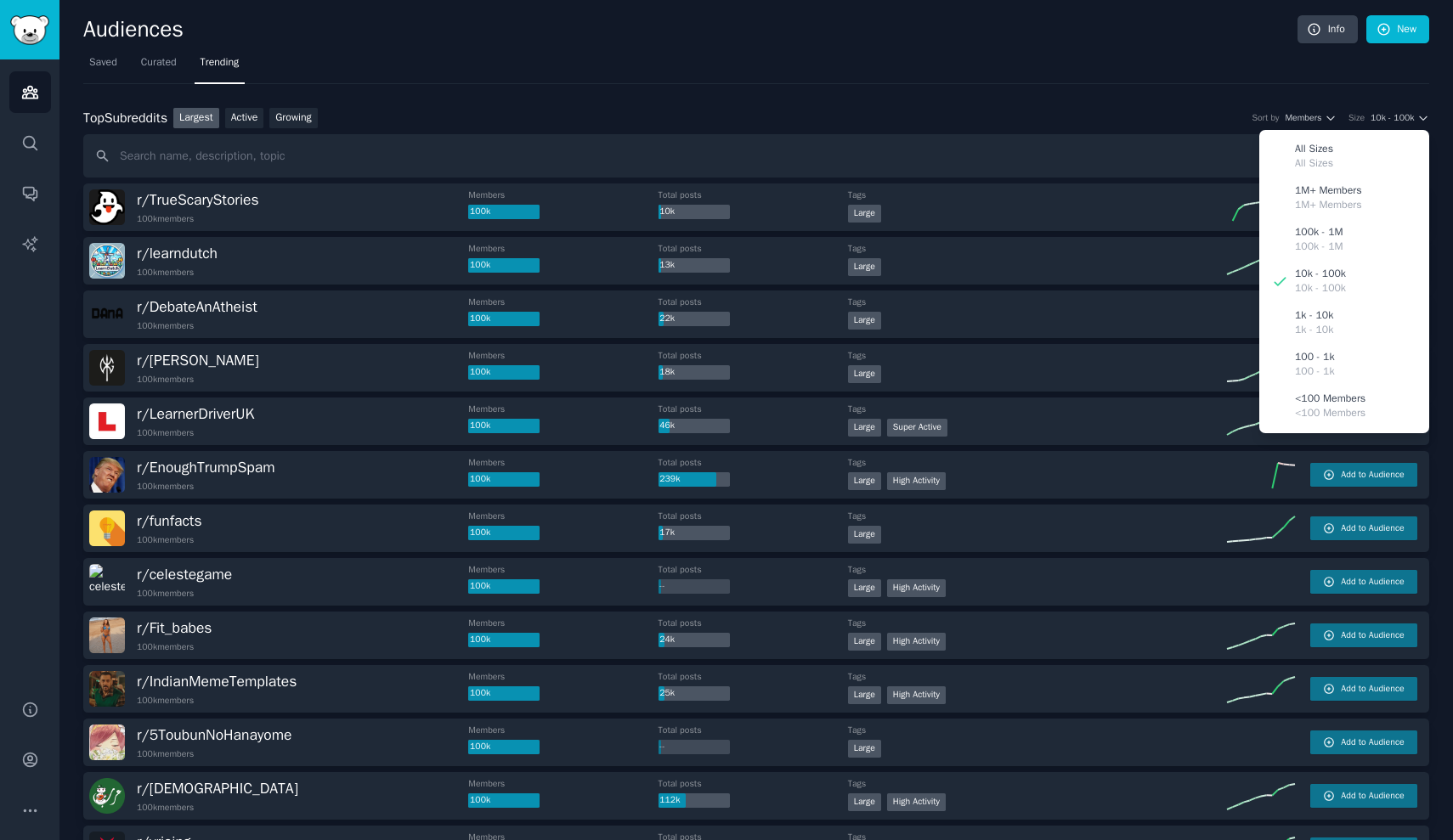 click on "Top   Subreddits Top Subreddits Largest Active Growing Sort by Members Size 10k - 100k All Sizes All Sizes 1M+ Members 1M+ Members 100k - 1M 100k - 1M 10k - 100k 10k - 100k 1k - 10k 1k - 10k 100 - 1k 100 - 1k <100 Members <100 Members" at bounding box center [756, 118] 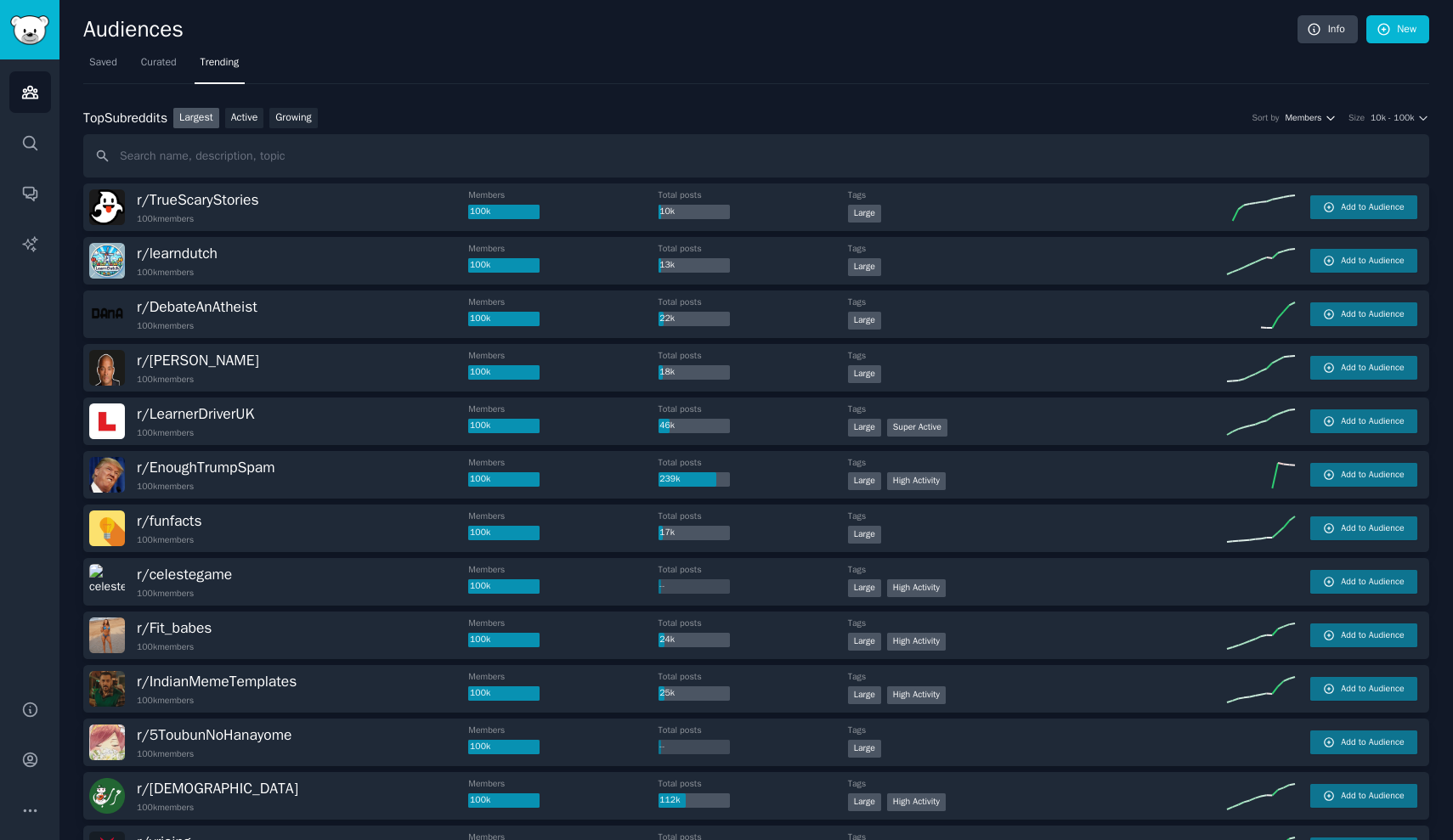 click on "Members" at bounding box center (1303, 118) 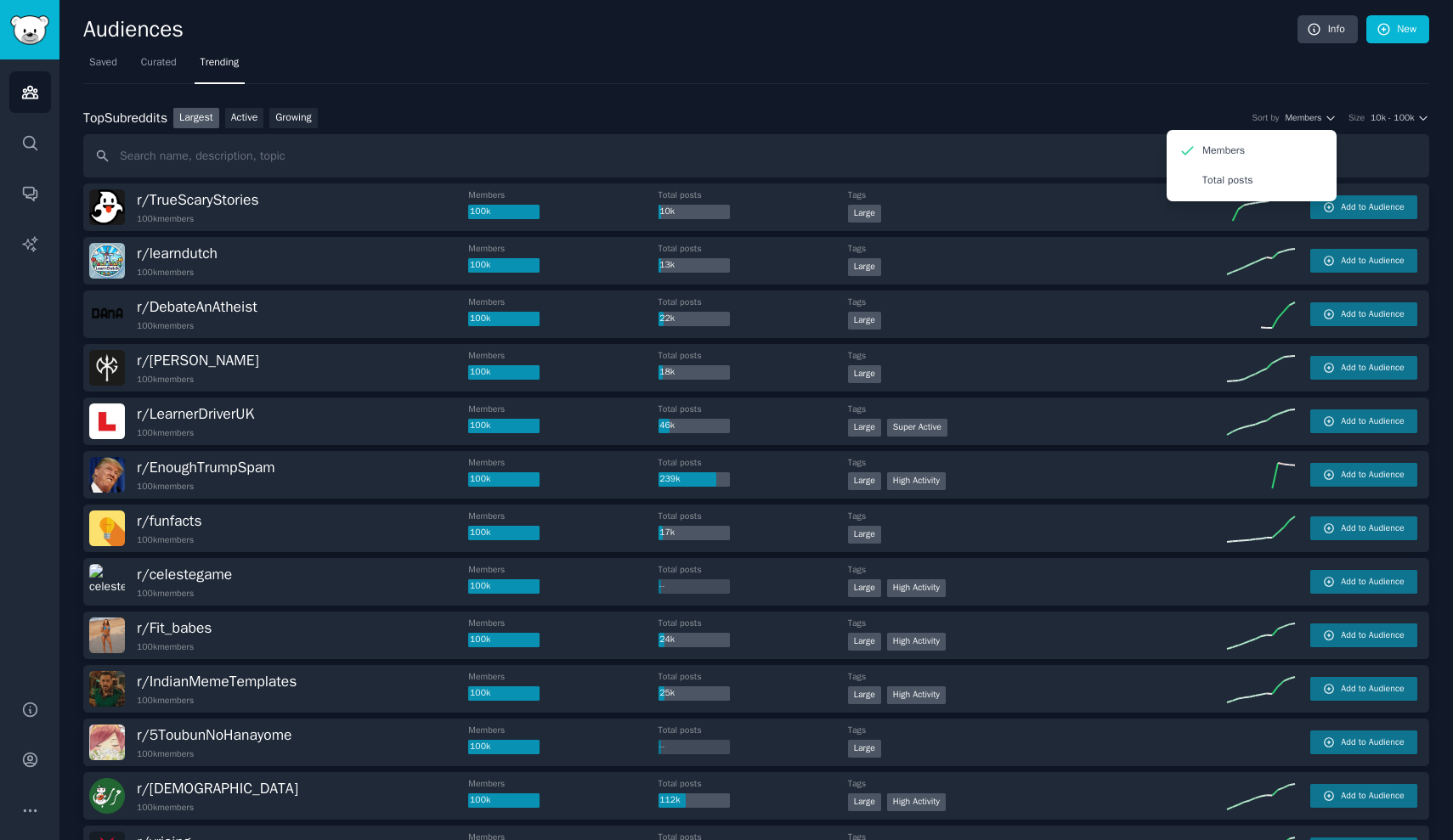 click on "Top   Subreddits Top Subreddits Largest Active Growing Sort by Members Members Total posts Size 10k - 100k r/ TrueScaryStories 100k  members Members 100k Total posts 10k Tags Large Add to Audience r/ learndutch 100k  members Members 100k Total posts 13k Tags 10,000 - 100,000 members Large Add to Audience r/ DebateAnAtheist 100k  members Members 100k Total posts 22k Tags Large Add to Audience r/ davidgoggins 100k  members Members 100k Total posts 18k Tags Large Add to Audience r/ LearnerDriverUK 100k  members Members 100k Total posts 46k Tags Large Super Active Add to Audience r/ EnoughTrumpSpam 100k  members Members 100k Total posts 239k Tags Large High Activity Add to Audience r/ funfacts 100k  members Members 100k Total posts 17k Tags Large Add to Audience r/ celestegame 100k  members Members 100k Total posts -- Tags Large High Activity Add to Audience r/ Fit_babes 100k  members Members 100k Total posts 24k Tags Large High Activity Add to Audience r/ IndianMemeTemplates 100k  members Members 100k 25k Tags" at bounding box center (756, 1514) 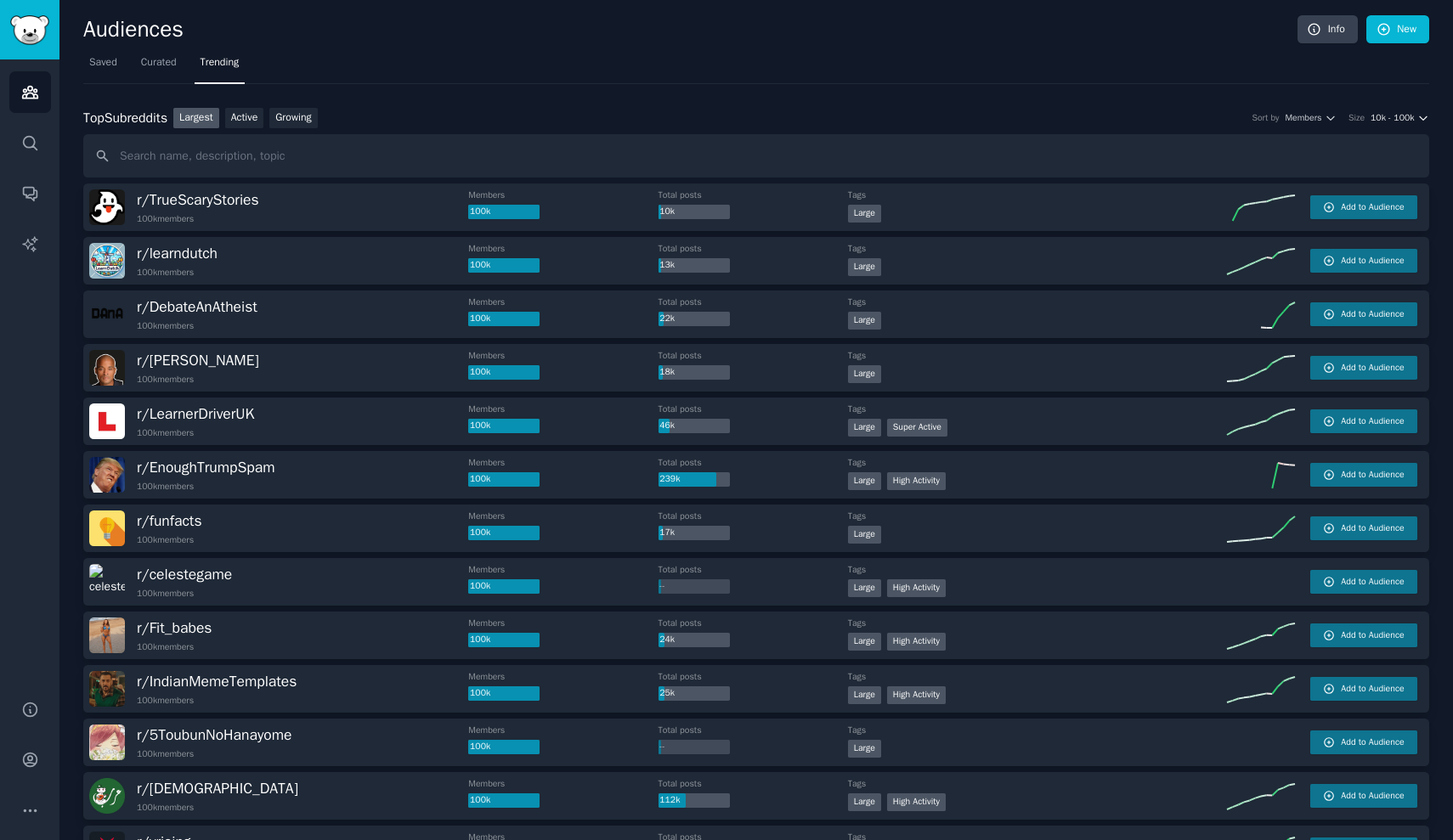 click on "10k - 100k" at bounding box center [1392, 118] 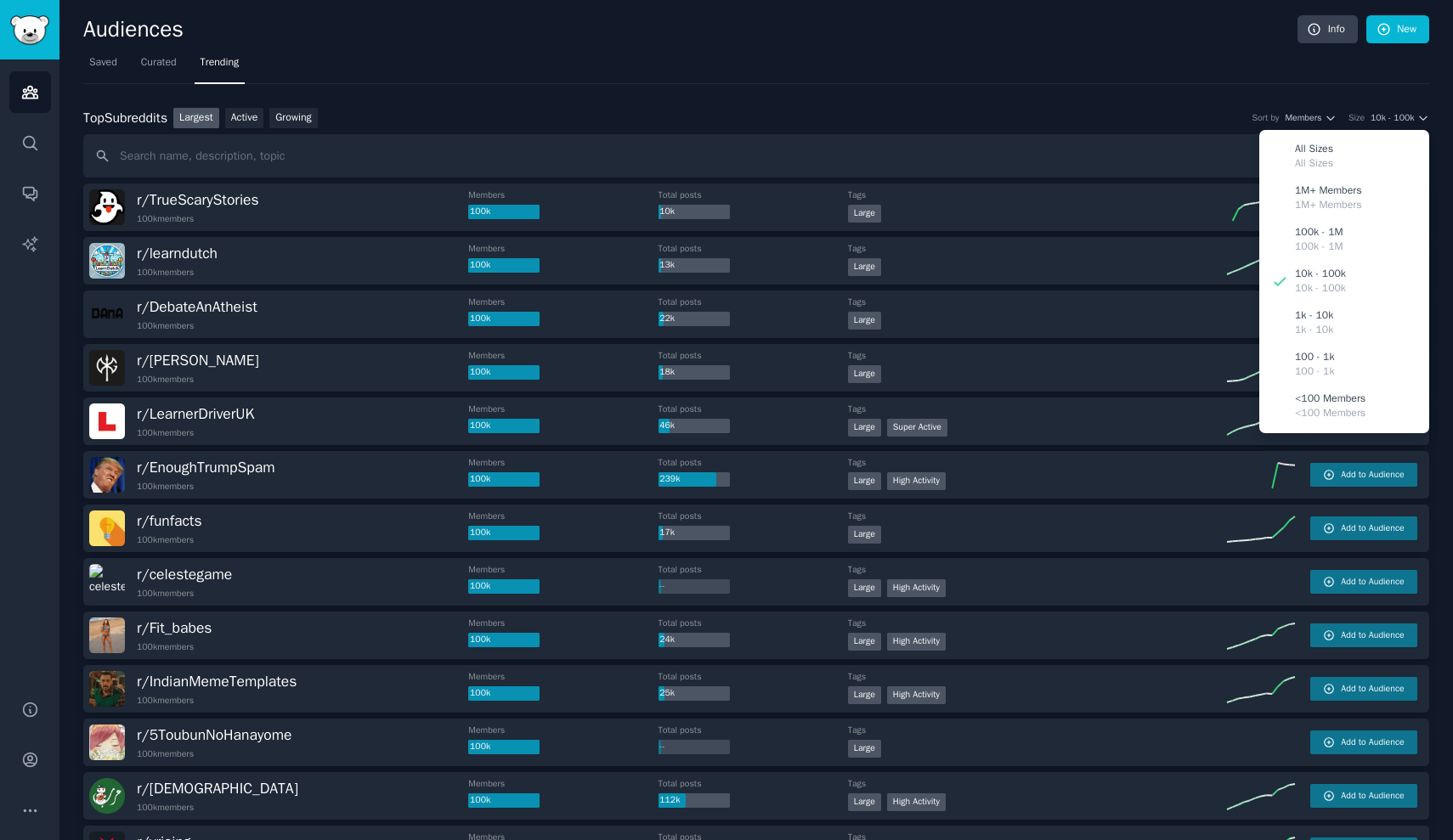 click on "Top   Subreddits Top Subreddits Largest Active Growing Sort by Members Size 10k - 100k All Sizes All Sizes 1M+ Members 1M+ Members 100k - 1M 100k - 1M 10k - 100k 10k - 100k 1k - 10k 1k - 10k 100 - 1k 100 - 1k <100 Members <100 Members r/ TrueScaryStories 100k  members Members 100k Total posts 10k Tags Large Add to Audience r/ learndutch 100k  members Members 100k Total posts 13k Tags 10,000 - 100,000 members Large Add to Audience r/ DebateAnAtheist 100k  members Members 100k Total posts 22k Tags Large Add to Audience r/ davidgoggins 100k  members Members 100k Total posts 18k Tags Large Add to Audience r/ LearnerDriverUK 100k  members Members 100k Total posts 46k Tags Large Super Active Add to Audience r/ EnoughTrumpSpam 100k  members Members 100k Total posts 239k Tags Large High Activity Add to Audience r/ funfacts 100k  members Members 100k Total posts 17k Tags Large Add to Audience r/ celestegame 100k  members Members 100k Total posts -- Tags Large High Activity Add to Audience r/ Fit_babes 100k  members r/" at bounding box center (756, 1514) 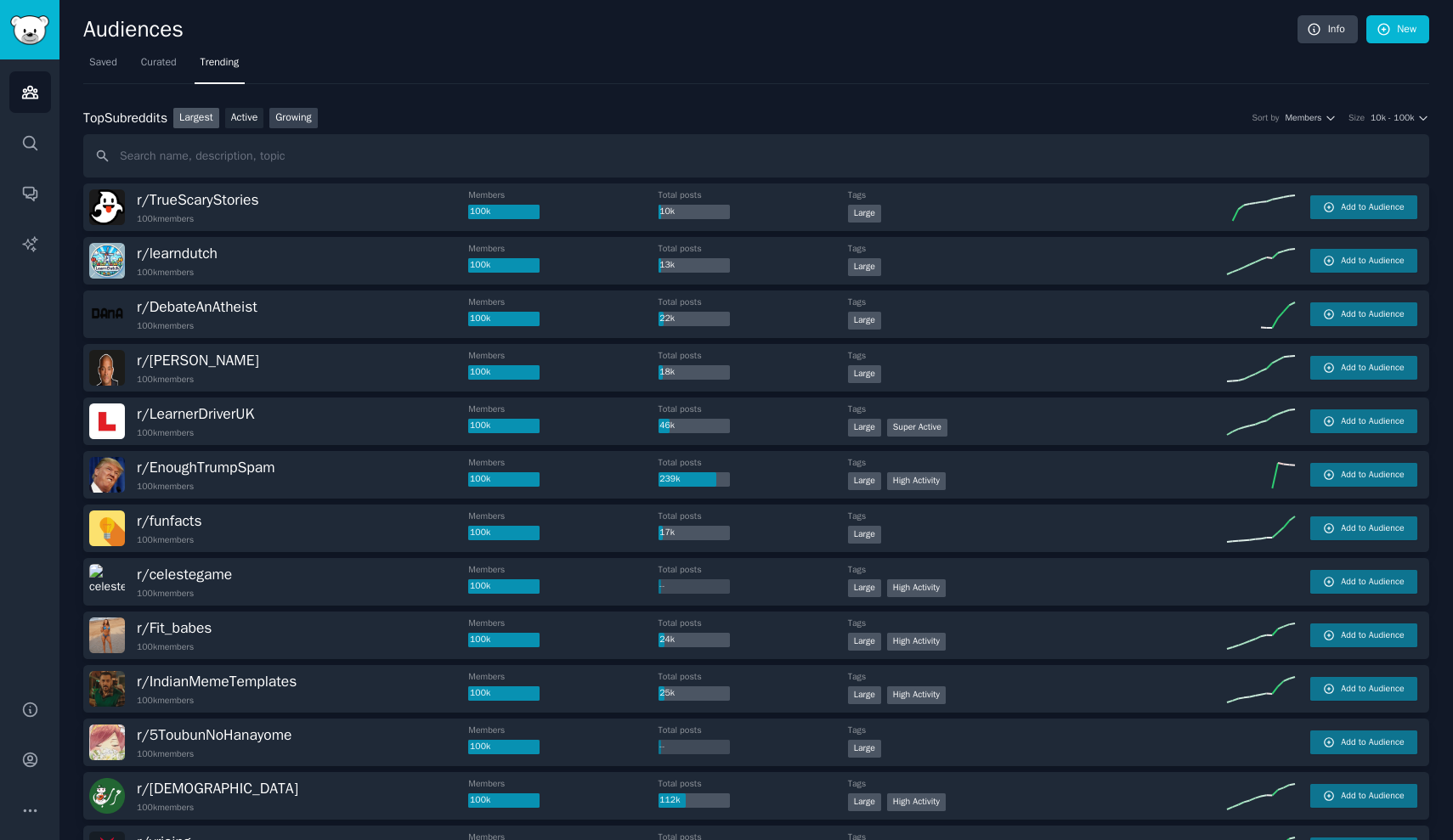 click on "Growing" at bounding box center (293, 118) 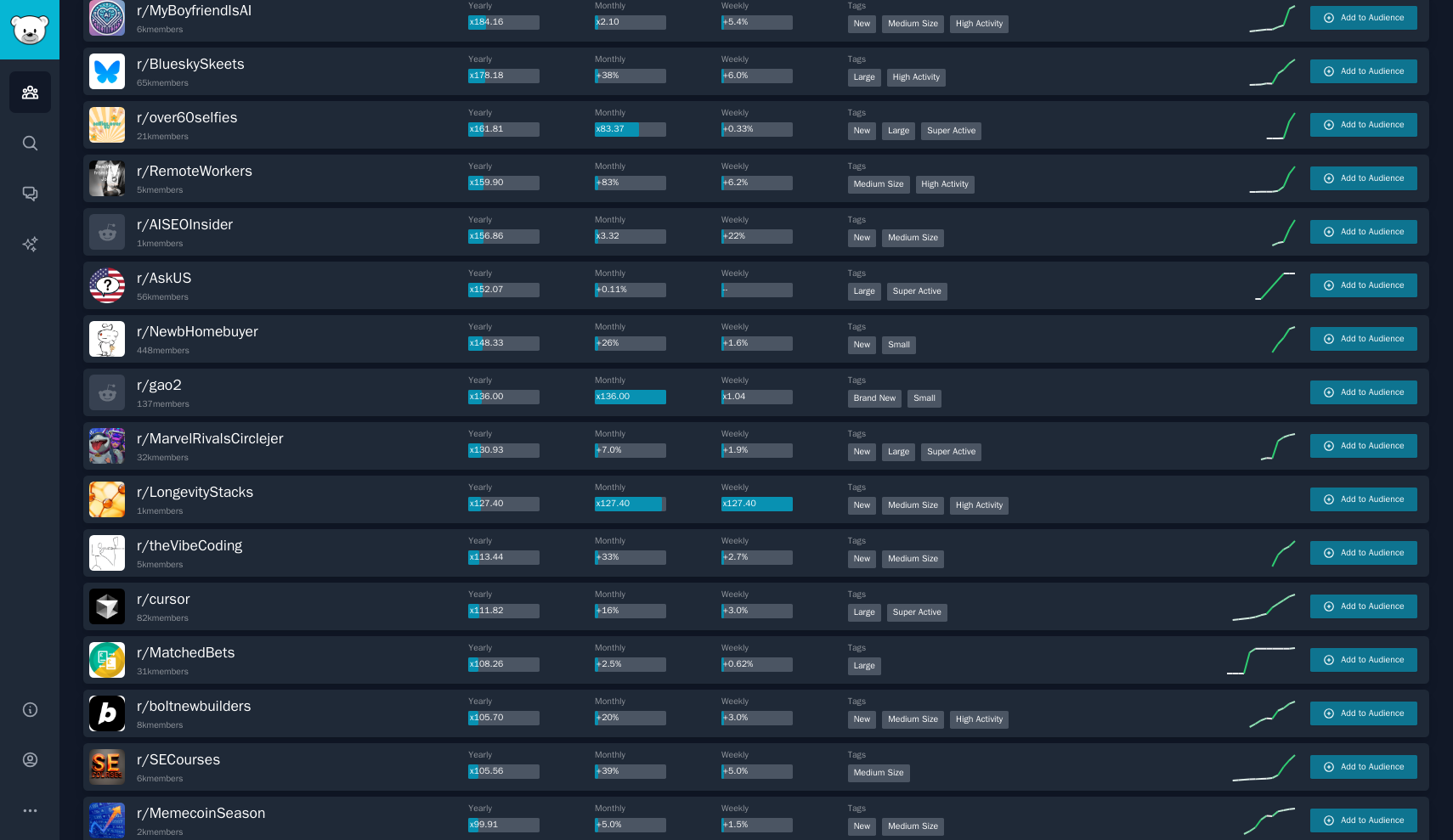 scroll, scrollTop: 728, scrollLeft: 0, axis: vertical 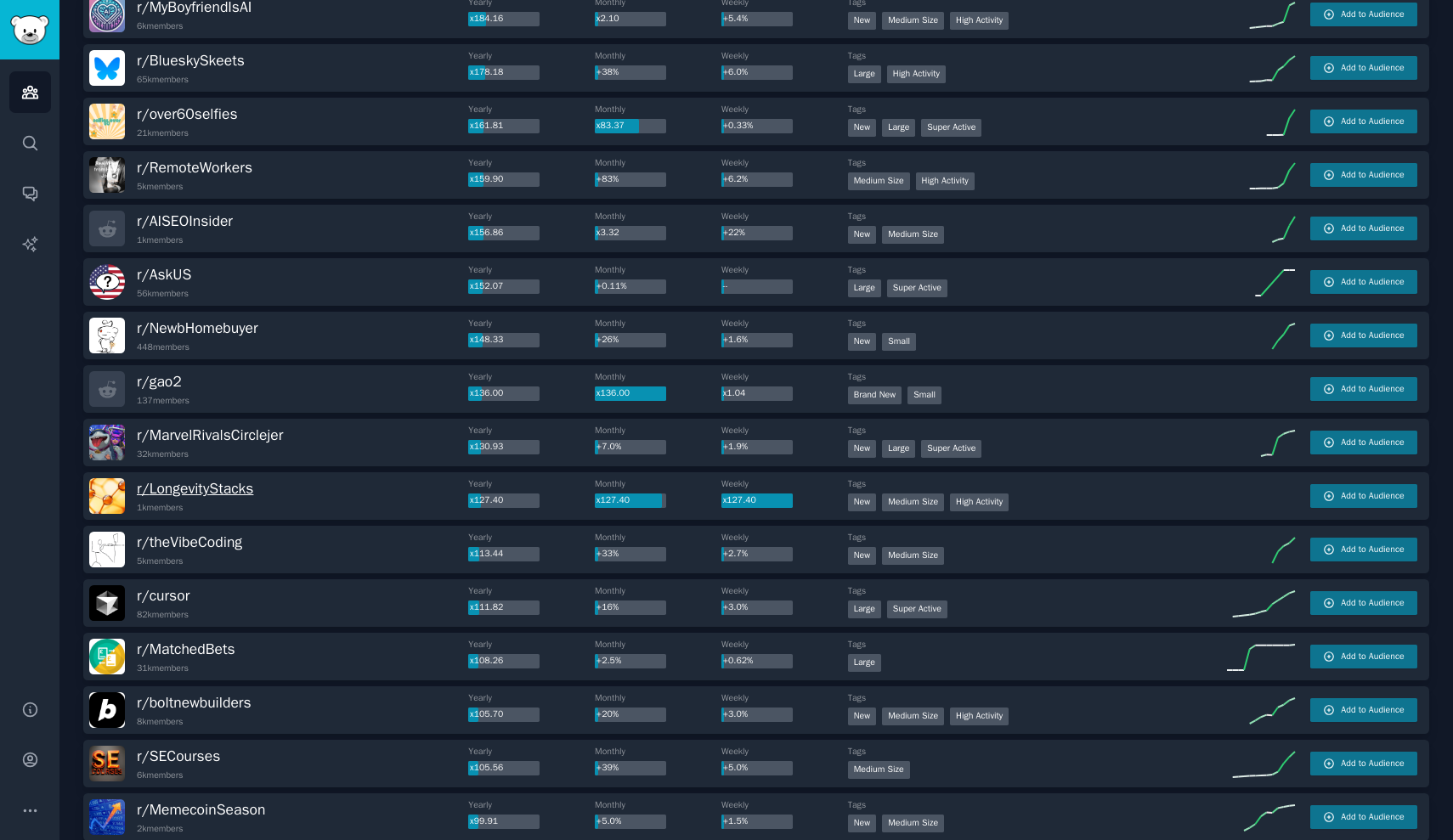 click on "r/ LongevityStacks" at bounding box center [195, 488] 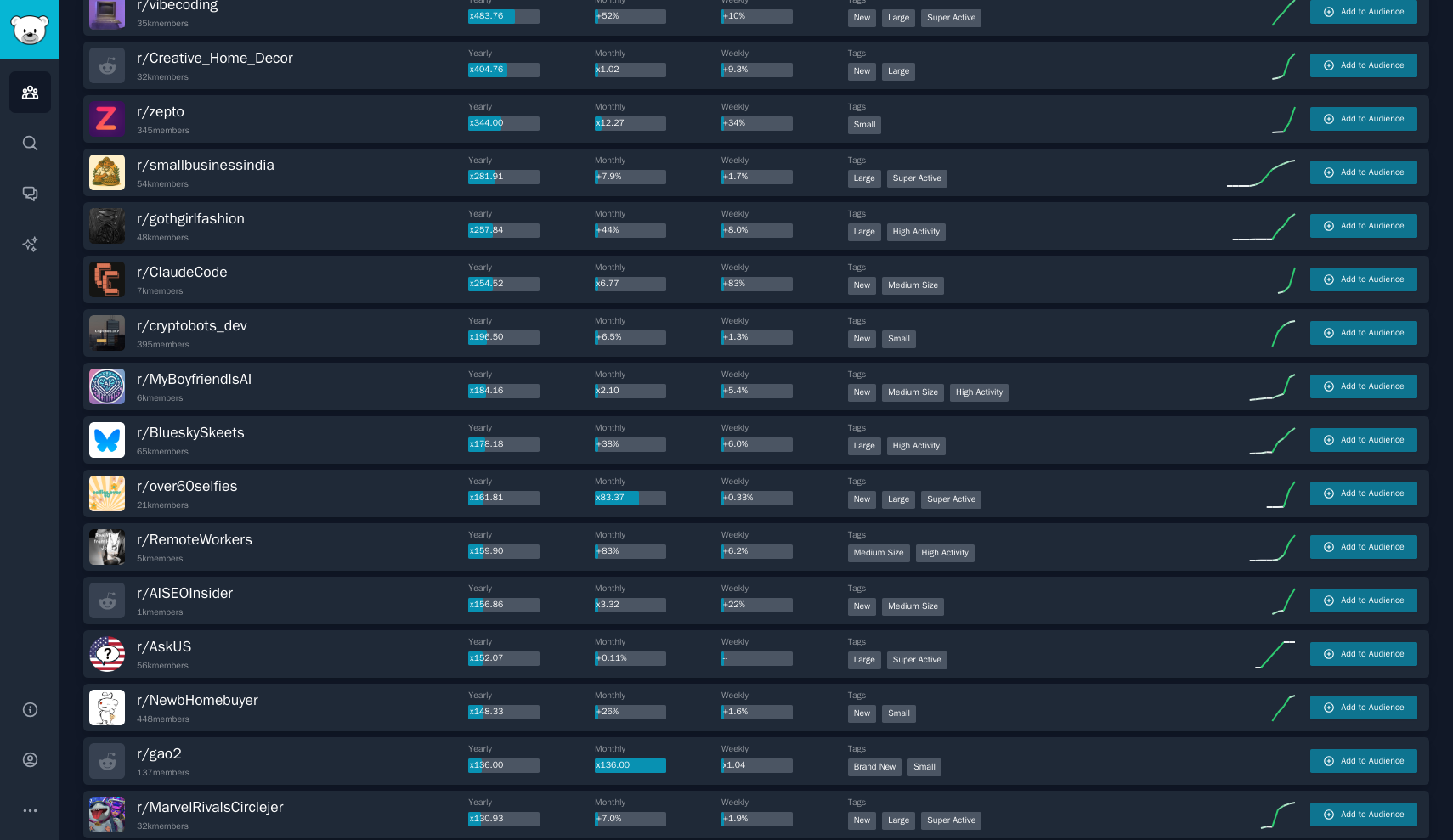 scroll, scrollTop: 0, scrollLeft: 0, axis: both 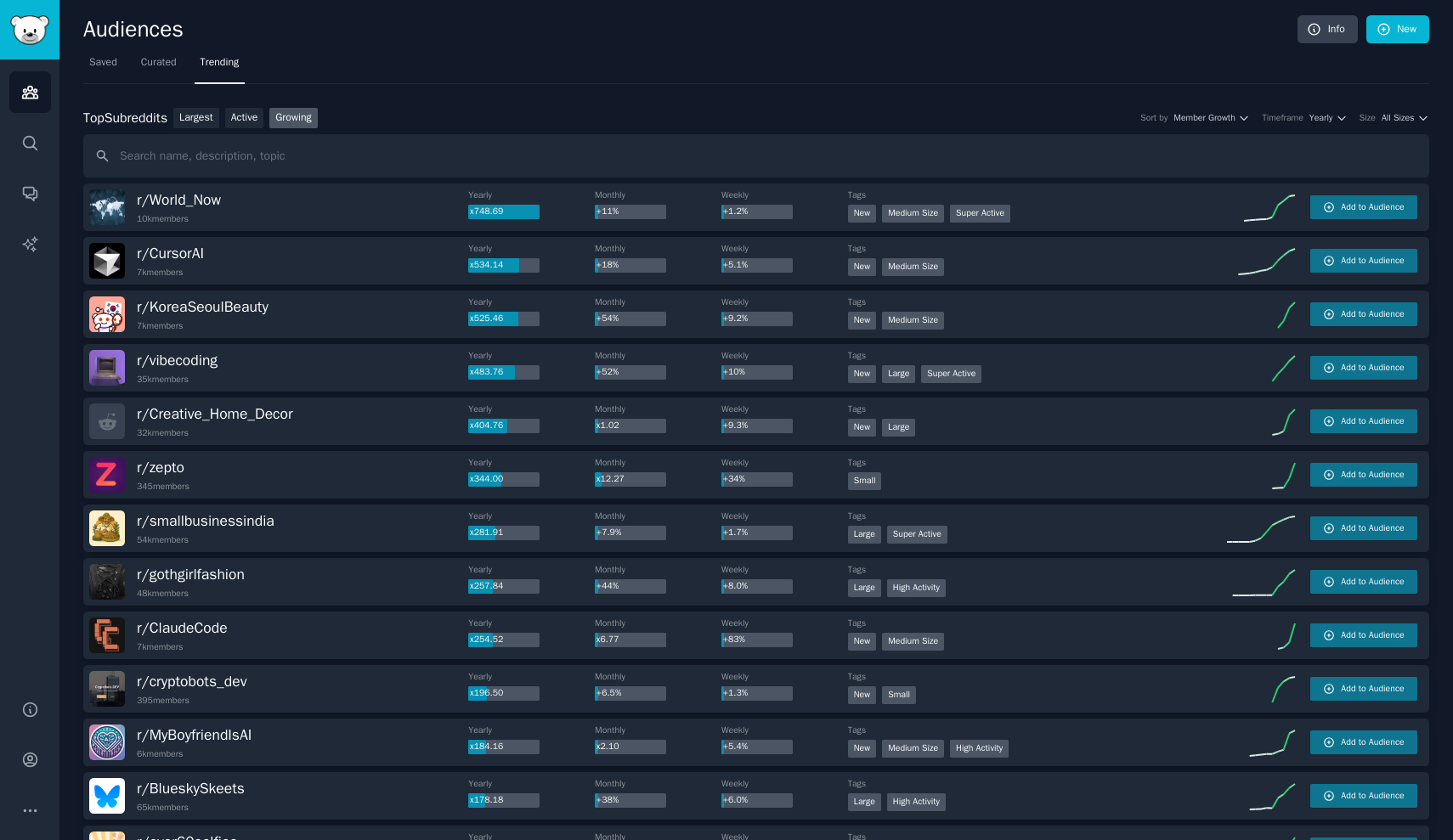 click on "Top   Subreddits Top Subreddits Largest Active Growing Sort by Member Growth Timeframe Yearly Size All Sizes" at bounding box center (756, 118) 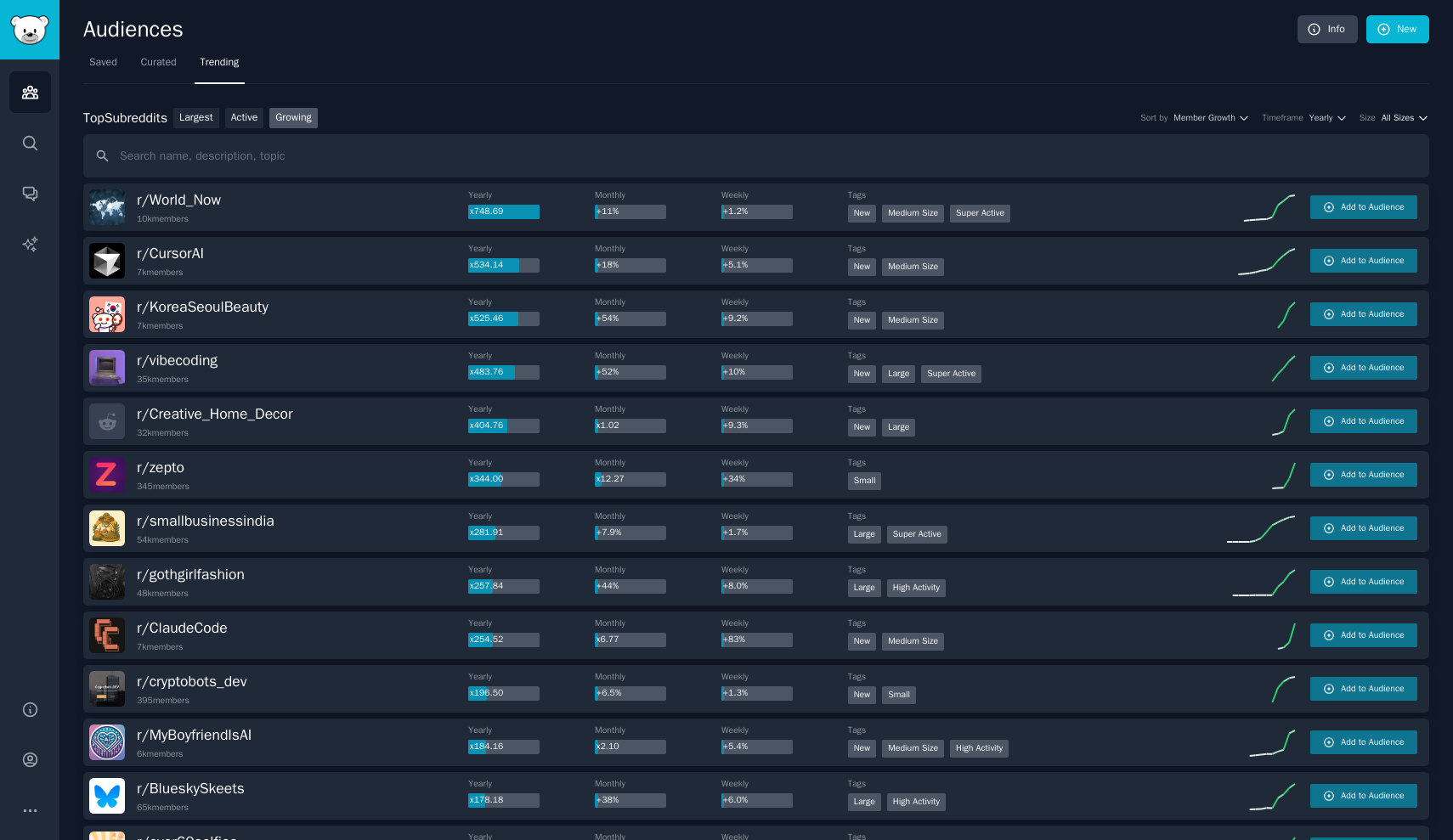 click on "All Sizes" at bounding box center (1398, 118) 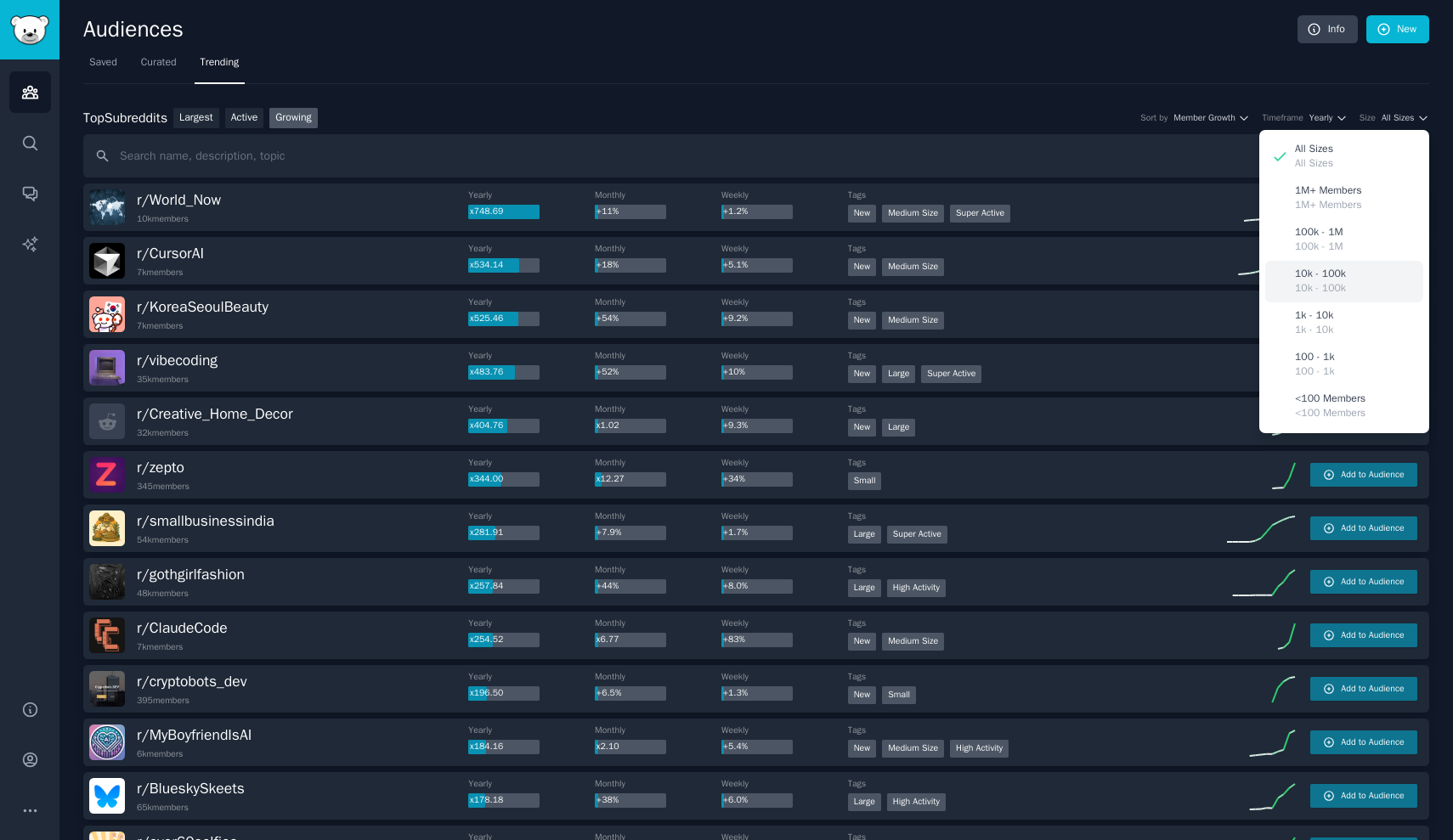 click on "10k - 100k" at bounding box center (1320, 274) 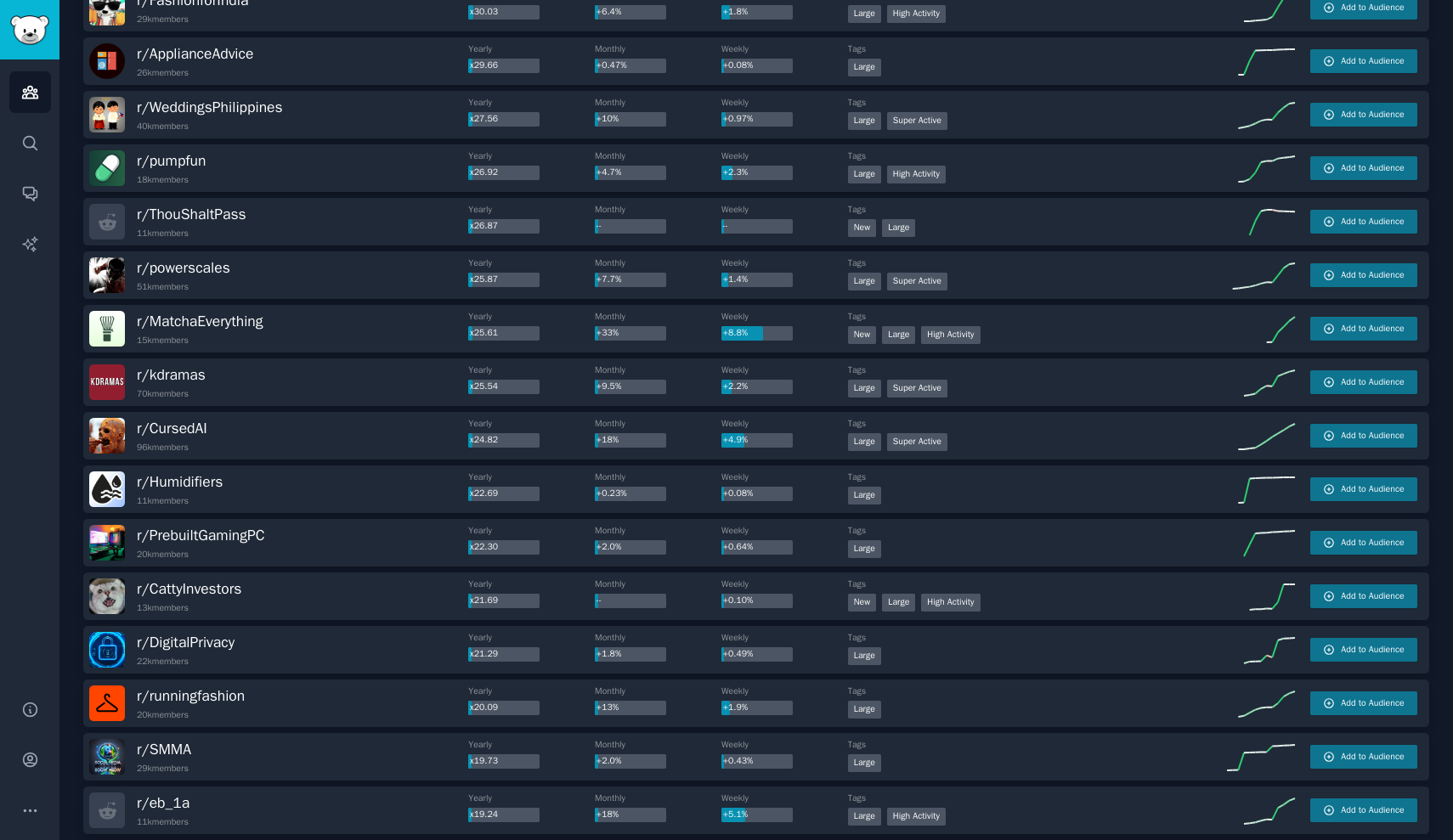scroll, scrollTop: 1813, scrollLeft: 0, axis: vertical 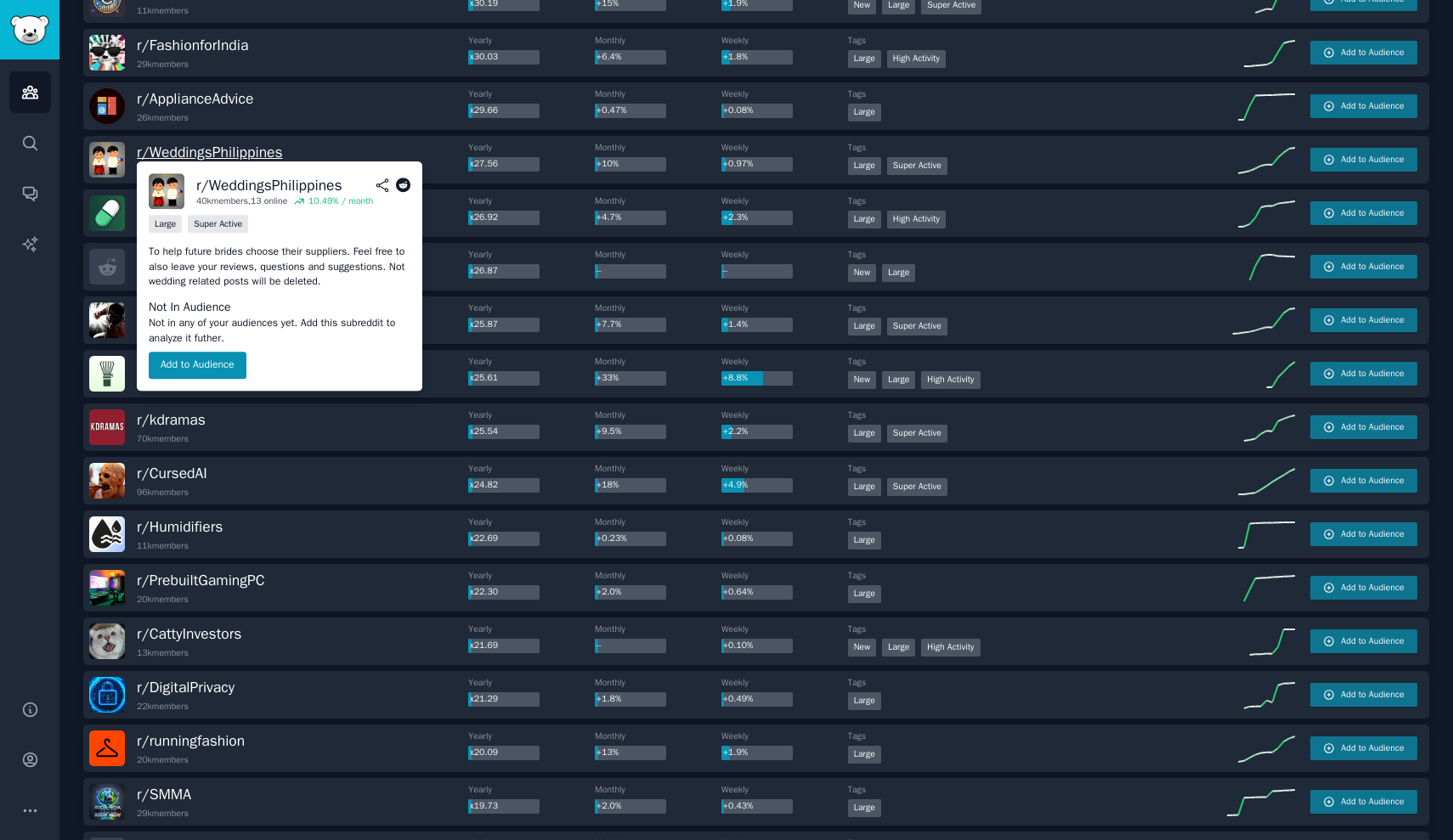 click on "r/ WeddingsPhilippines" at bounding box center [210, 152] 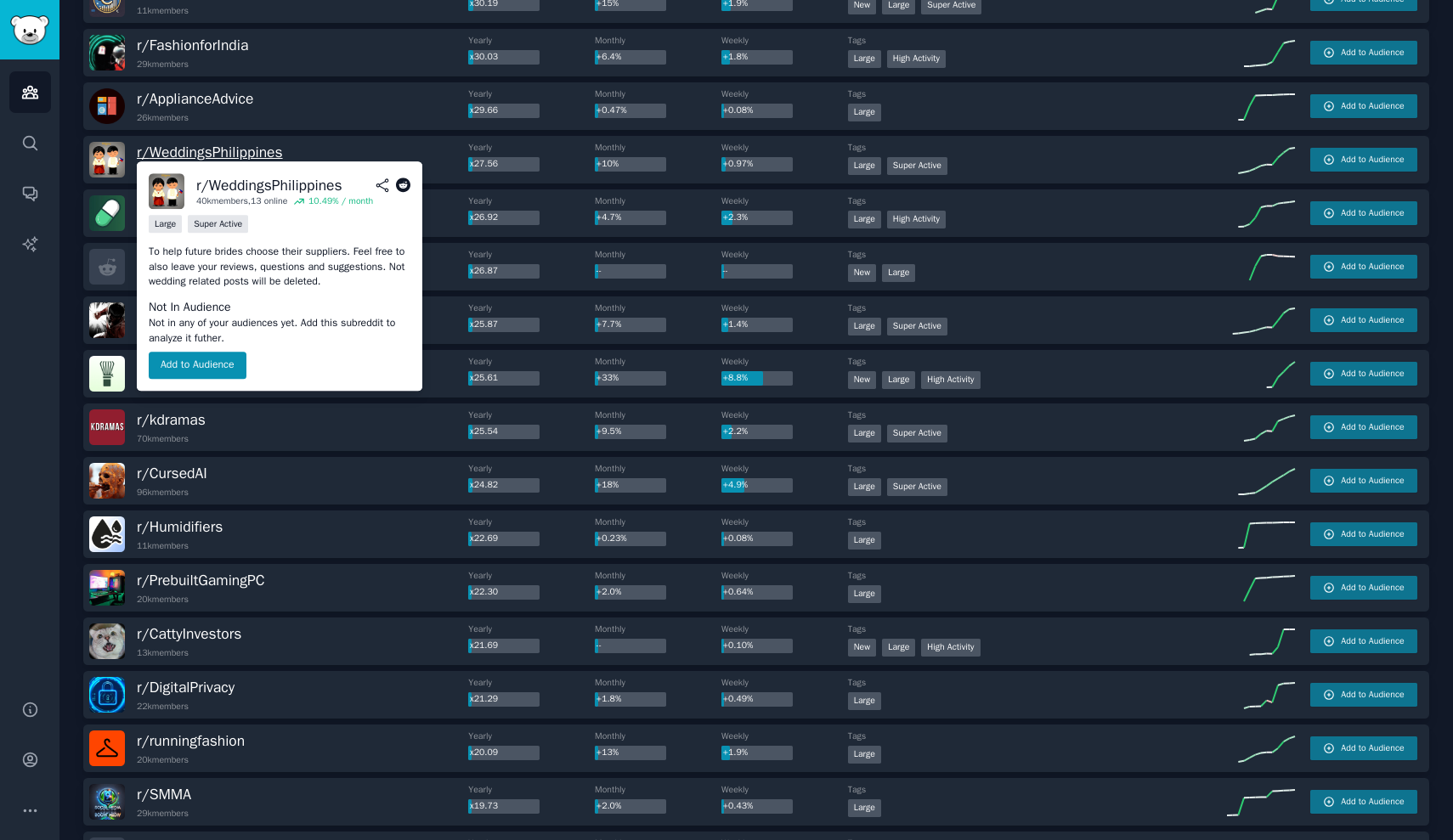 click on "r/ WeddingsPhilippines" at bounding box center [210, 152] 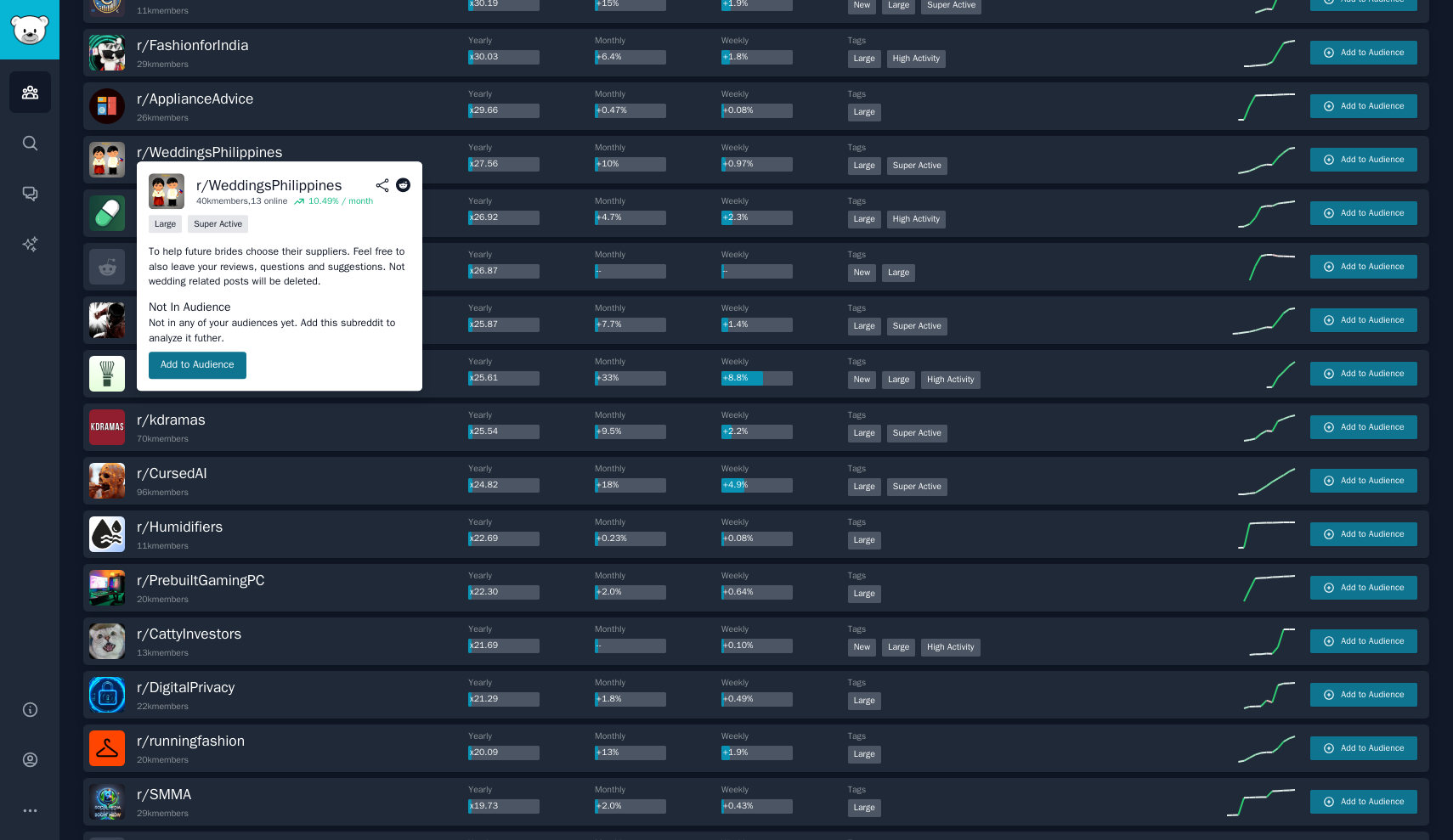 click on "Add to Audience" at bounding box center [197, 365] 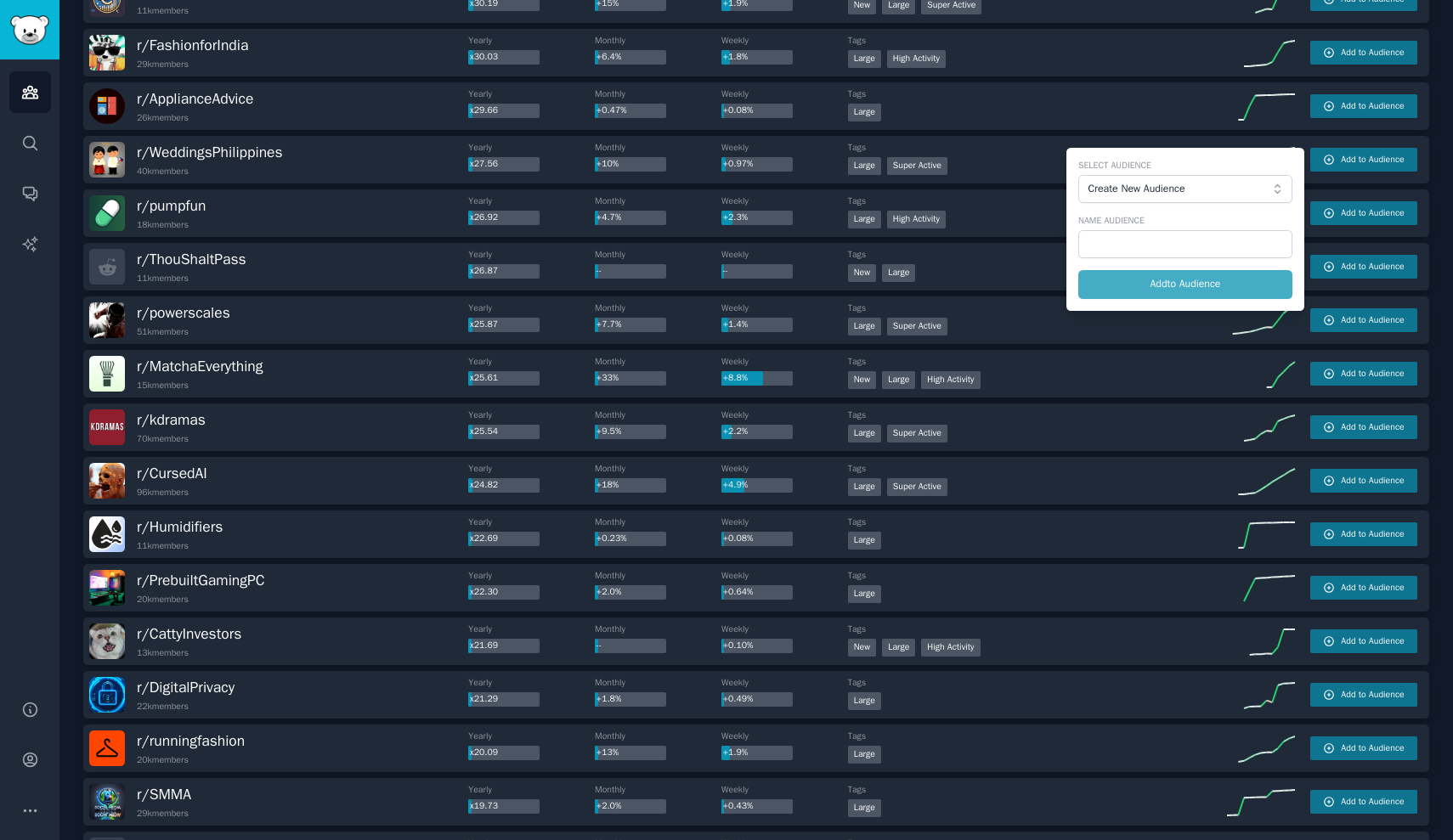 click on "Select Audience Create New Audience Name Audience Add  to Audience" at bounding box center (1185, 229) 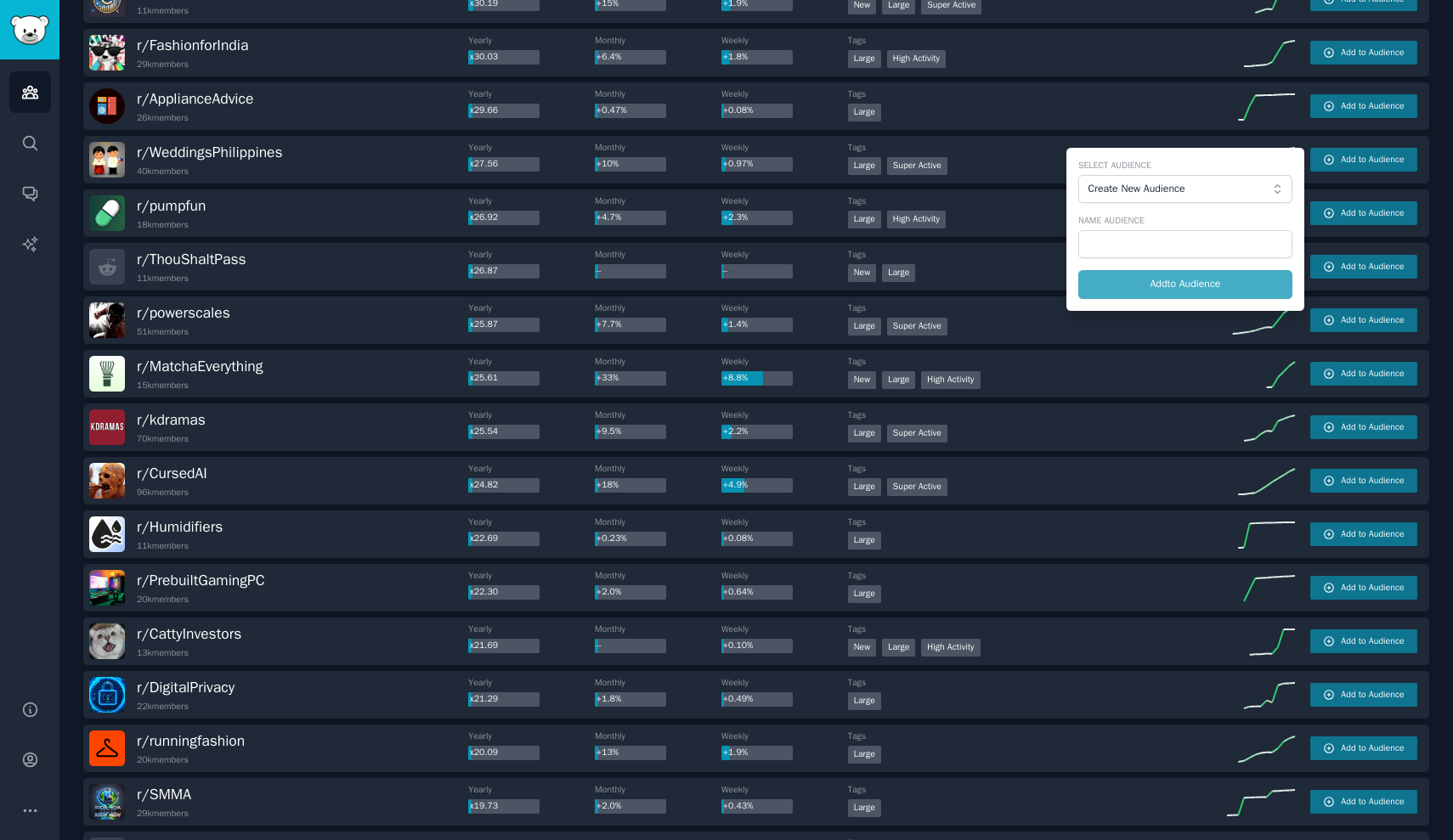 click on "Create New Audience" at bounding box center [1180, 189] 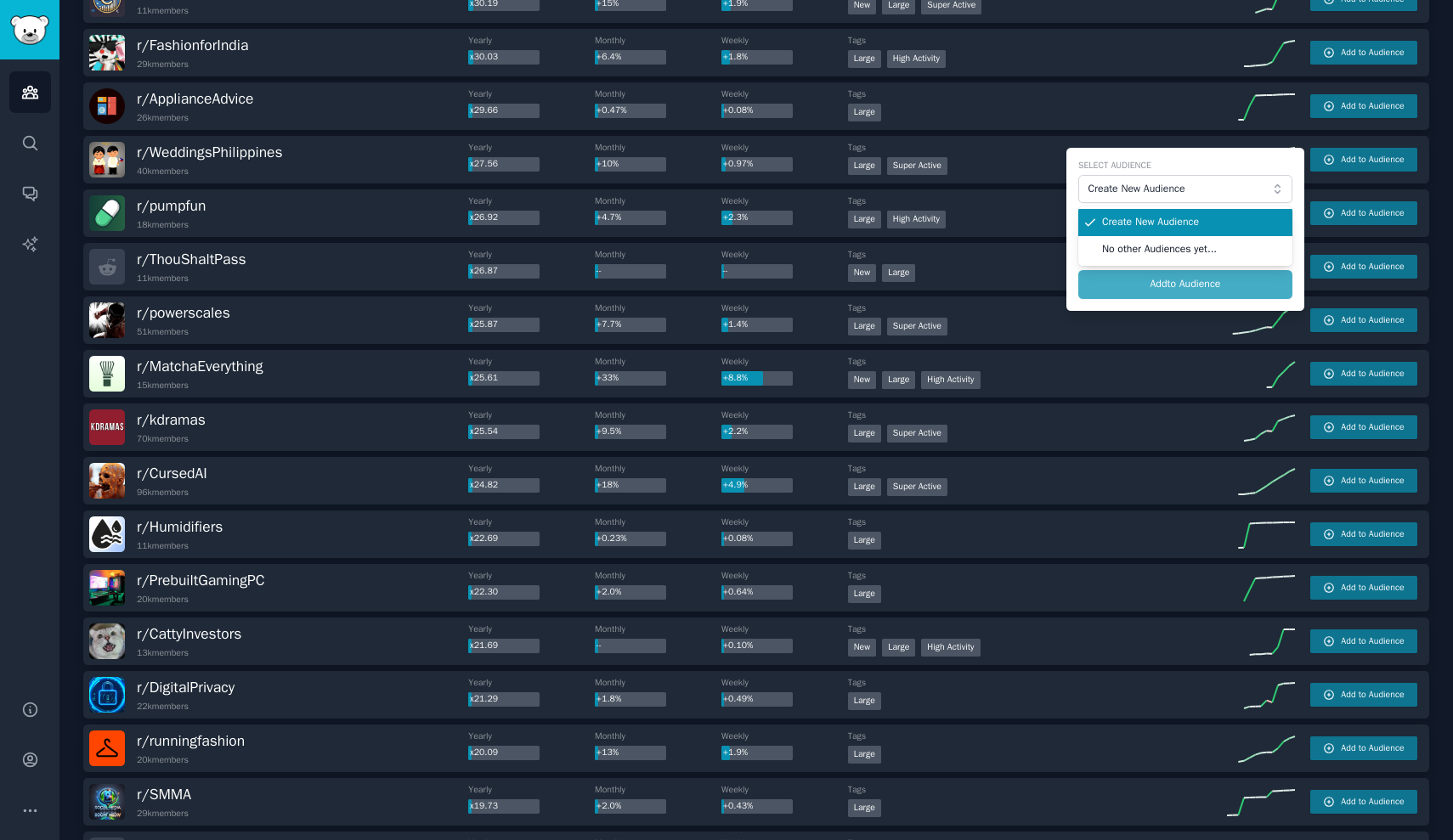 click on "Create New Audience" at bounding box center (1180, 189) 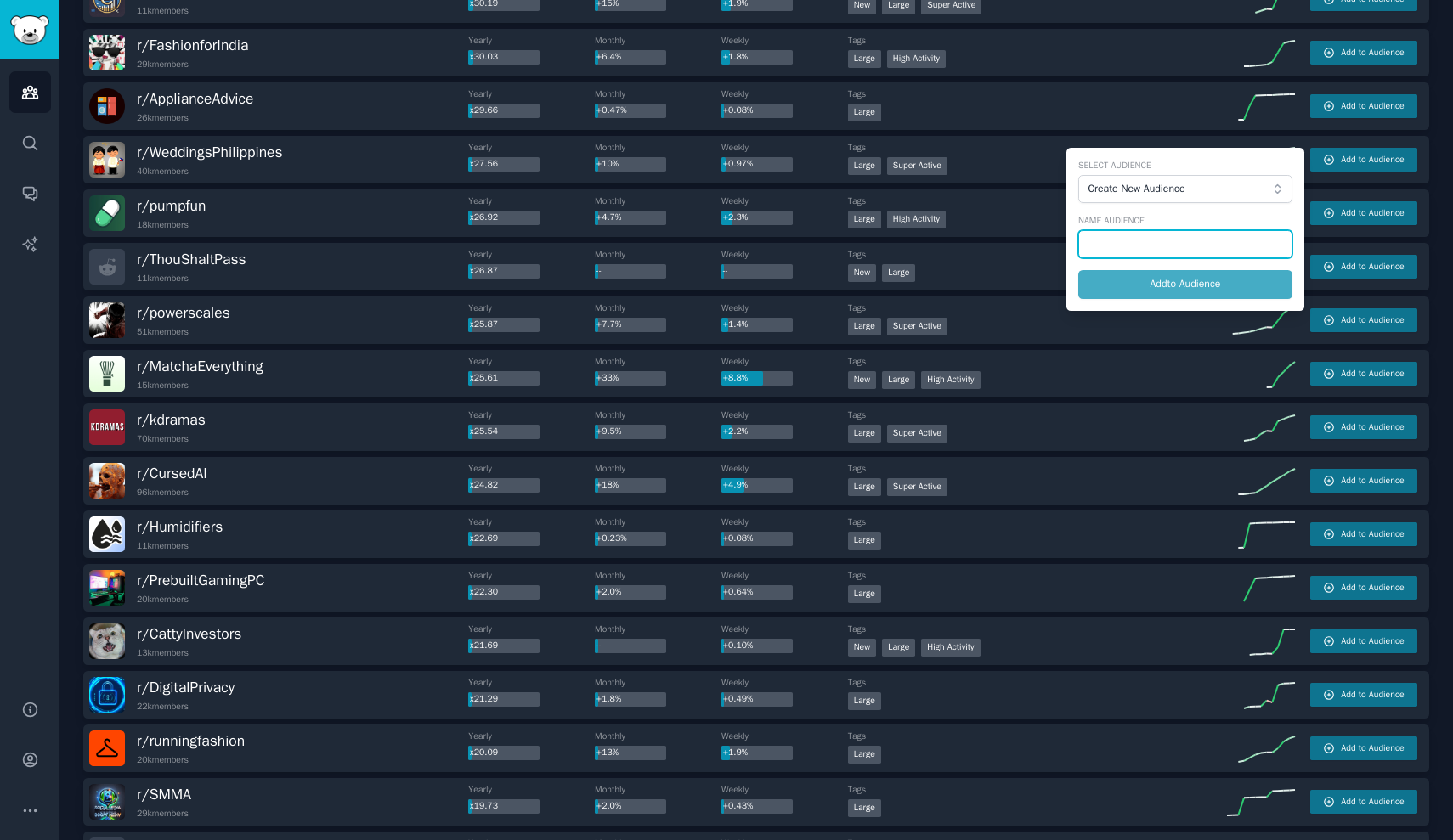 click at bounding box center [1185, 245] 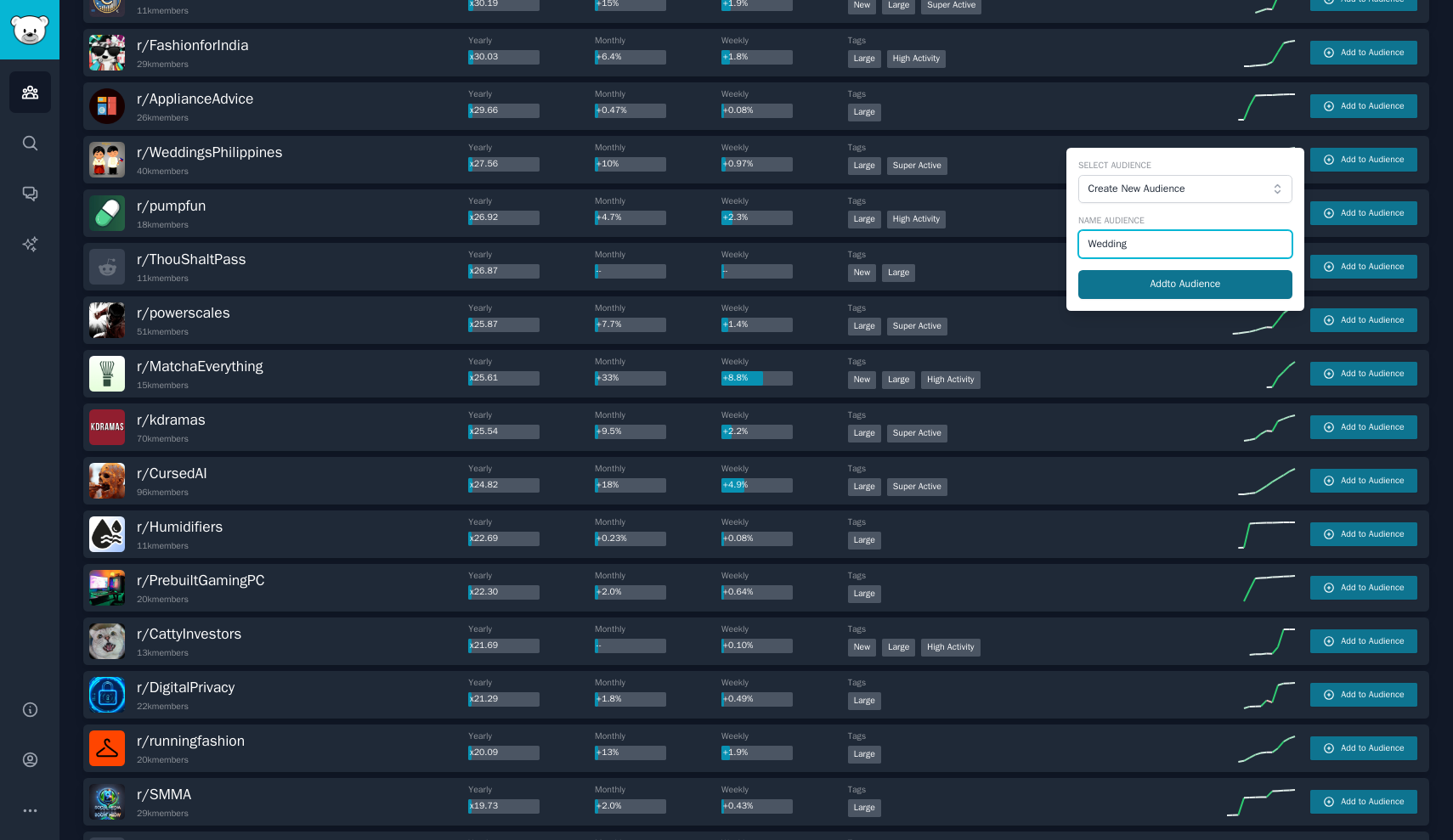type on "Wedding" 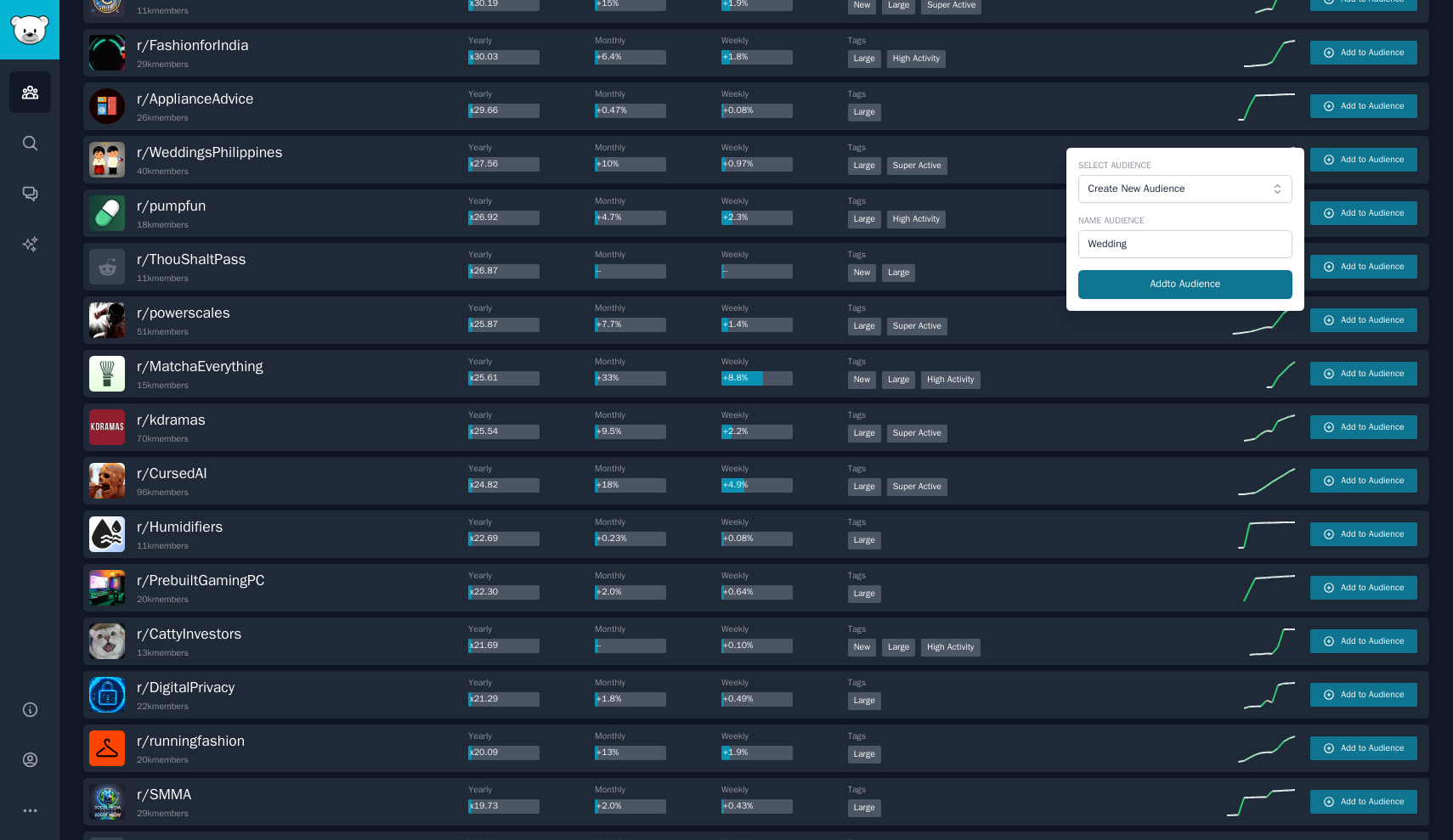 click on "Add  to Audience" 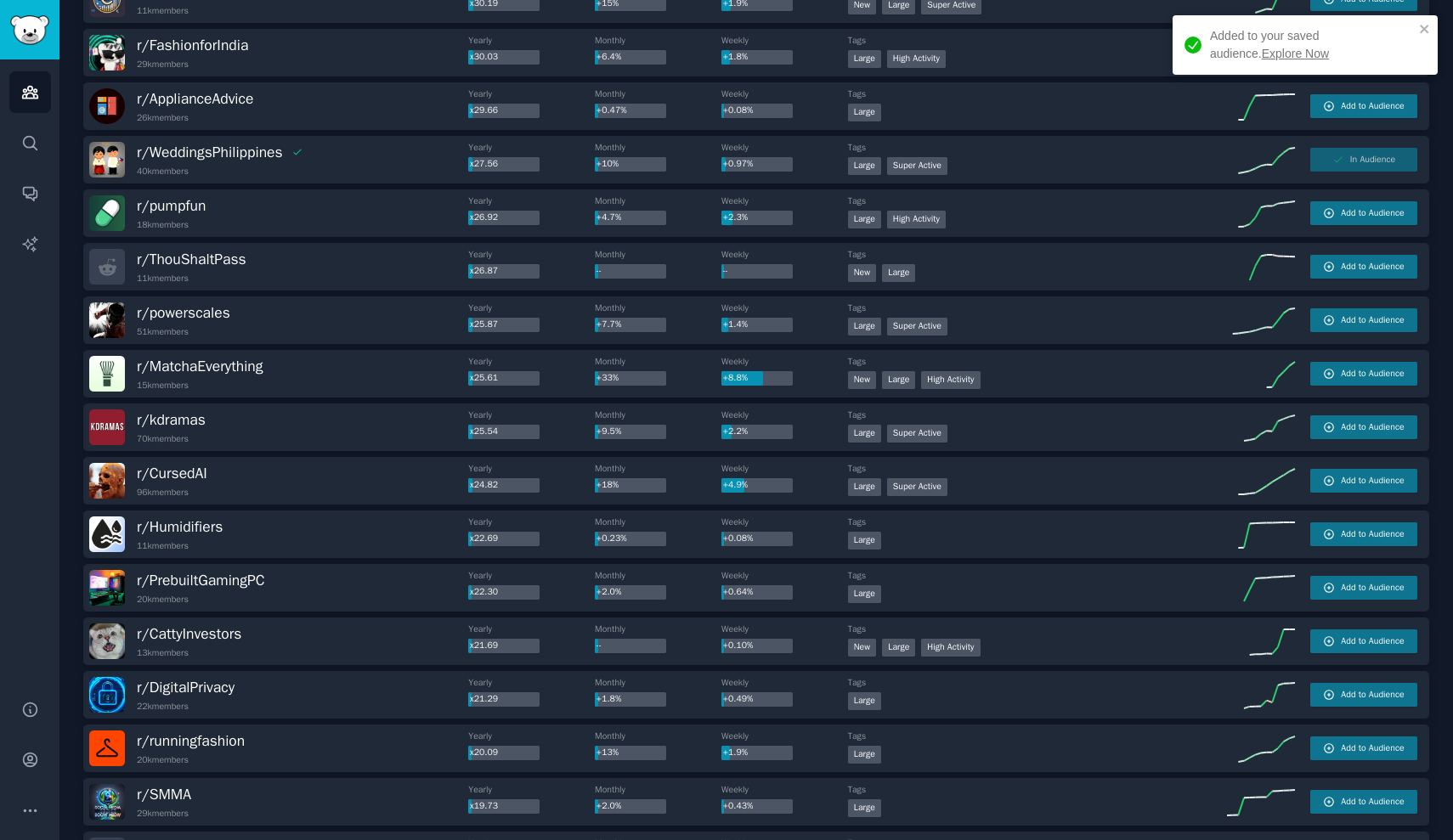 click on "Explore Now" at bounding box center (1295, 54) 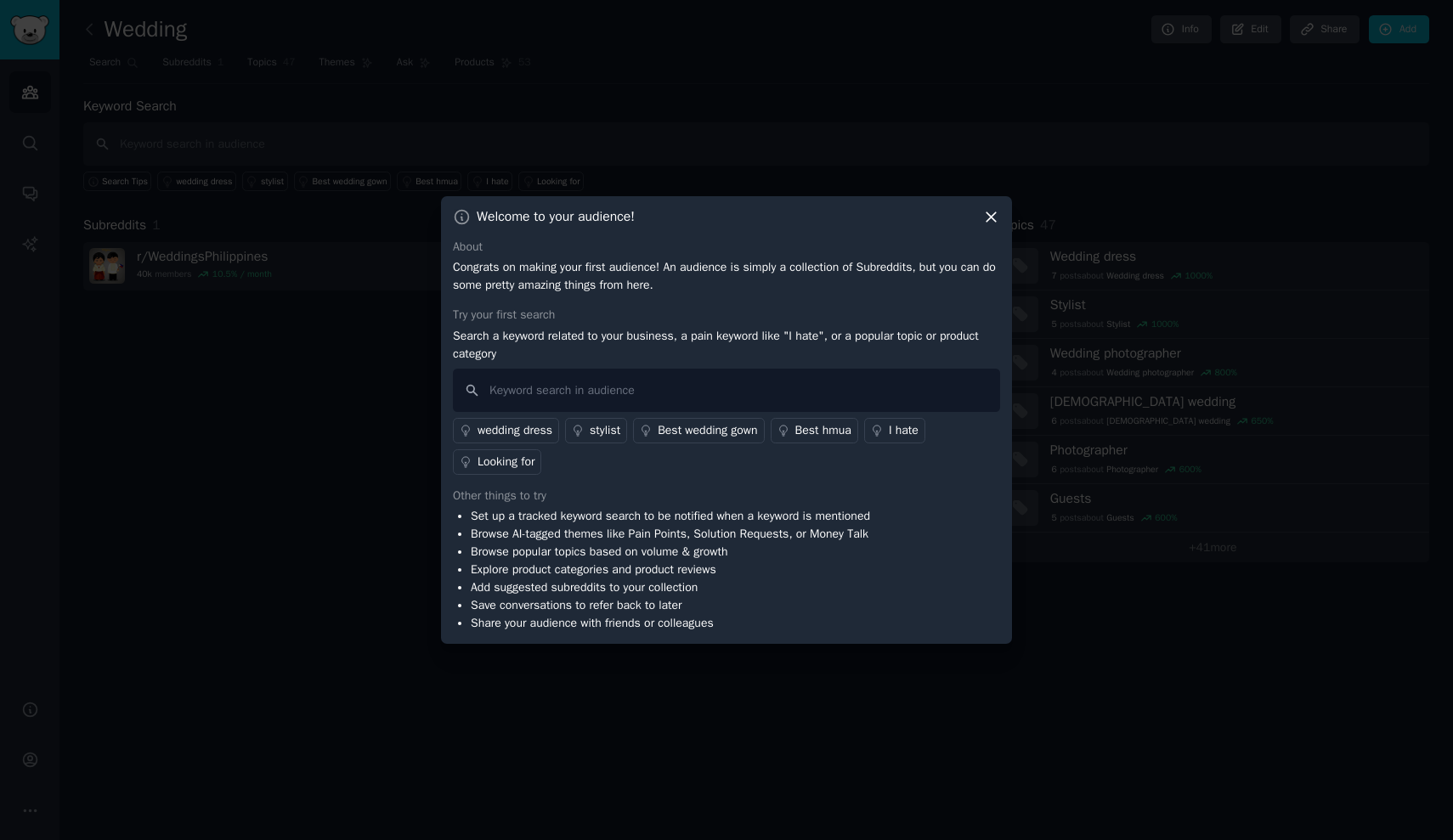 click 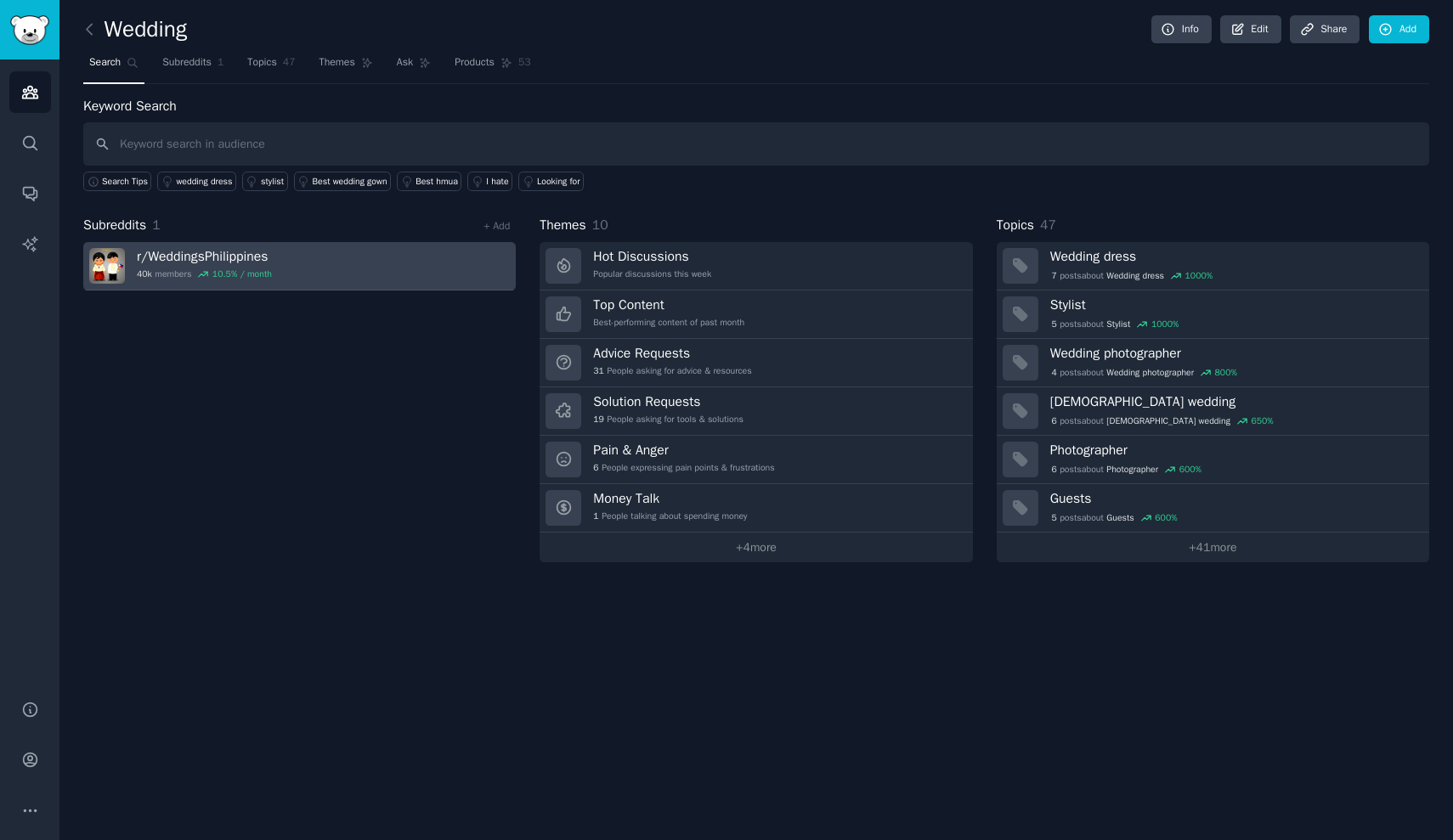 click on "r/ WeddingsPhilippines 40k  members 10.5 % / month" at bounding box center [299, 266] 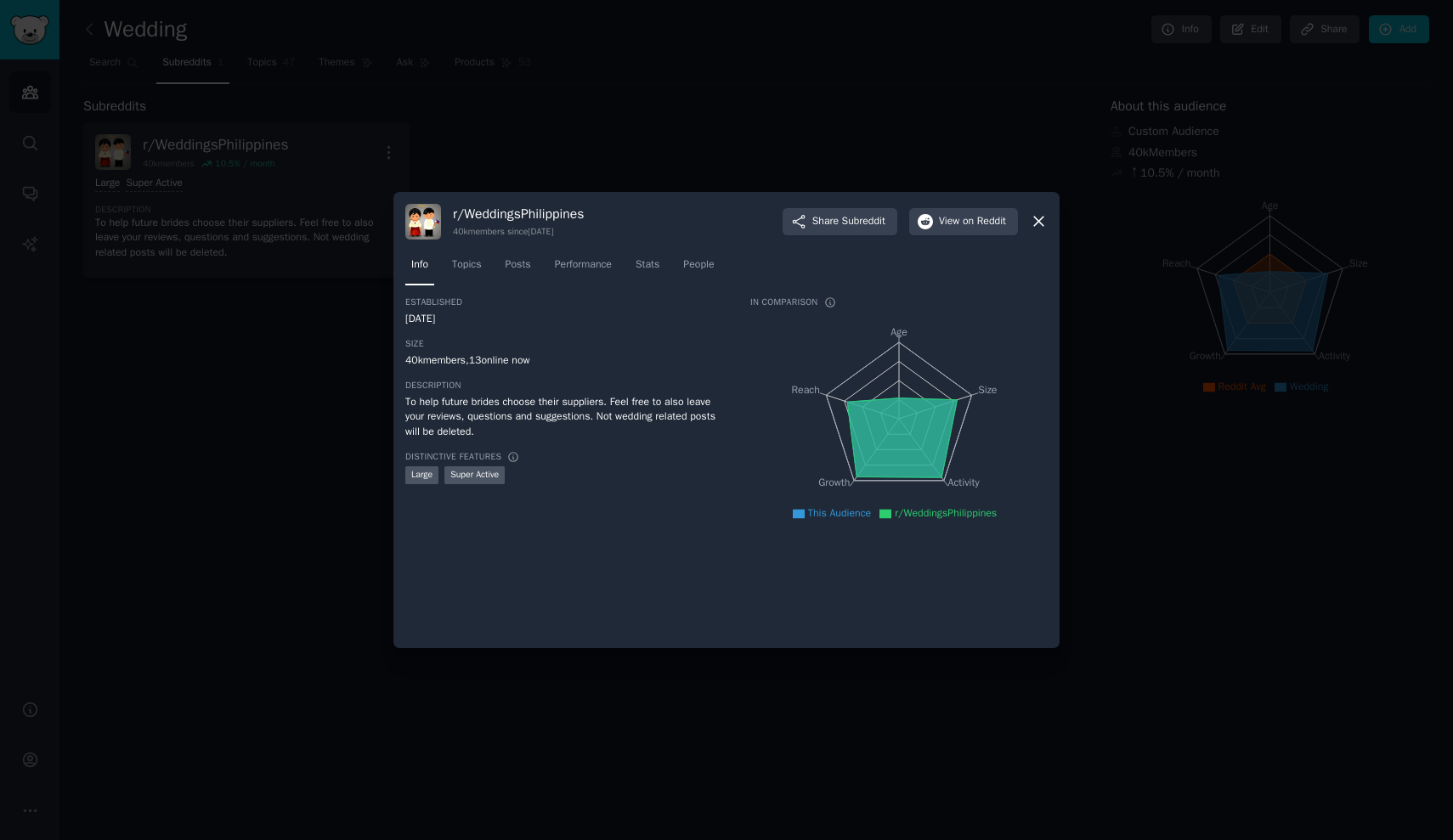 click at bounding box center (726, 420) 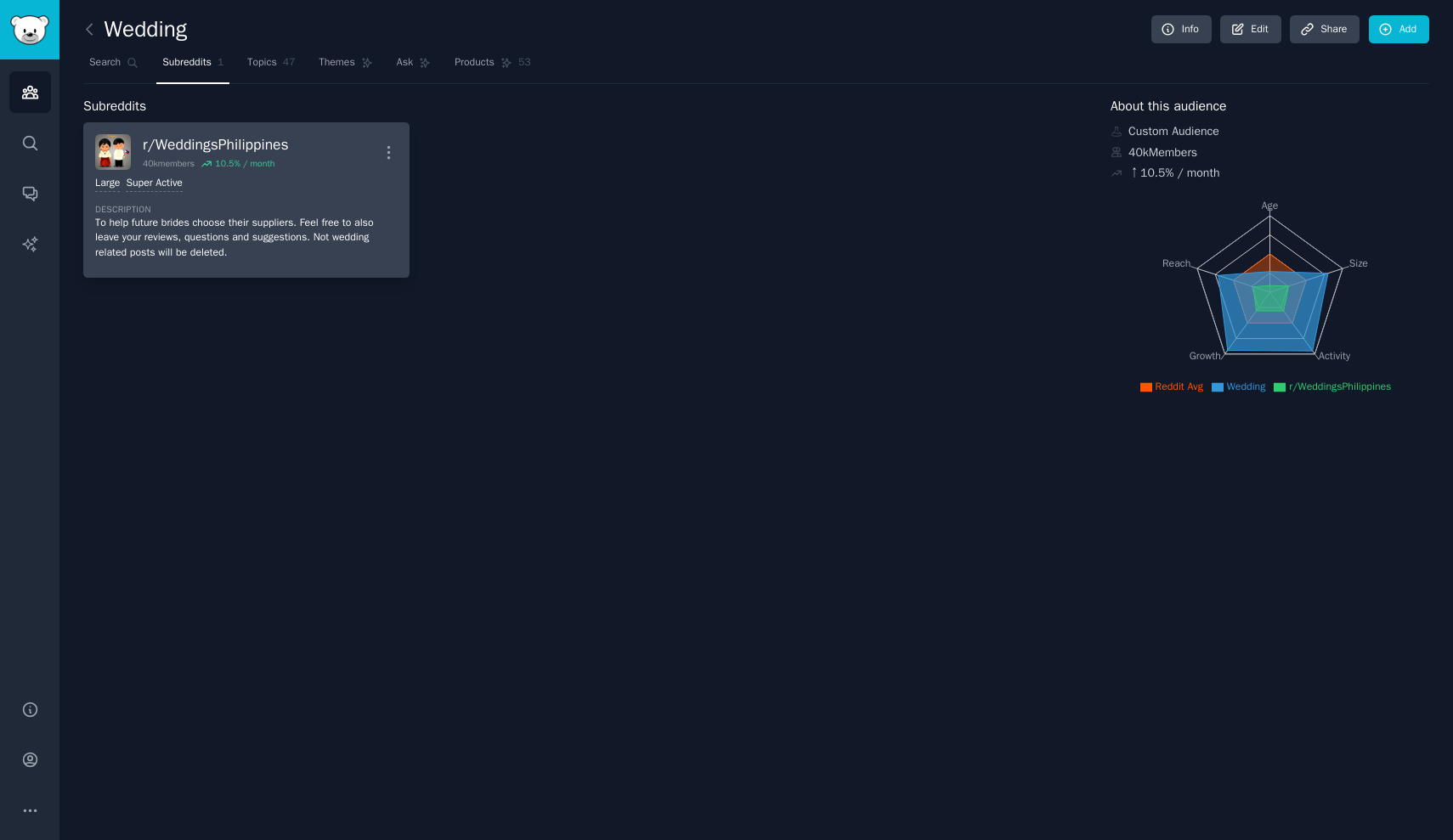 click on "10.5 % / month" at bounding box center [245, 164] 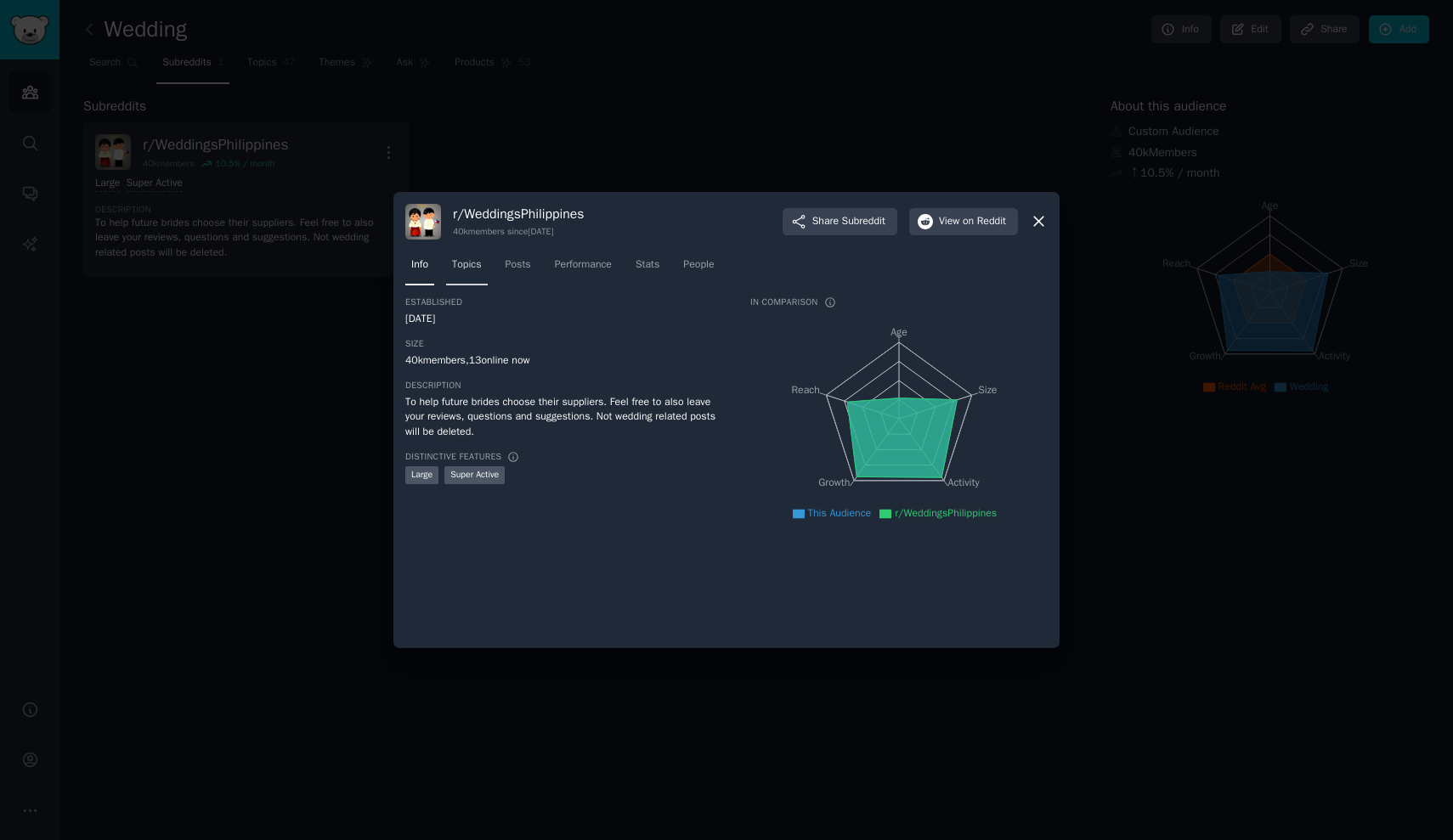 click on "Topics" at bounding box center (466, 265) 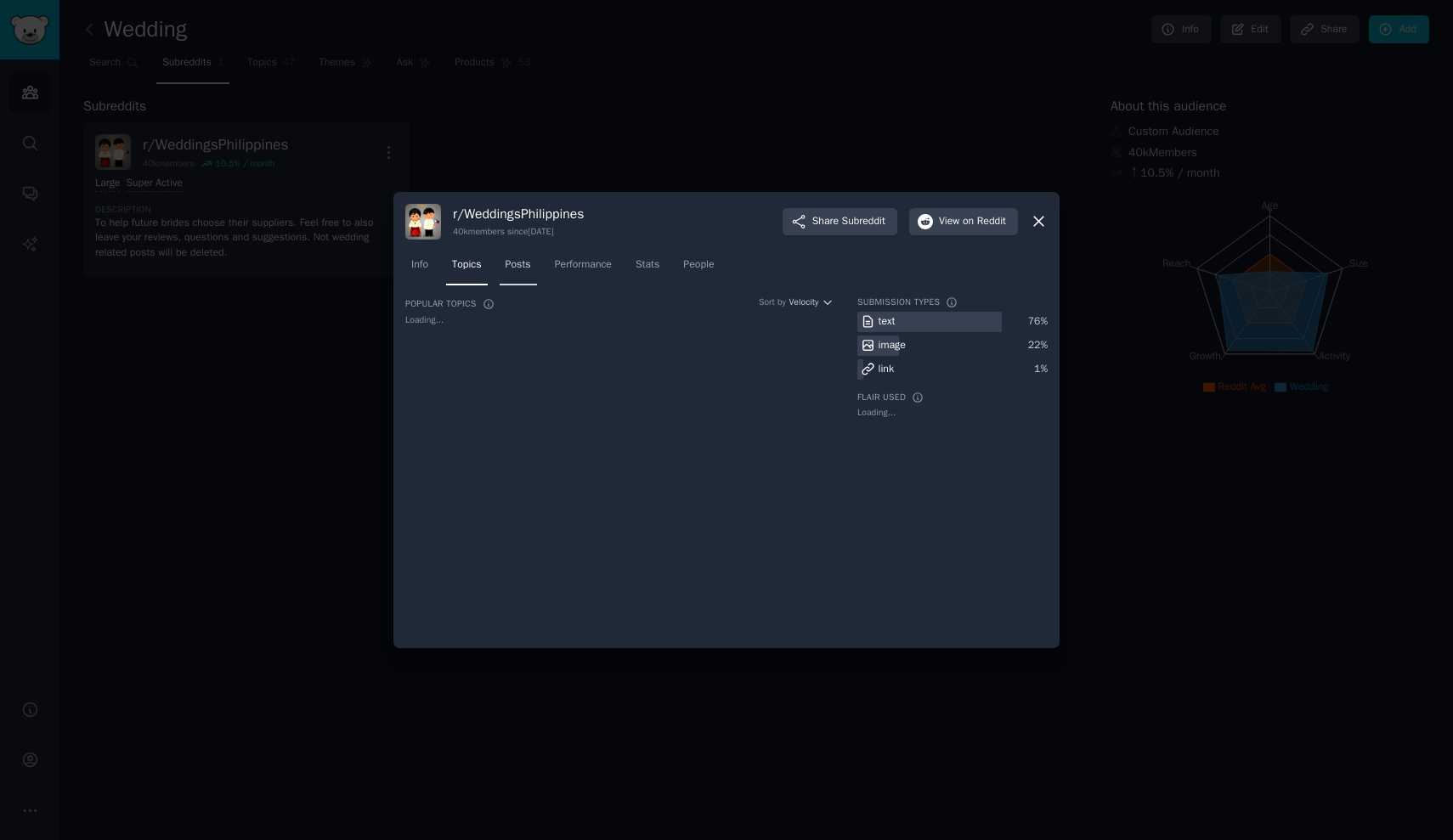 click on "Posts" at bounding box center [518, 265] 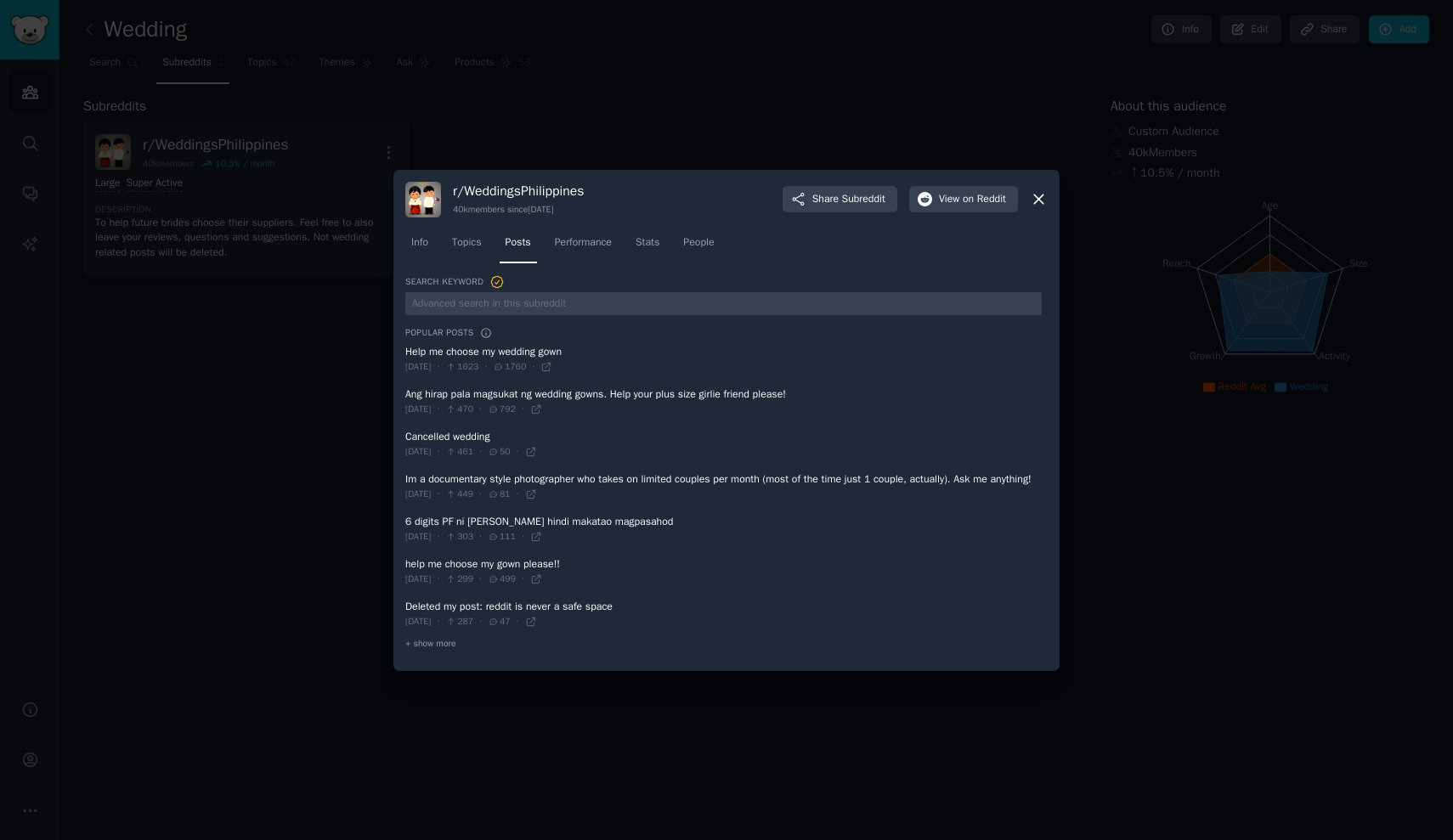 click on "Info Topics Posts Performance Stats People" 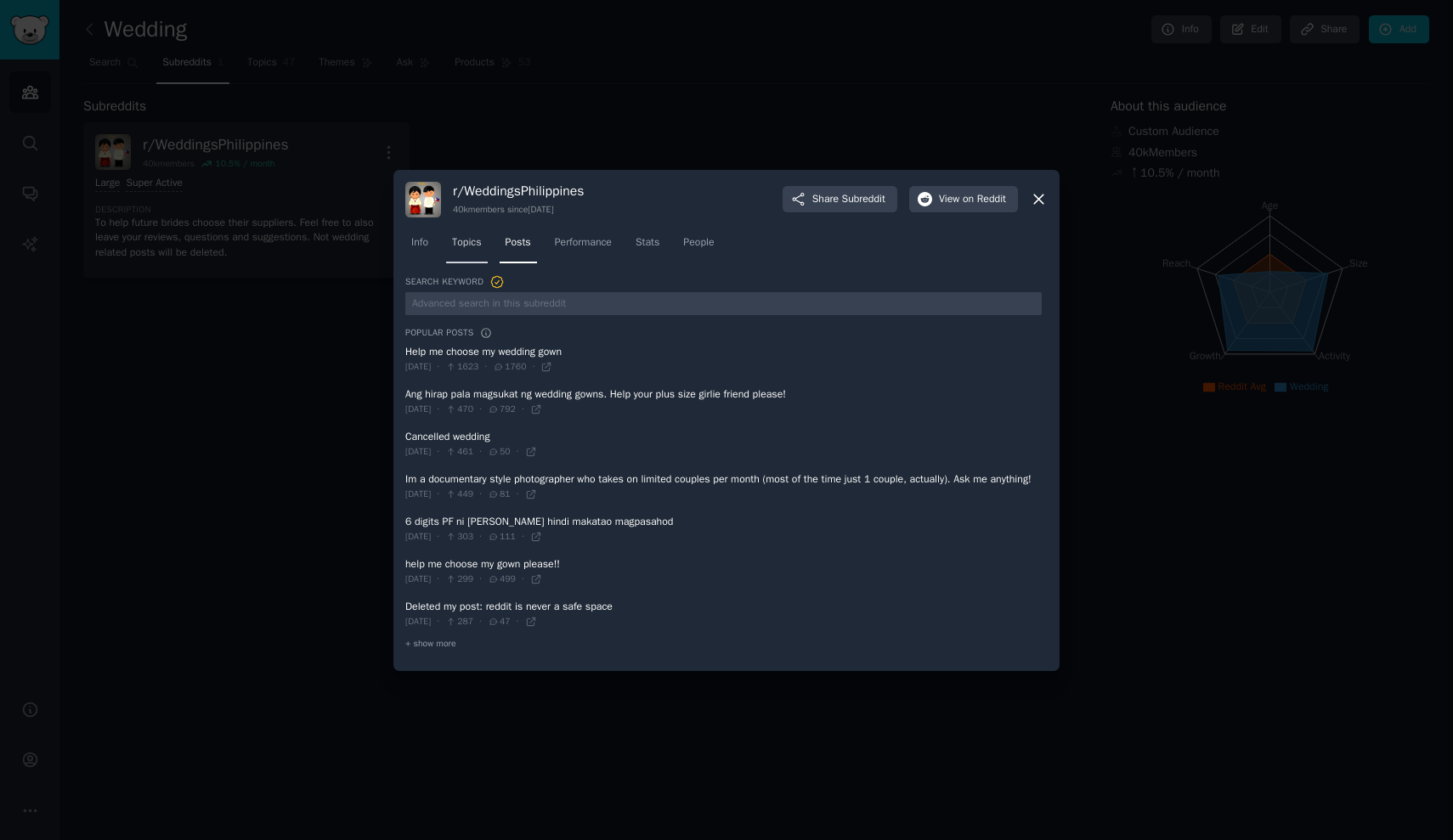 click on "Topics" at bounding box center [466, 246] 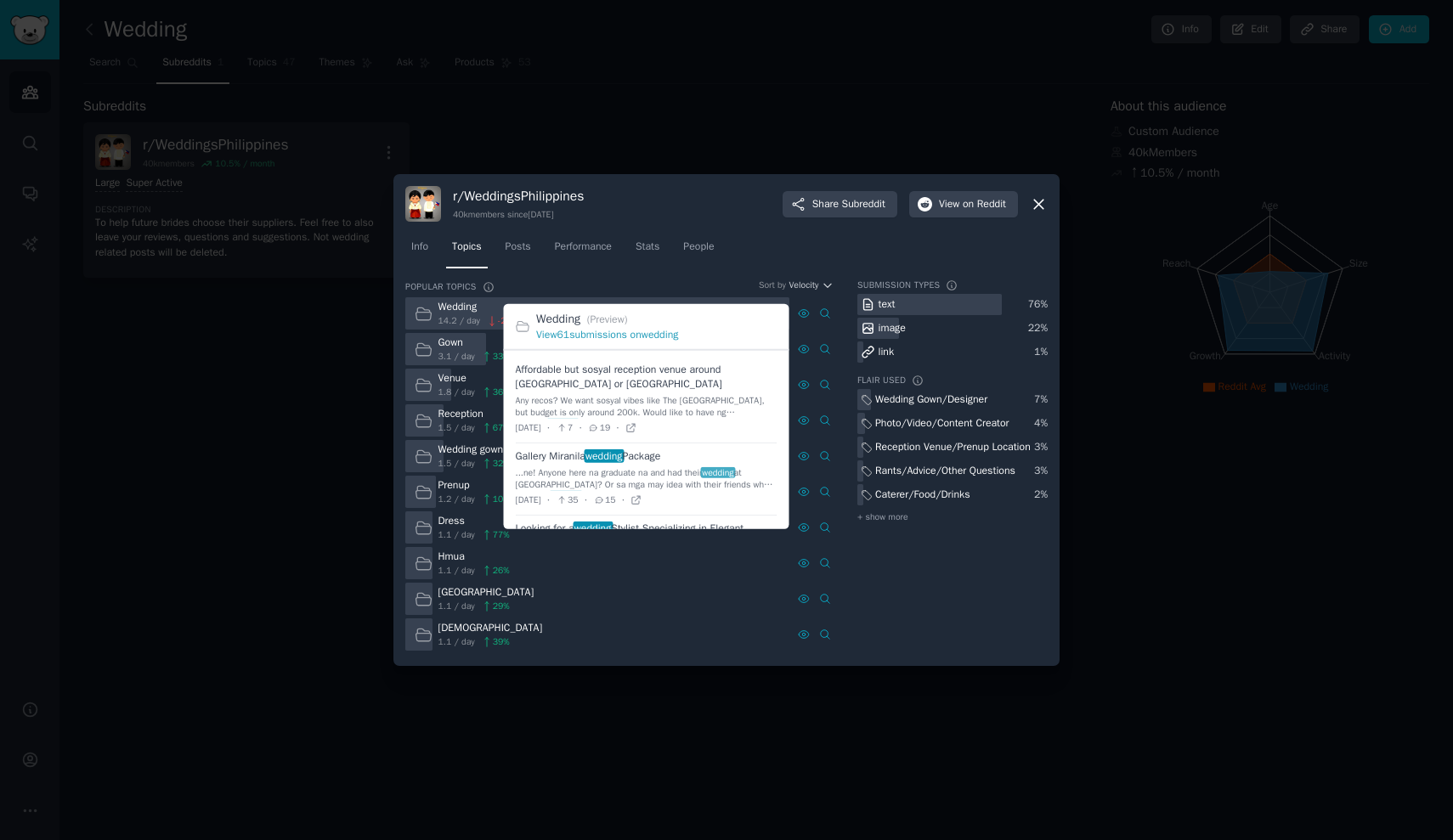 scroll, scrollTop: 17, scrollLeft: 0, axis: vertical 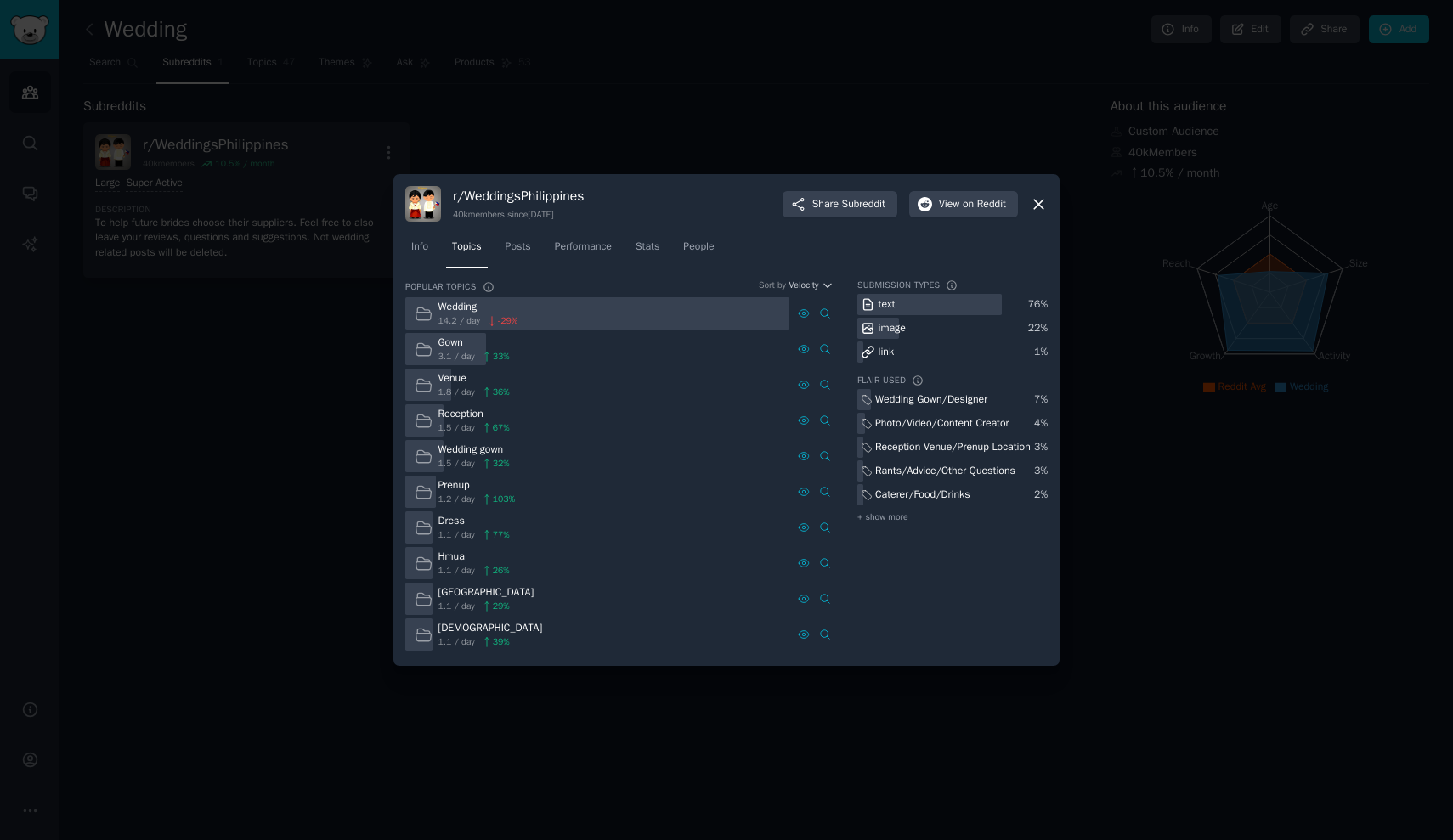 click on "r/ WeddingsPhilippines 40k  members since  04/26/2021 Share  Subreddit View  on Reddit" at bounding box center (726, 204) 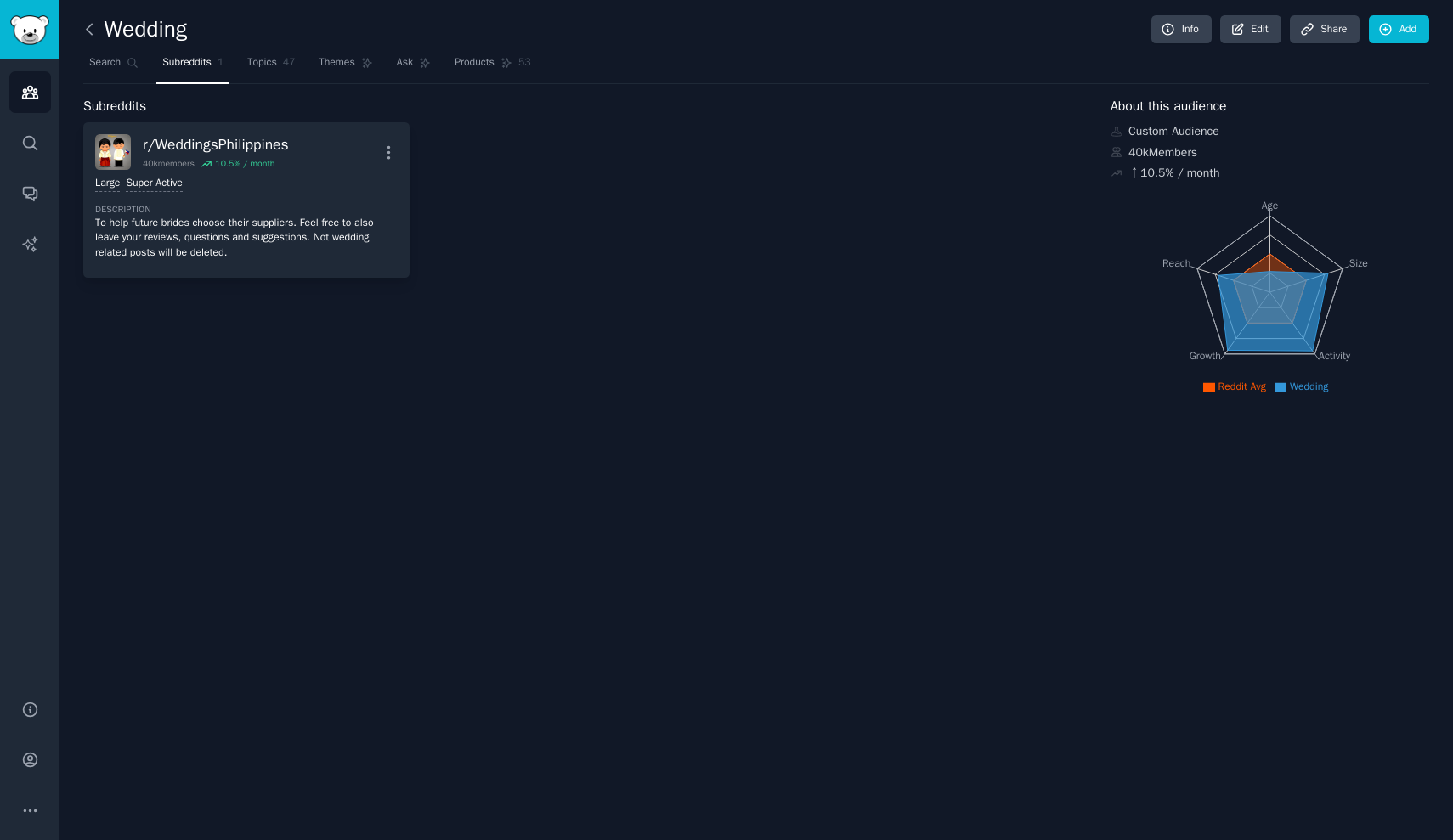 click 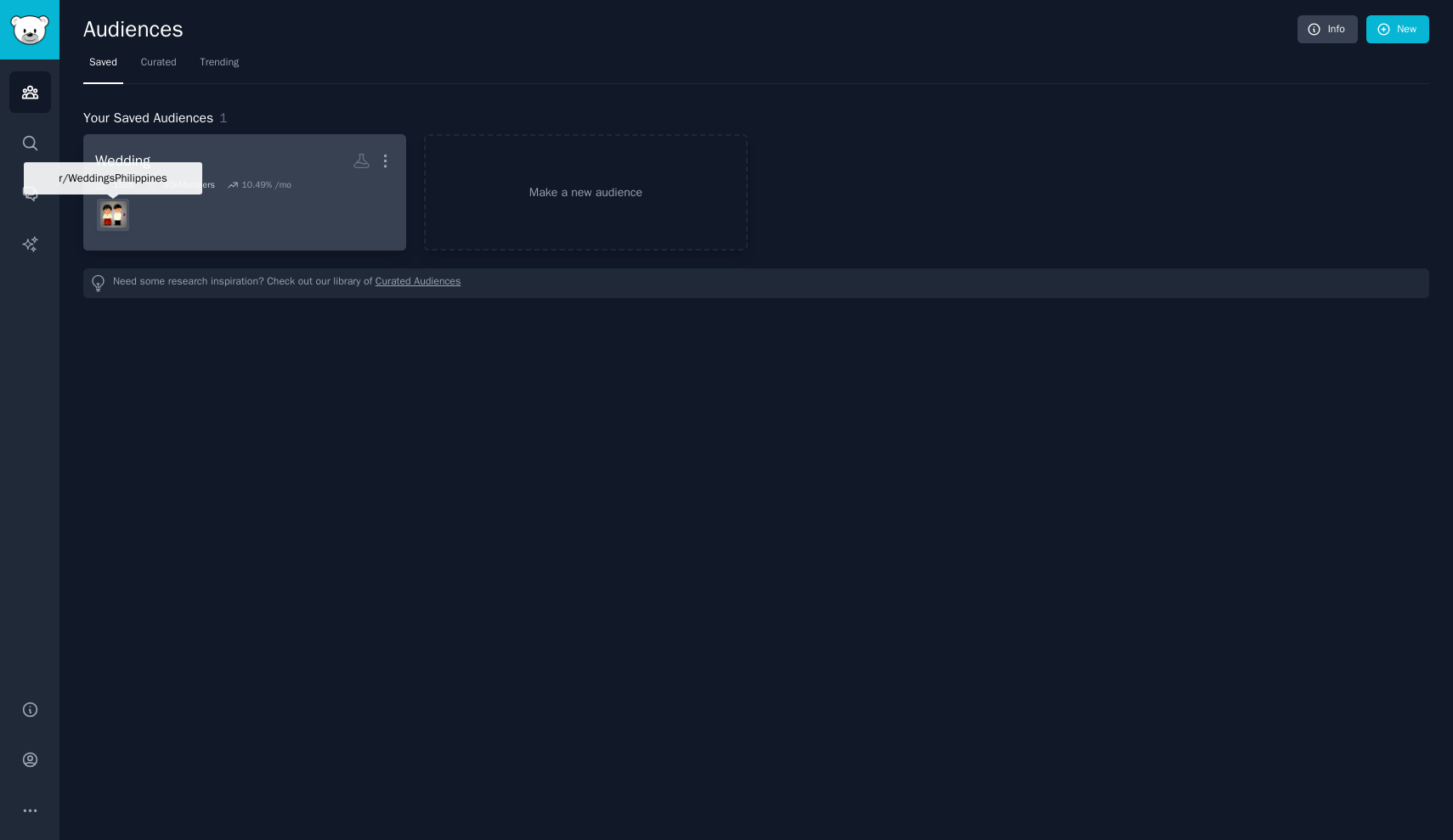 click at bounding box center (113, 214) 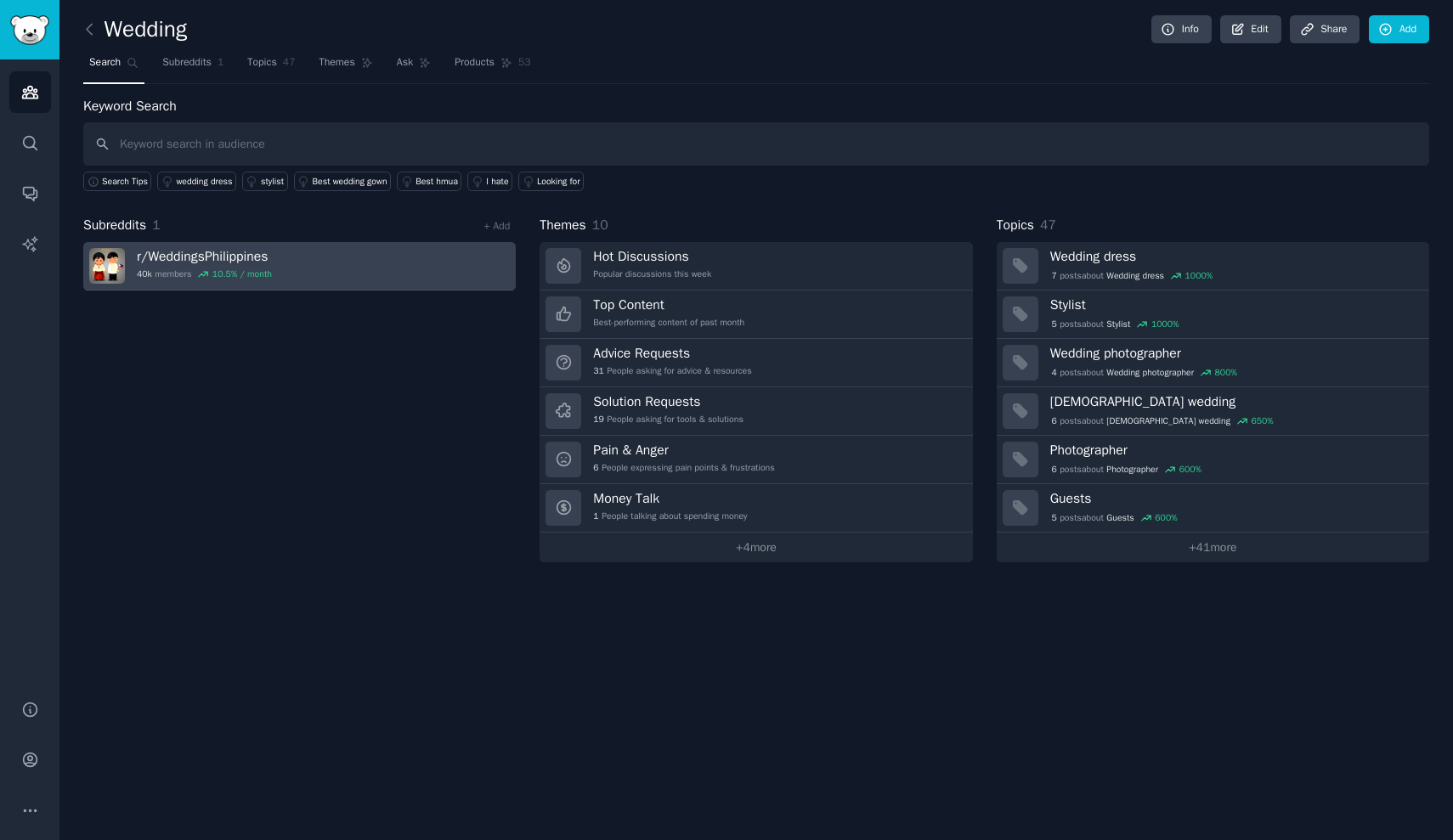 click on "r/ WeddingsPhilippines" at bounding box center (204, 257) 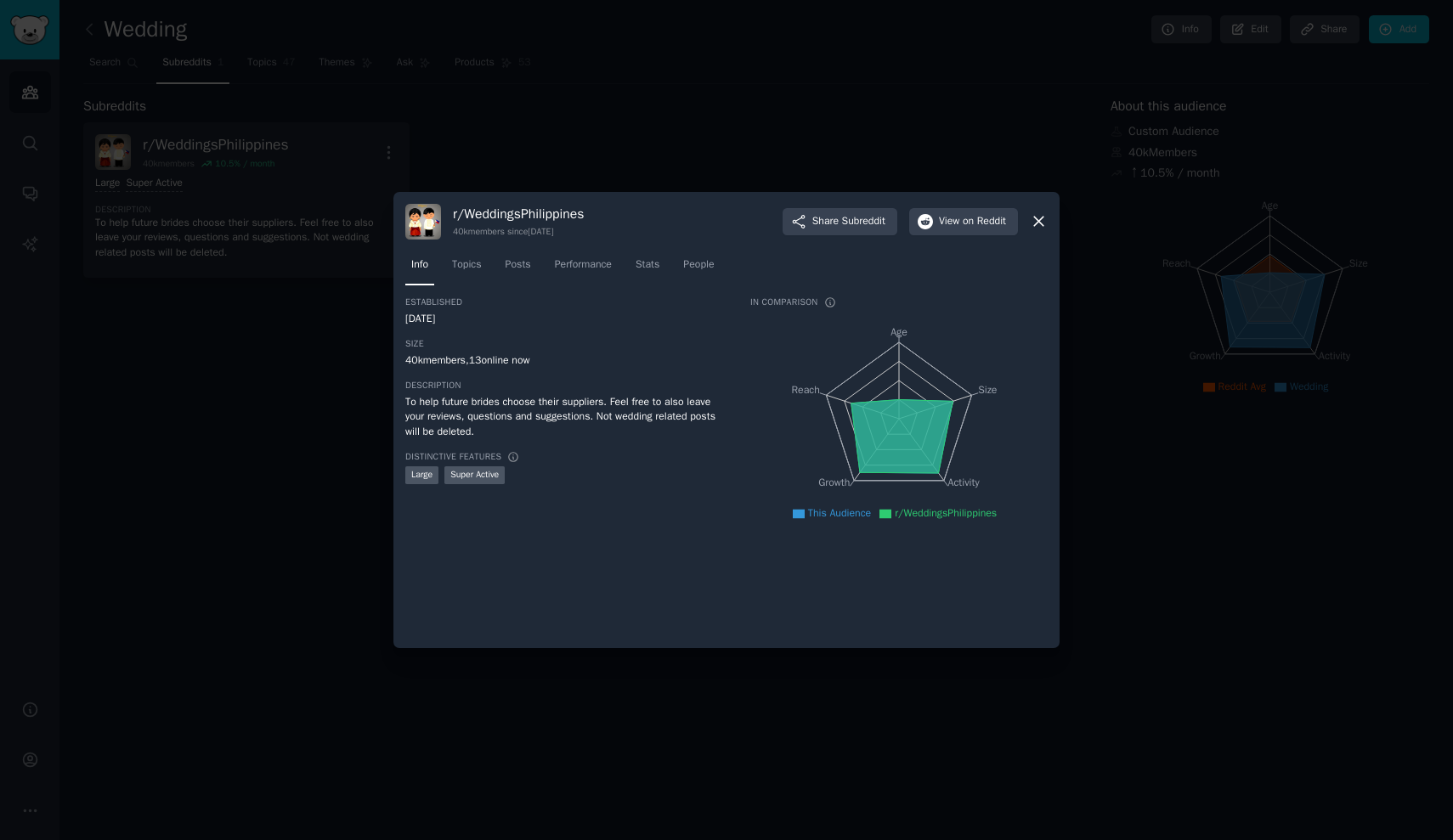 click at bounding box center (726, 420) 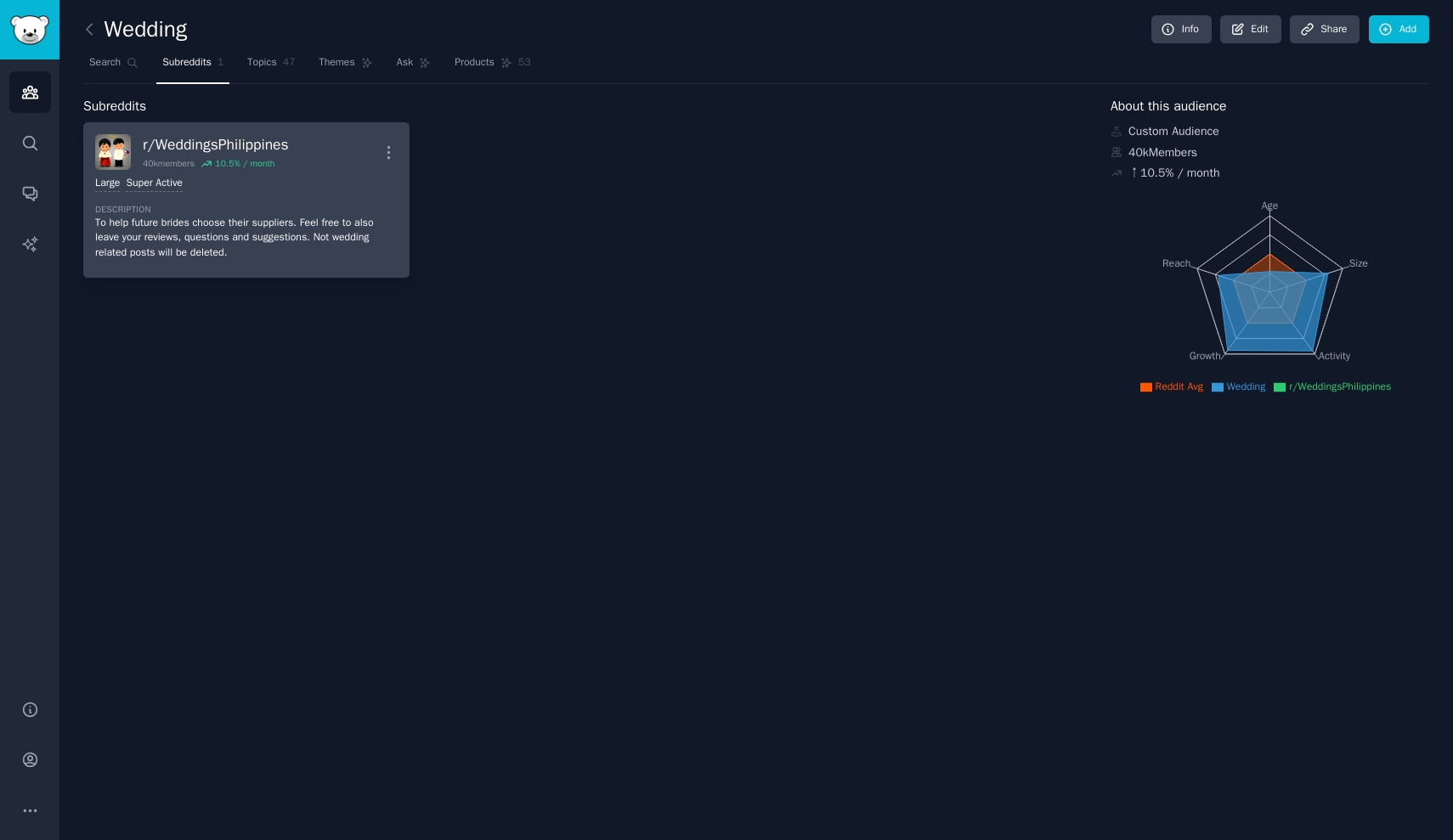 click on "Large Super Active" at bounding box center [246, 183] 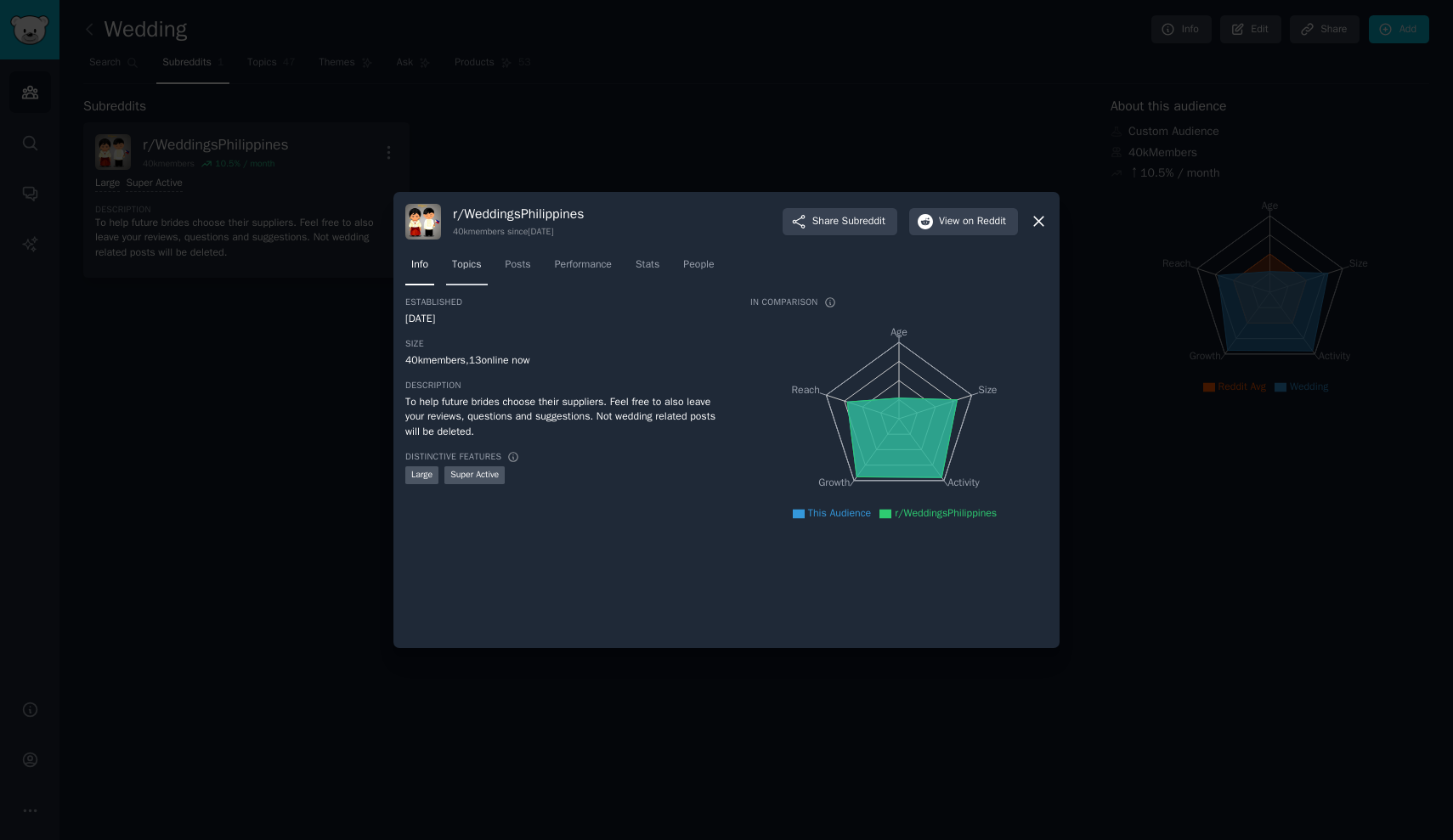 click on "Topics" at bounding box center (466, 265) 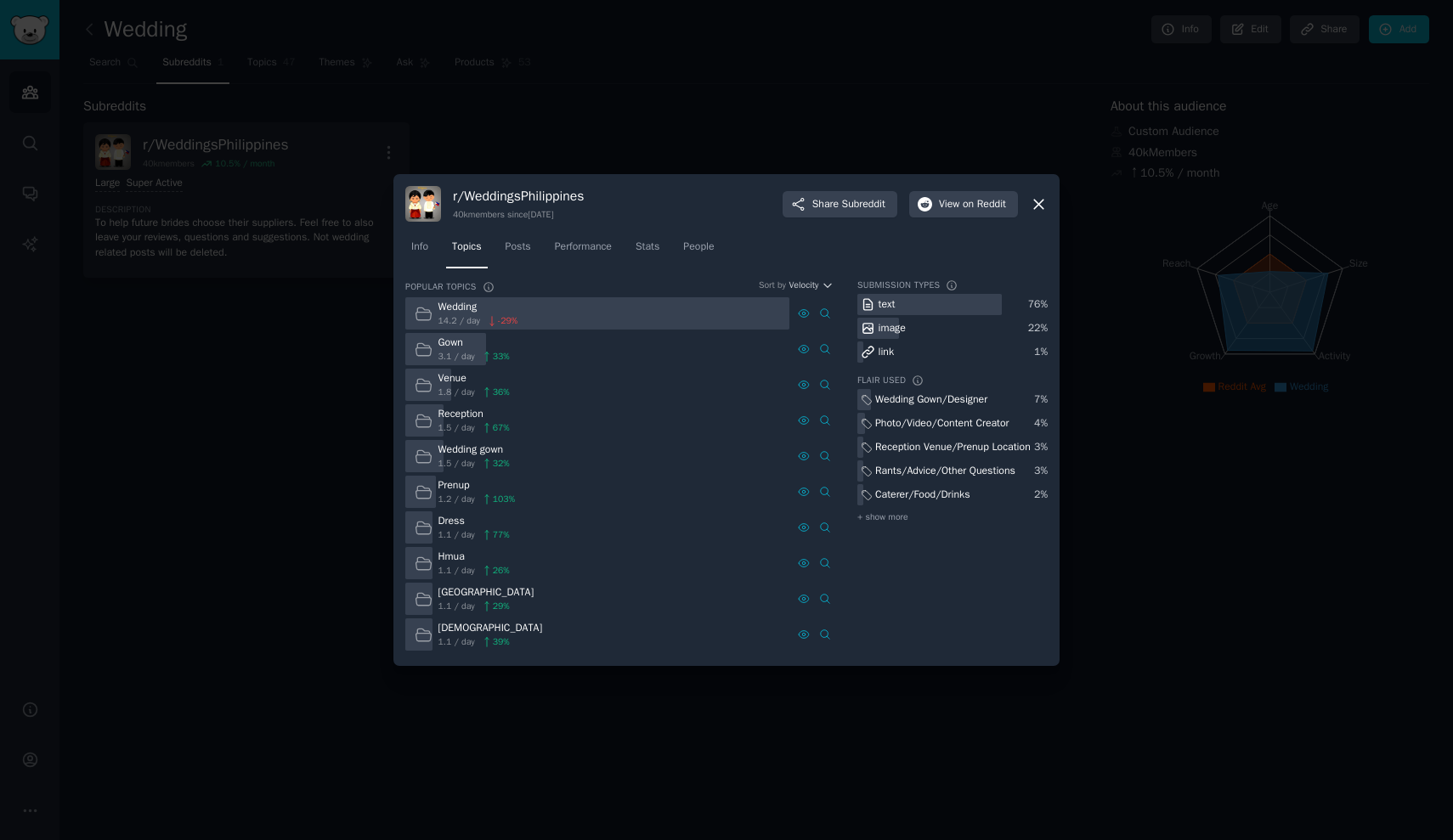 click 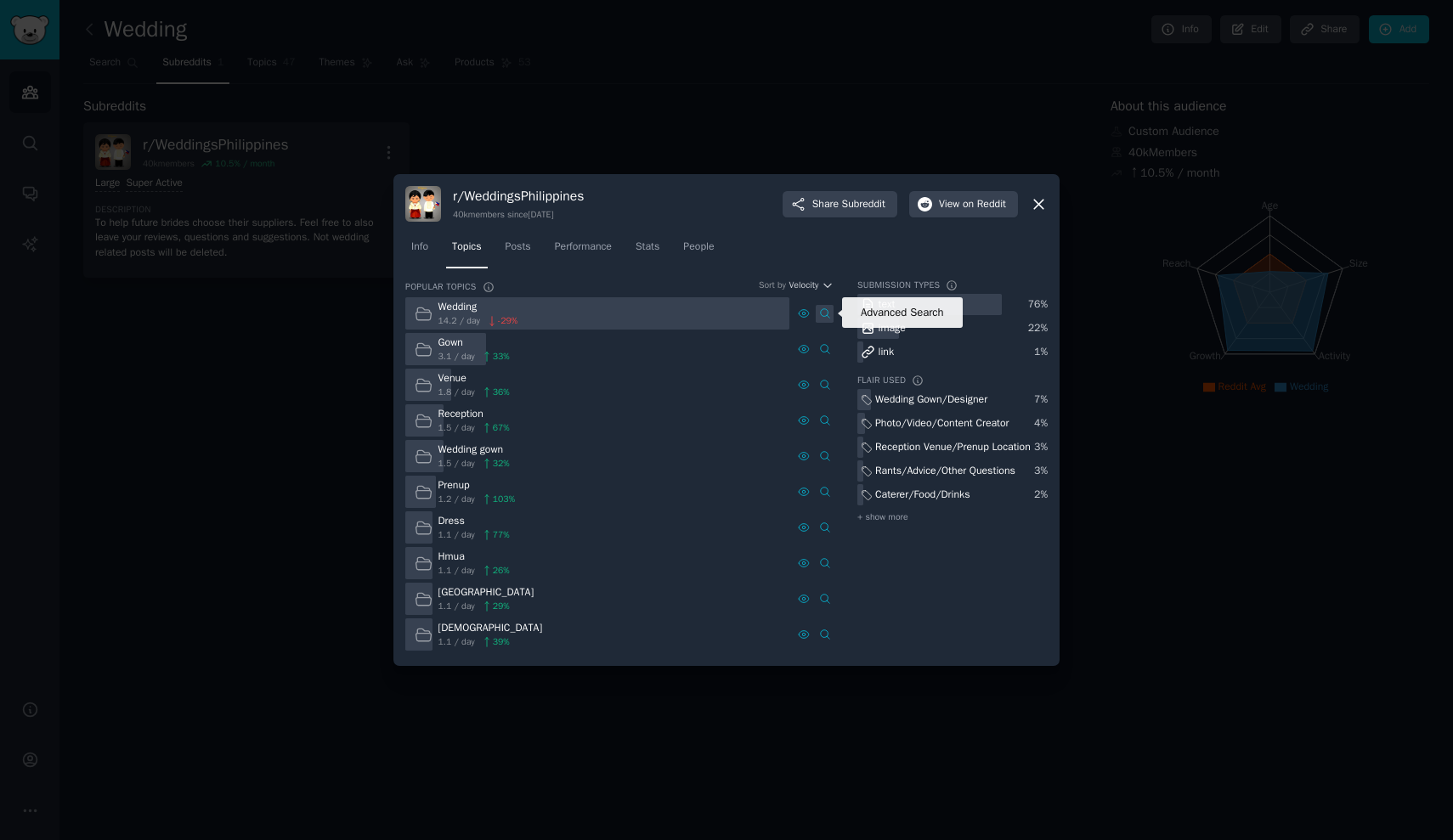 click 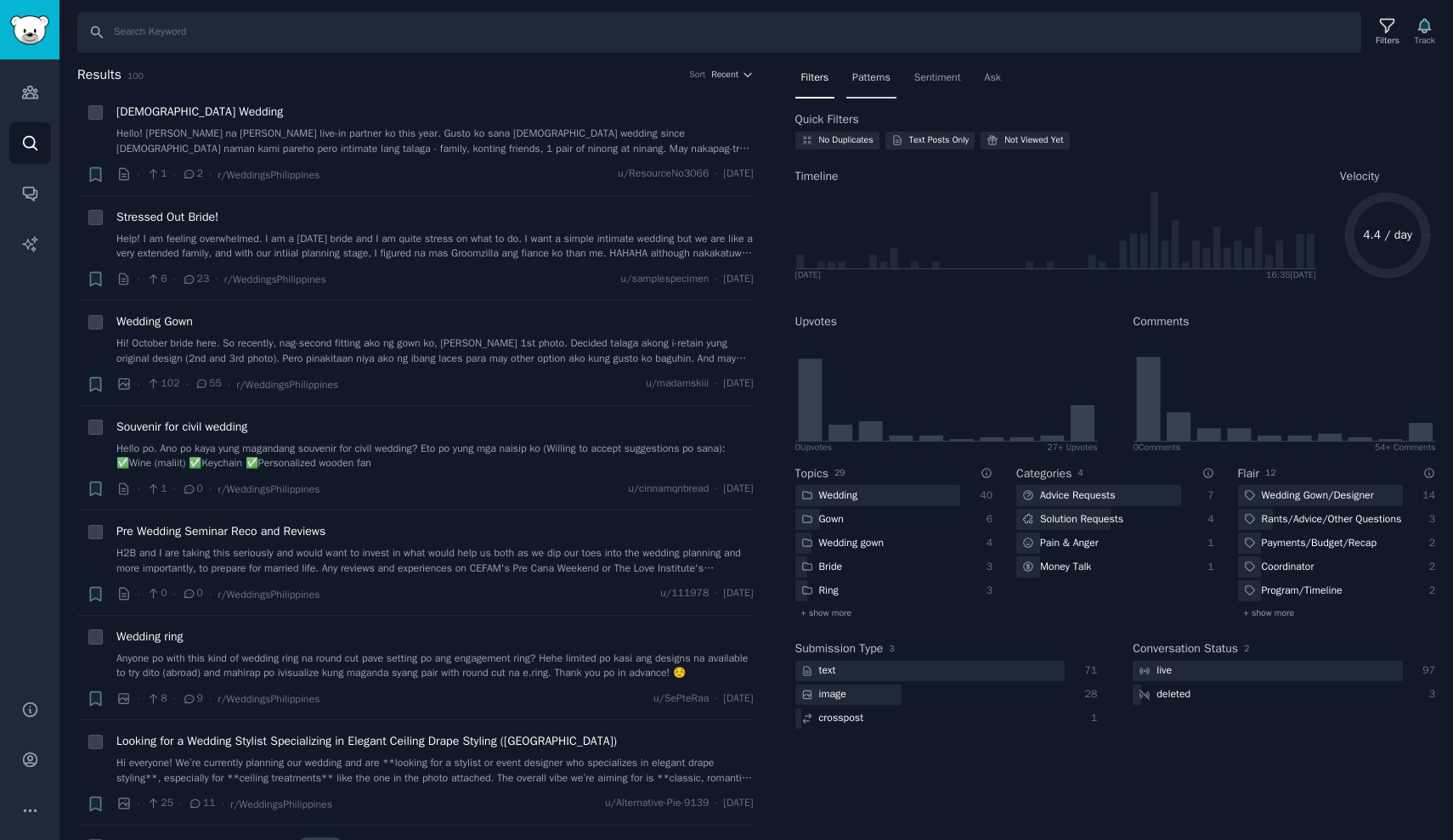 click on "Patterns" at bounding box center (871, 82) 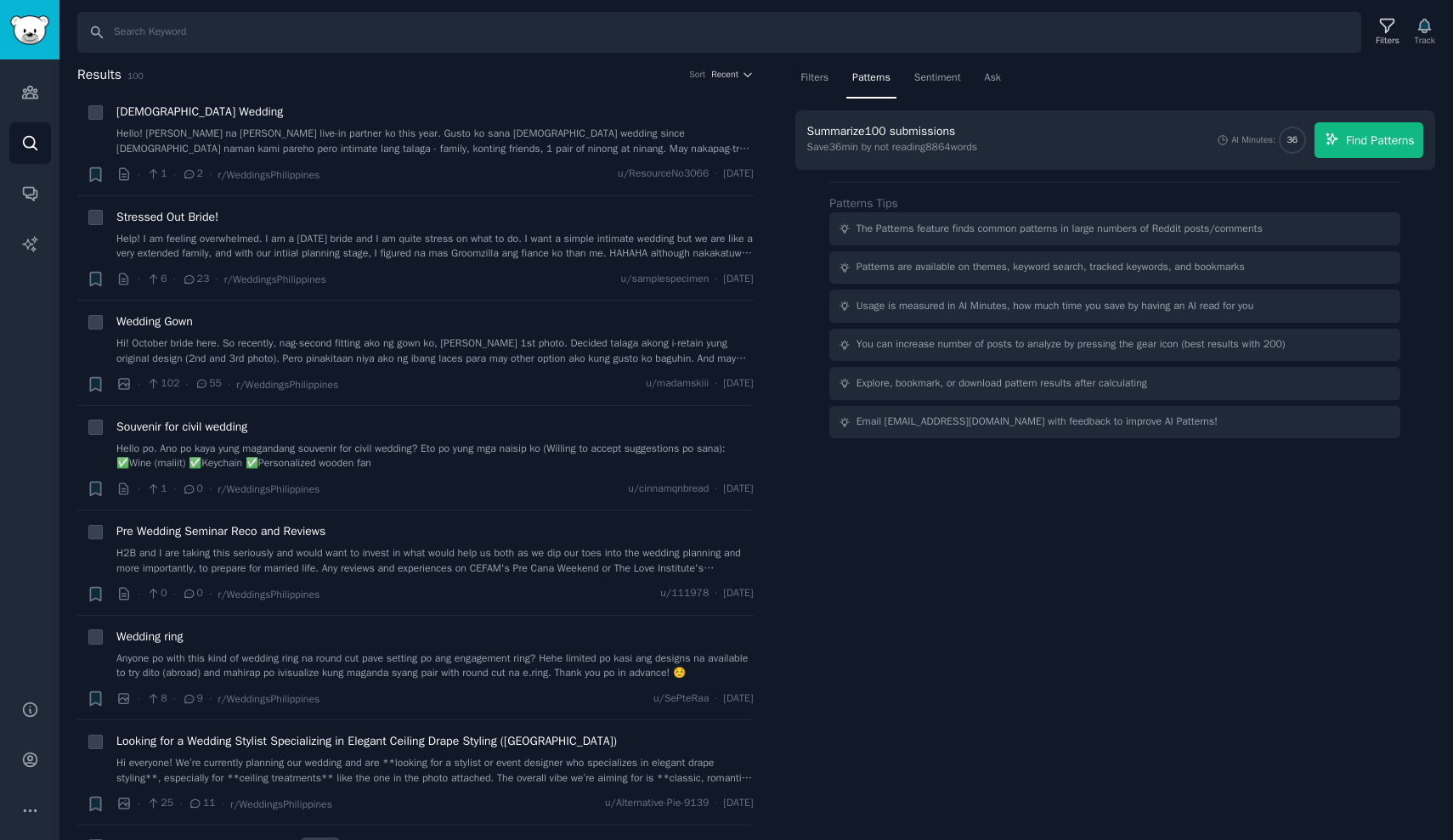 click on "Find Patterns" at bounding box center [1380, 140] 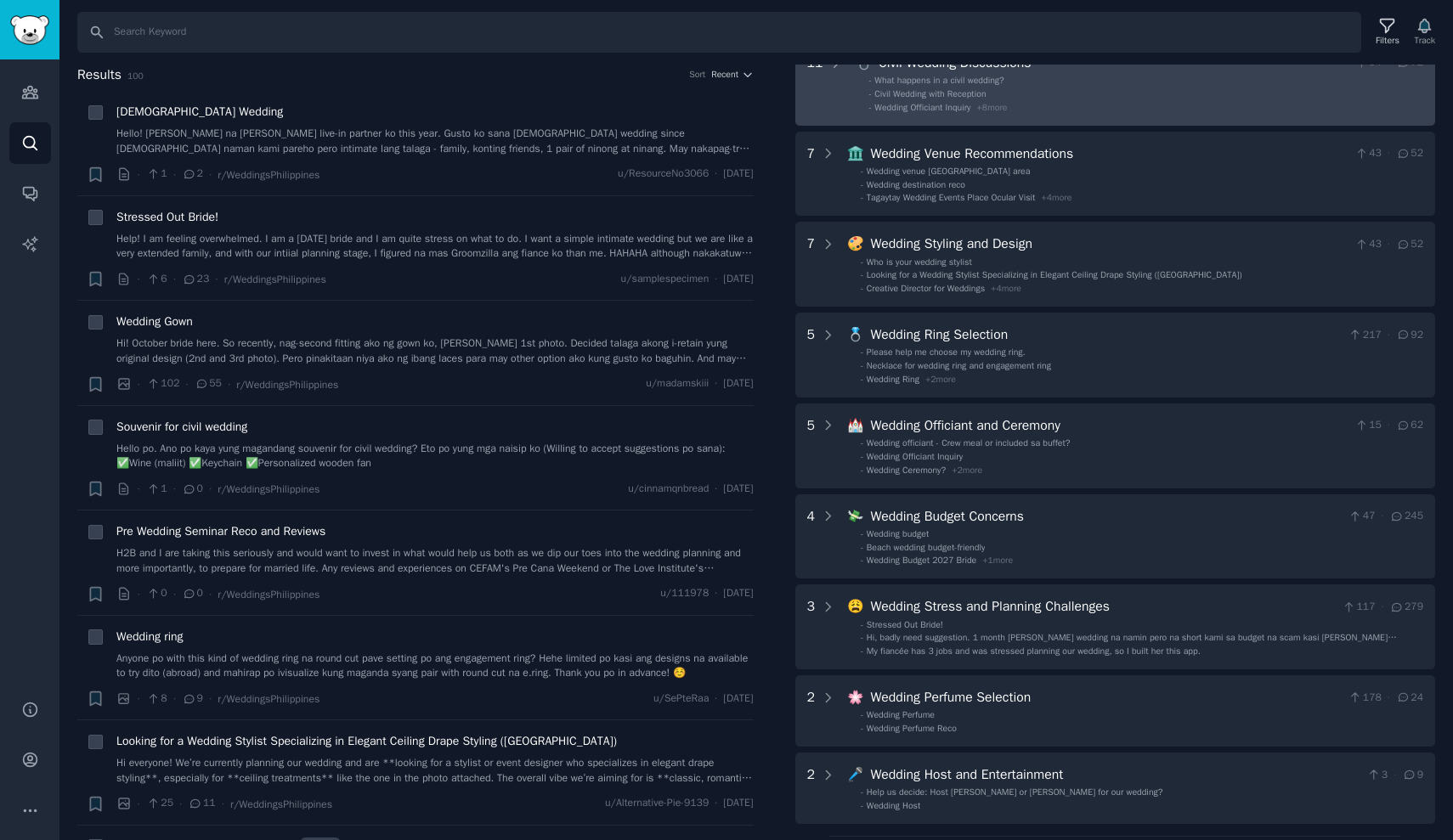 scroll, scrollTop: 0, scrollLeft: 0, axis: both 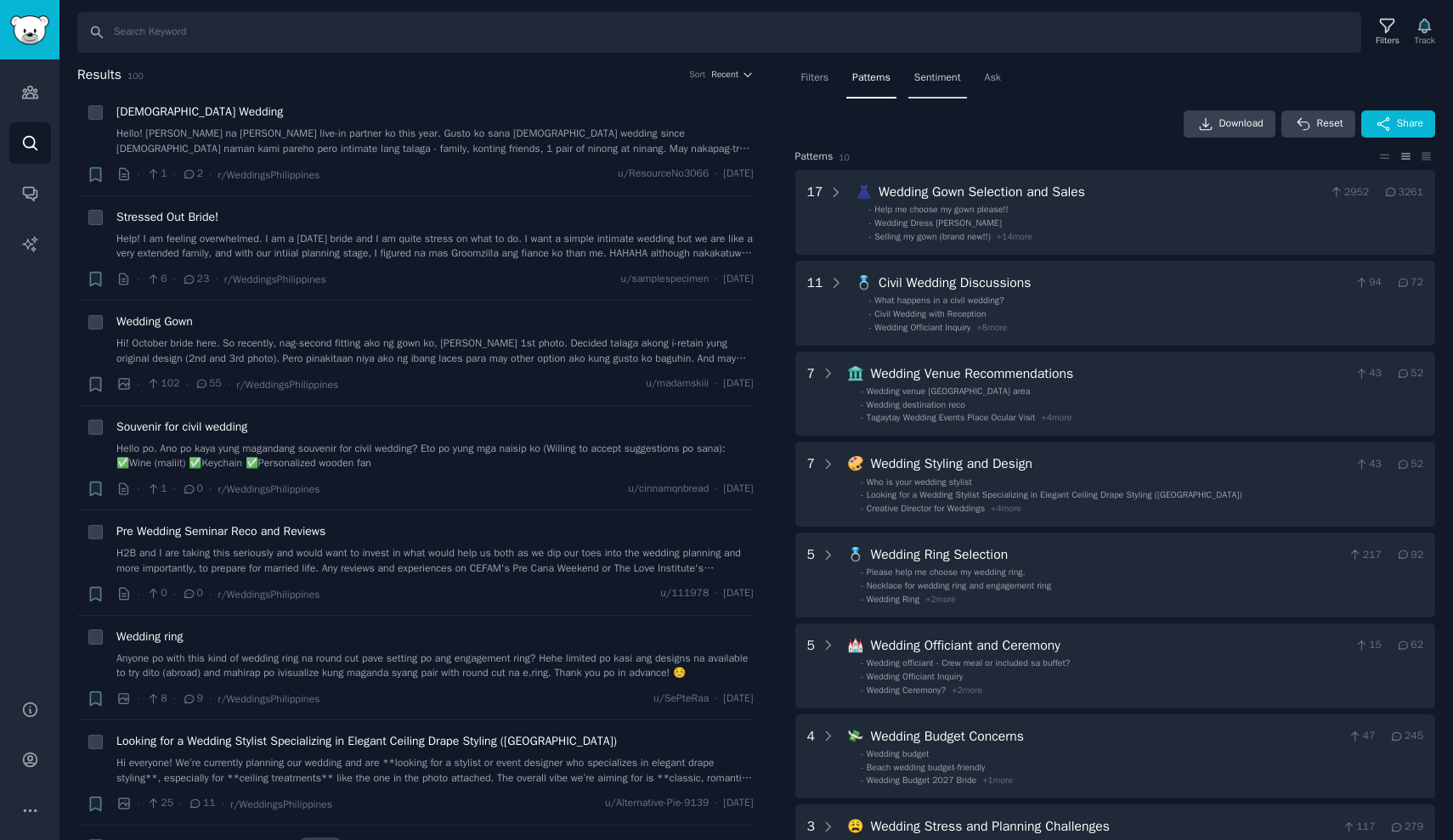 click on "Sentiment" at bounding box center (937, 82) 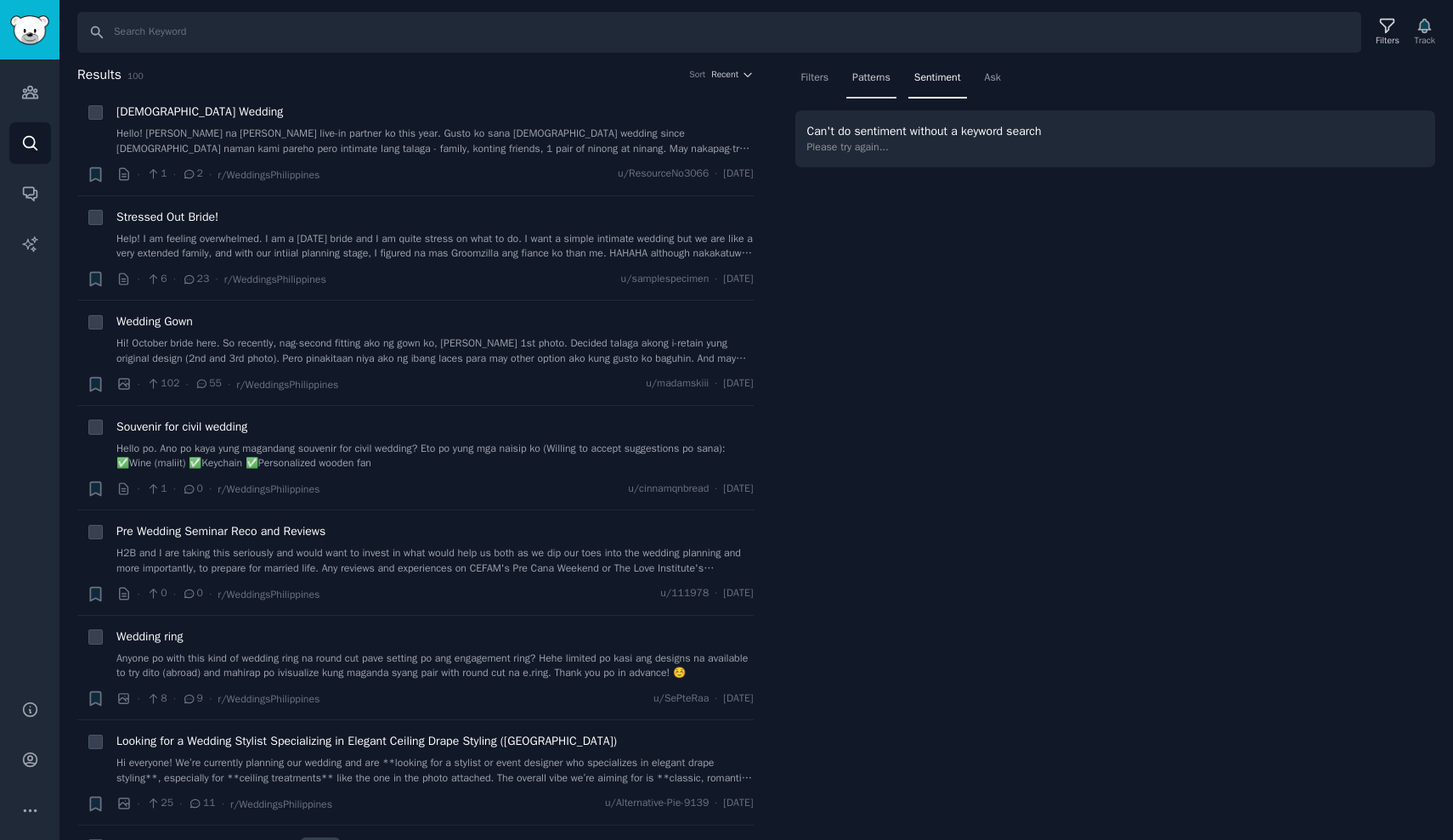 click on "Patterns" at bounding box center [871, 78] 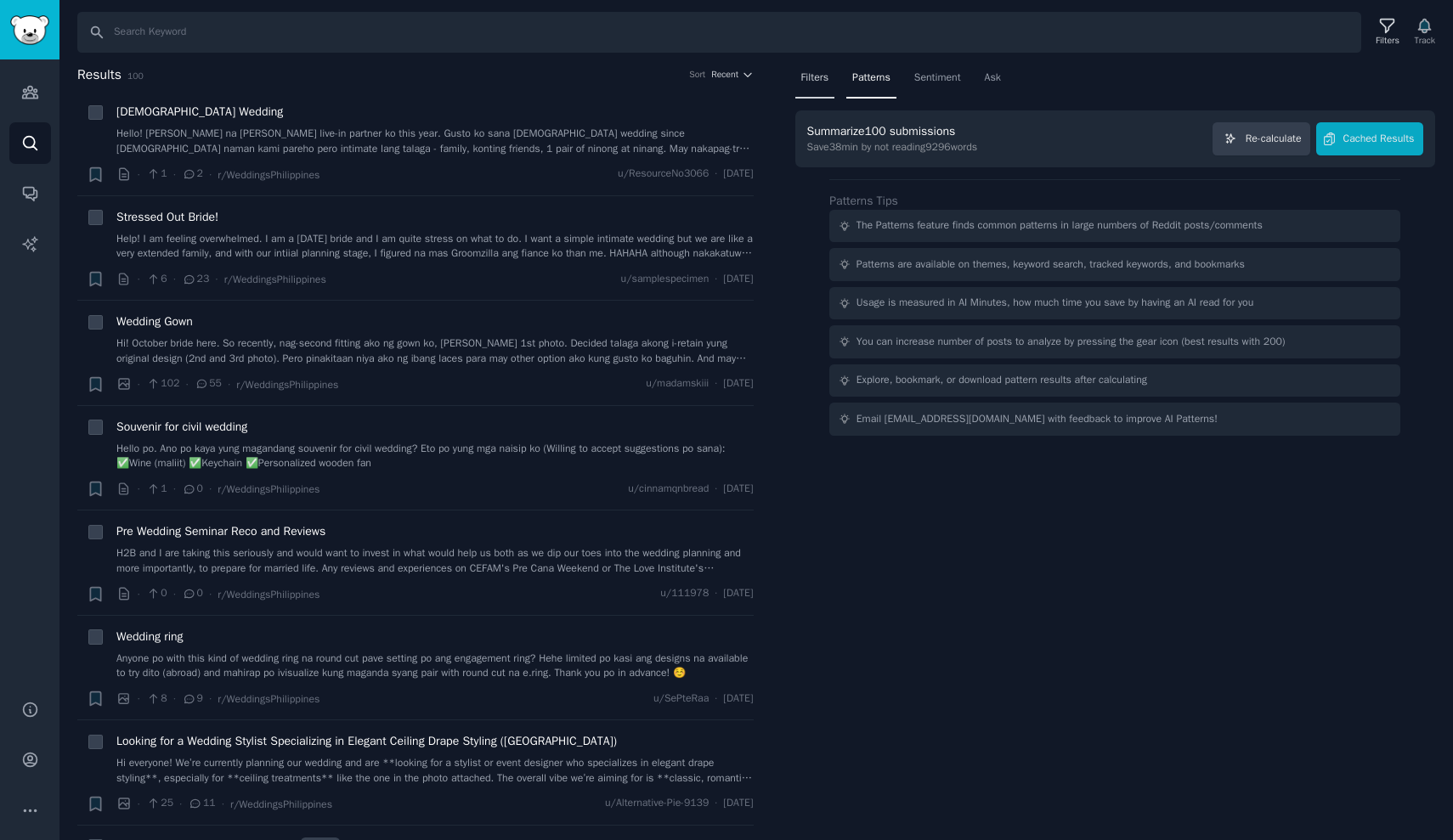 click on "Filters" at bounding box center (815, 78) 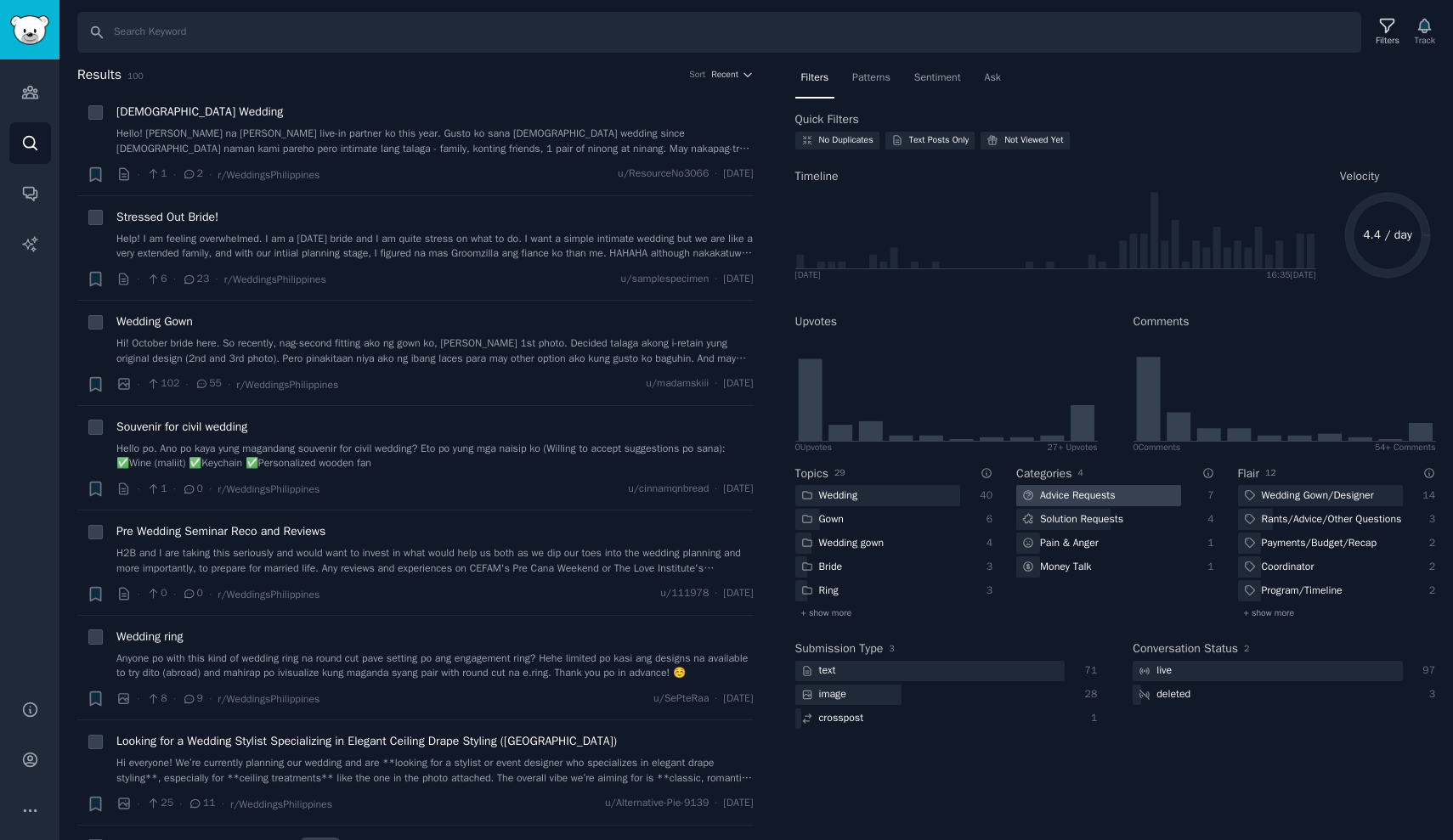 click on "Advice Requests" 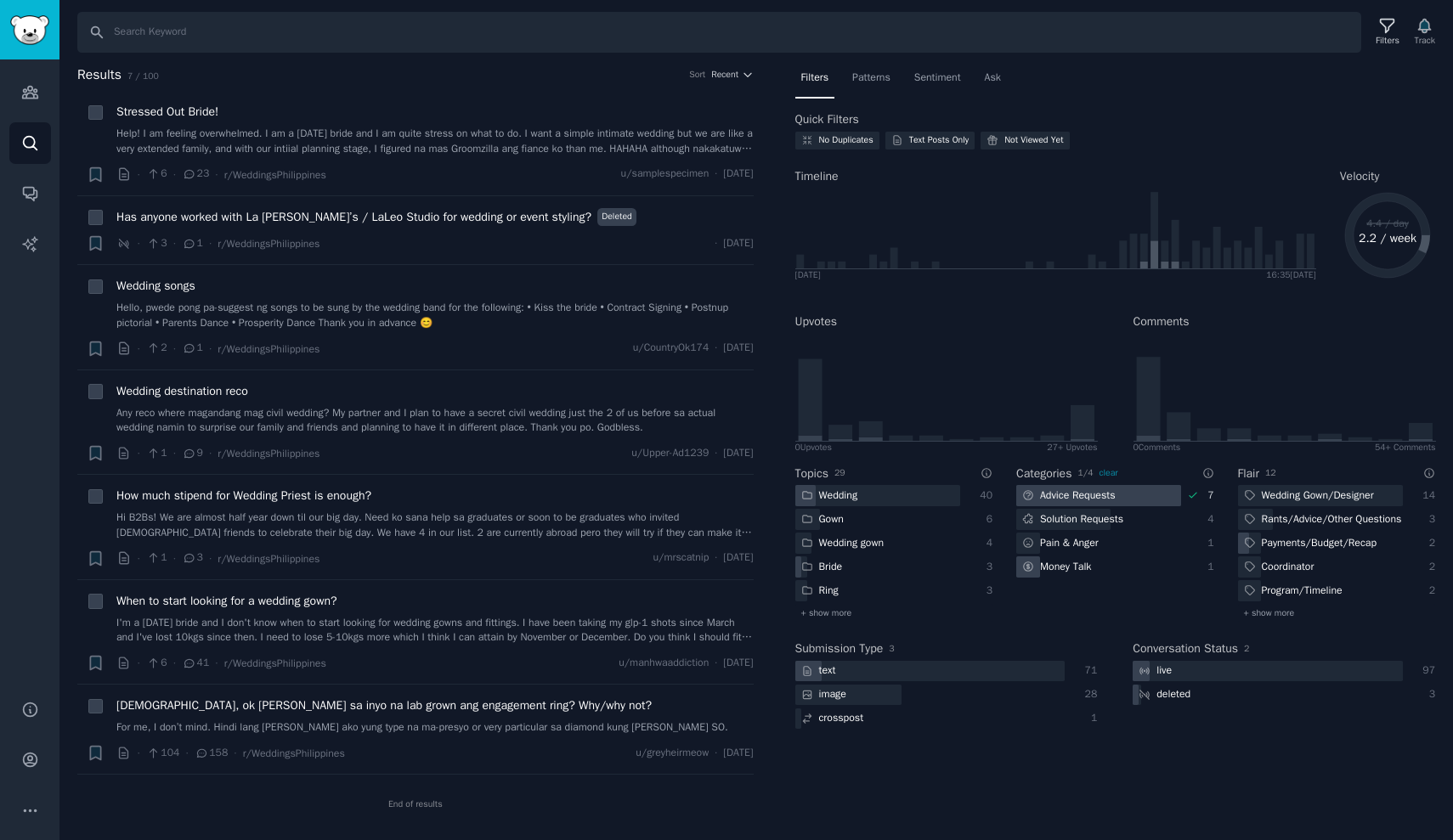 click on "Money Talk" 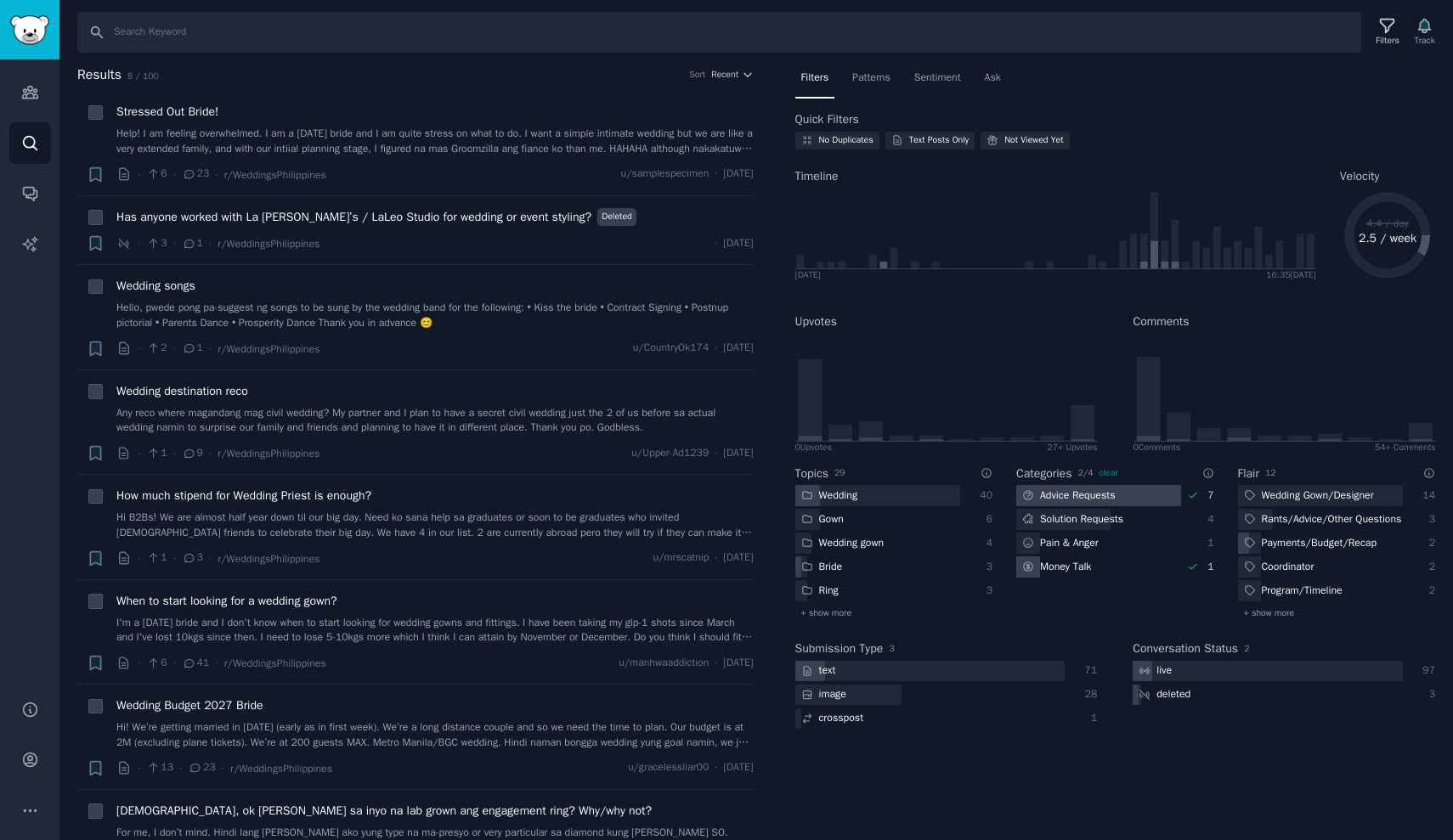 click 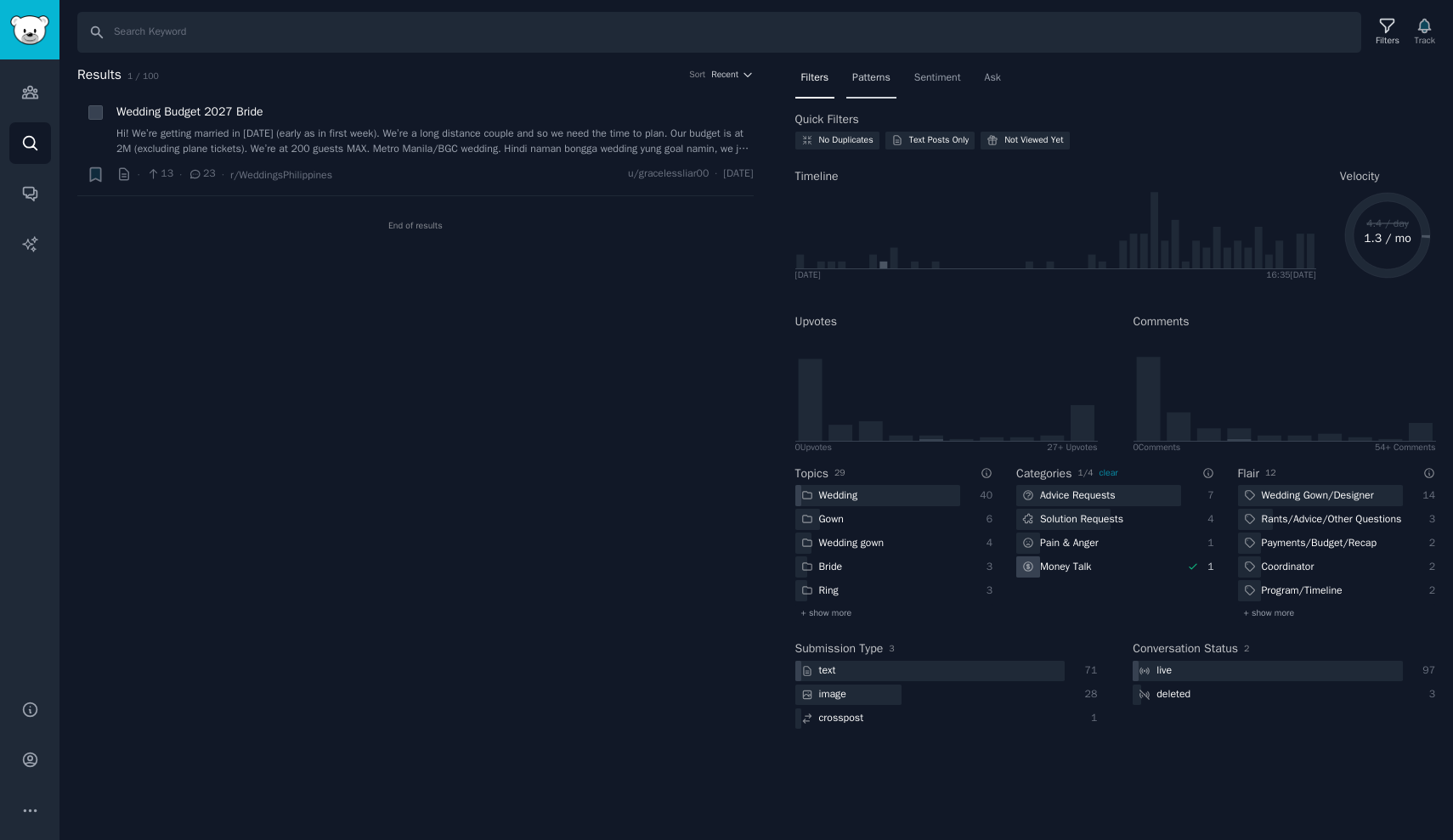 click on "Patterns" at bounding box center (871, 78) 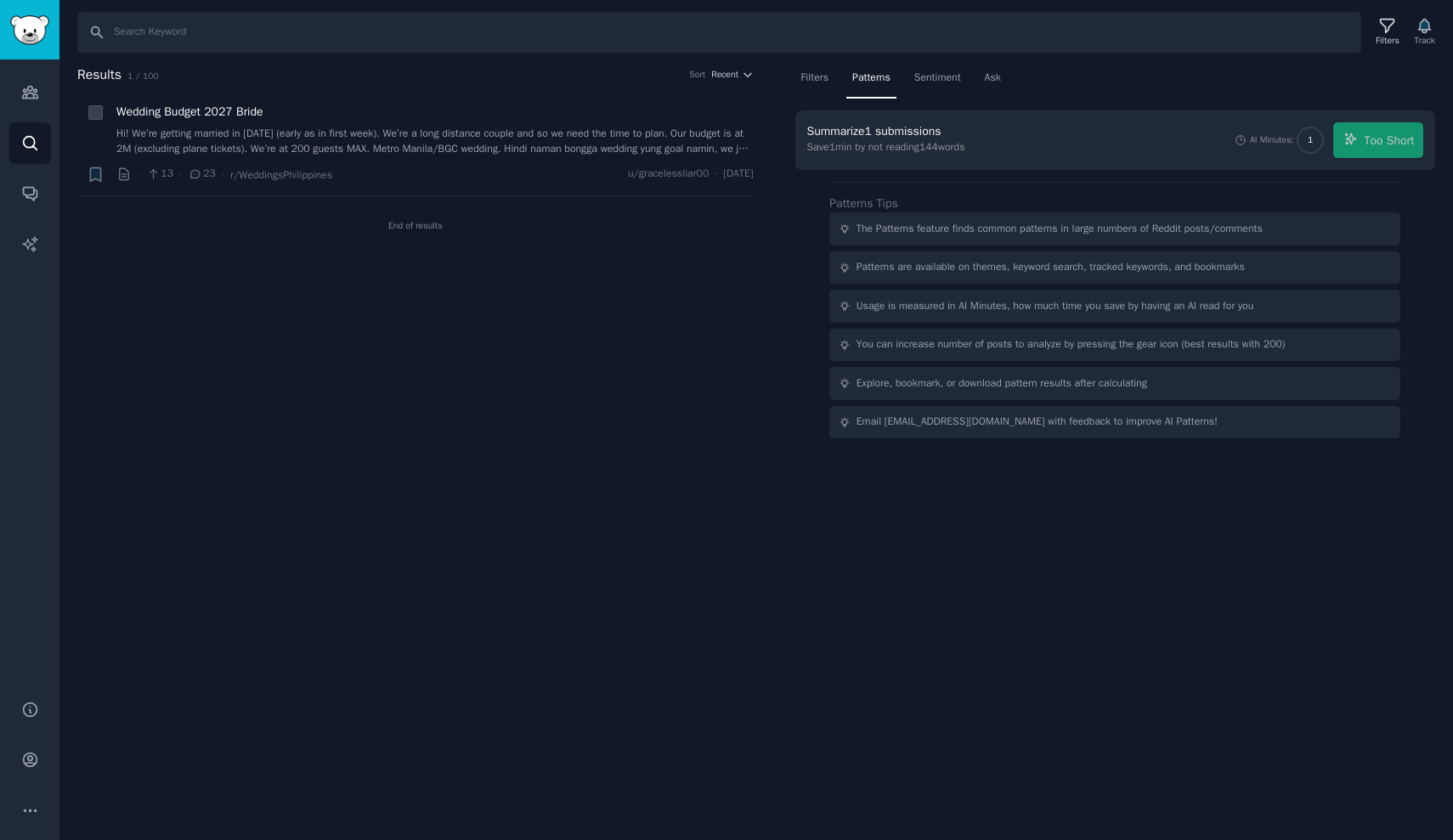 click on "Filters Patterns Sentiment Ask" at bounding box center (1116, 82) 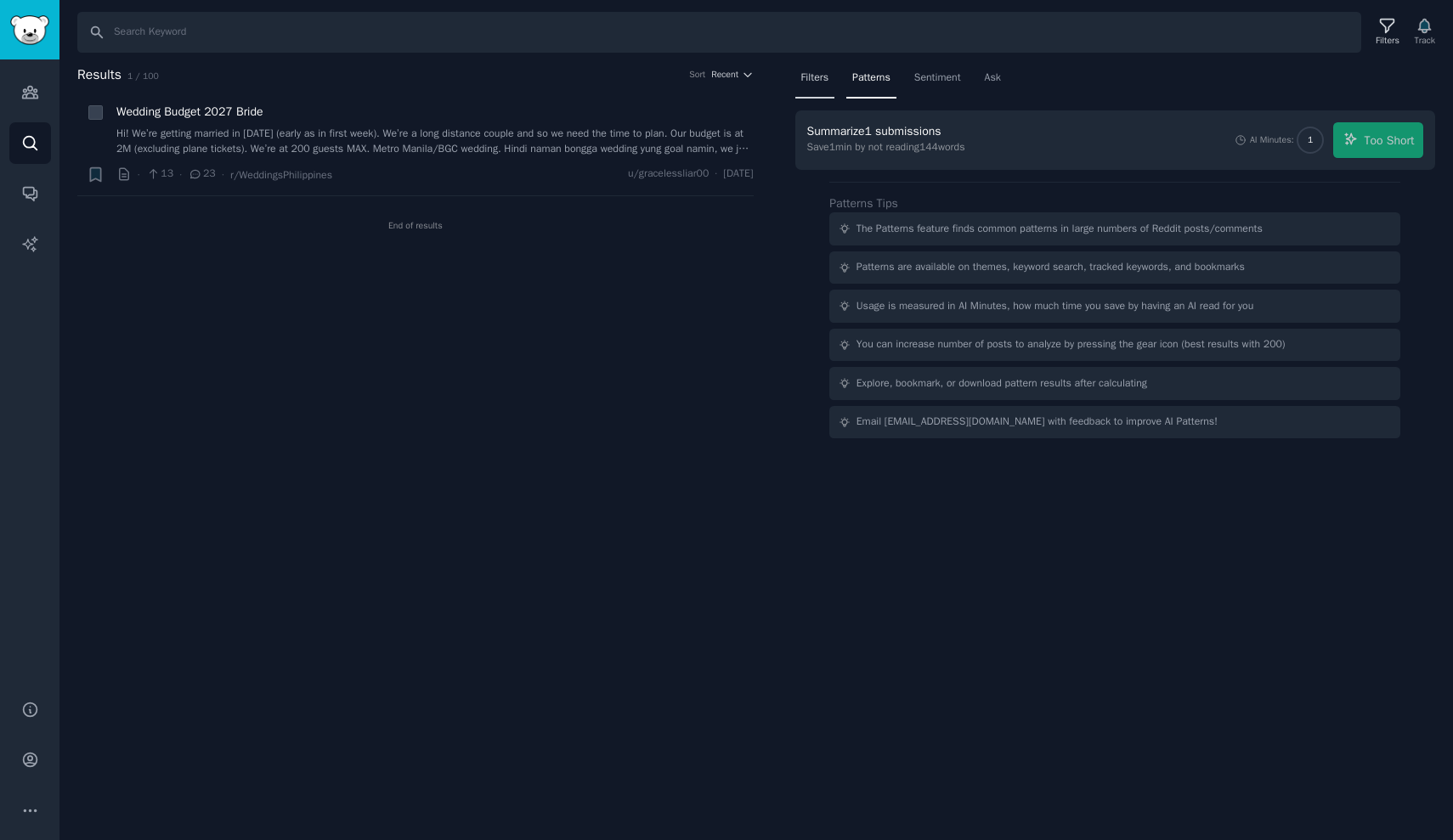 click on "Filters" at bounding box center (815, 82) 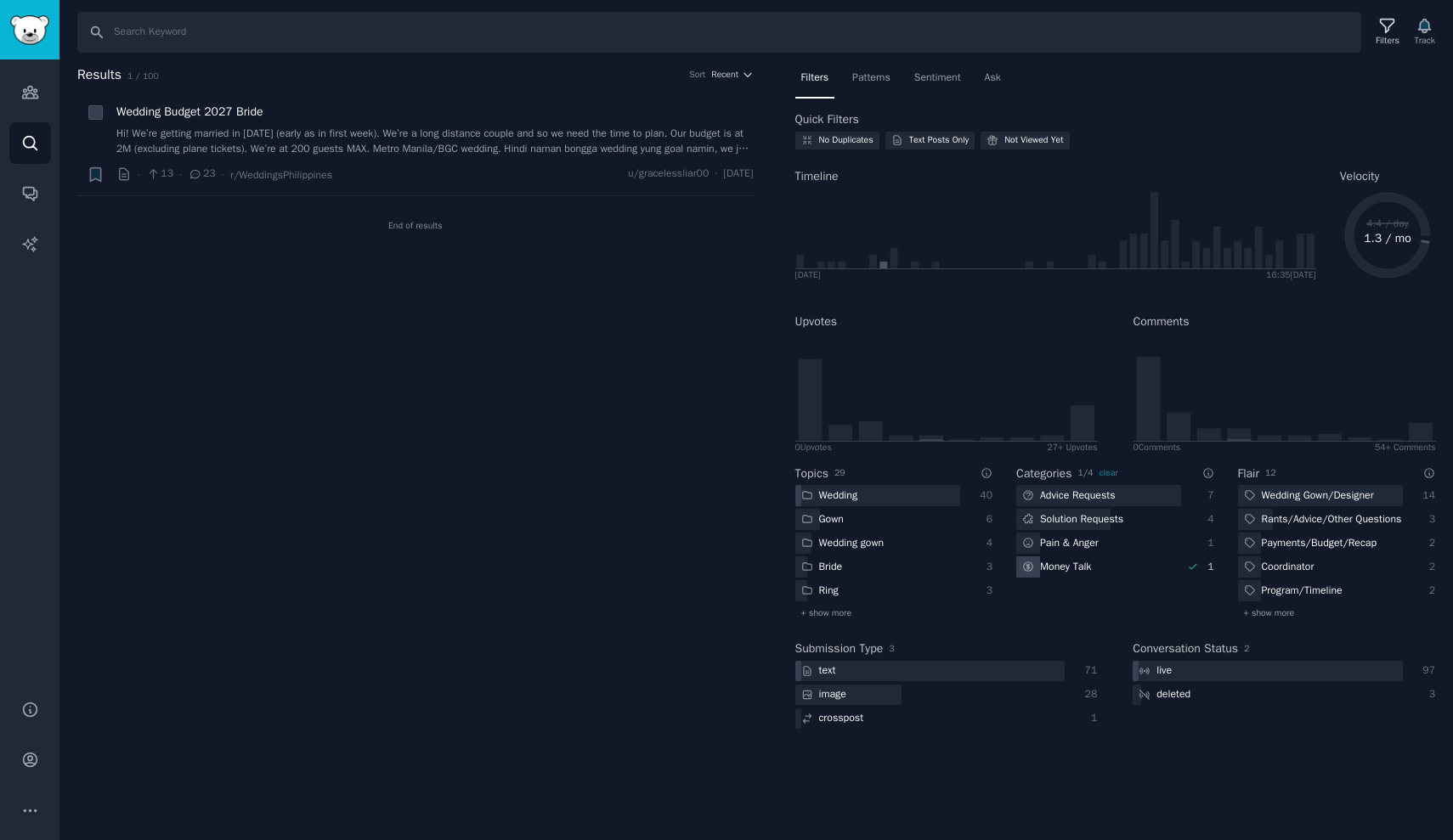 click on "Money Talk" at bounding box center (1056, 567) 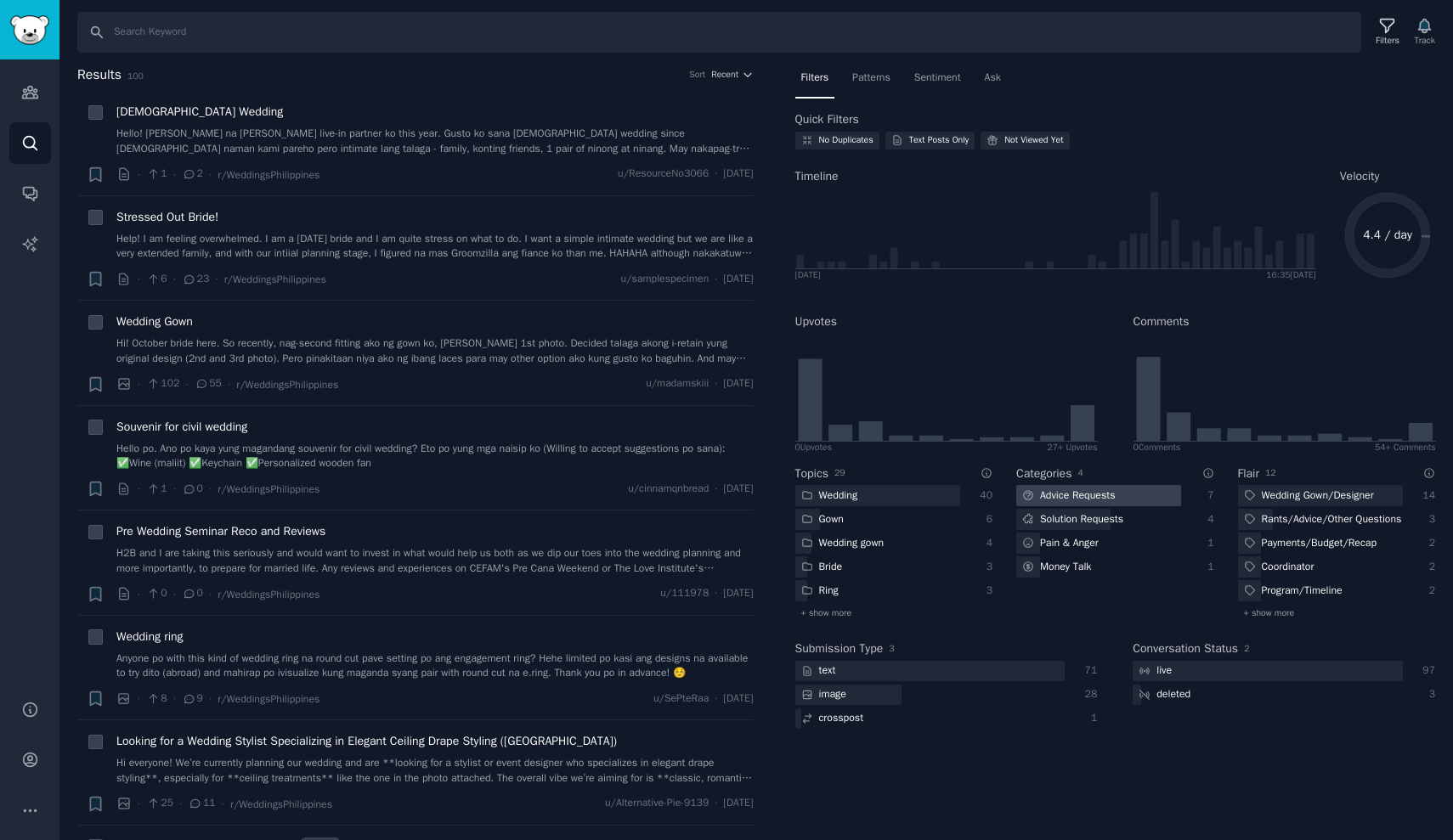 click on "Advice Requests" 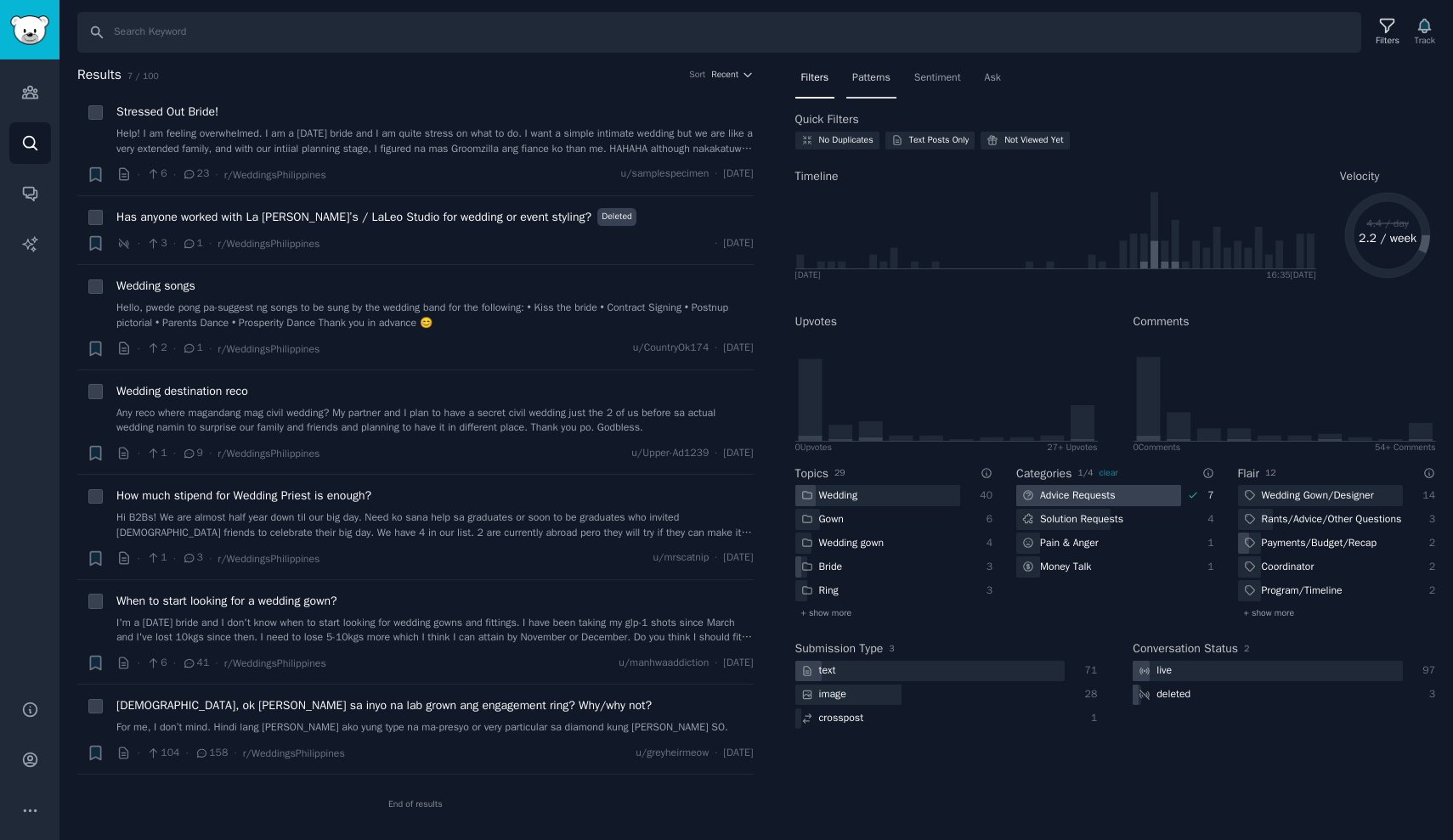 click on "Patterns" at bounding box center (871, 78) 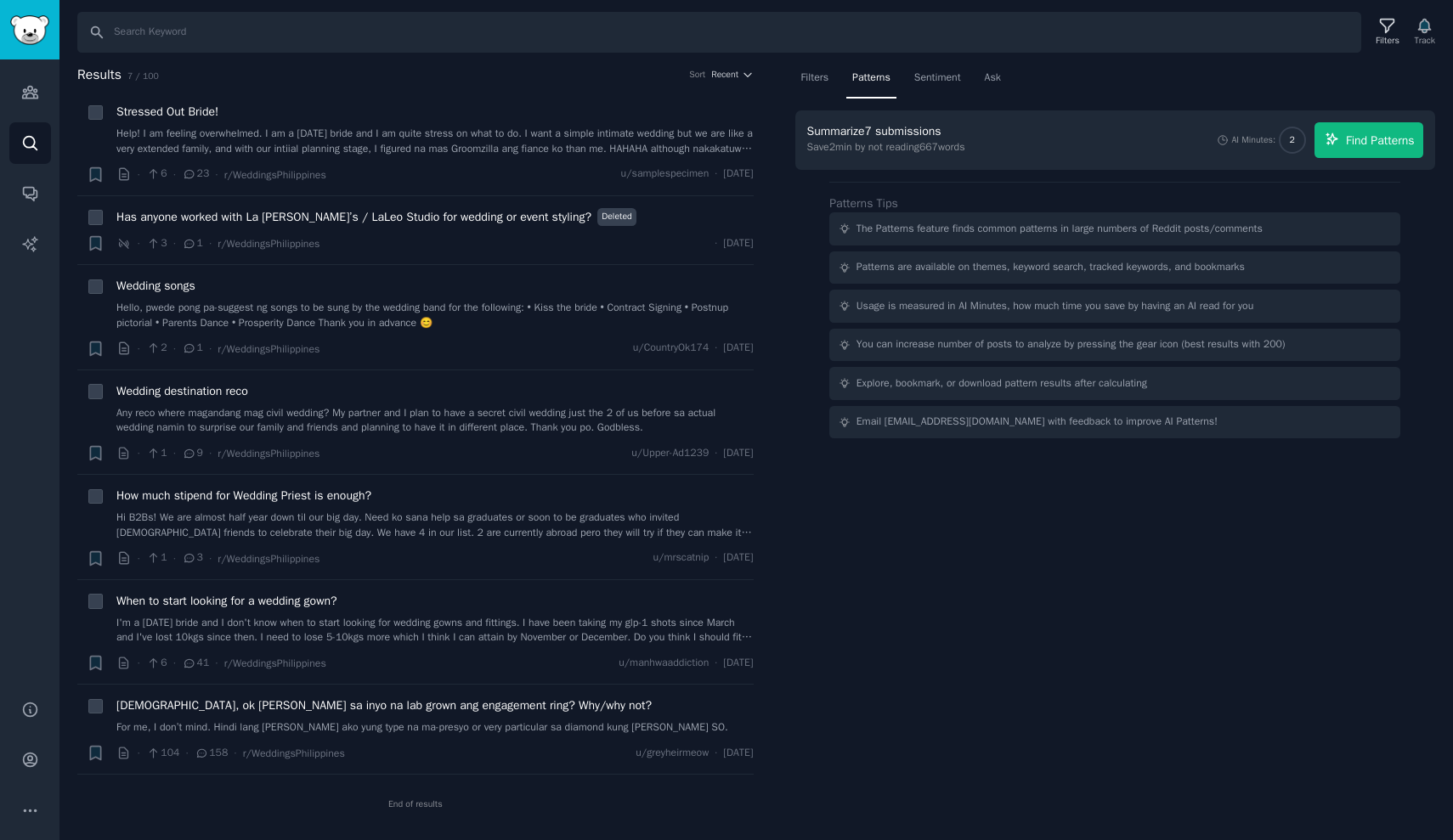 click on "Find Patterns" at bounding box center [1380, 140] 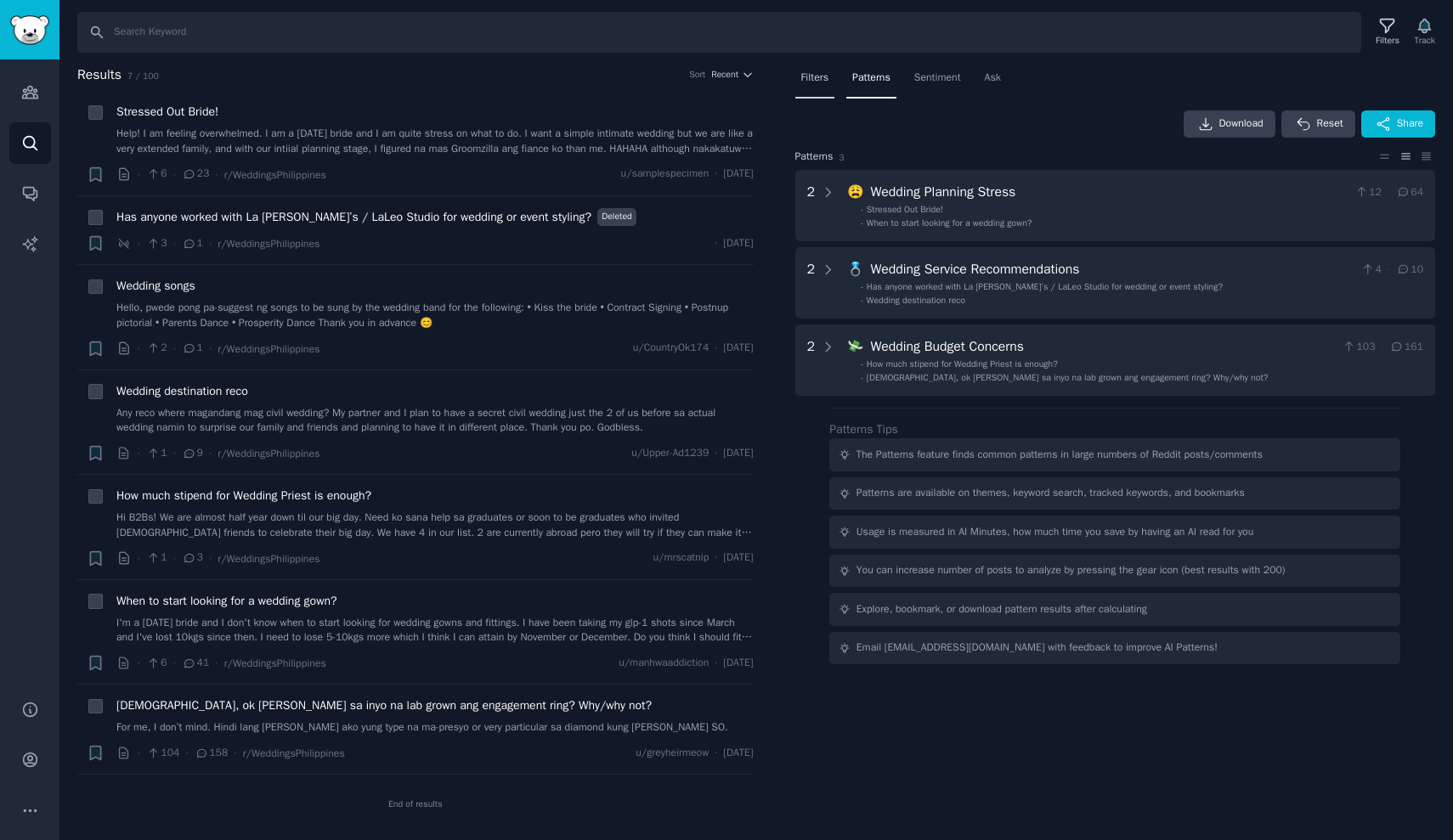 click on "Filters" at bounding box center [815, 78] 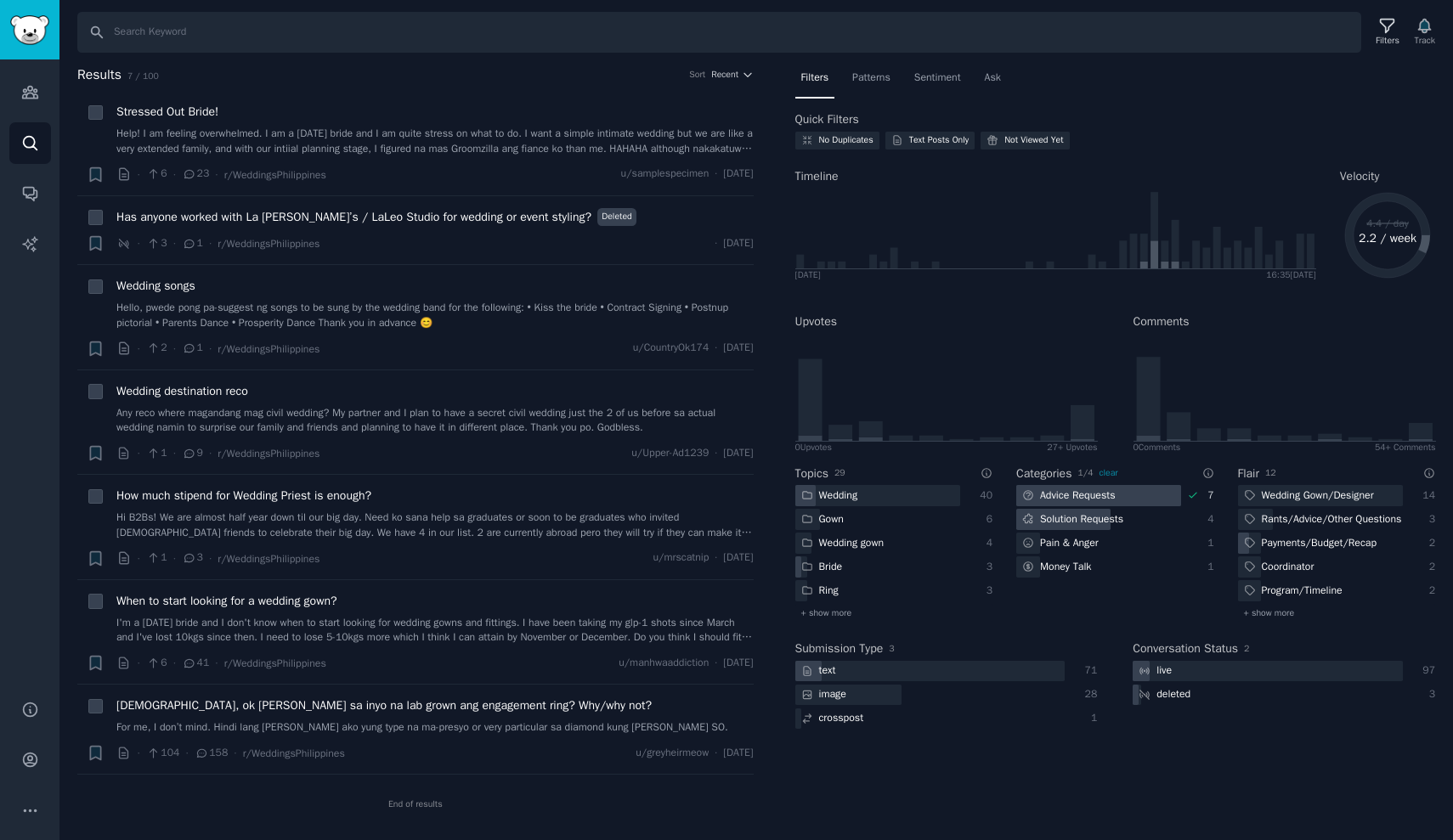 click on "Solution Requests" at bounding box center (1099, 519) 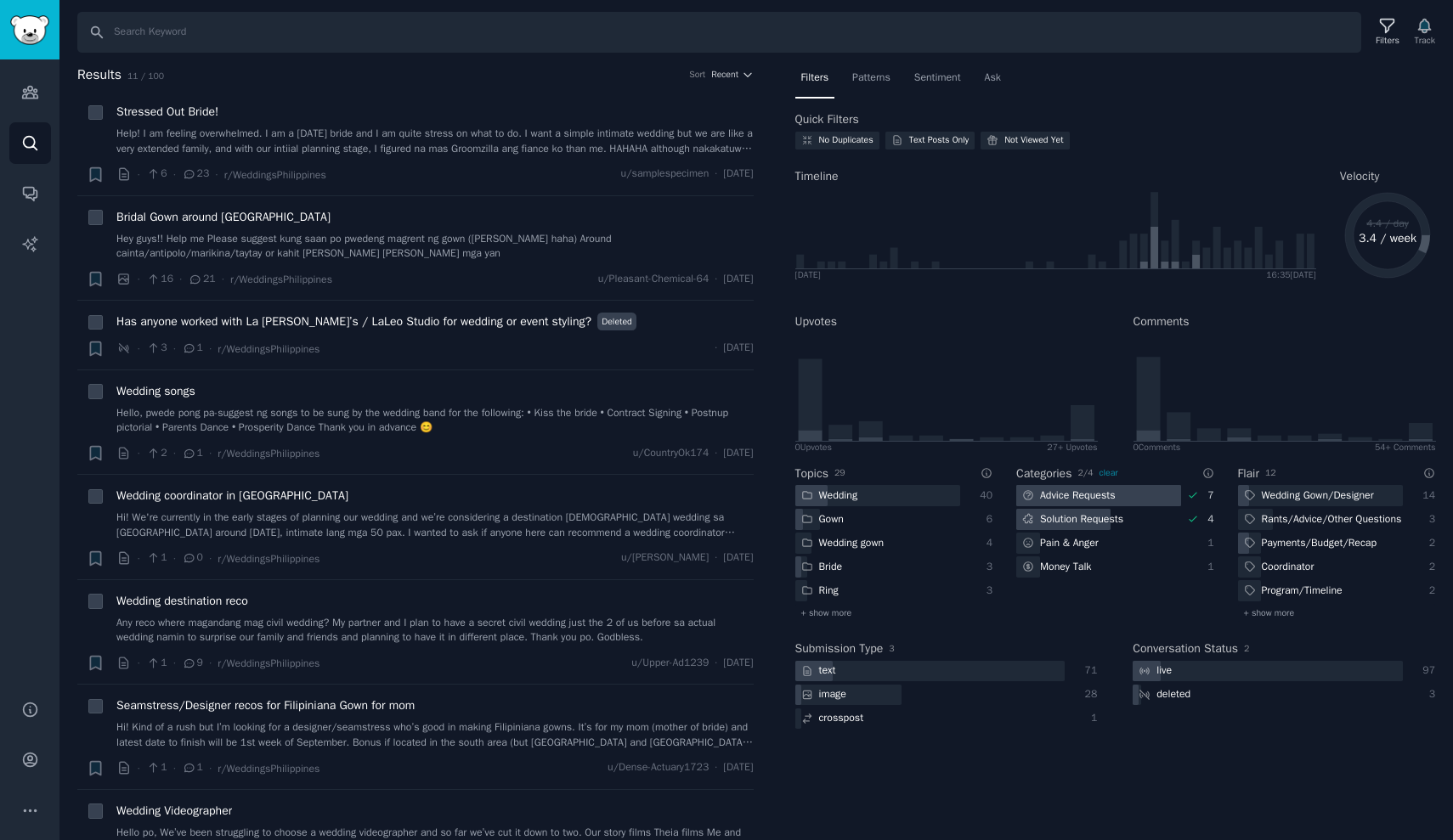 click 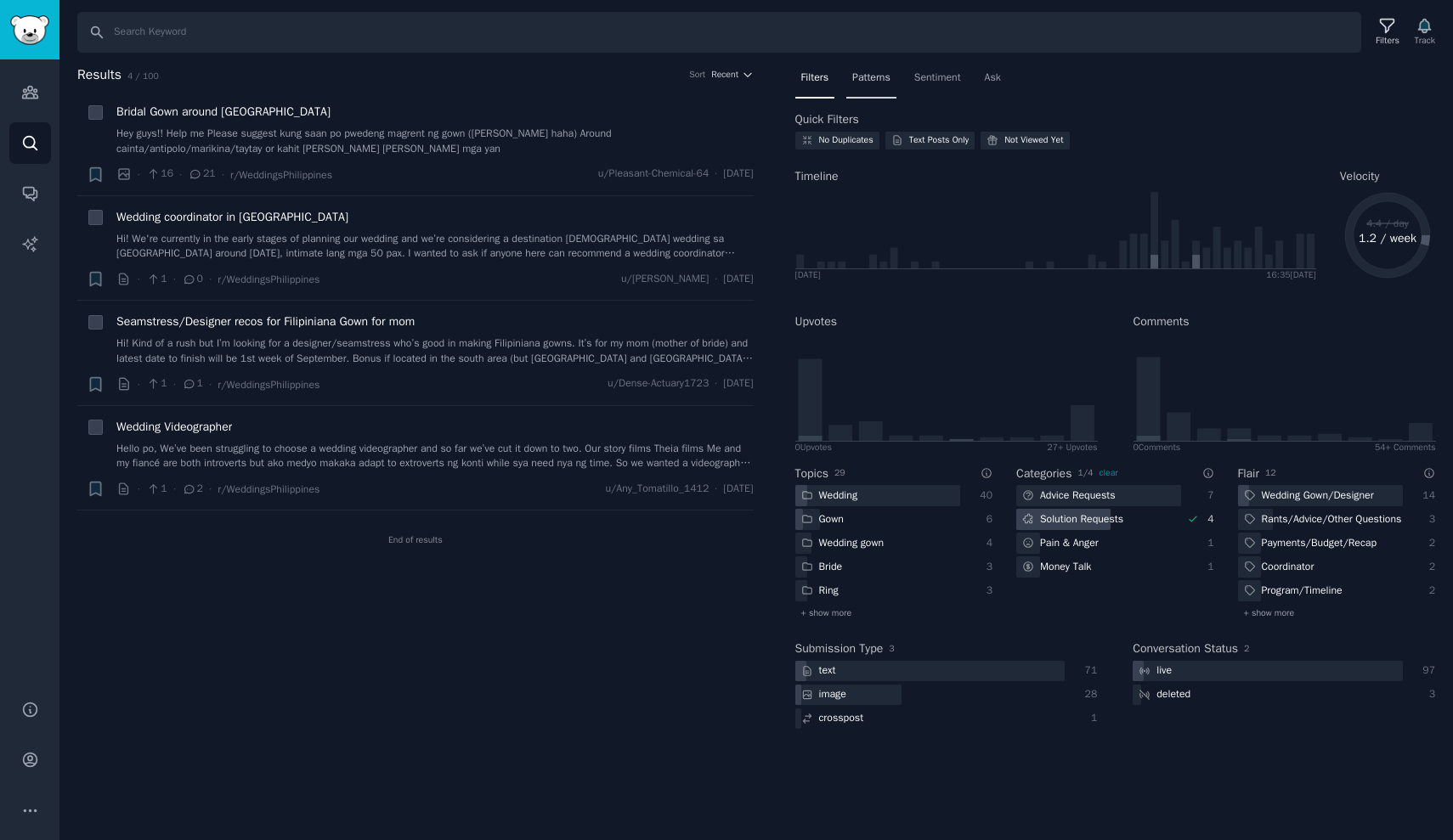 click on "Patterns" at bounding box center [871, 78] 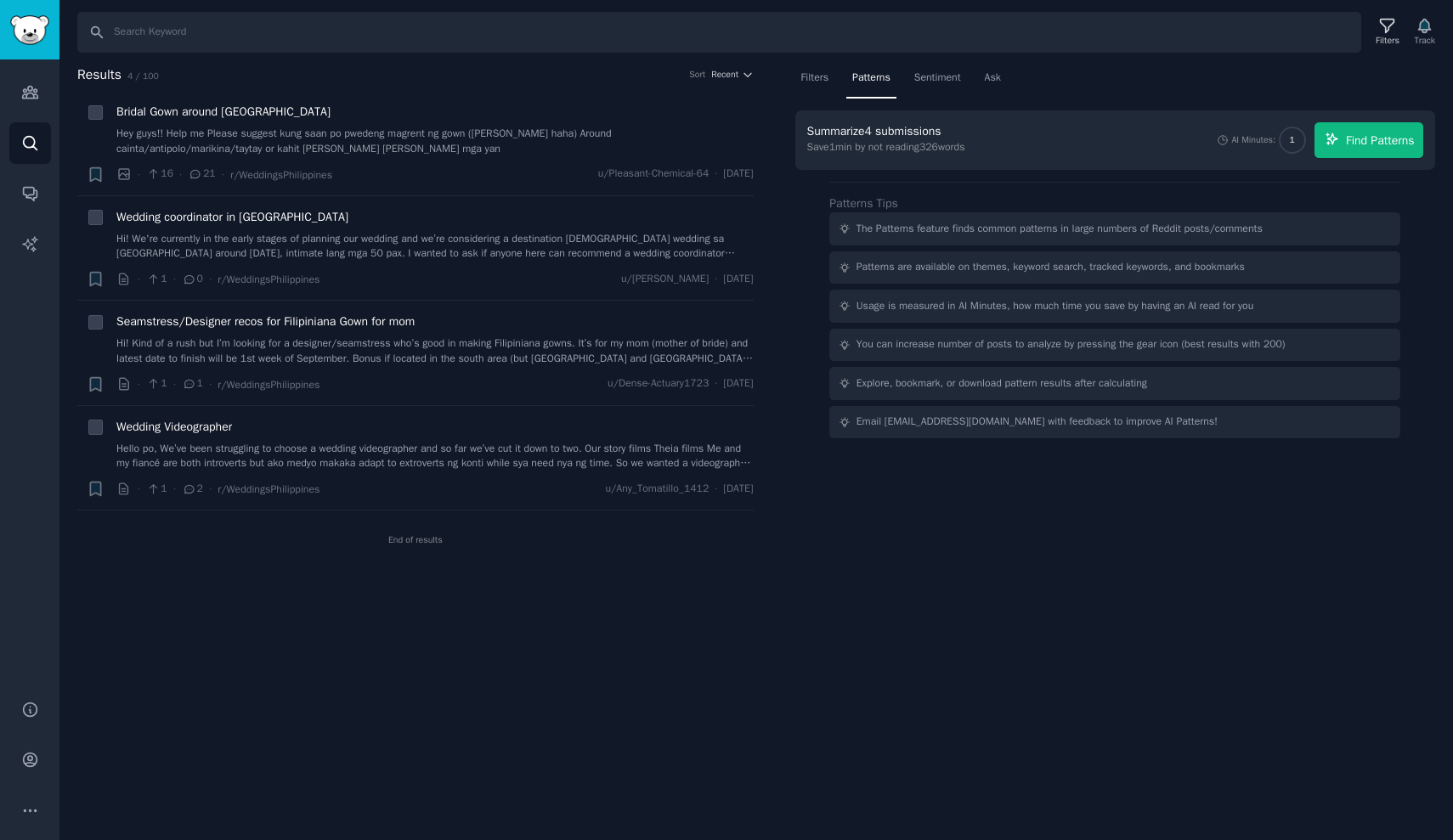 click on "Find Patterns" at bounding box center (1369, 140) 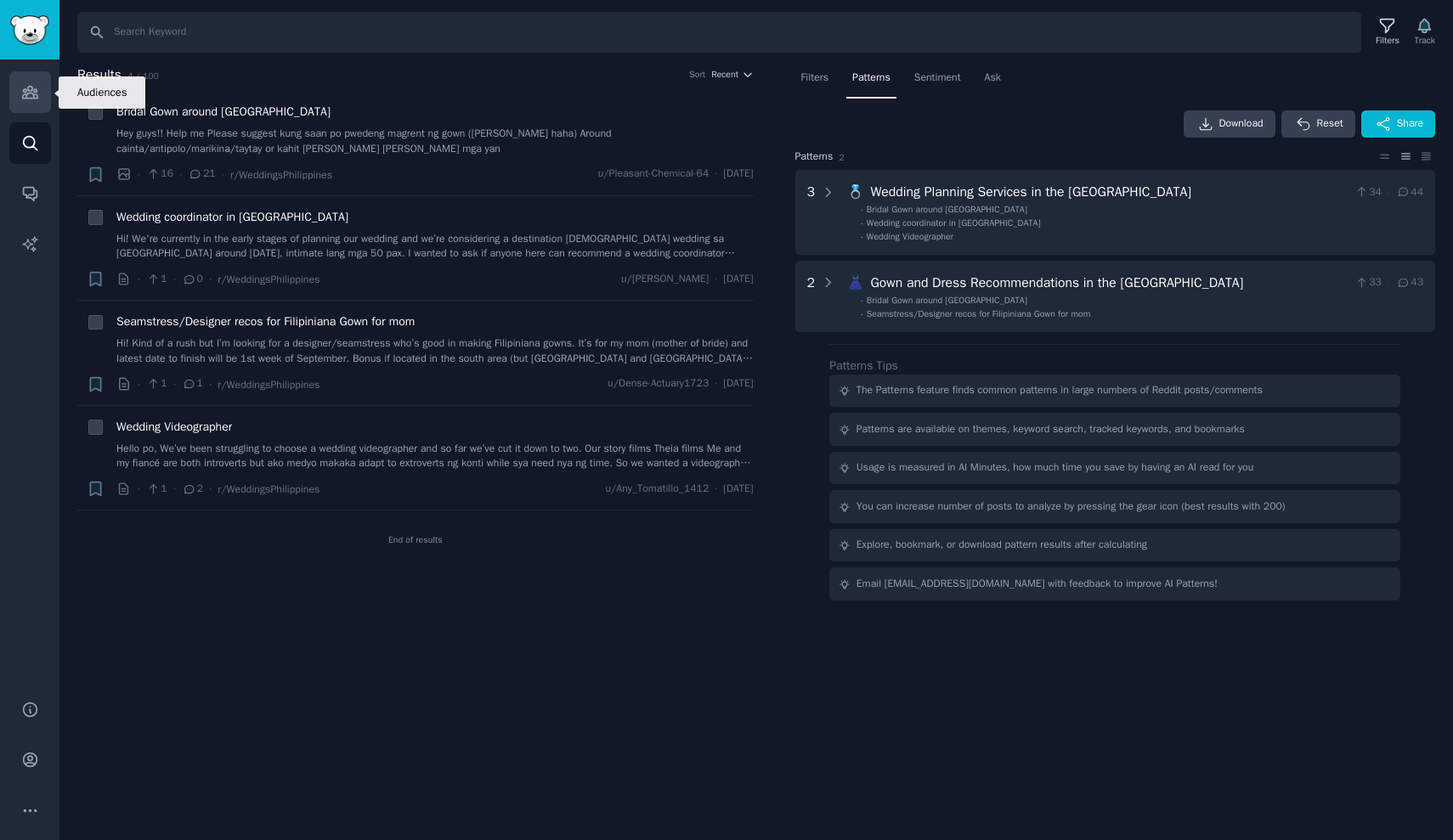 click 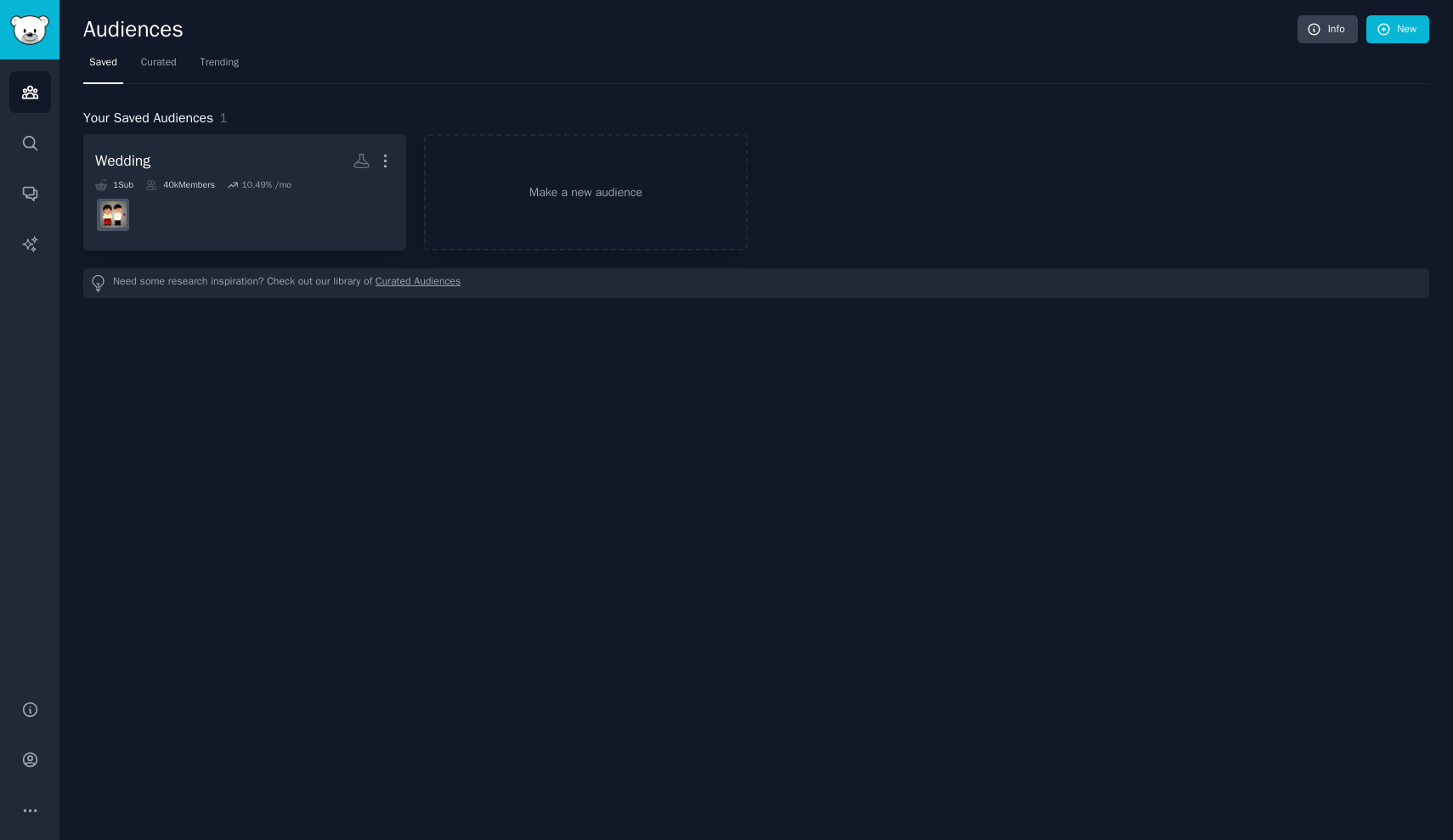 click at bounding box center (30, 30) 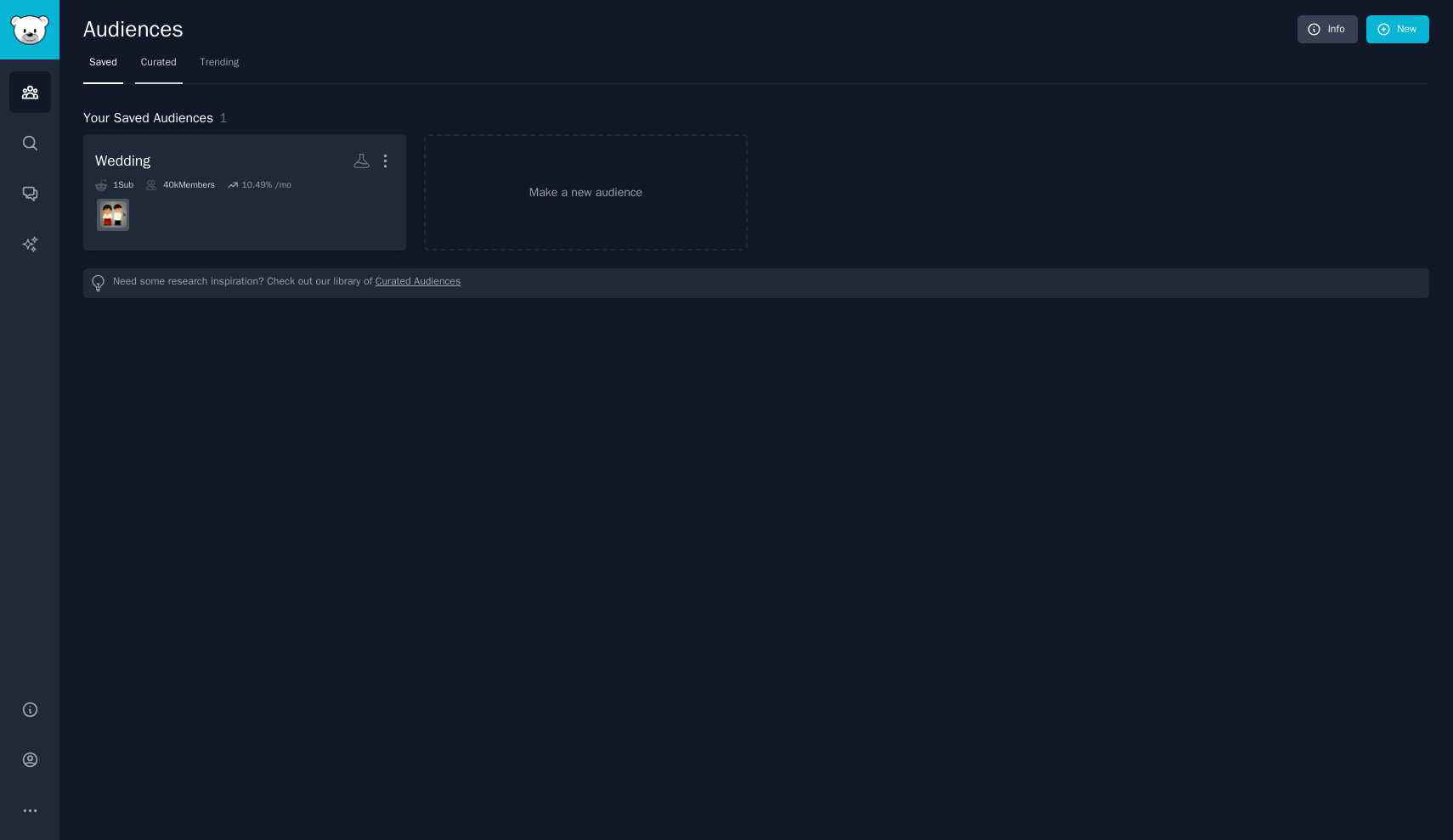 click on "Curated" at bounding box center (159, 66) 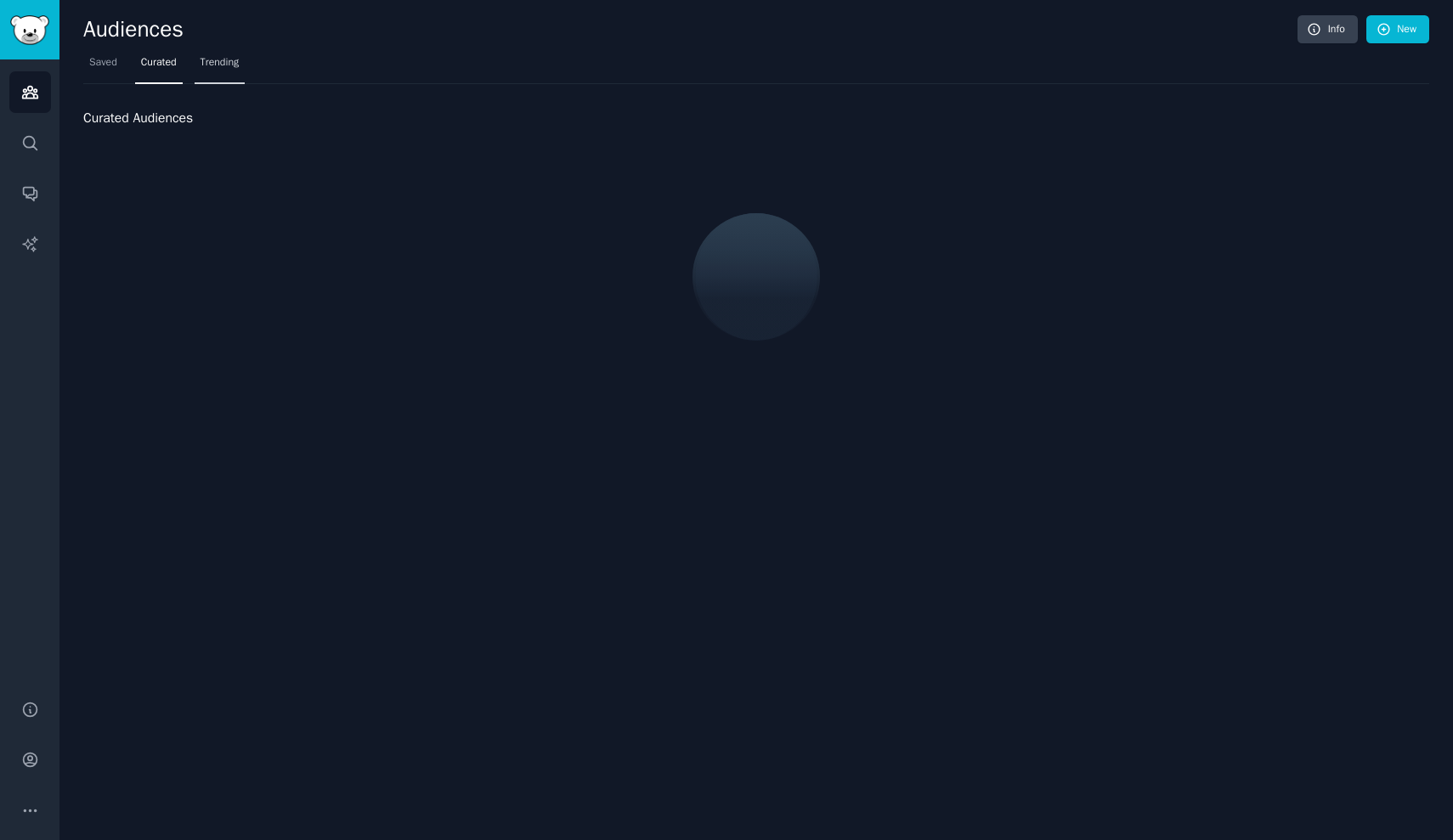 click on "Trending" at bounding box center (220, 63) 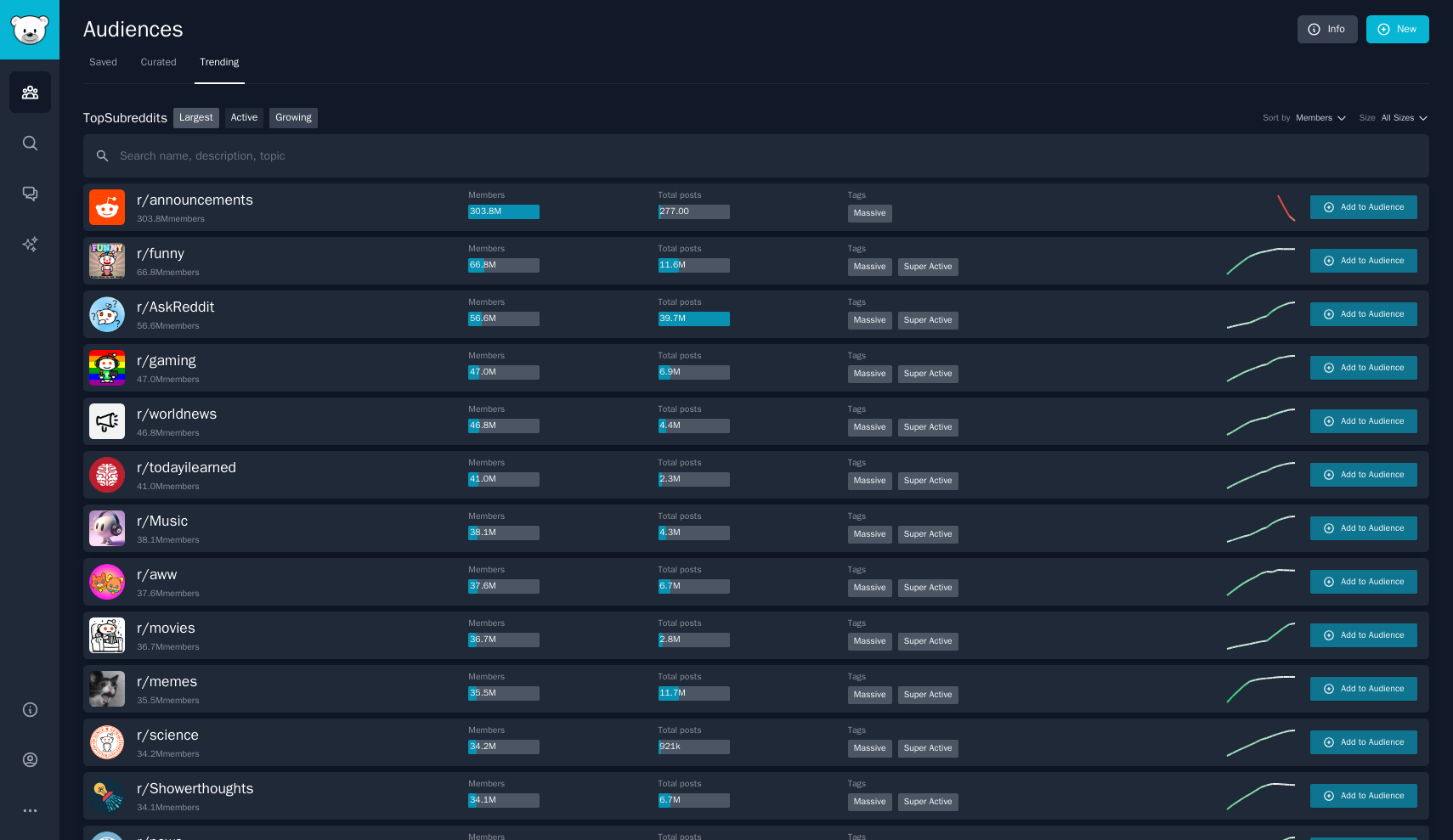click on "Growing" at bounding box center (293, 118) 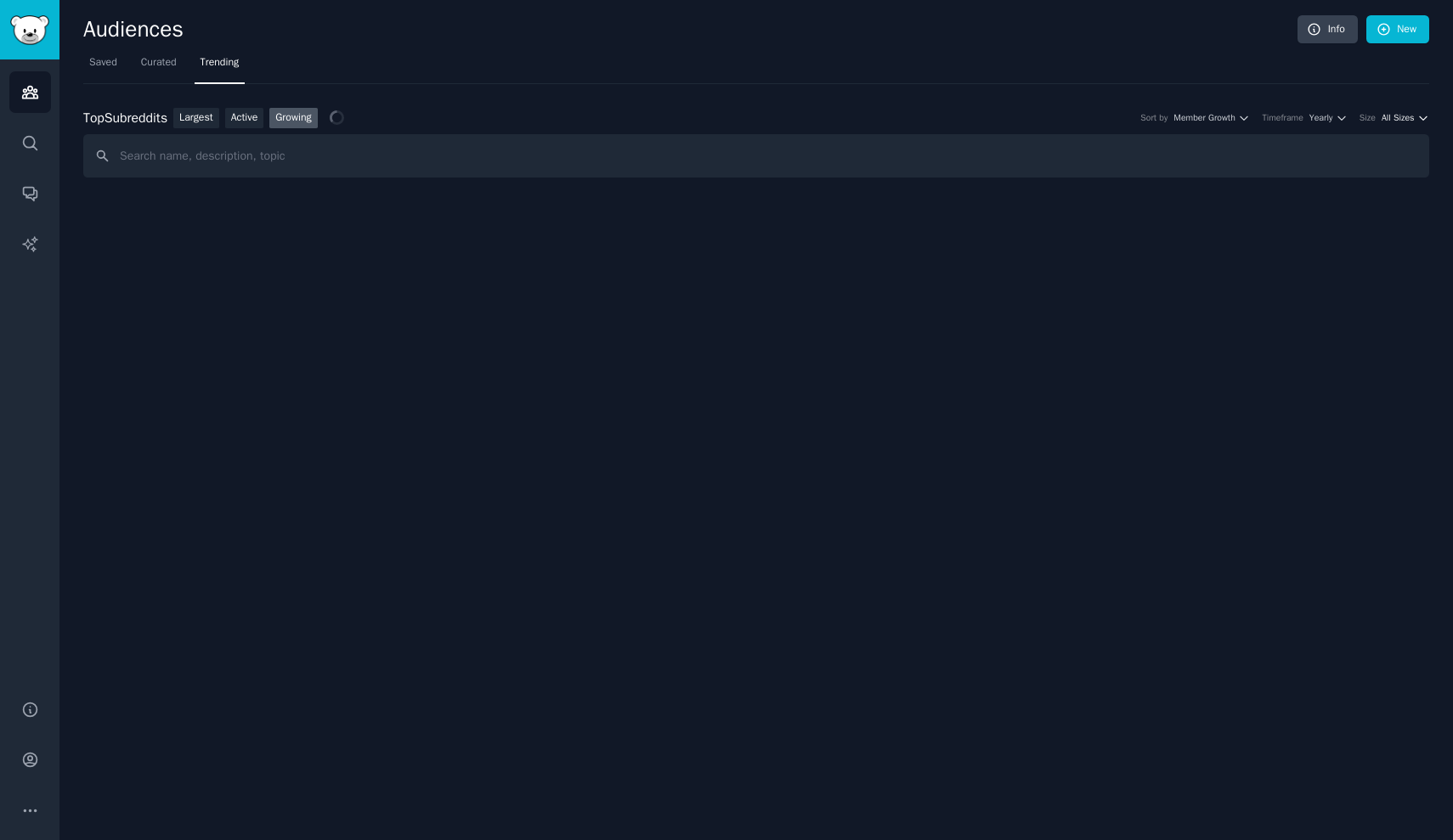 click on "All Sizes" at bounding box center (1398, 118) 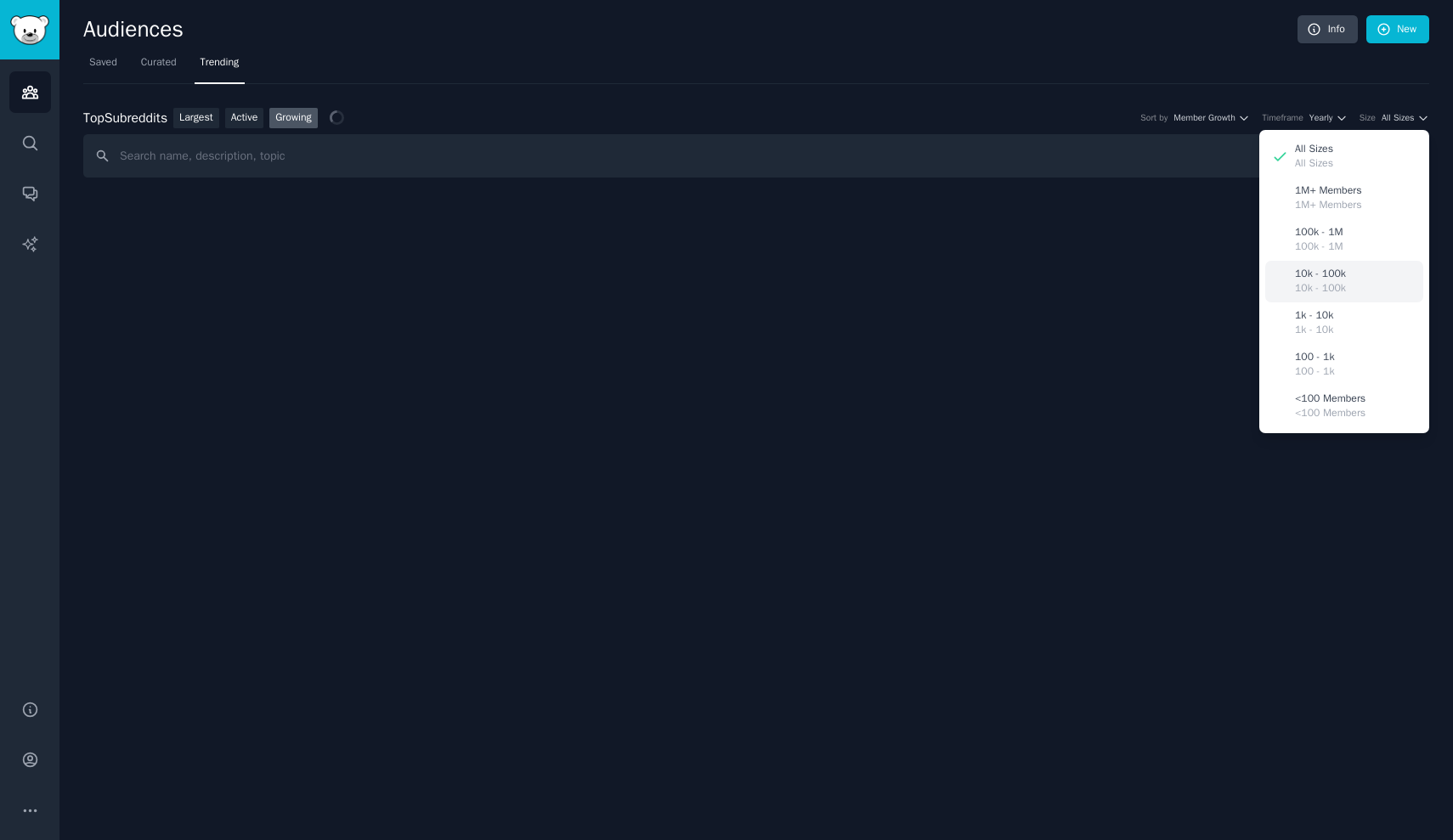 click on "10k - 100k 10k - 100k" at bounding box center (1344, 281) 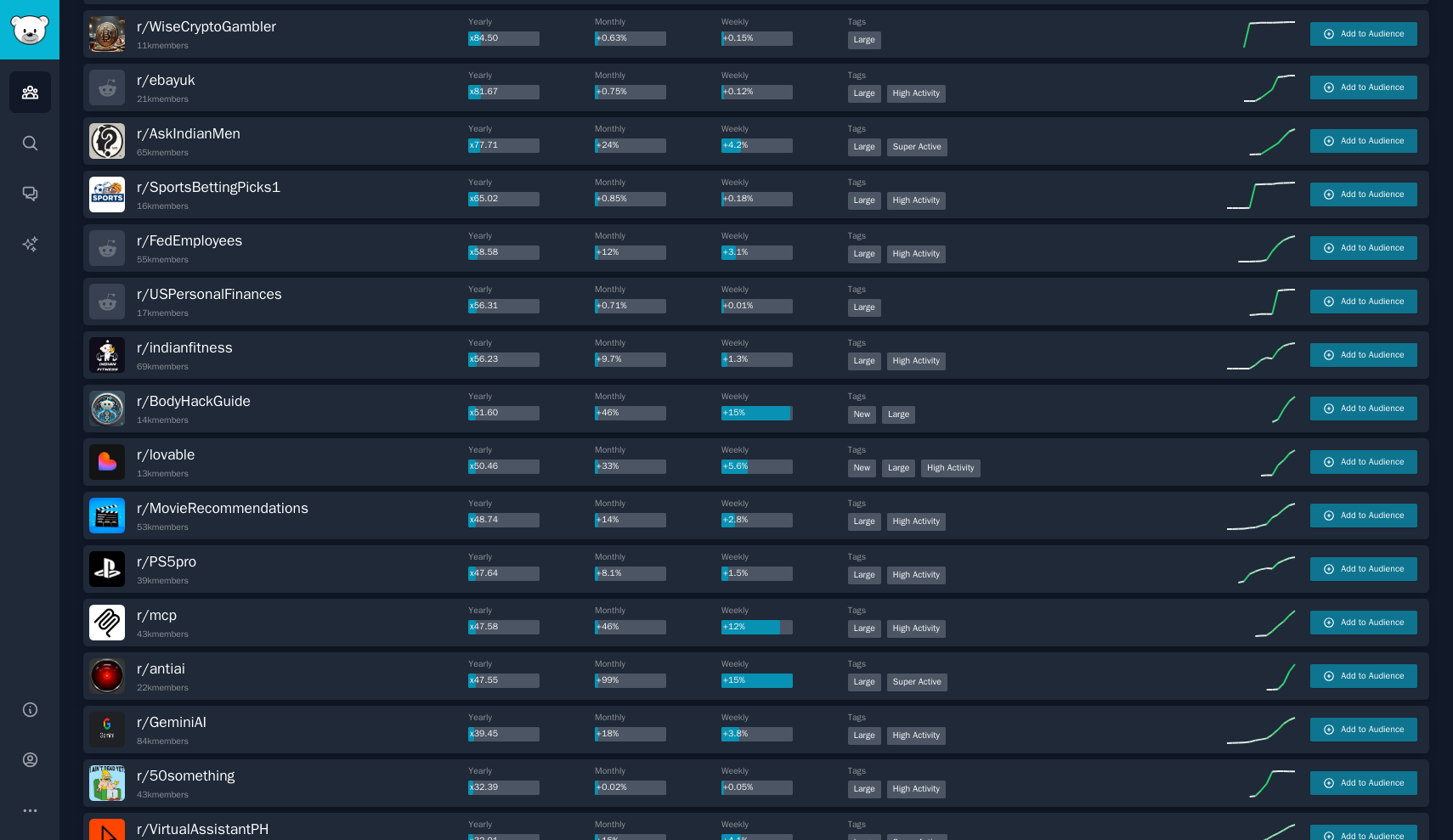 scroll, scrollTop: 872, scrollLeft: 0, axis: vertical 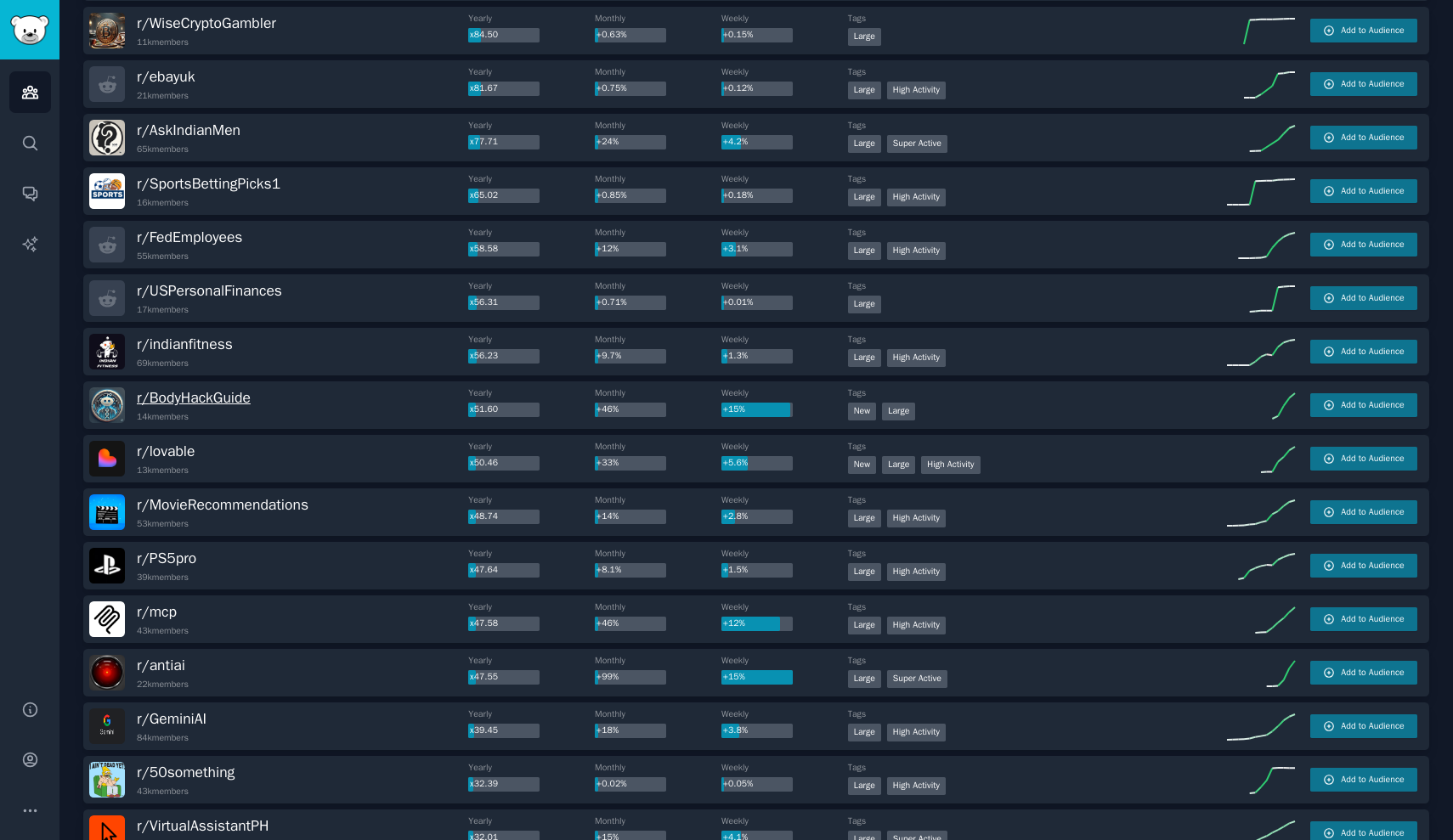 click on "r/ BodyHackGuide" at bounding box center (194, 397) 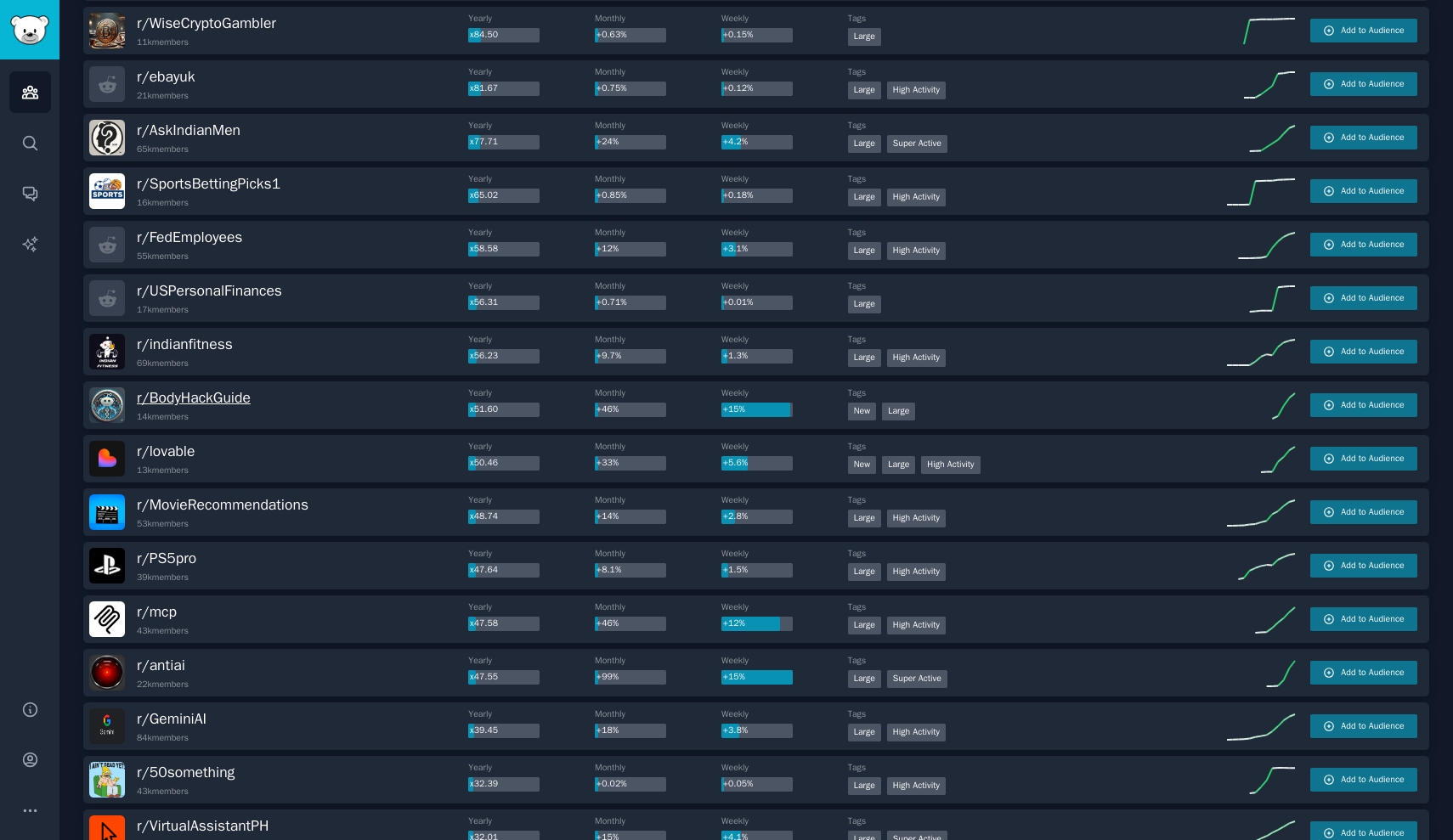click on "r/ BodyHackGuide" at bounding box center (194, 397) 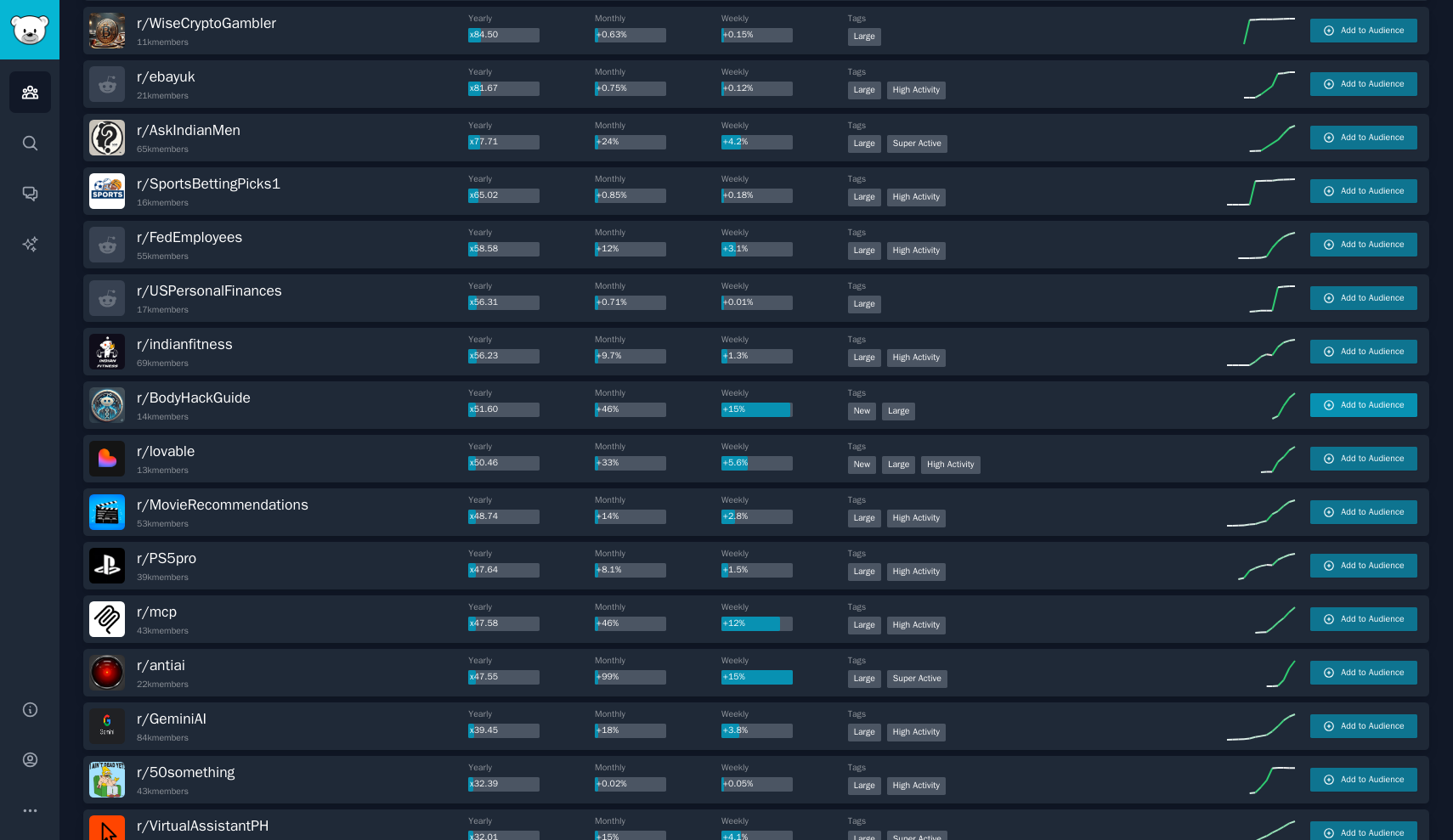click on "Add to Audience" at bounding box center (1372, 405) 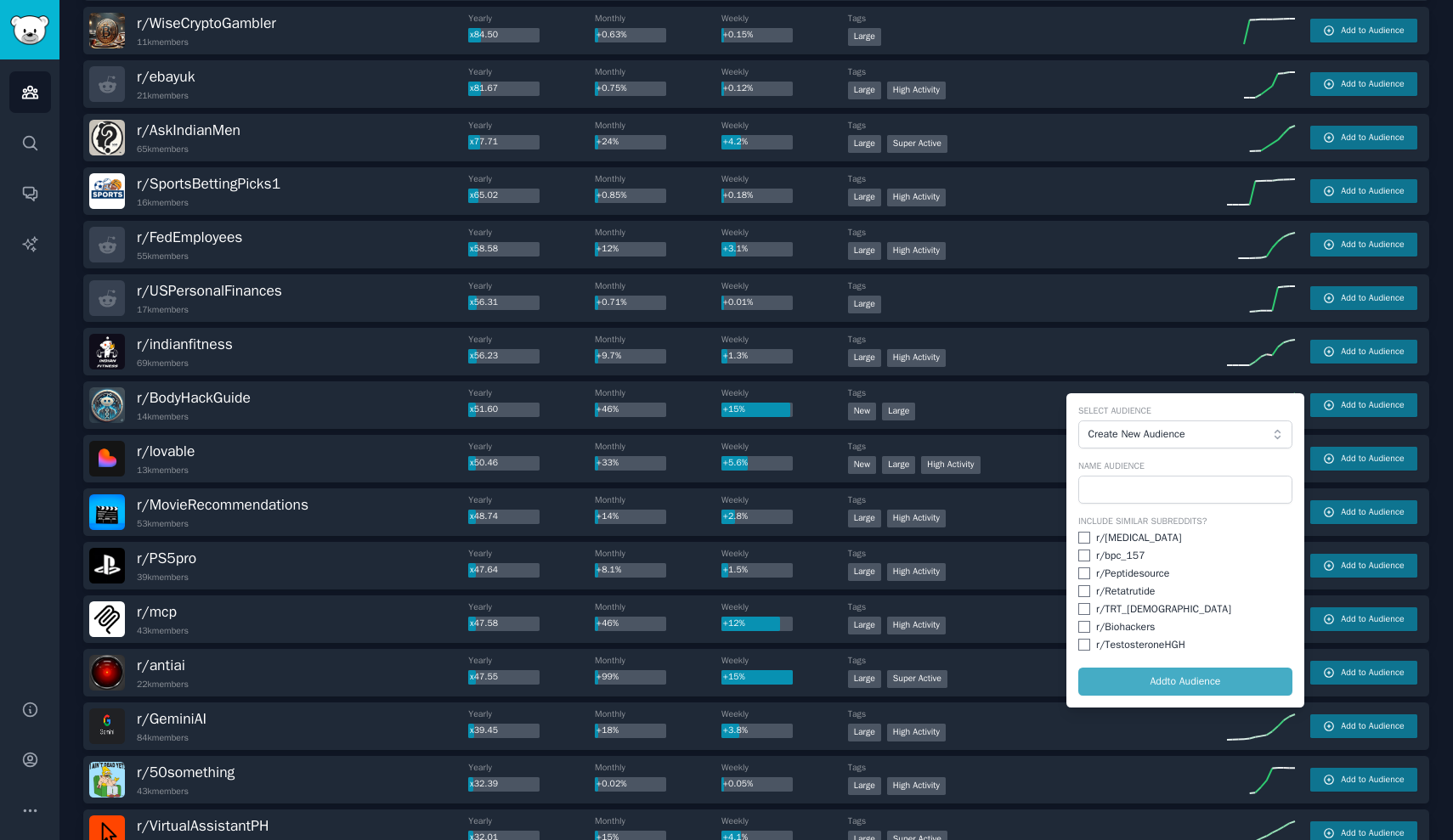 click on "Create New Audience" at bounding box center (1180, 435) 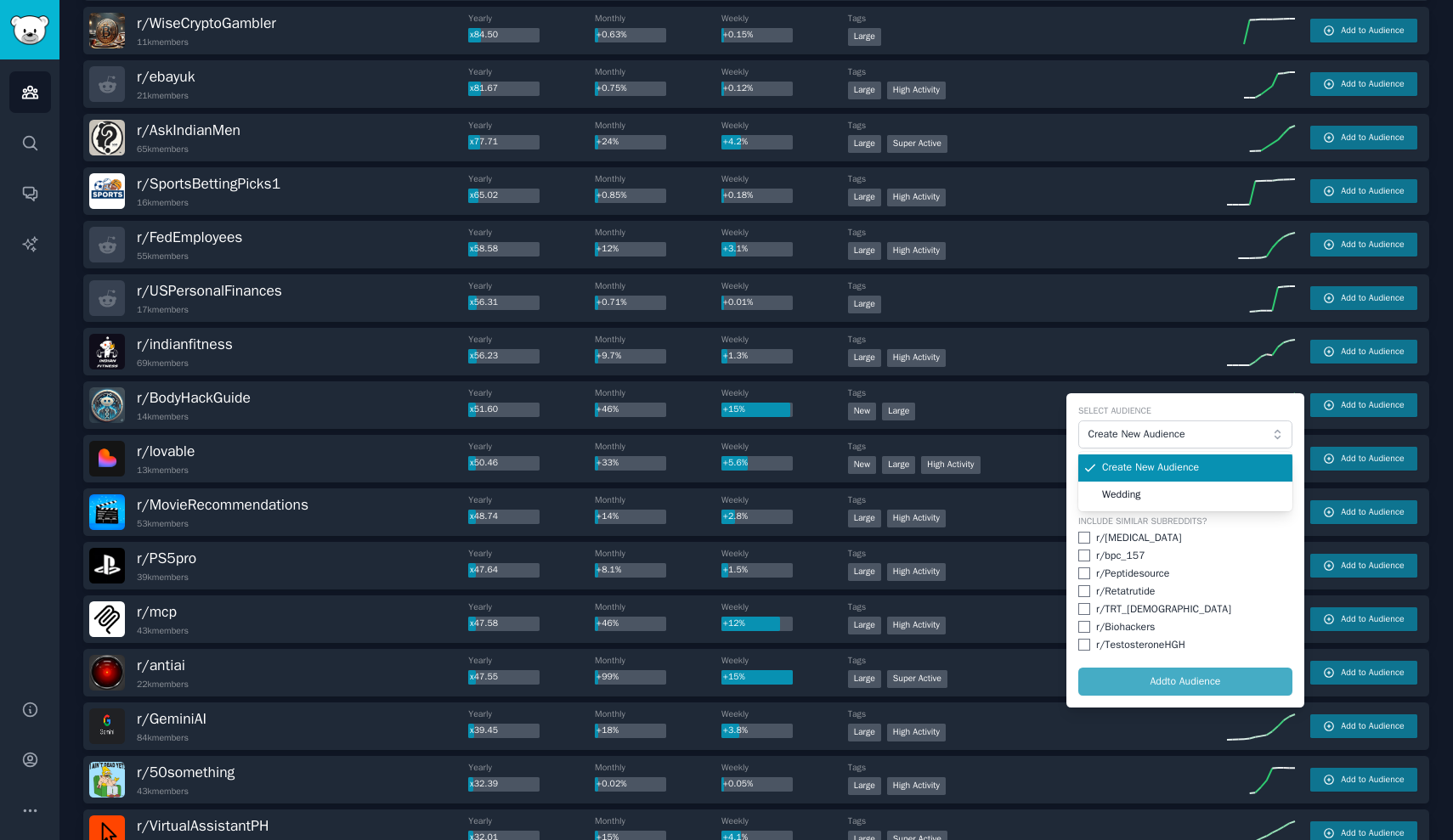 click on "Create New Audience" at bounding box center [1180, 435] 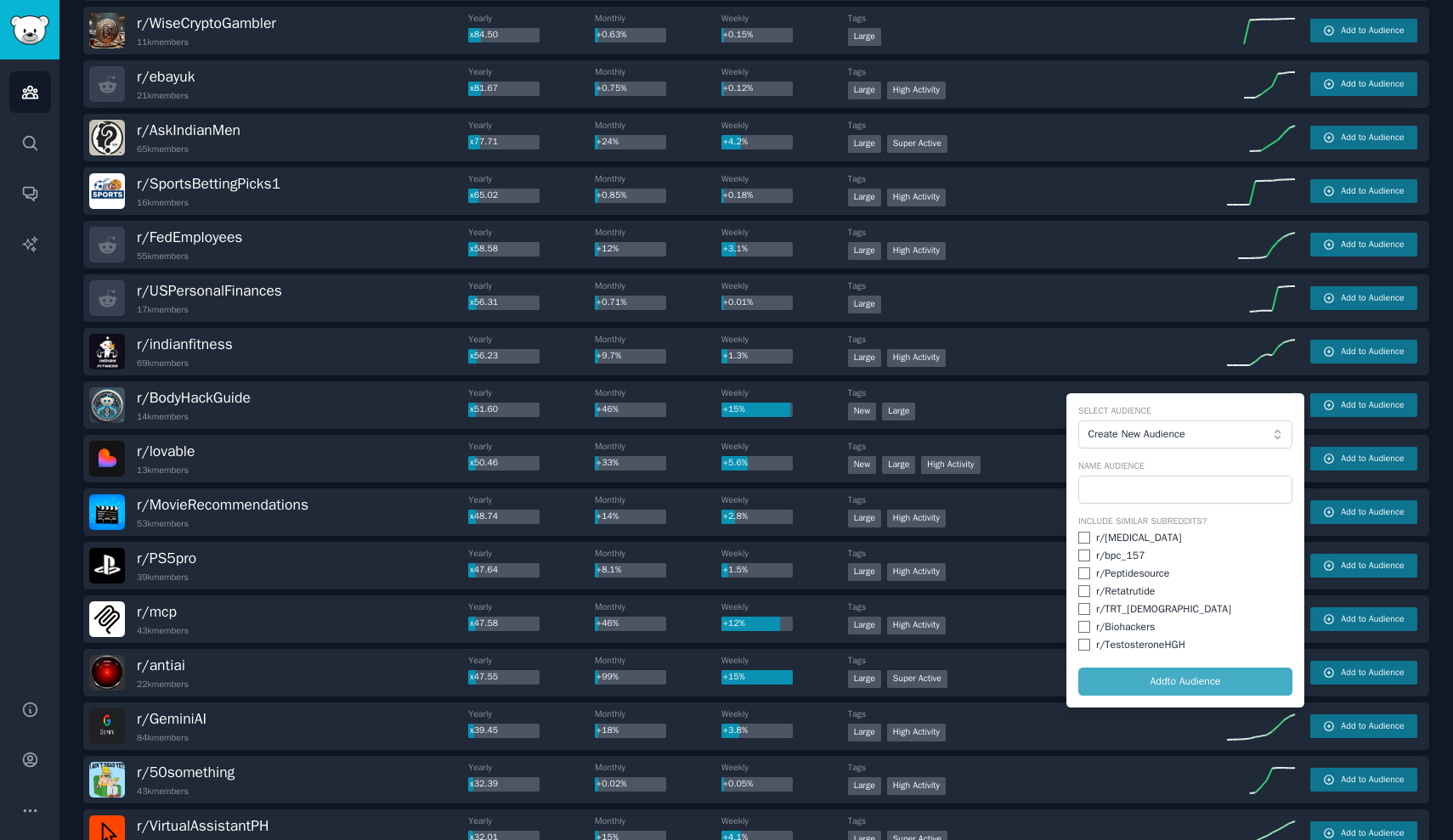 click on "Create New Audience" at bounding box center [1180, 435] 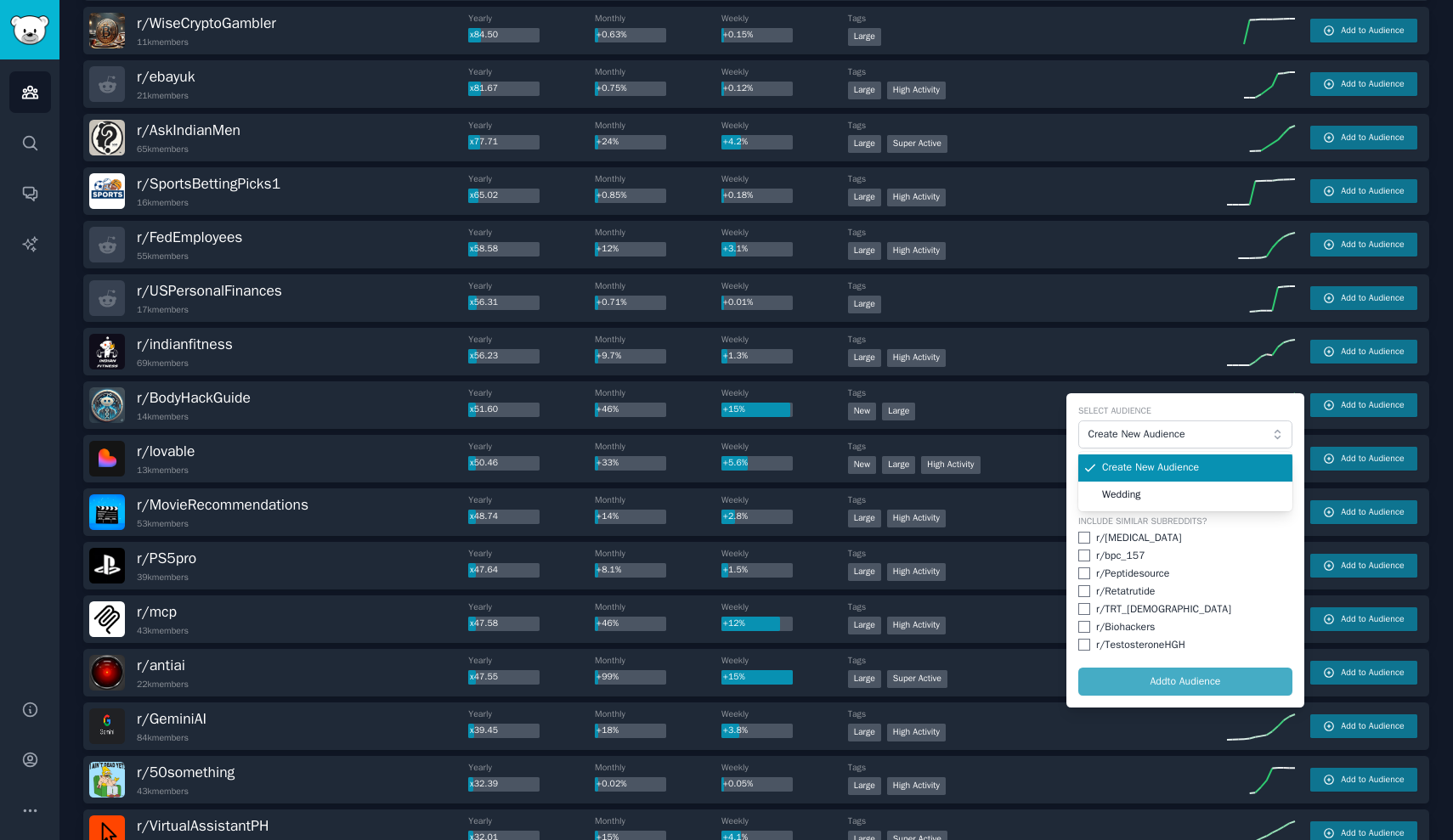 click on "Create New Audience" at bounding box center [1180, 435] 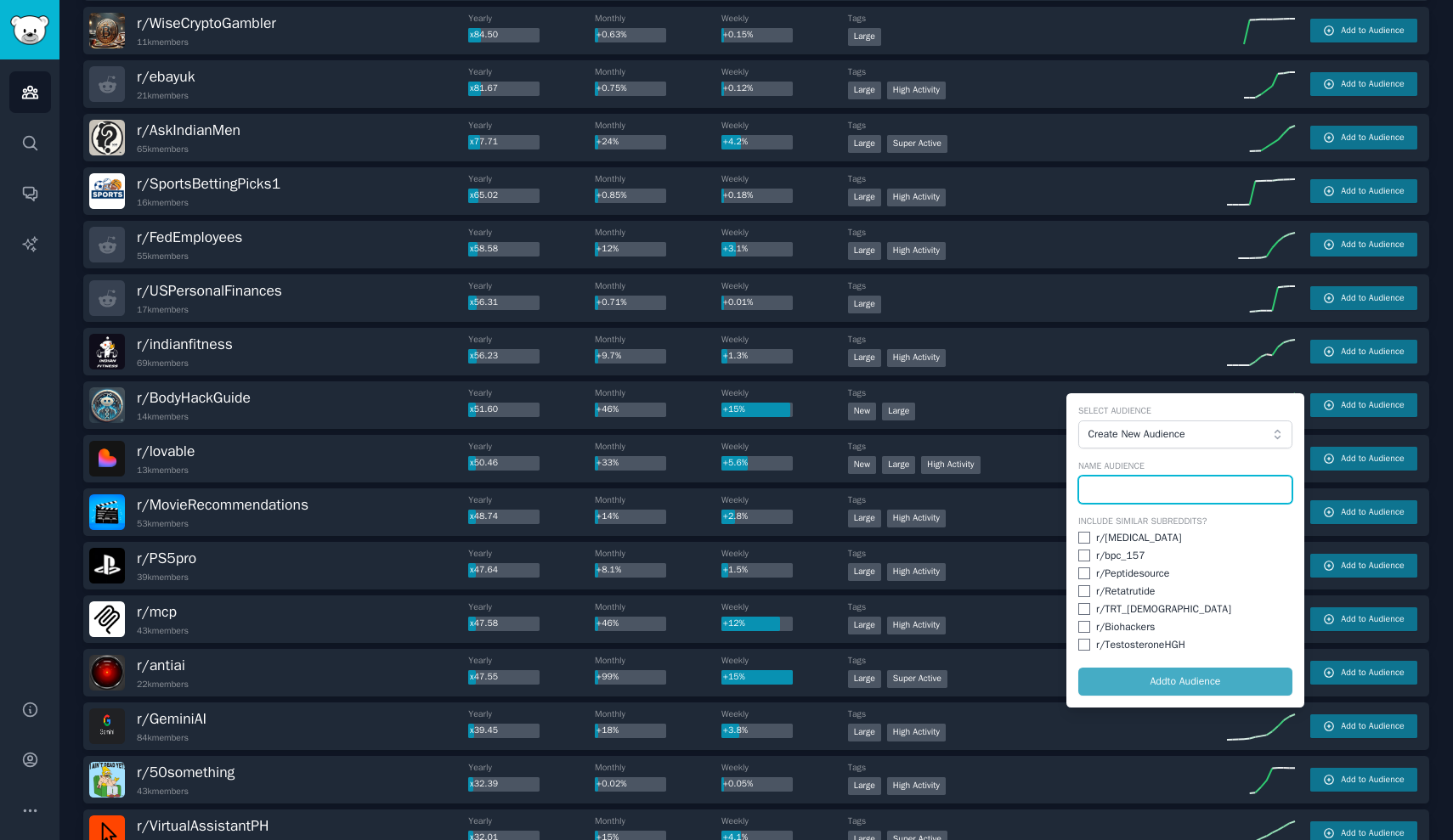 click at bounding box center [1185, 490] 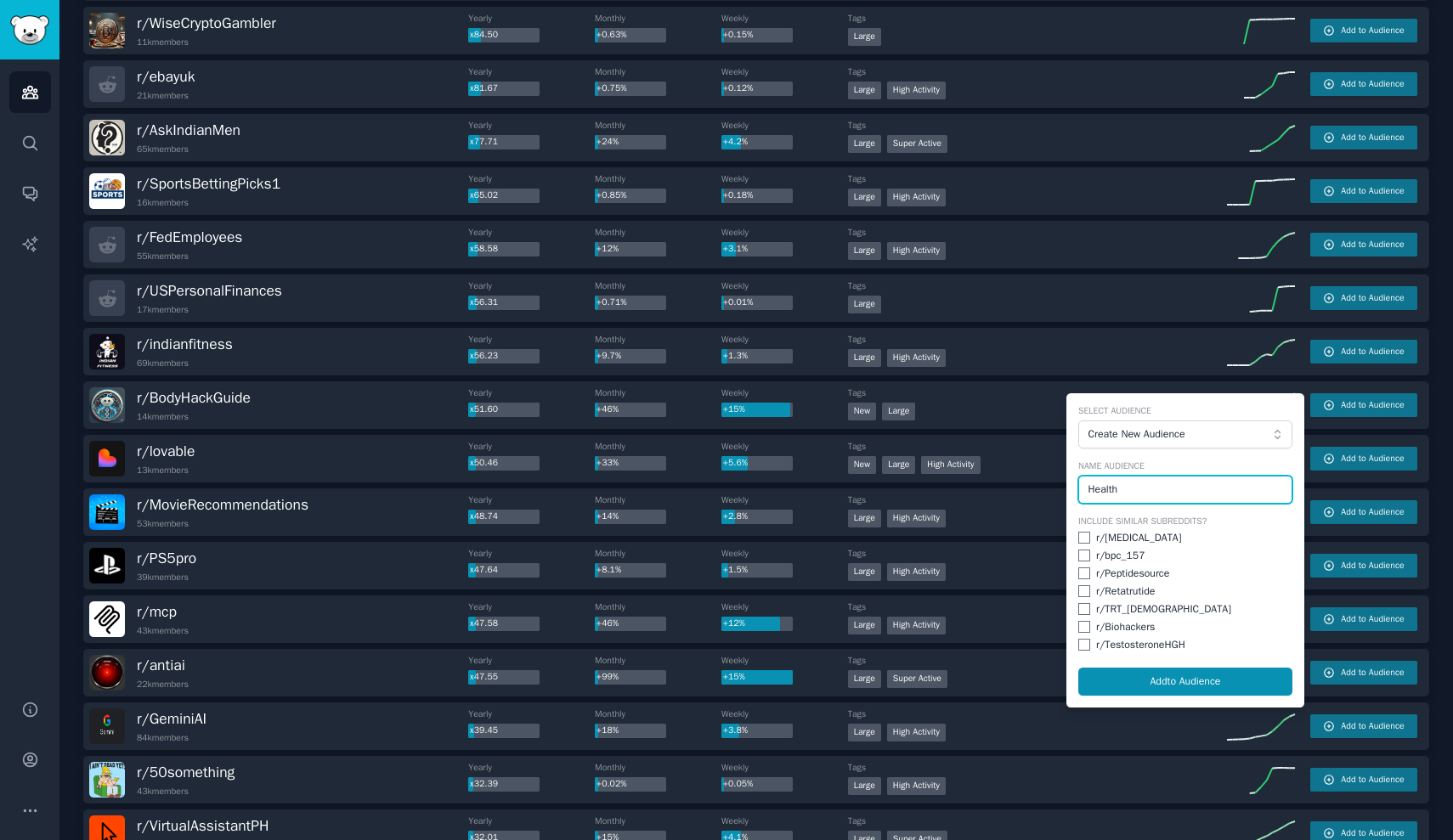 type on "Health" 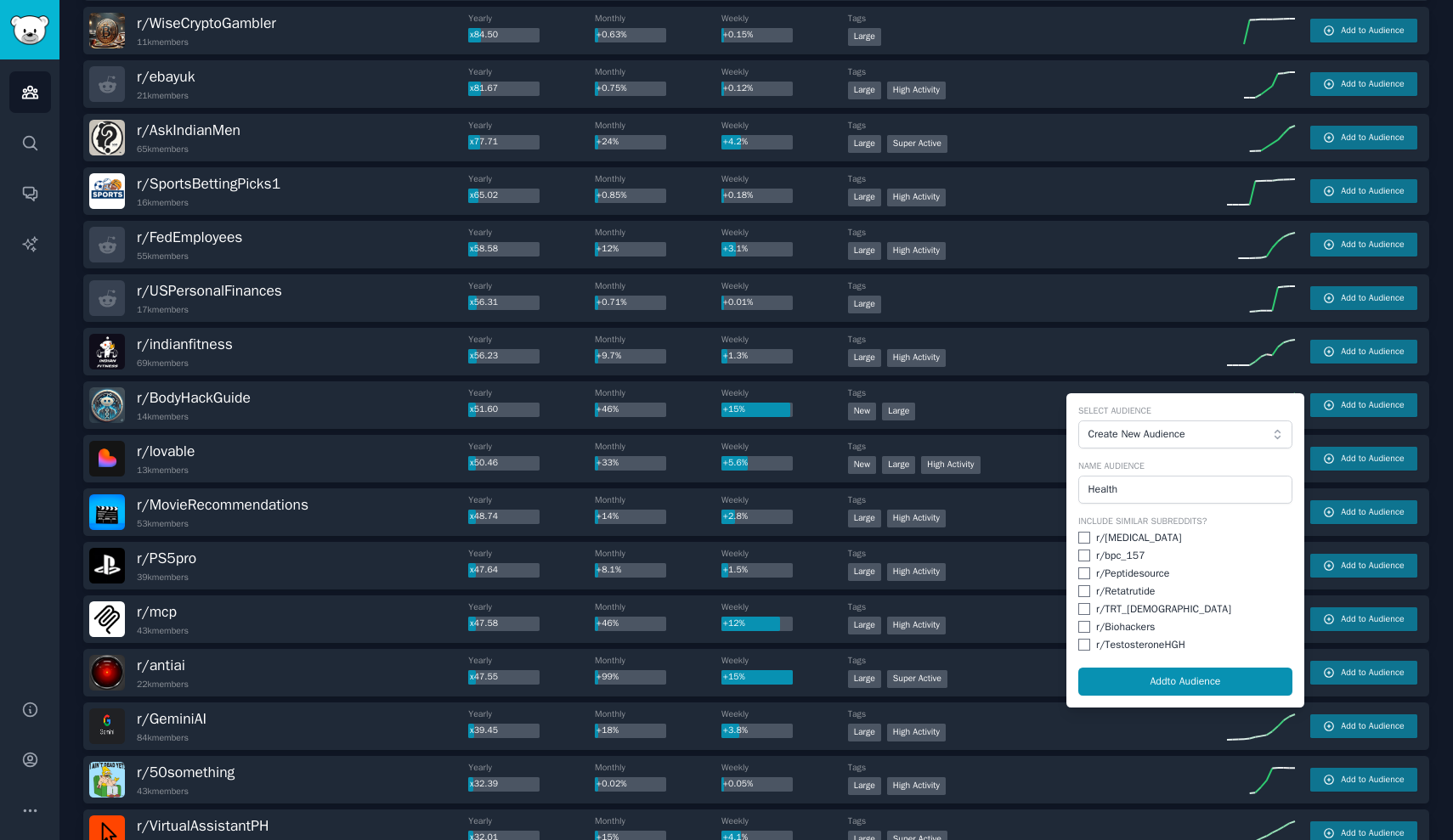 click at bounding box center [1084, 538] 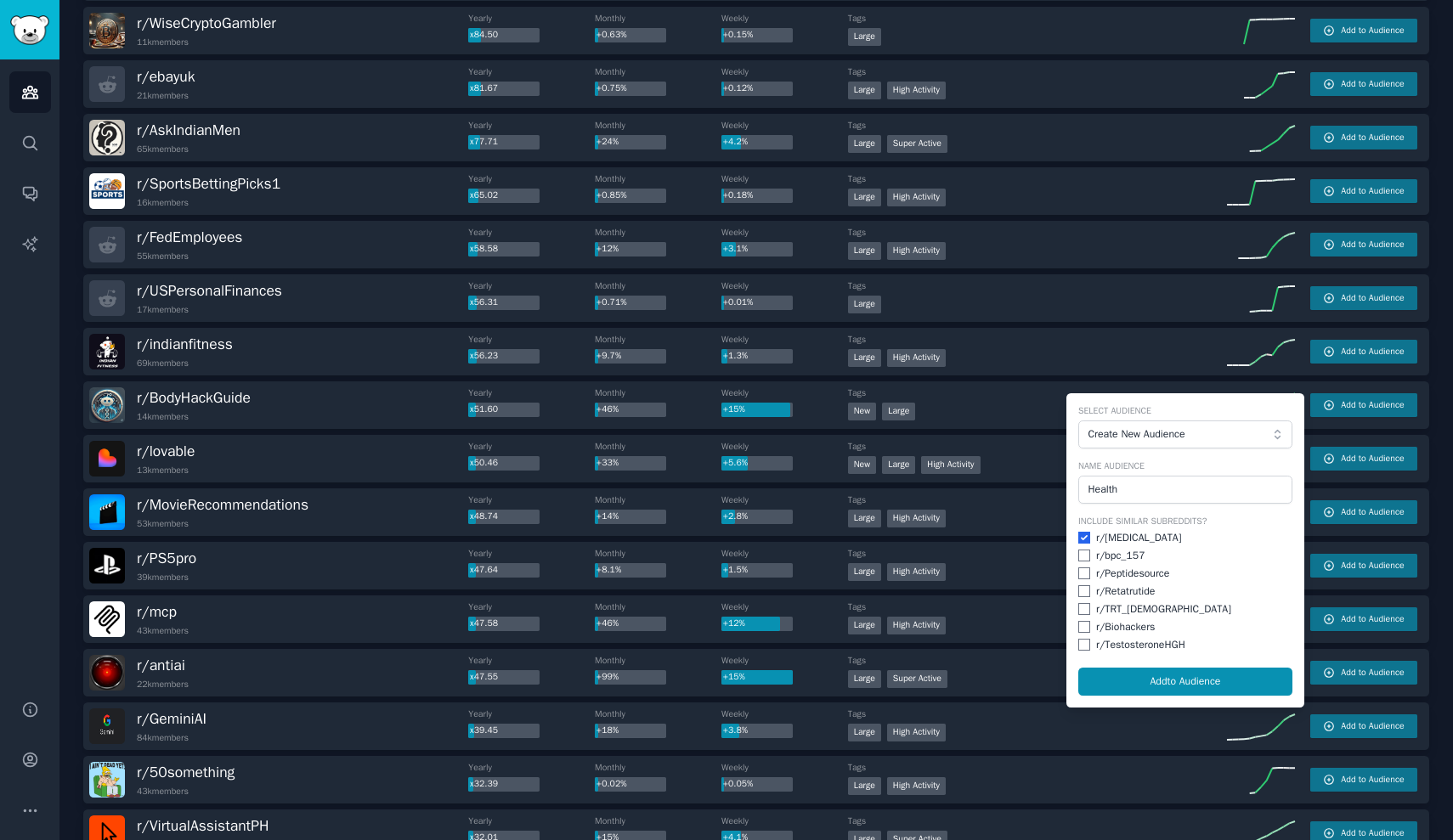 checkbox on "true" 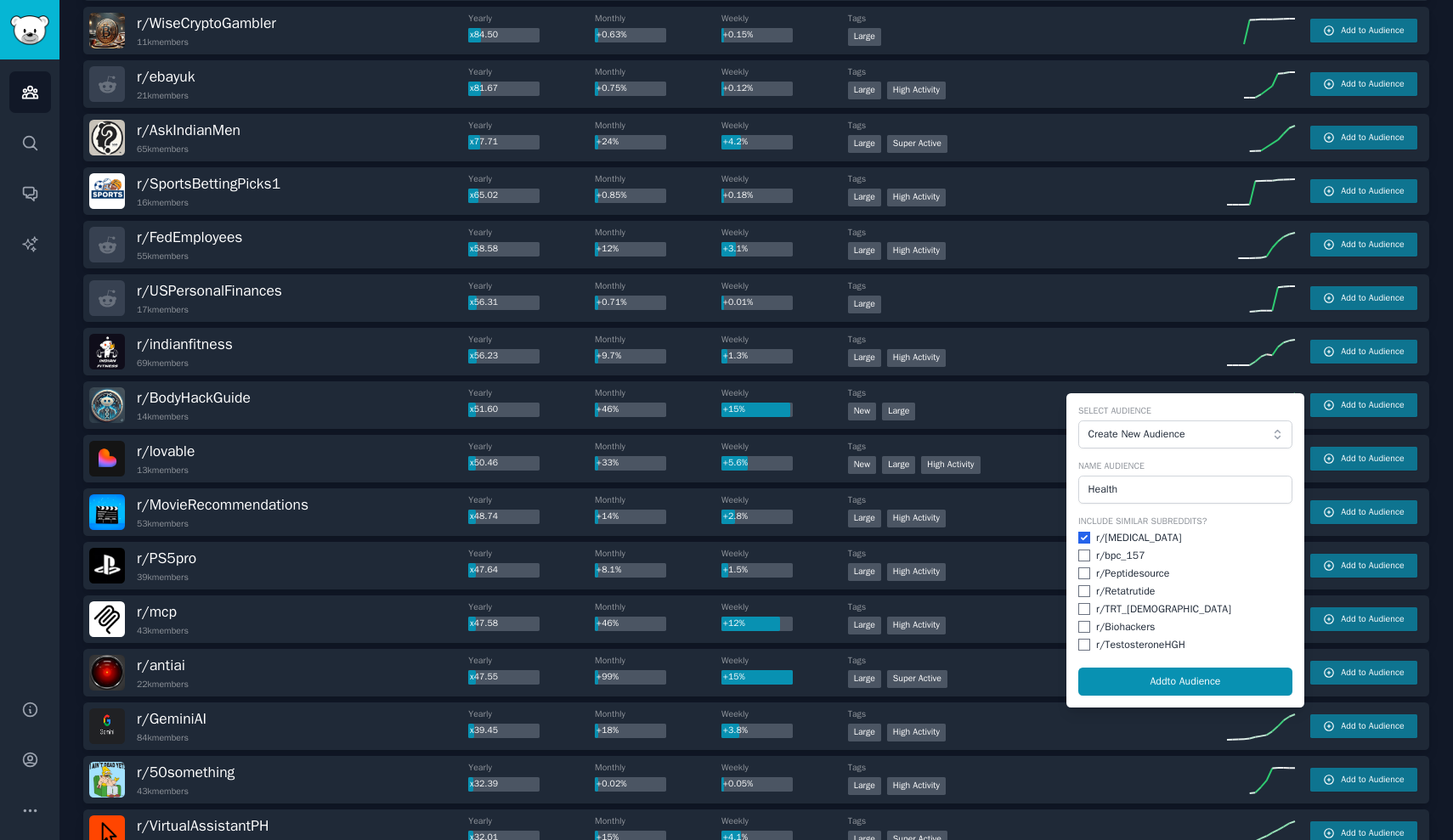 click at bounding box center (1084, 555) 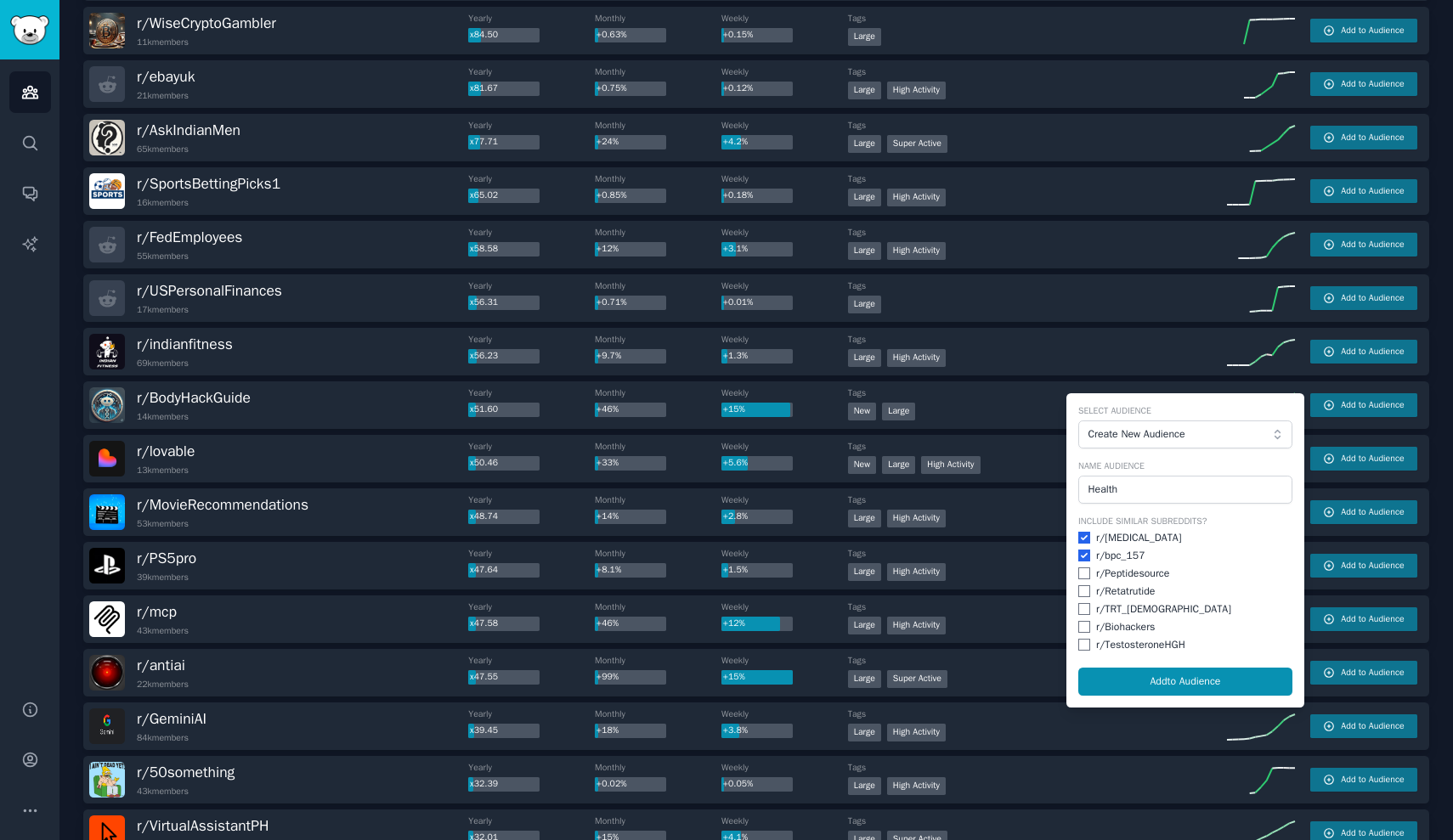 checkbox on "true" 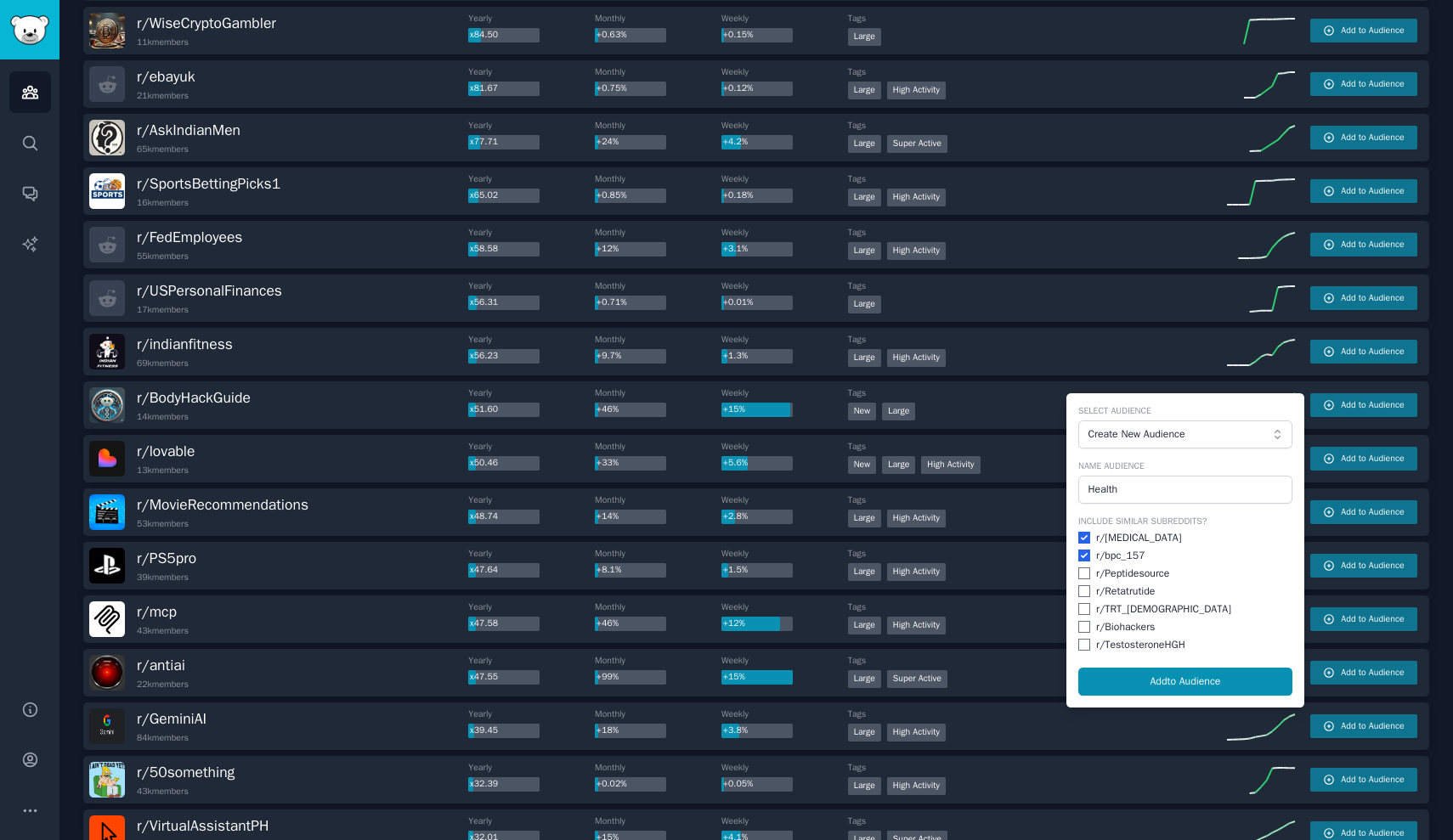 click at bounding box center [1084, 573] 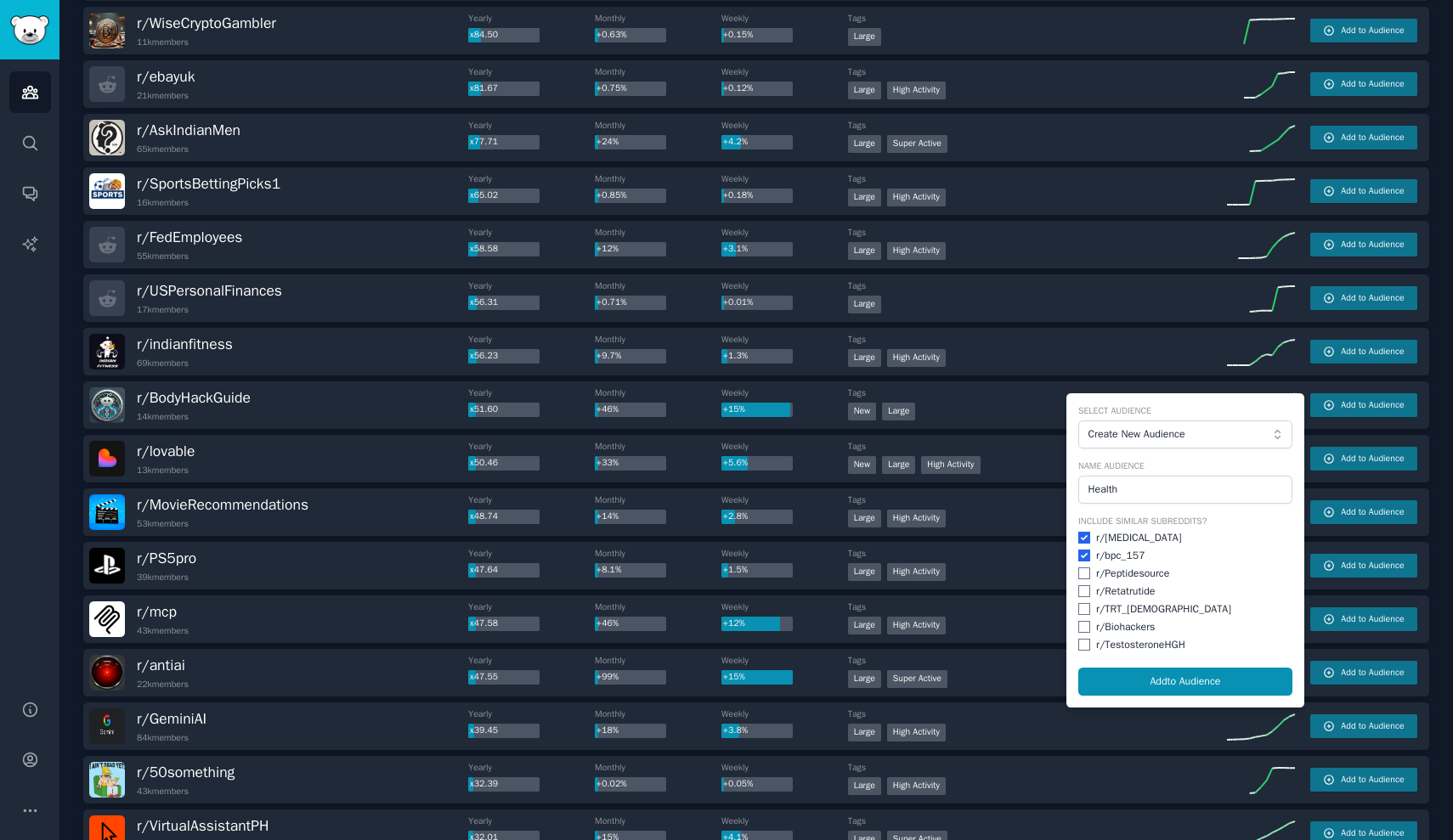checkbox on "true" 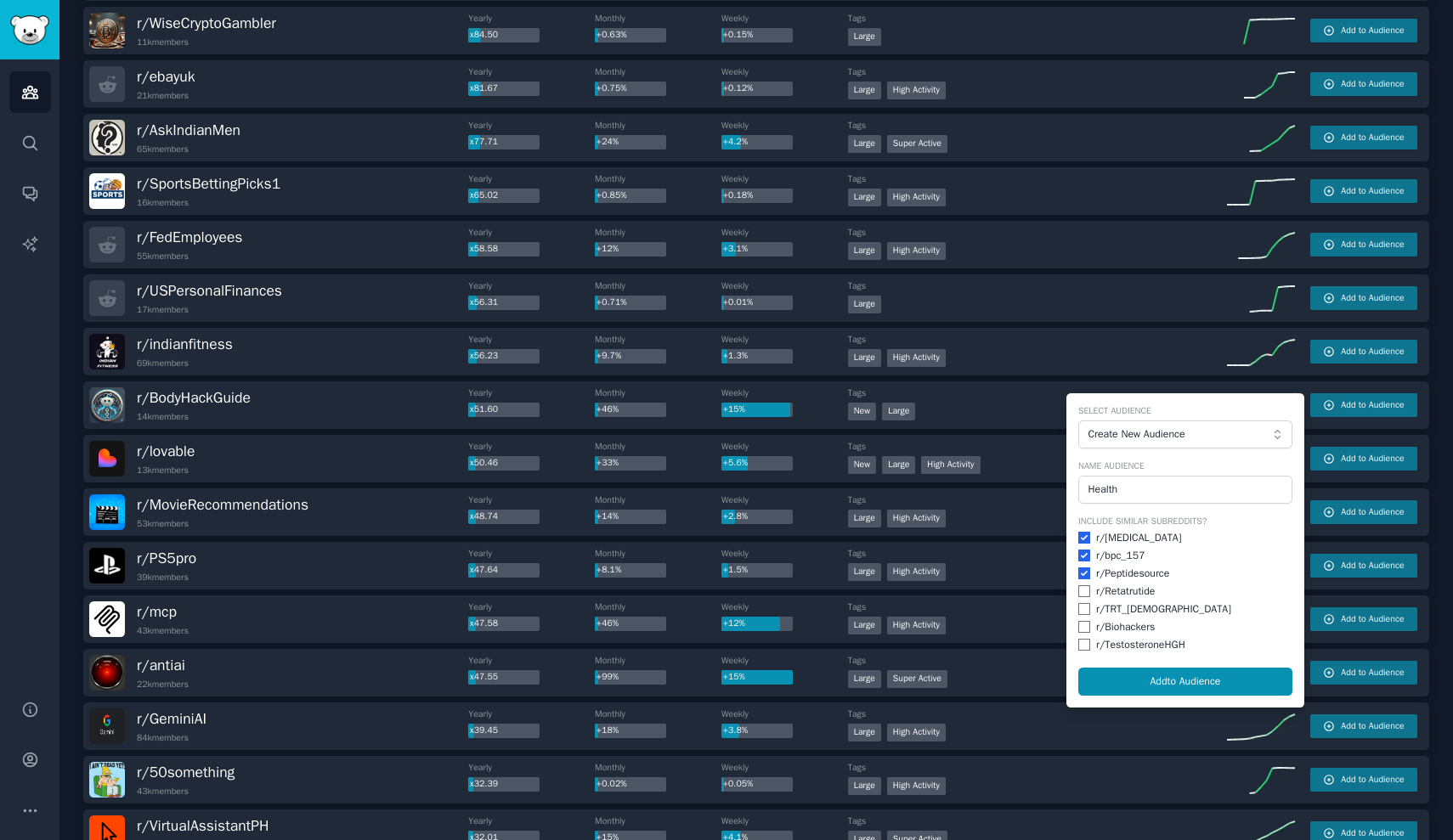 click on "Include Similar Subreddits? r/ Testosterone r/ bpc_157 r/ Peptidesource r/ Retatrutide r/ TRT_females r/ Biohackers r/ TestosteroneHGH" at bounding box center (1185, 583) 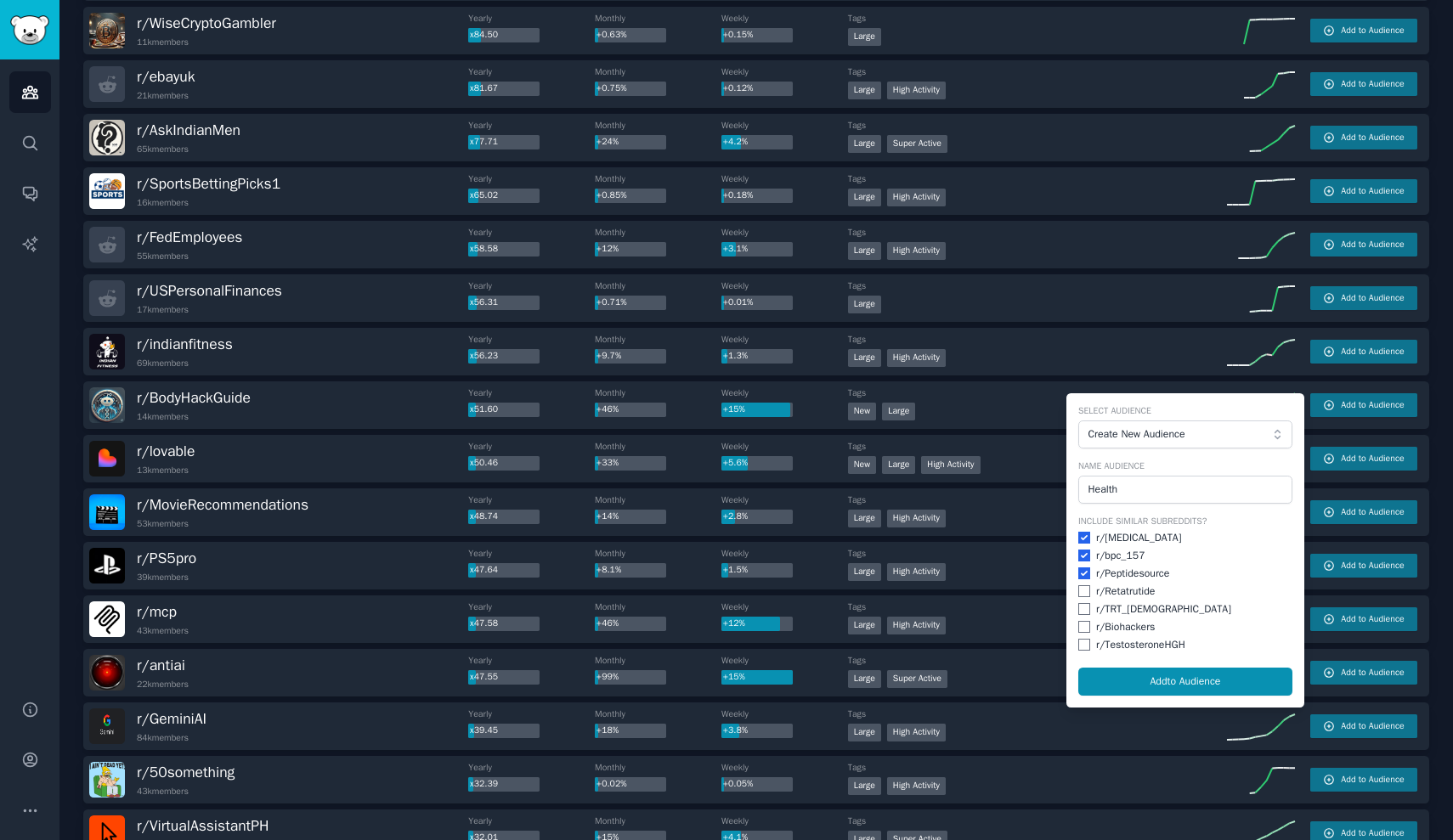 click at bounding box center (1084, 591) 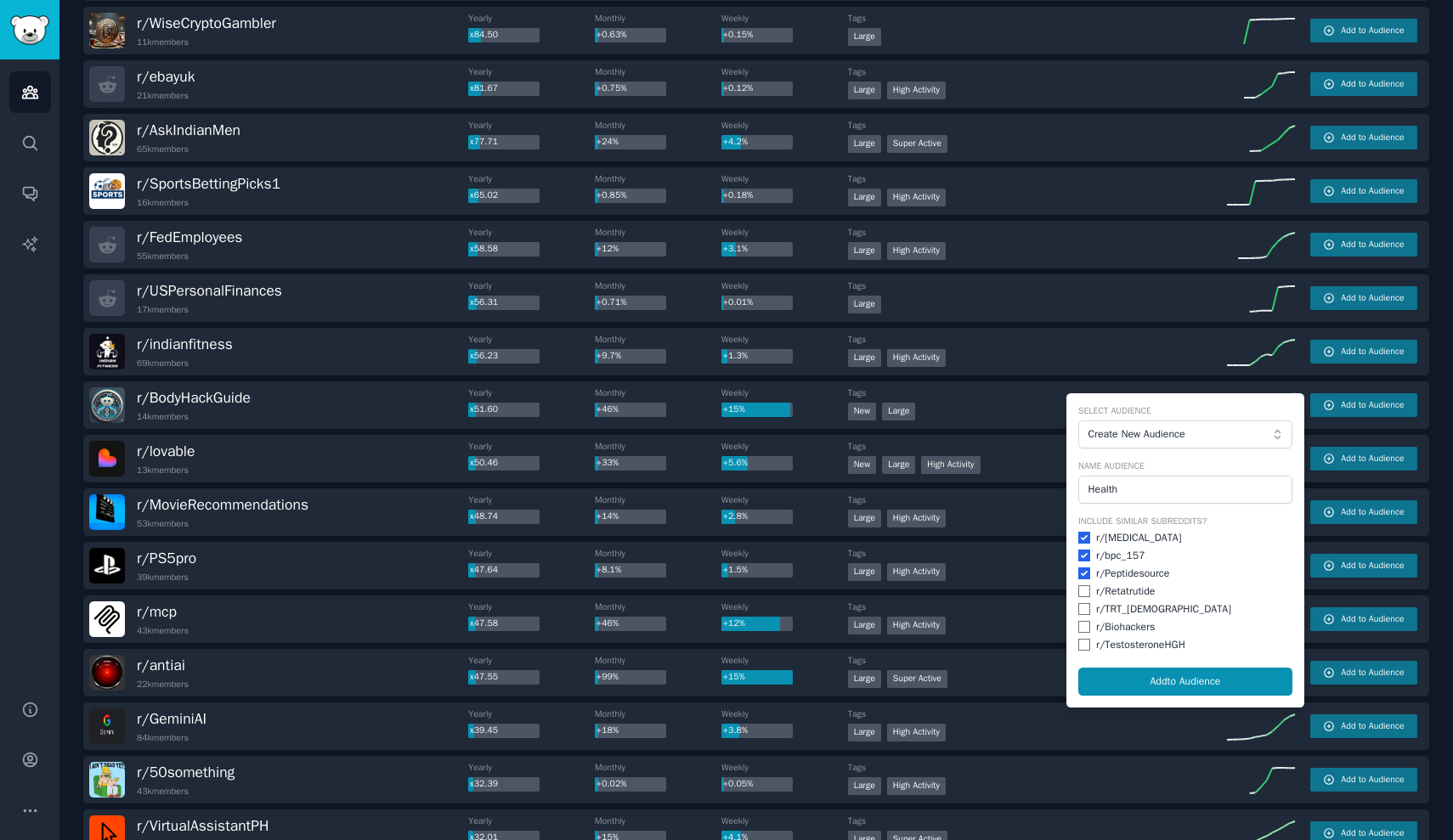 checkbox on "true" 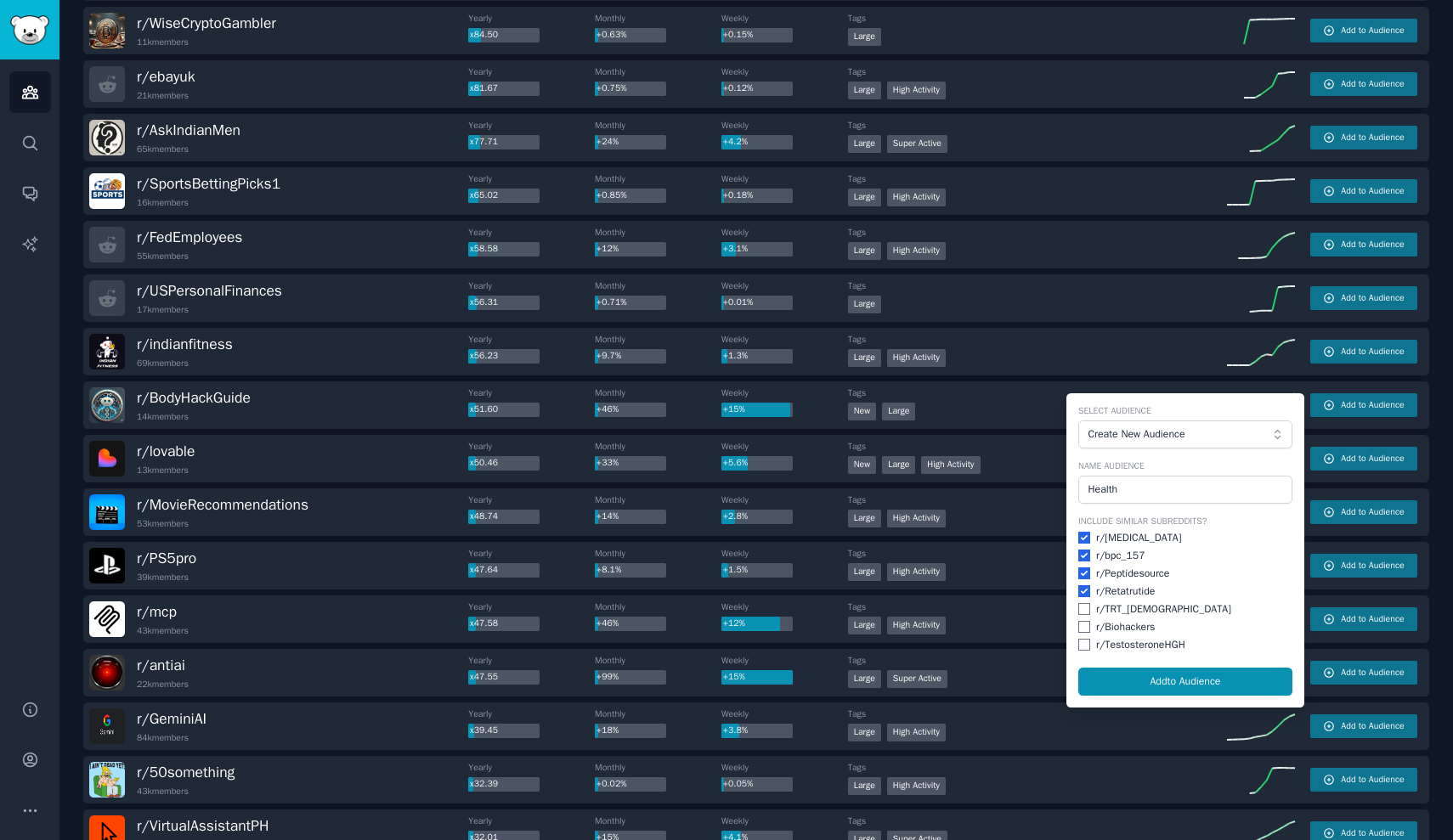 click at bounding box center (1084, 609) 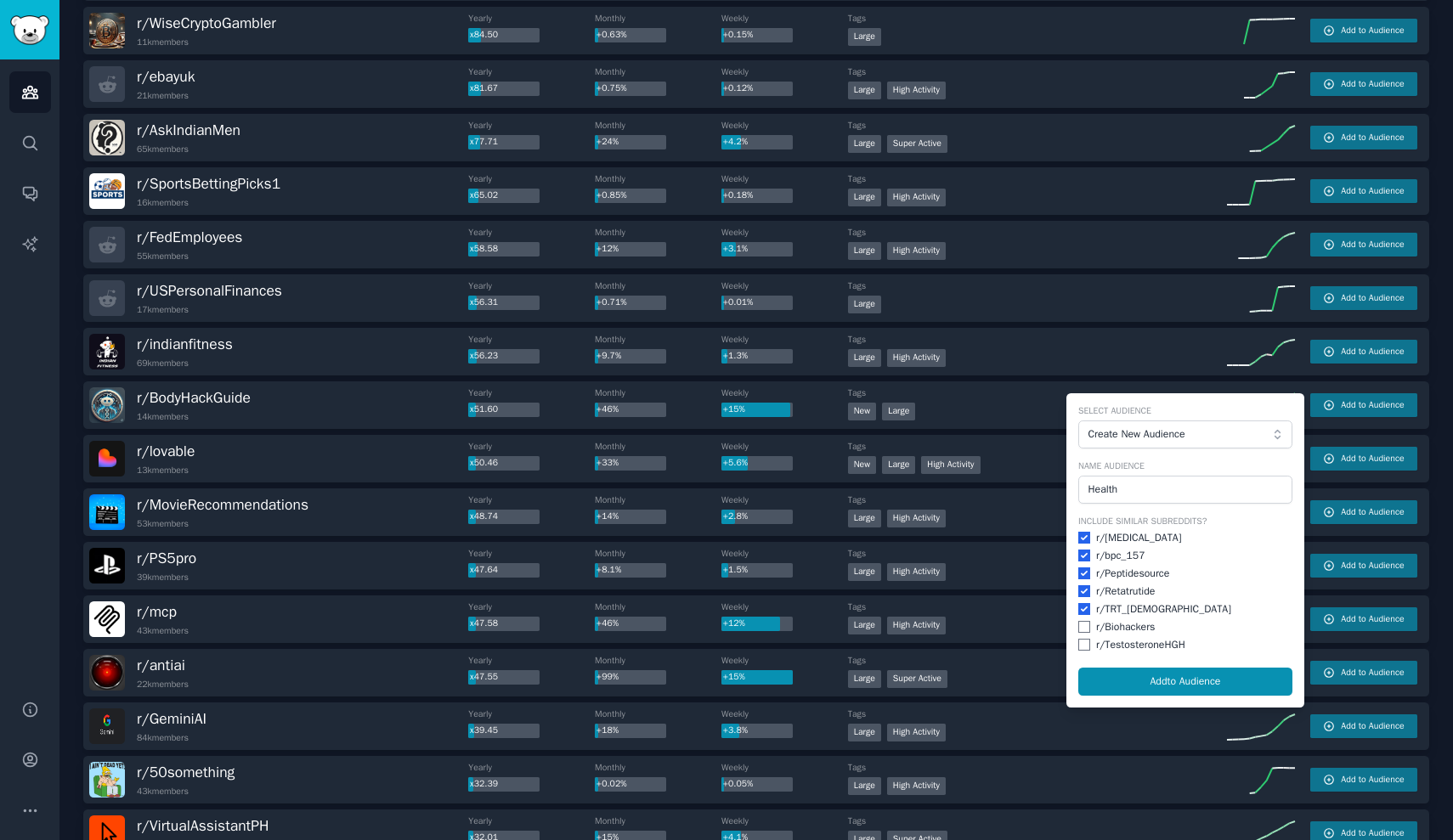 checkbox on "true" 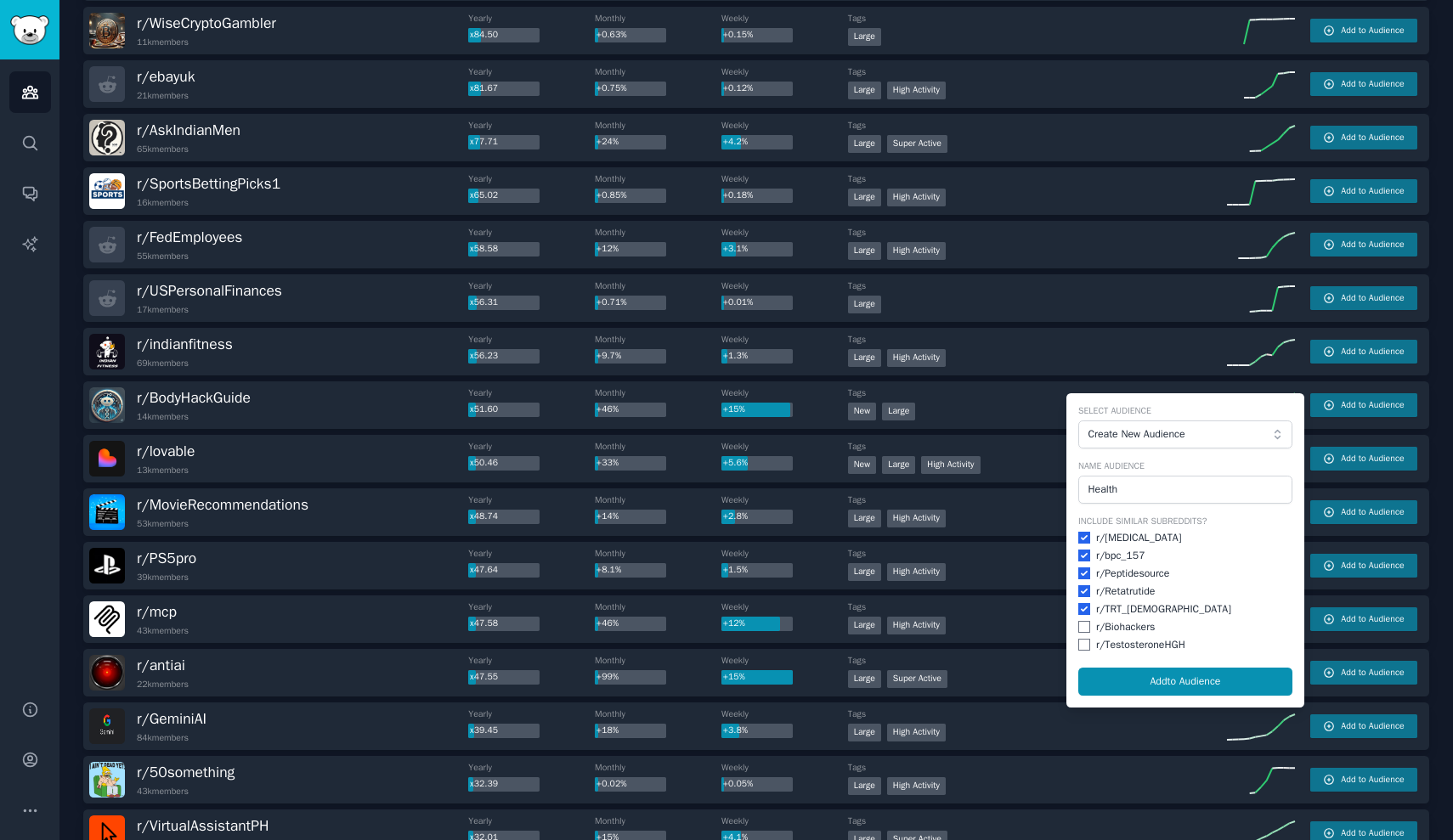 click at bounding box center (1084, 627) 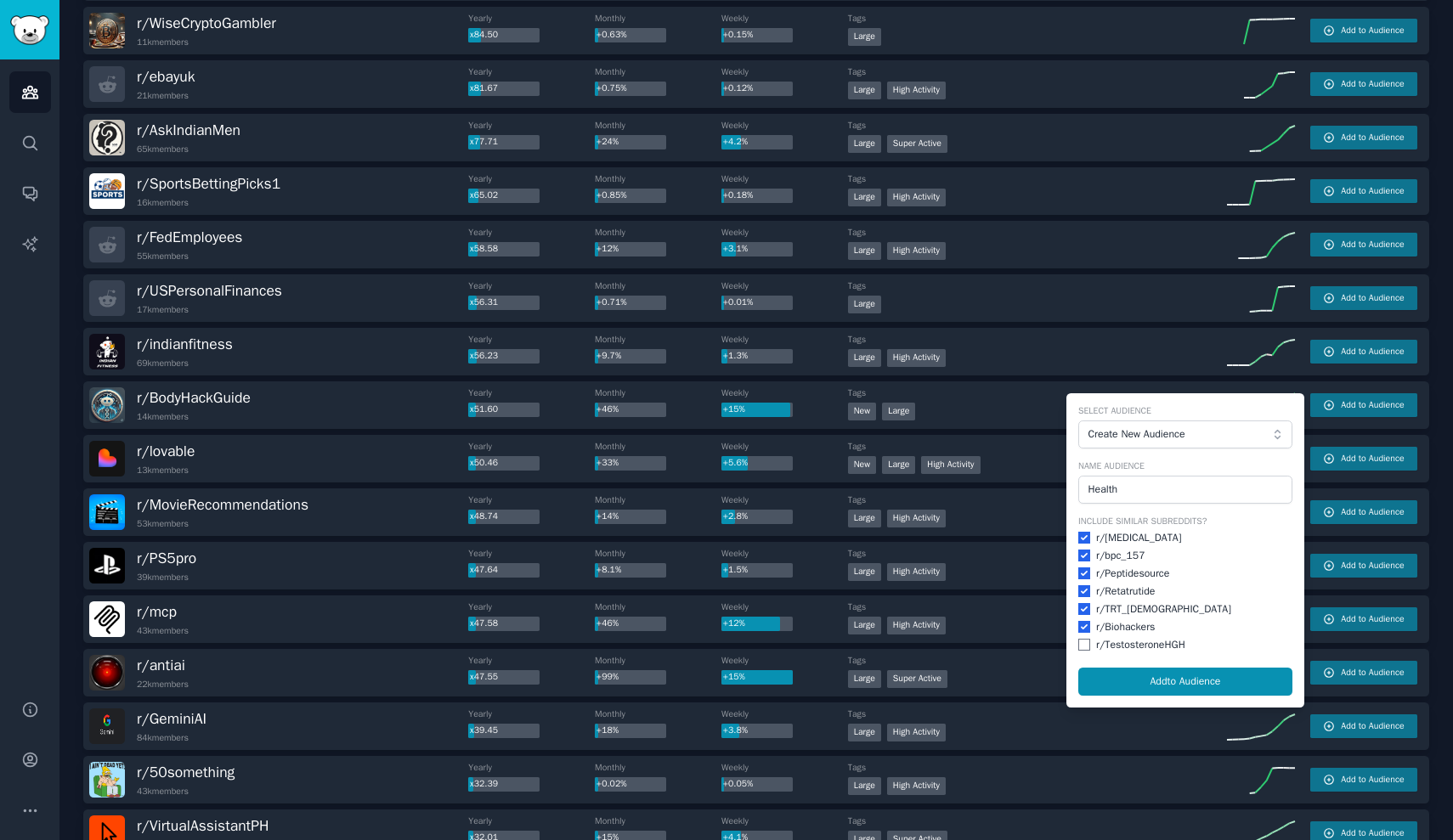 checkbox on "true" 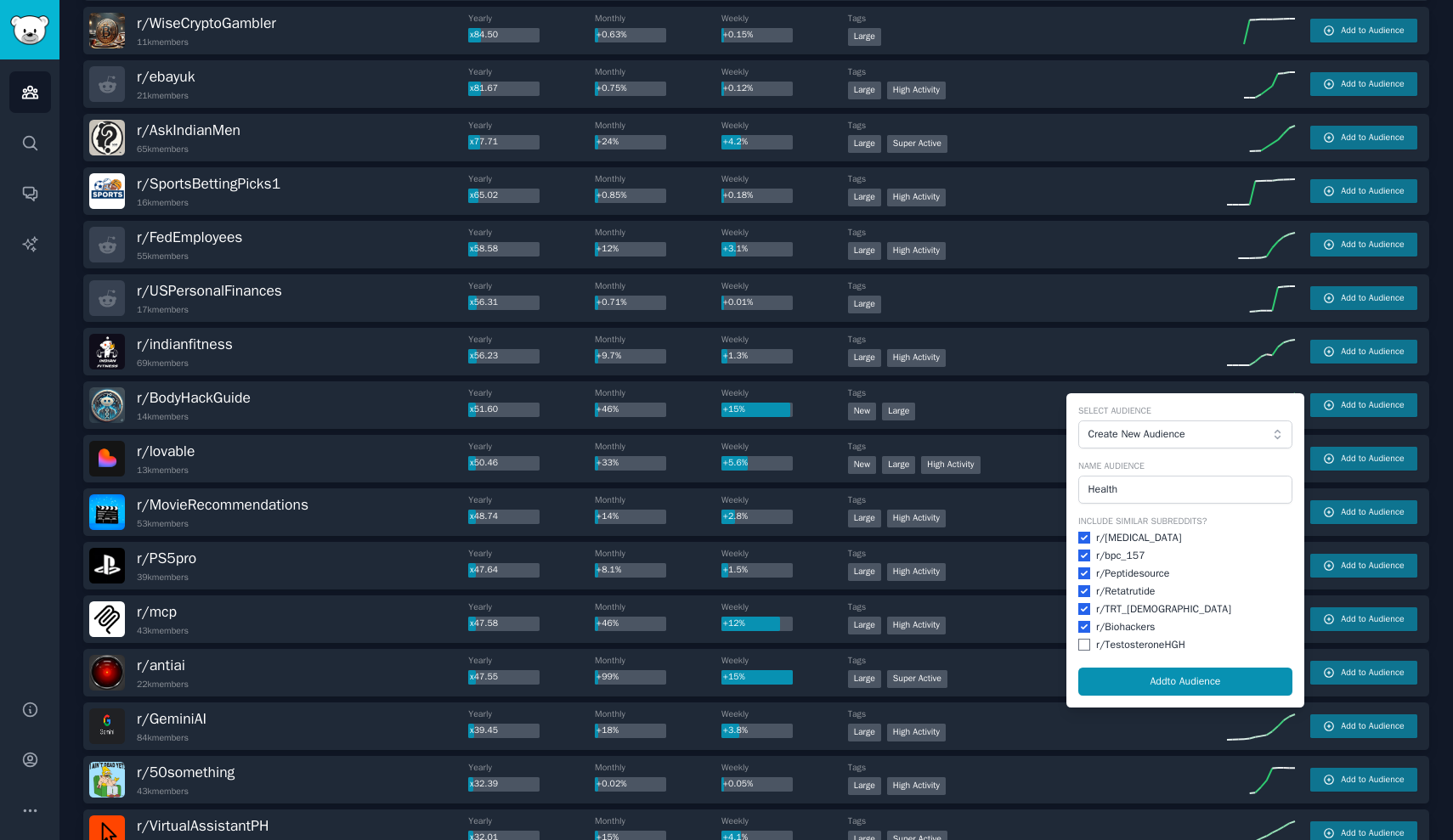 click at bounding box center [1084, 645] 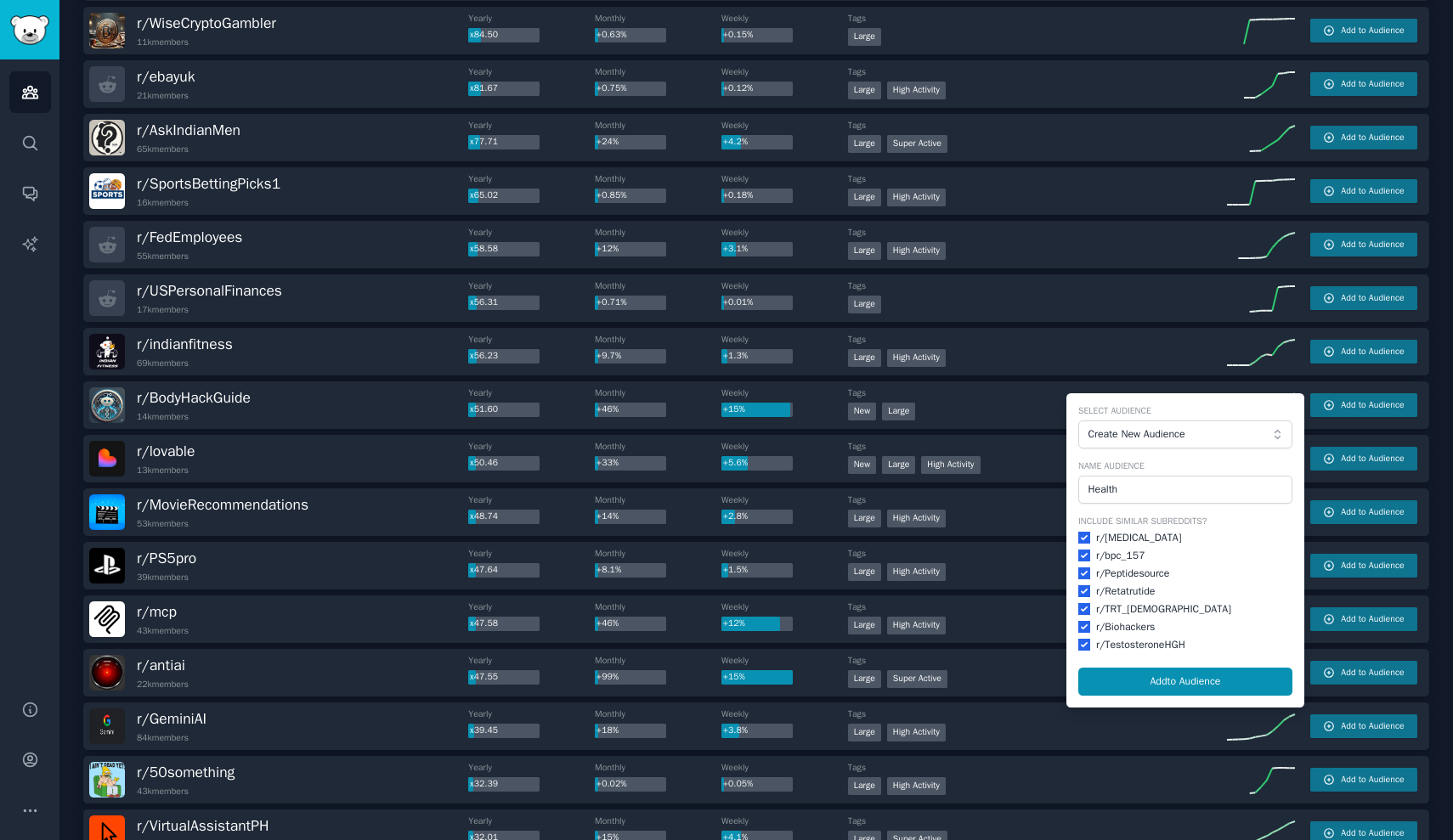 checkbox on "true" 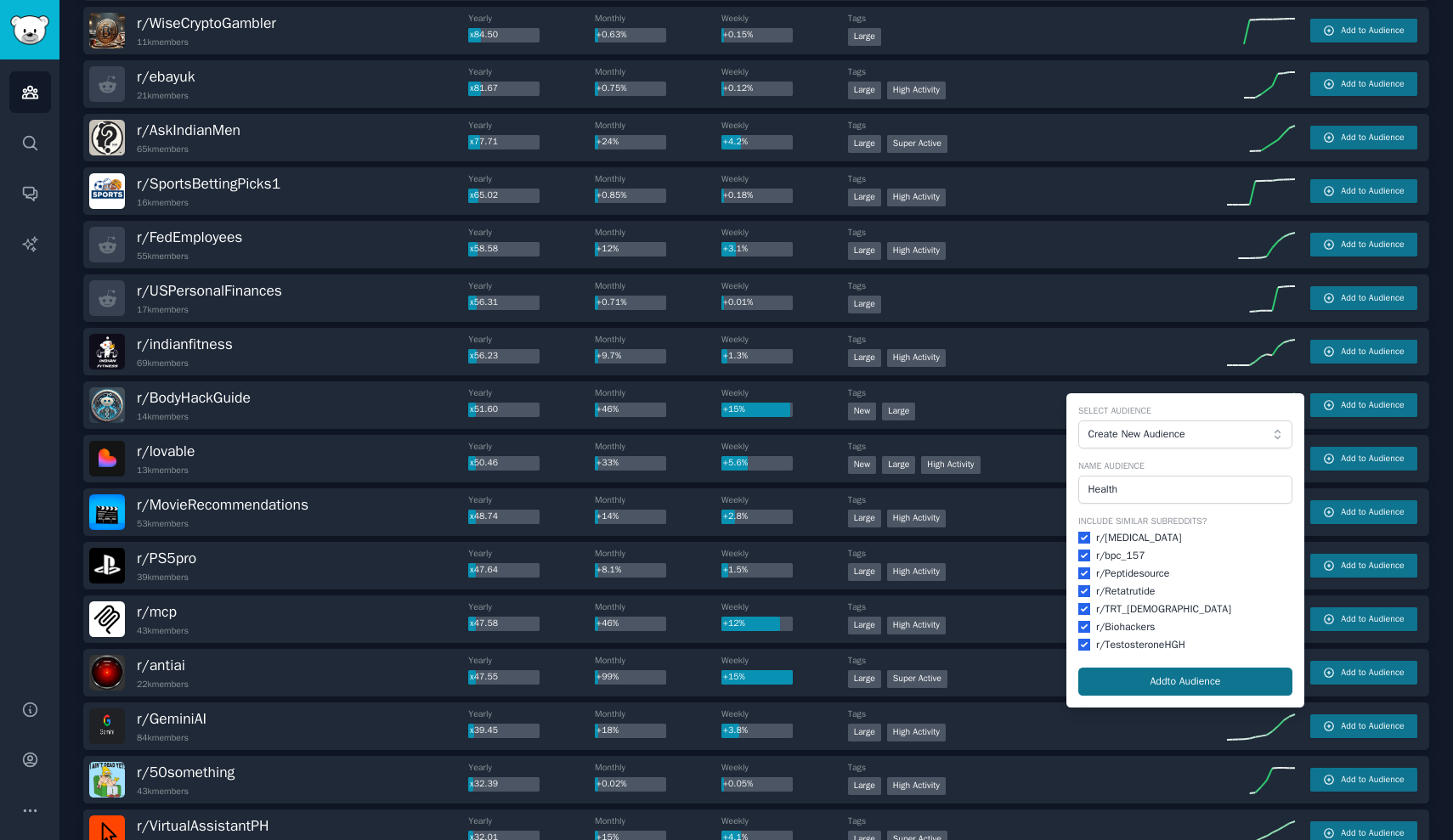 click on "Add  to Audience" at bounding box center (1185, 682) 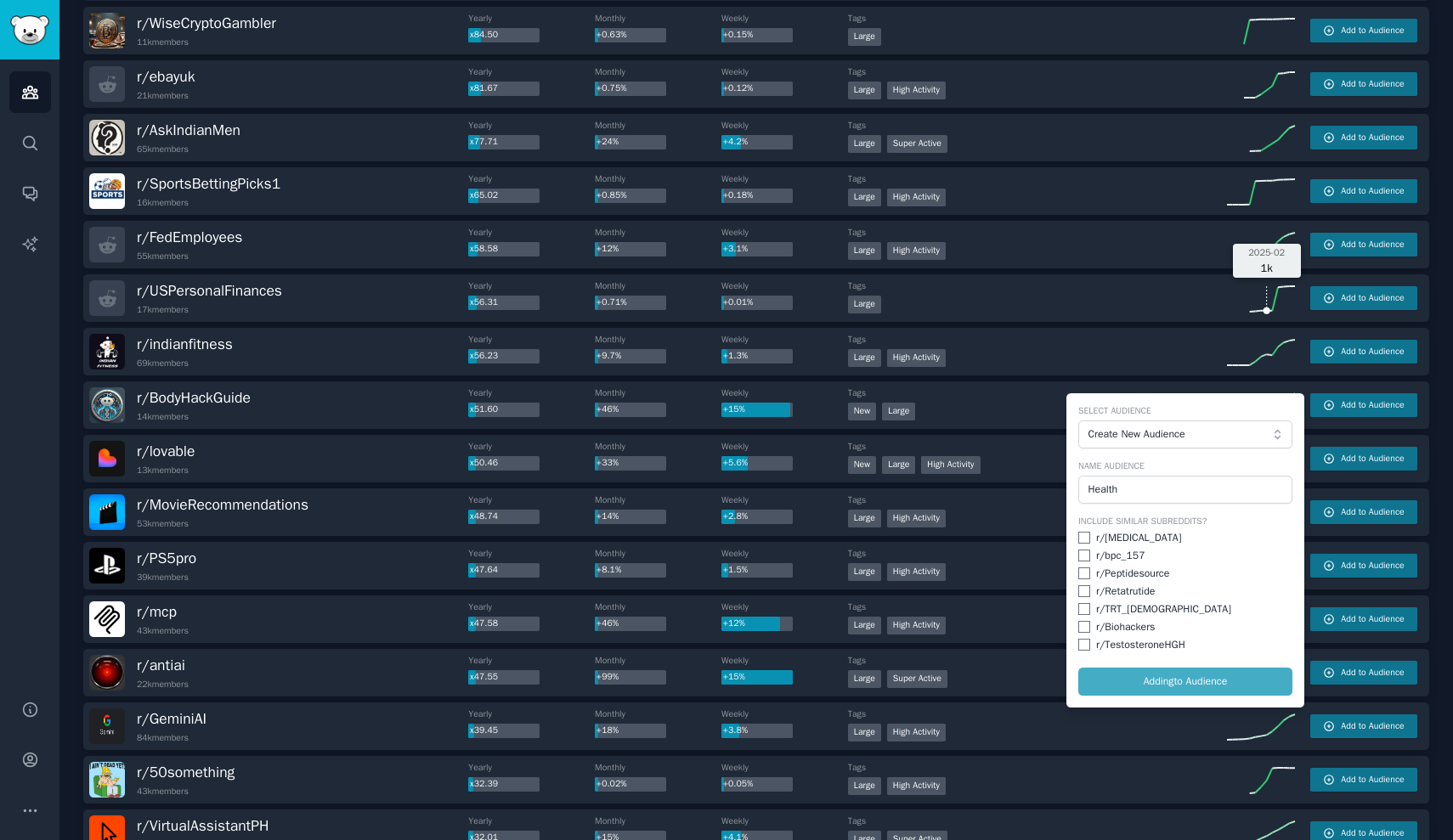 checkbox on "false" 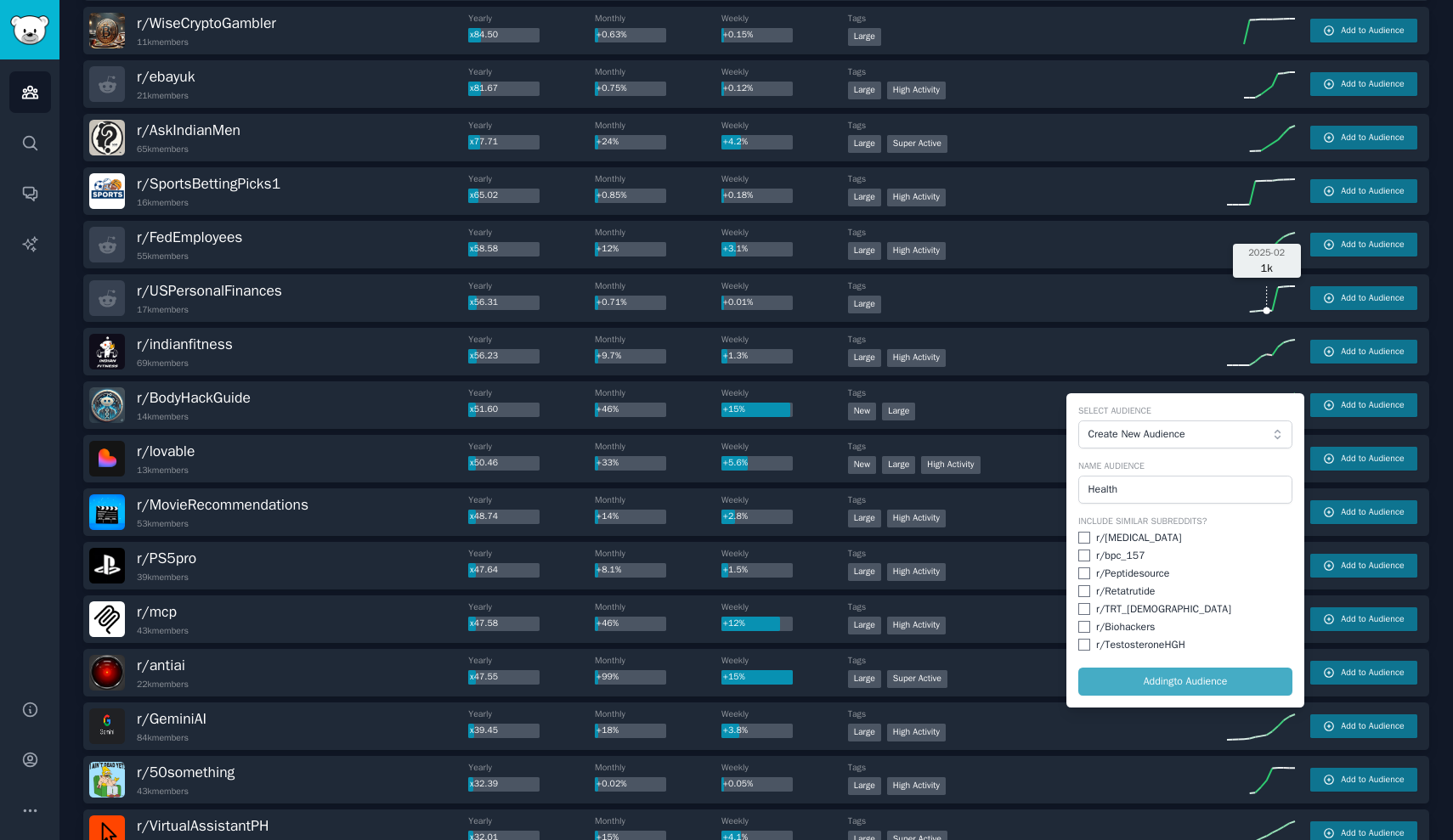checkbox on "false" 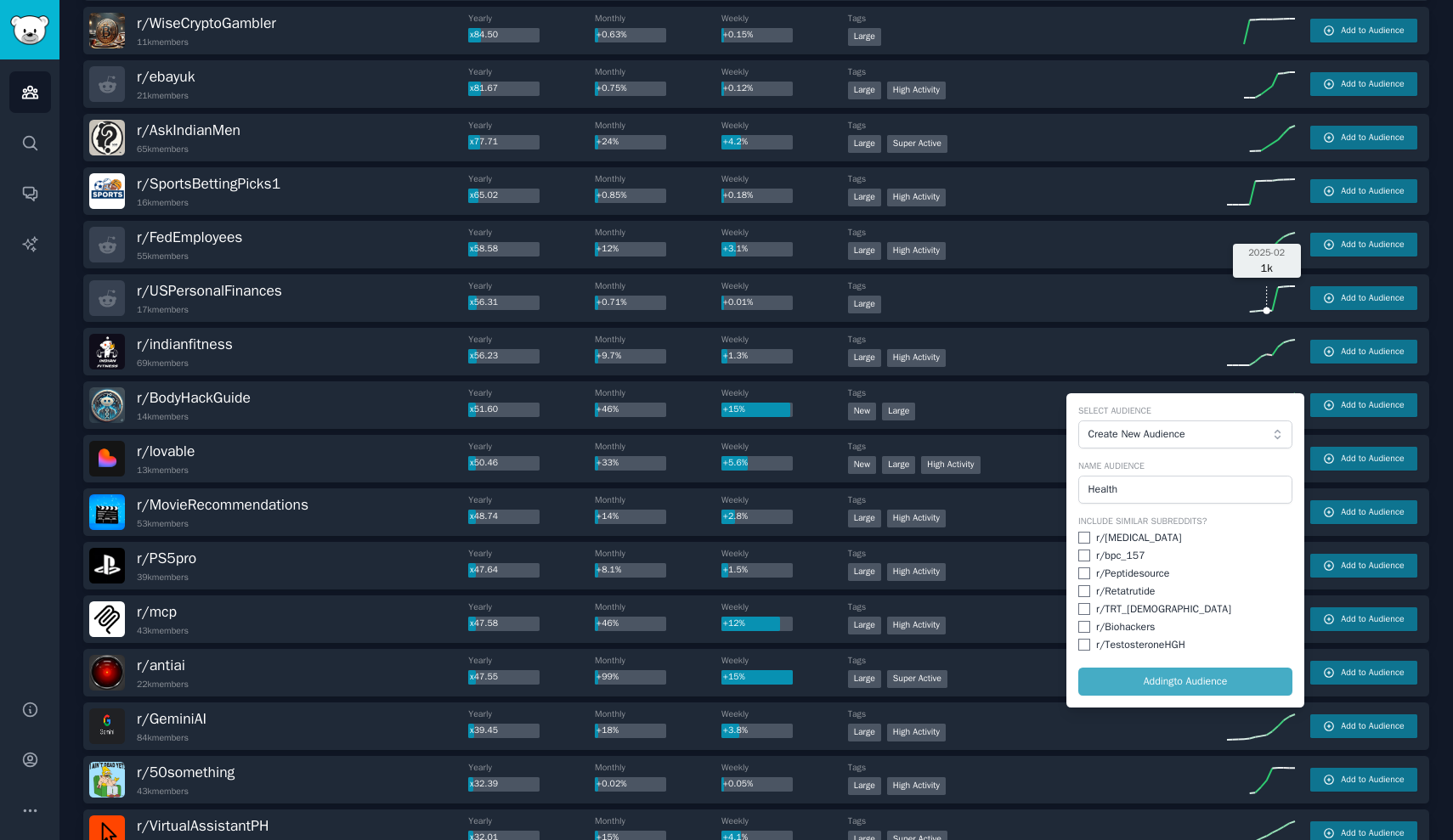 checkbox on "false" 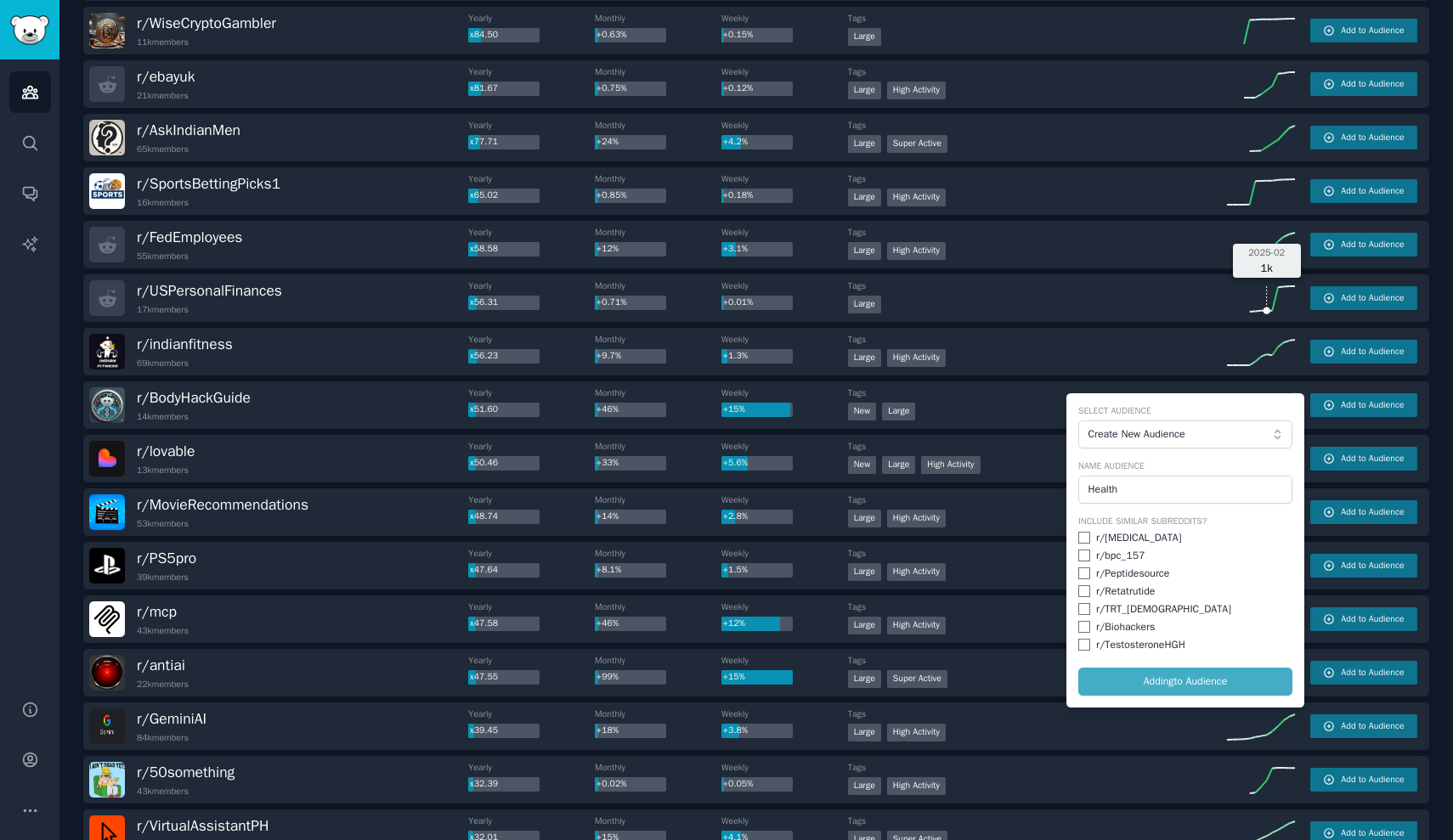 checkbox on "false" 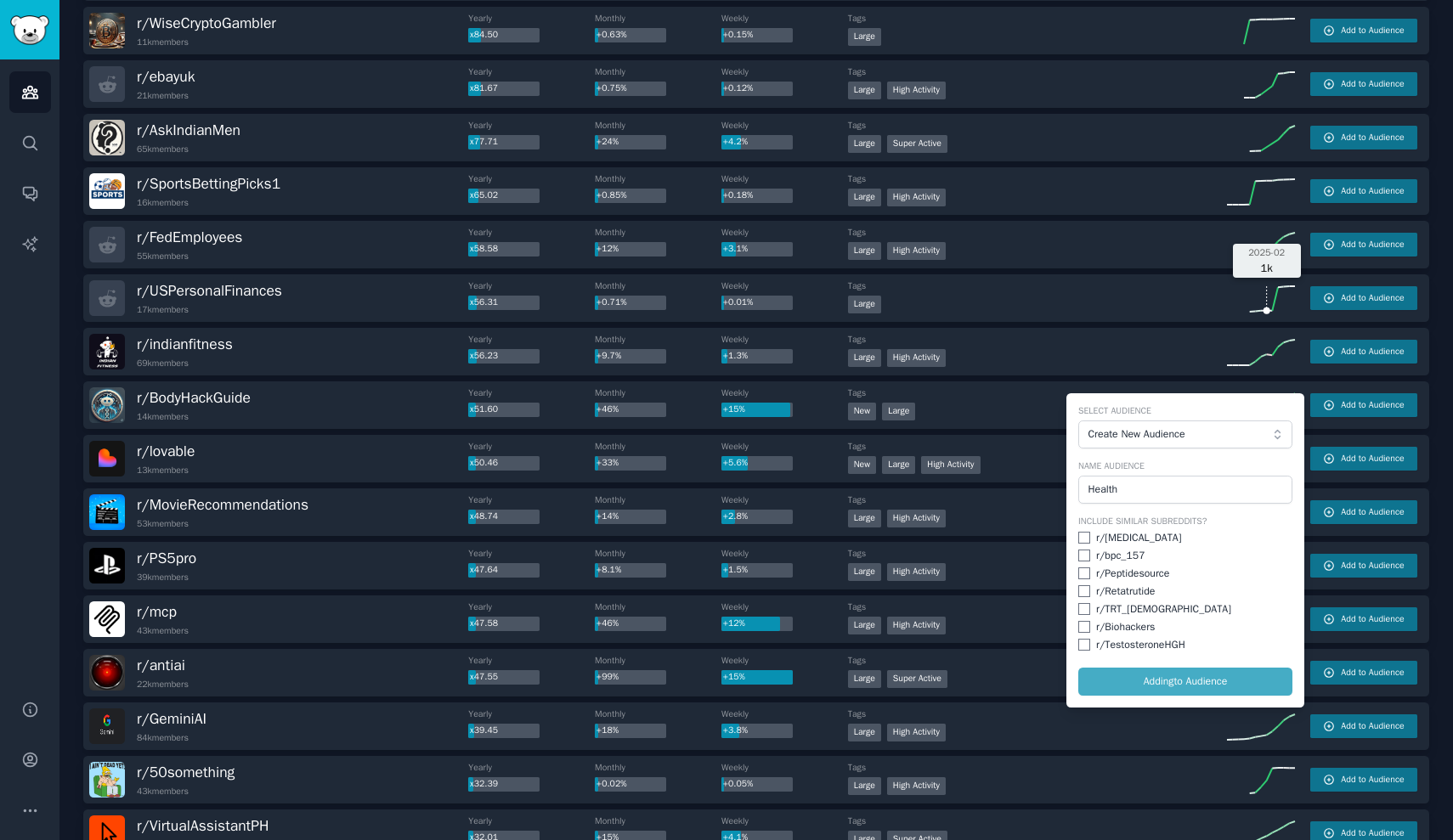 checkbox on "false" 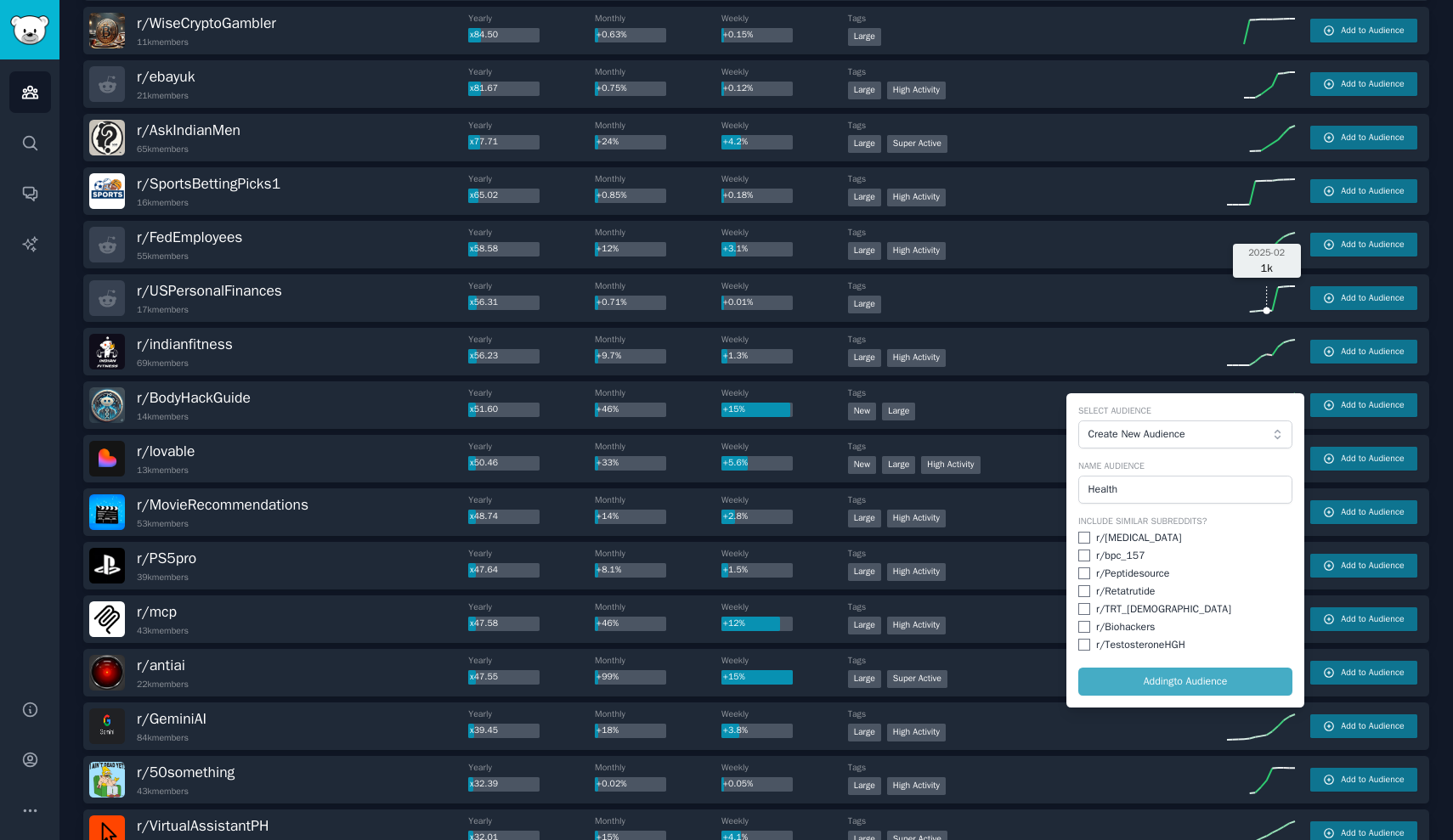 checkbox on "false" 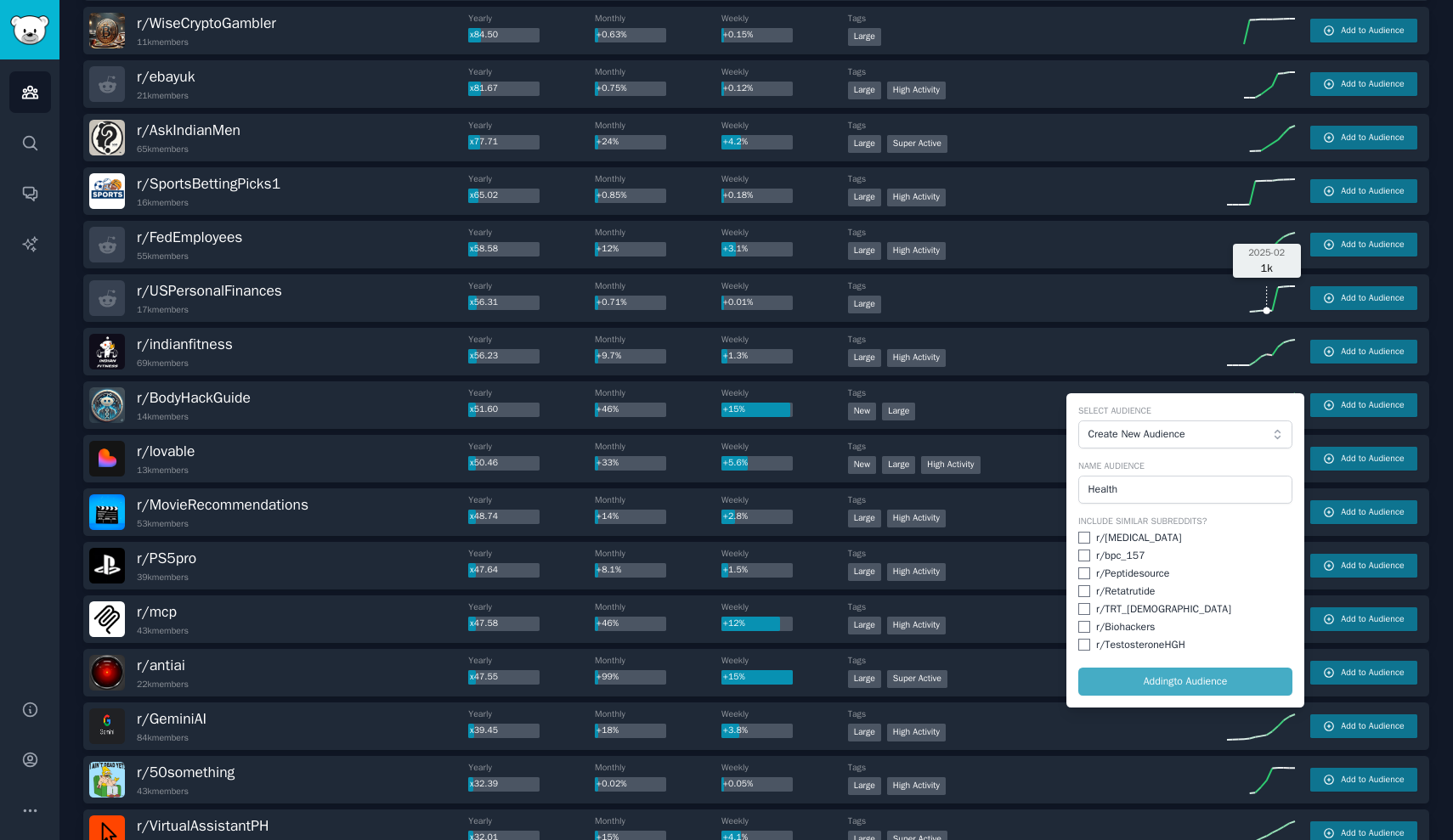 checkbox on "false" 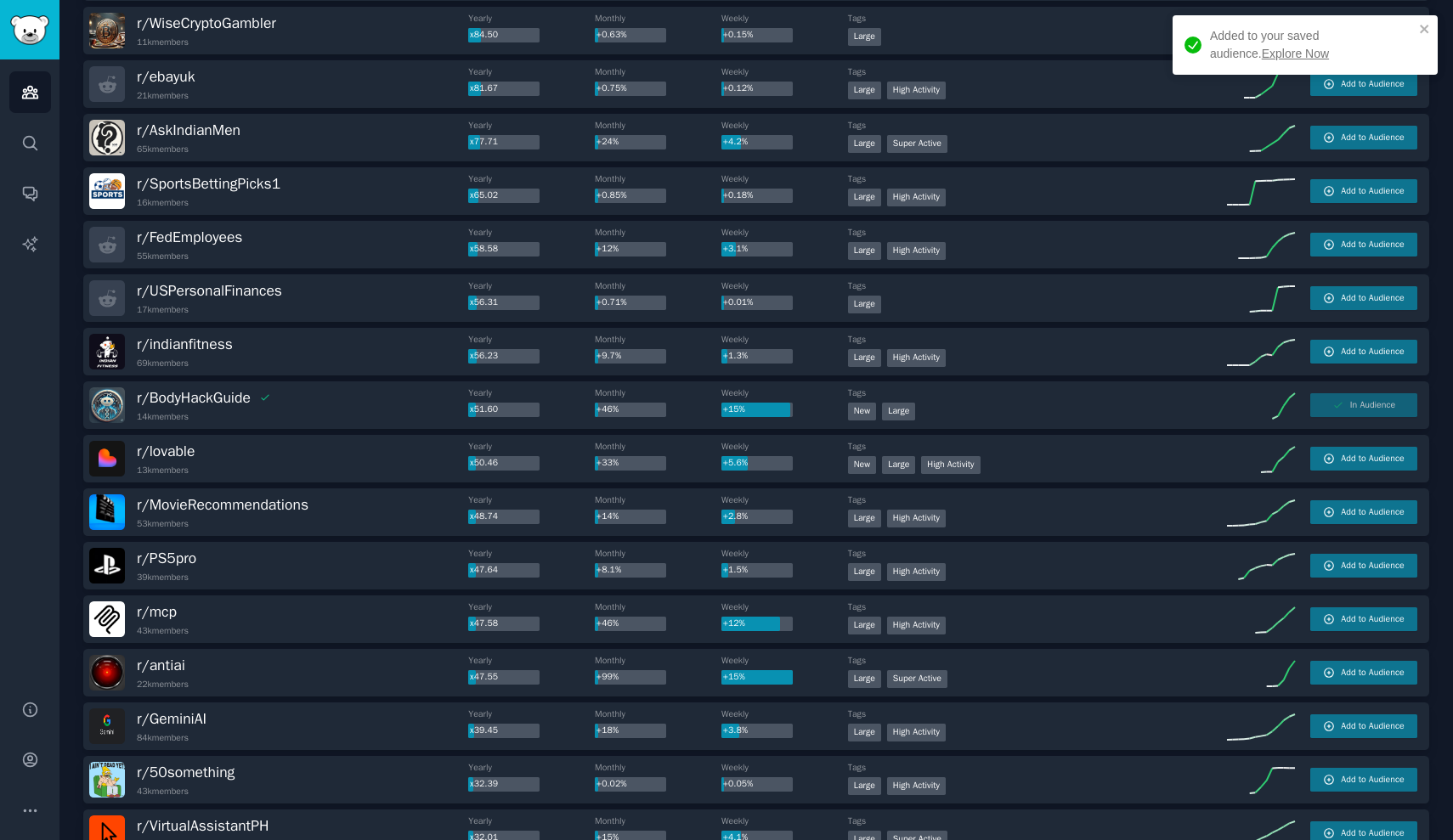 click on "Explore Now" at bounding box center (1295, 54) 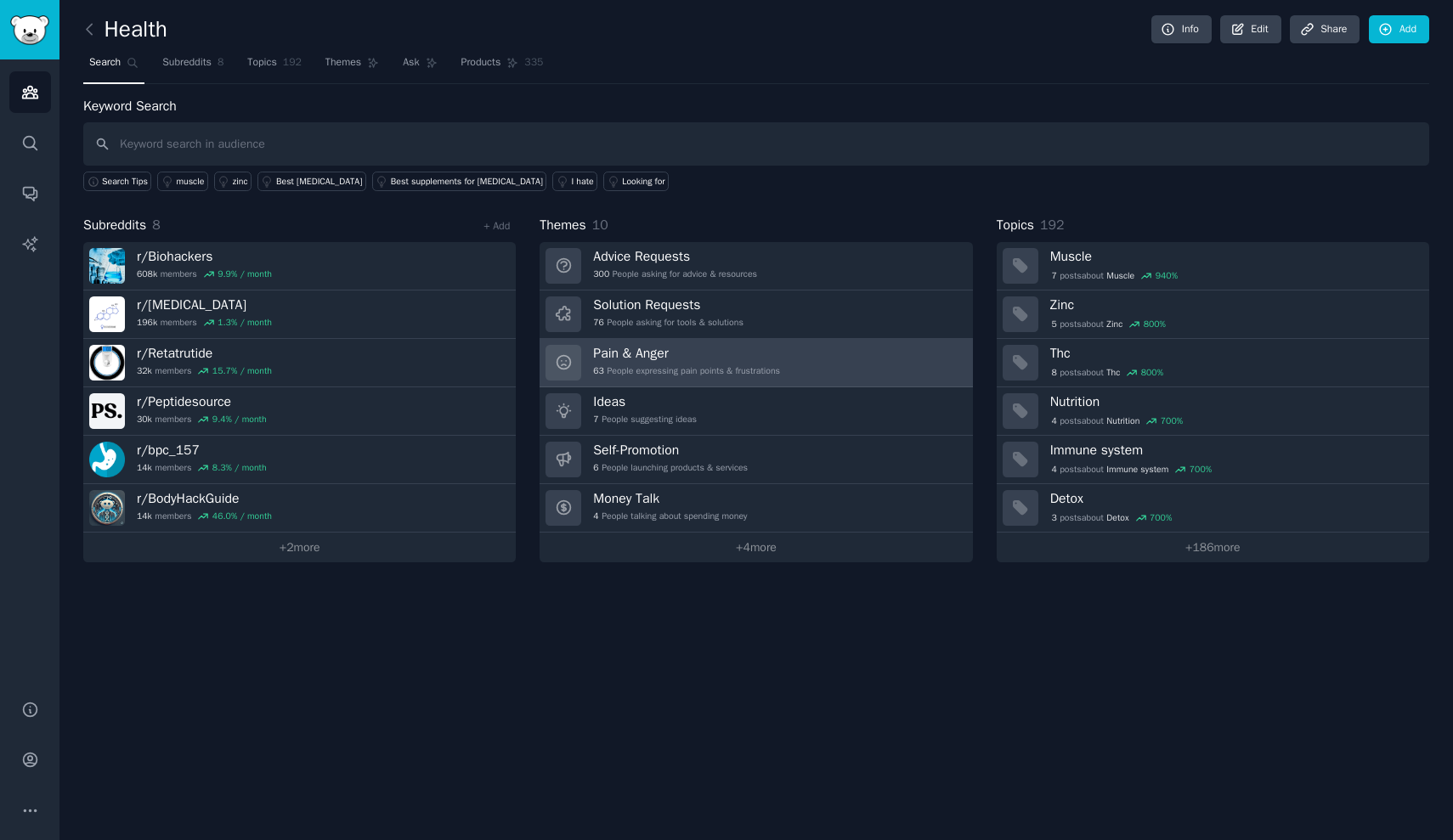 click on "Pain & Anger 63 People expressing pain points & frustrations" at bounding box center [755, 363] 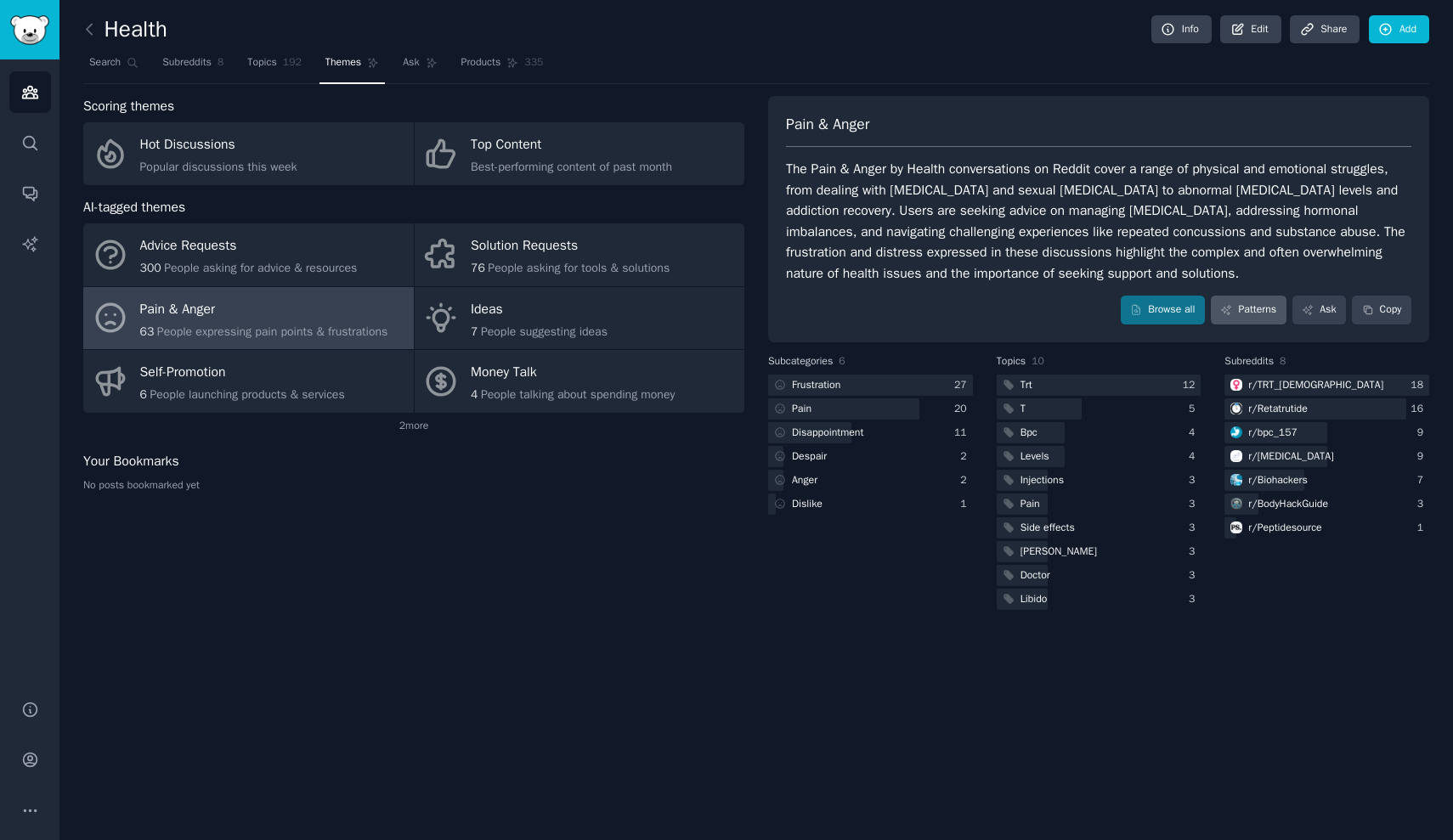 click on "Patterns" at bounding box center [1248, 310] 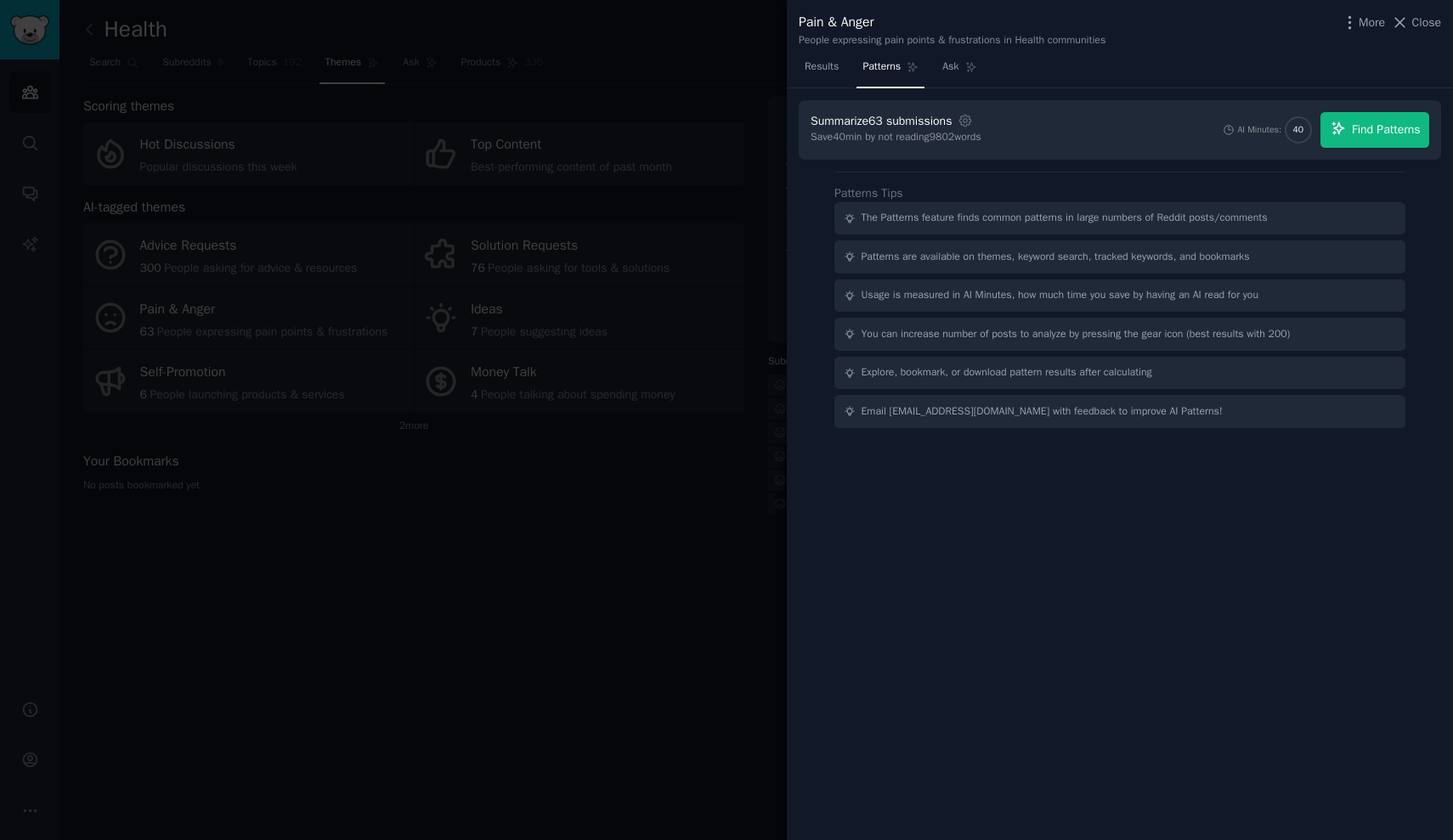 click on "Find Patterns" at bounding box center (1386, 129) 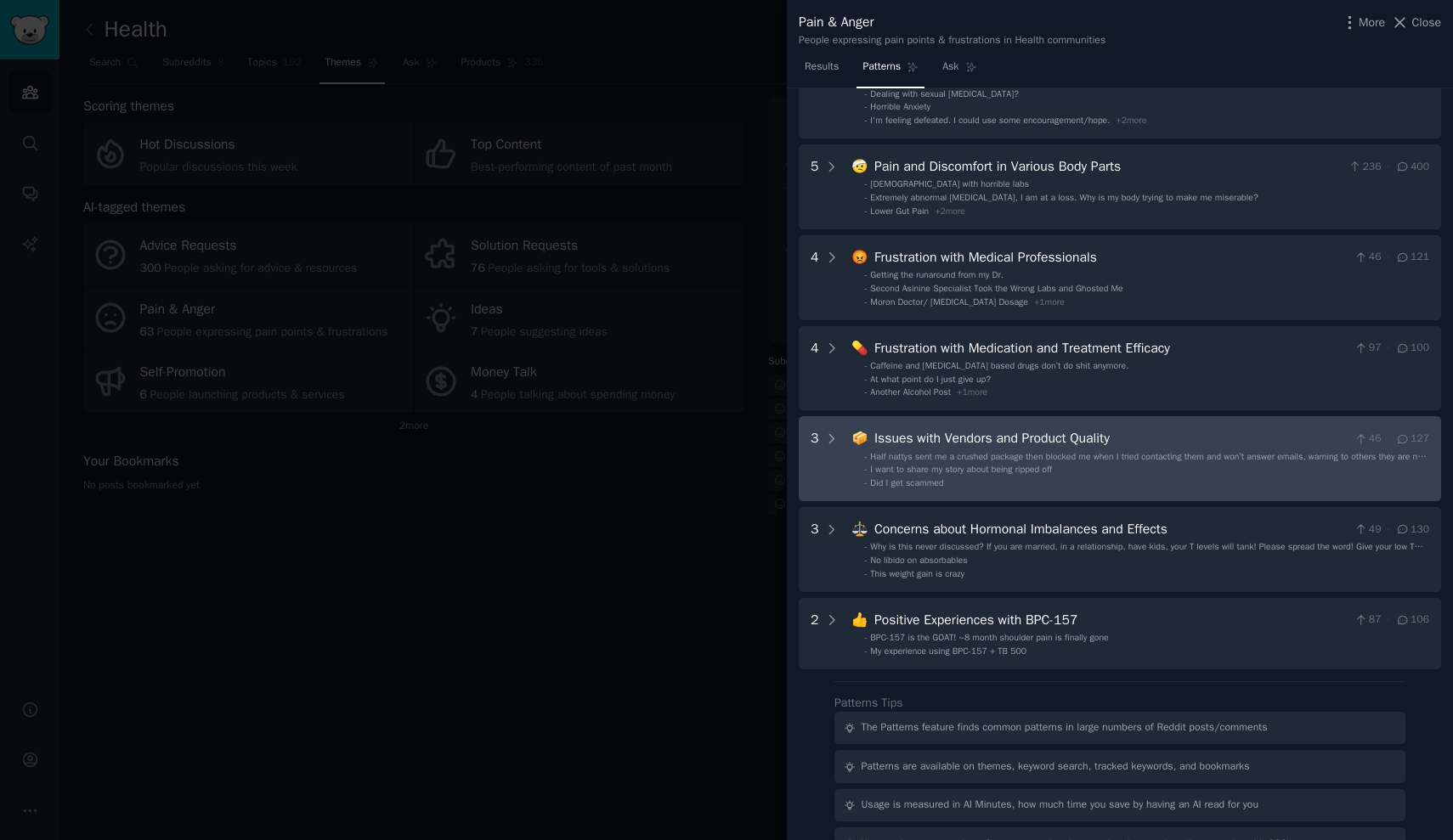 scroll, scrollTop: 0, scrollLeft: 0, axis: both 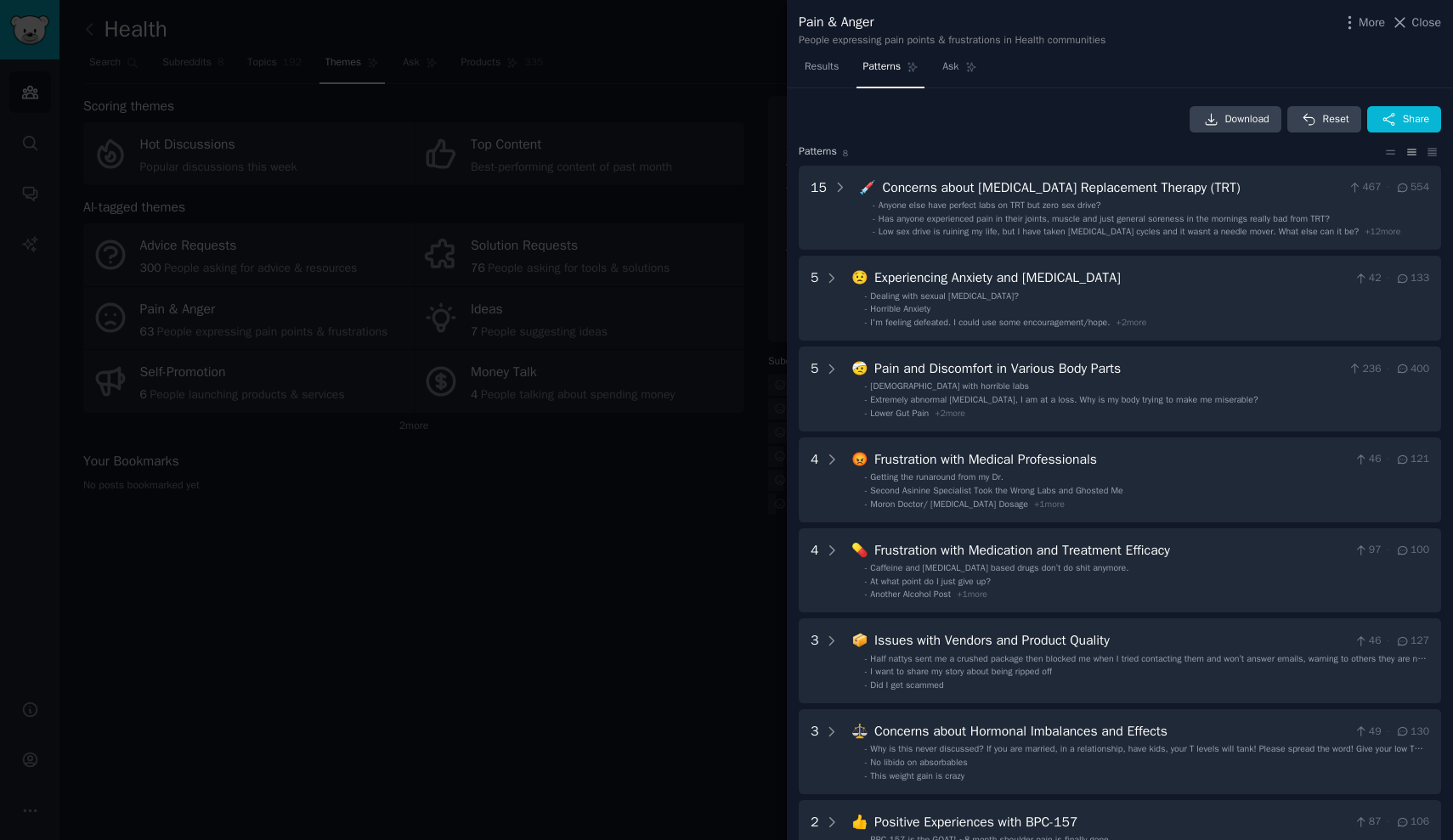 click at bounding box center (726, 420) 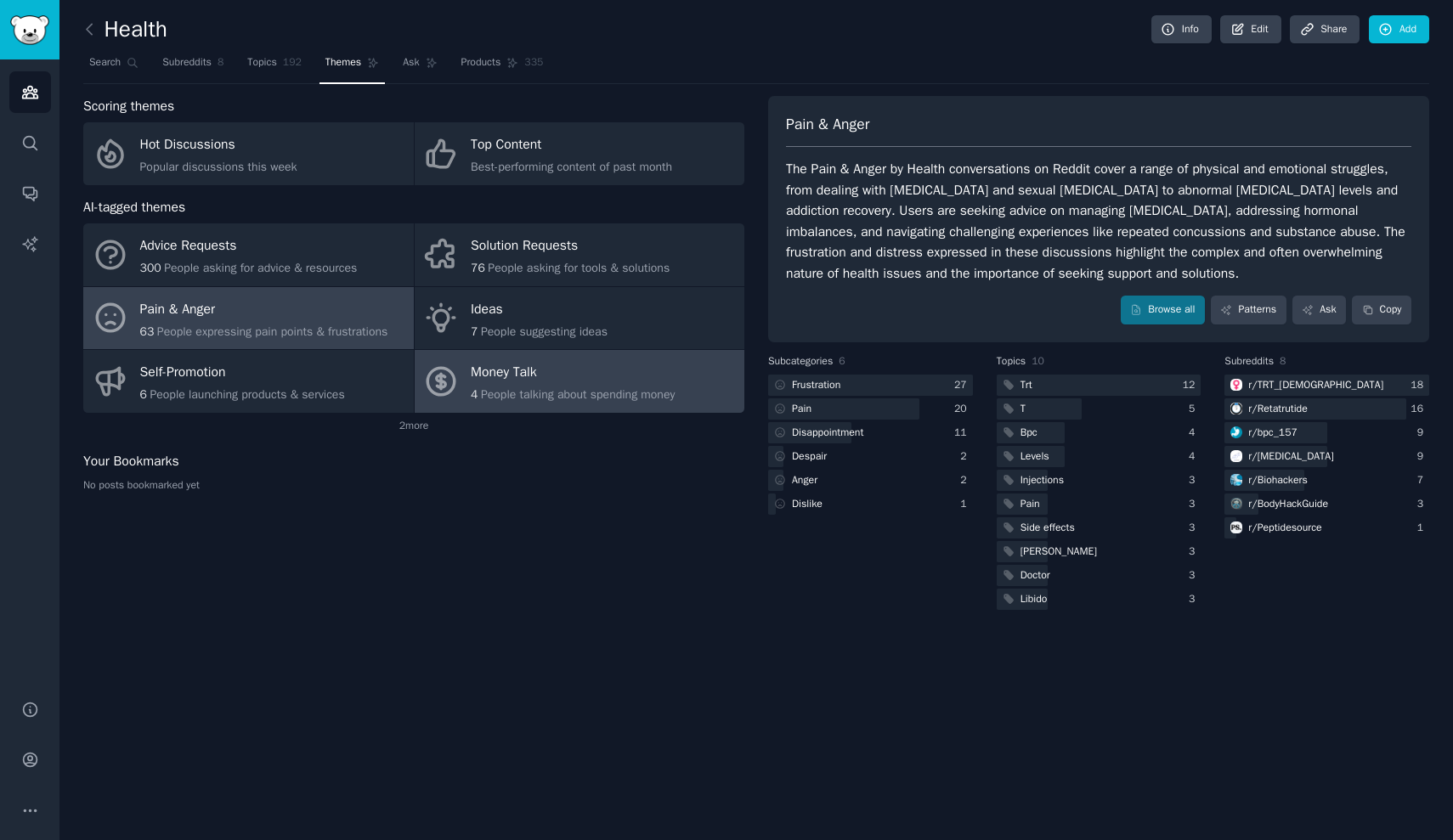 click on "Money Talk" at bounding box center (573, 373) 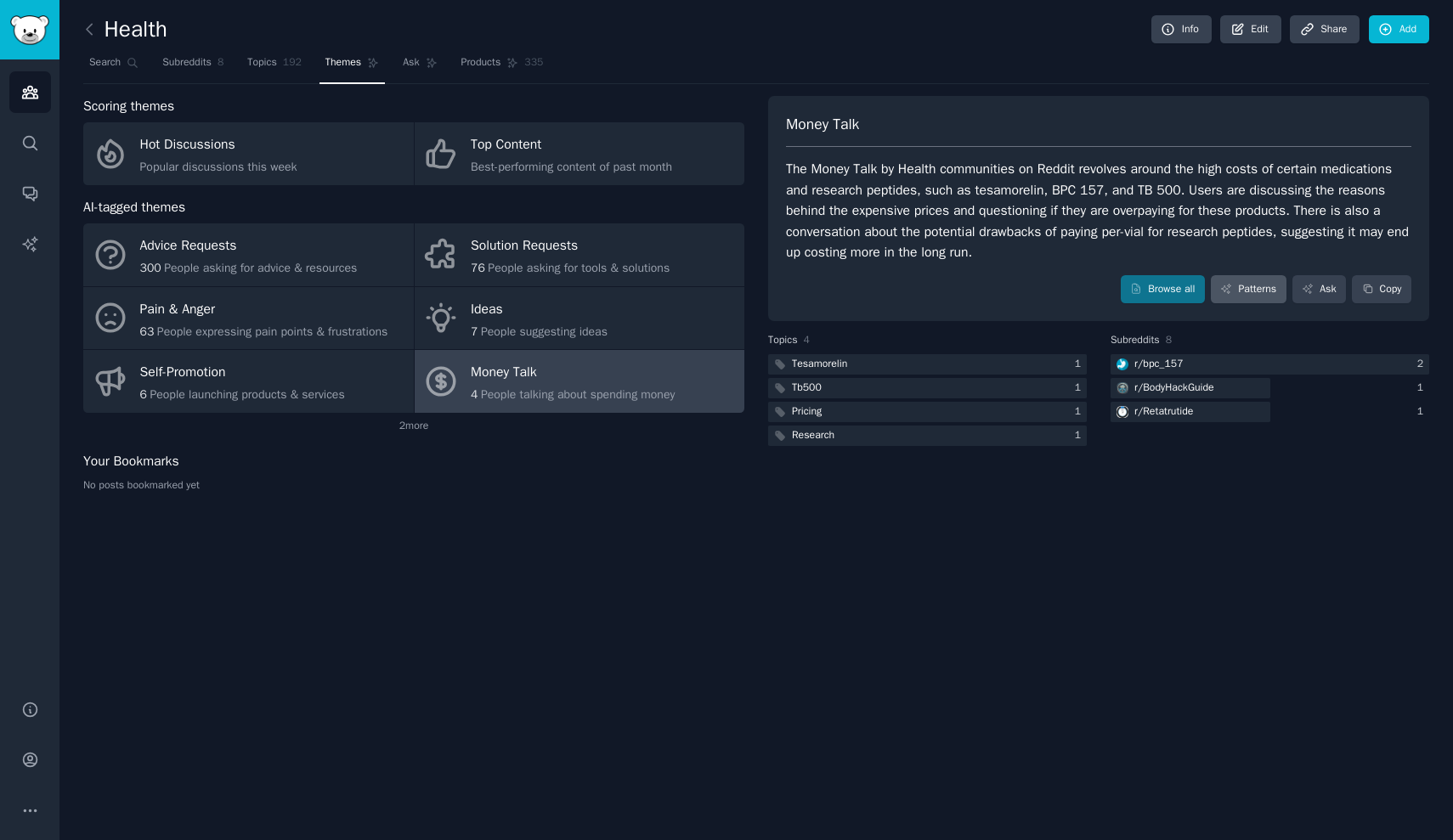 click on "Patterns" at bounding box center [1248, 290] 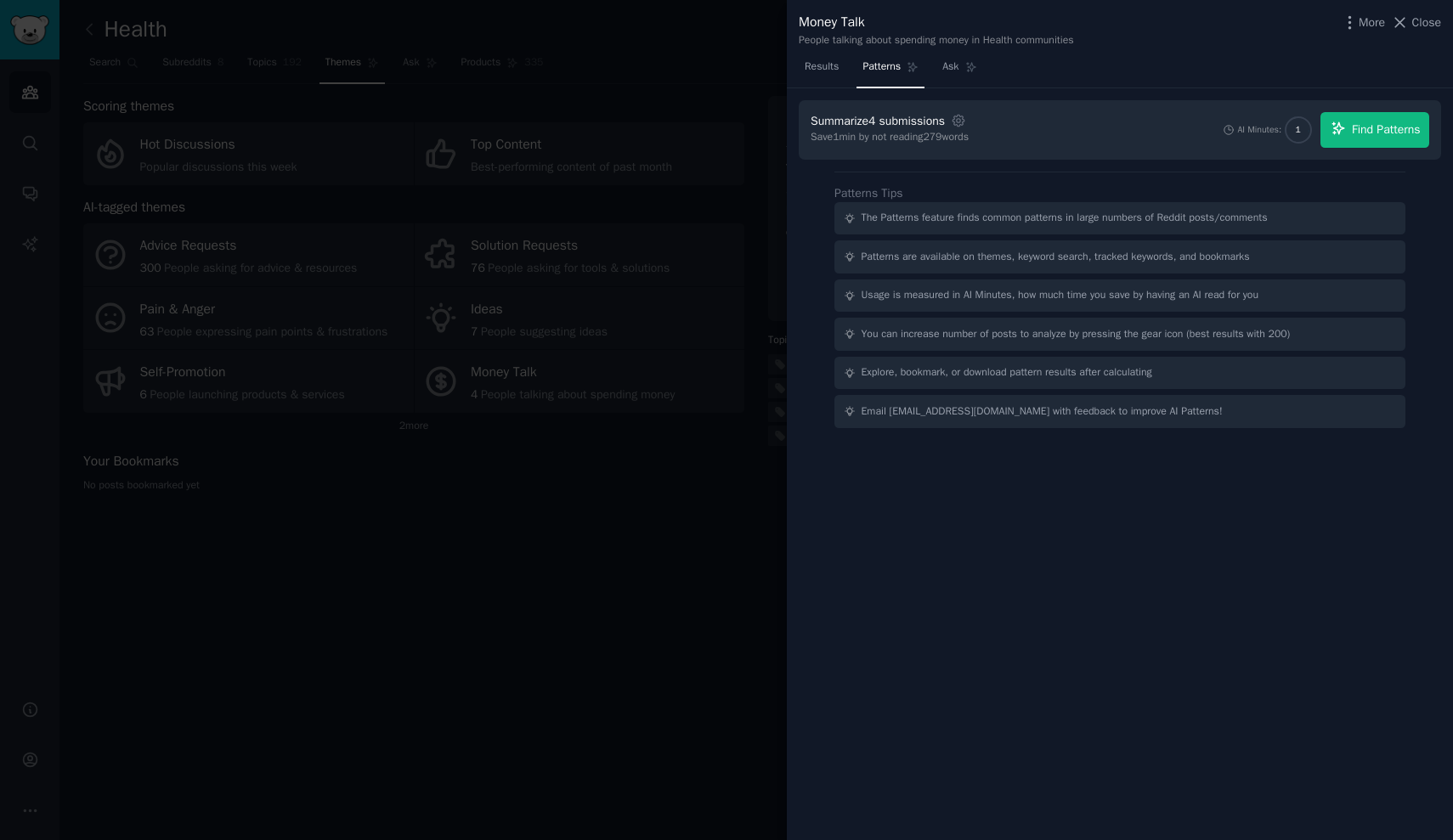 click on "Find Patterns" at bounding box center [1375, 130] 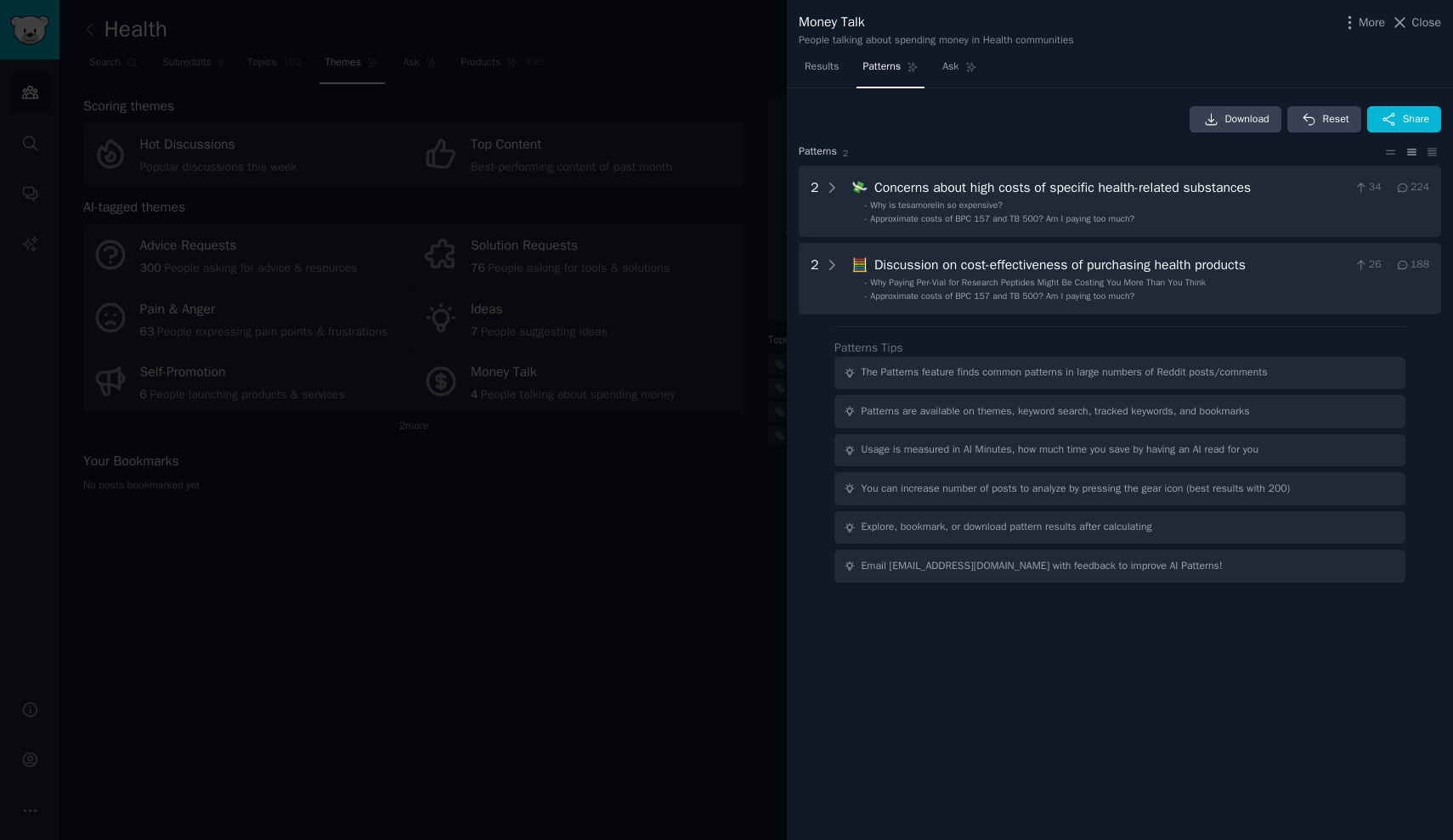 click at bounding box center [726, 420] 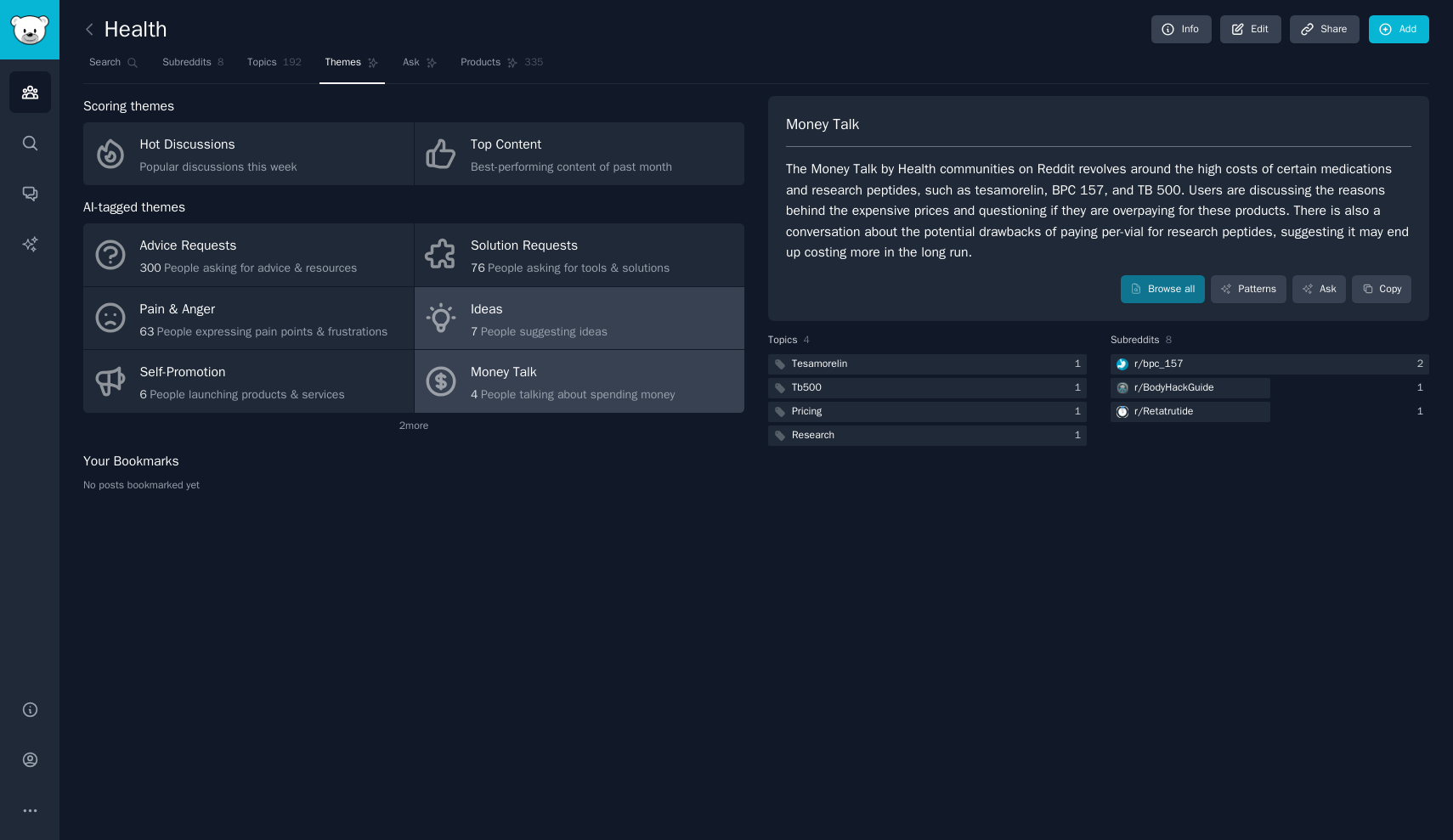 click on "People suggesting ideas" at bounding box center [544, 331] 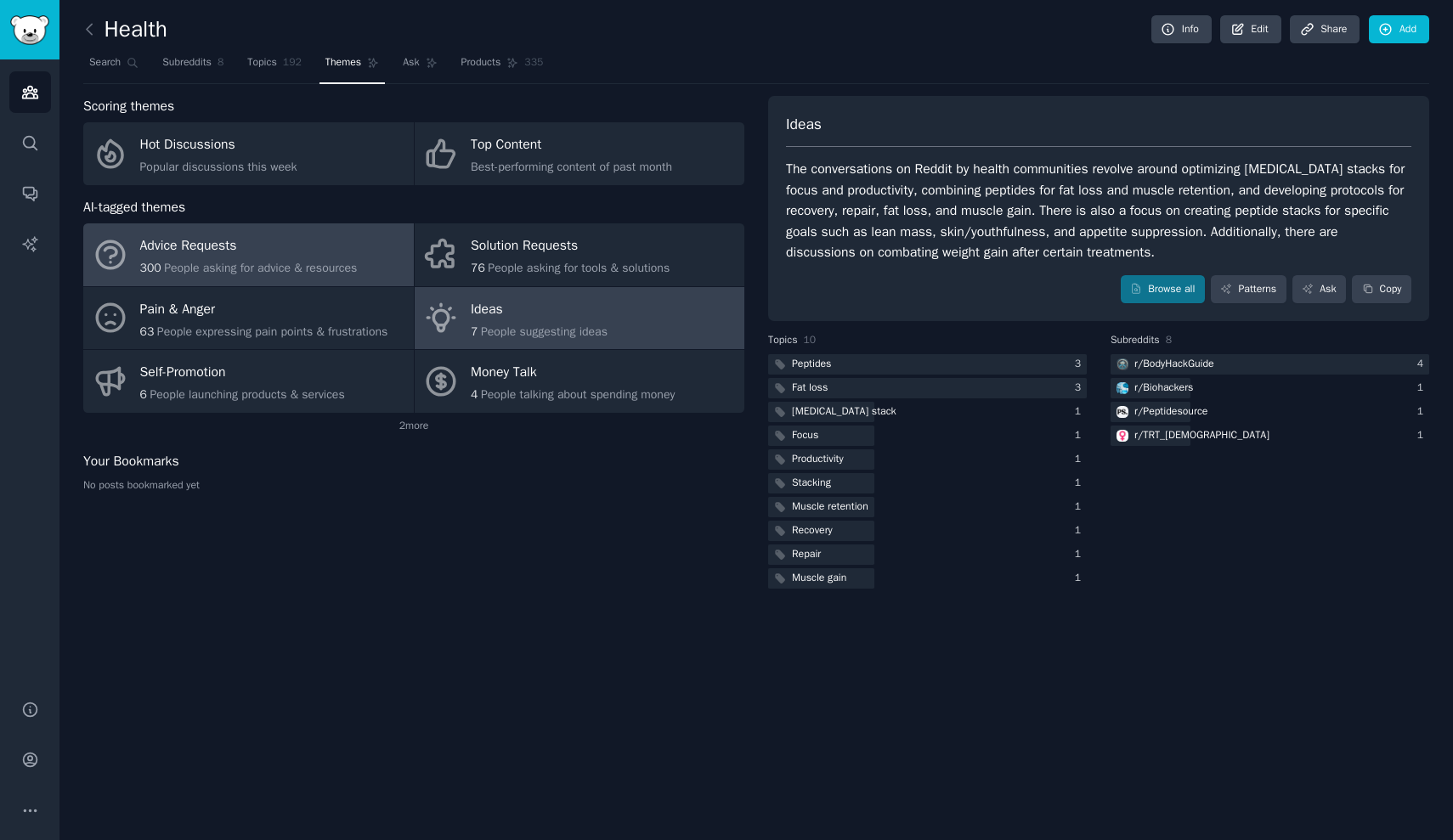 click on "Advice Requests" at bounding box center (249, 246) 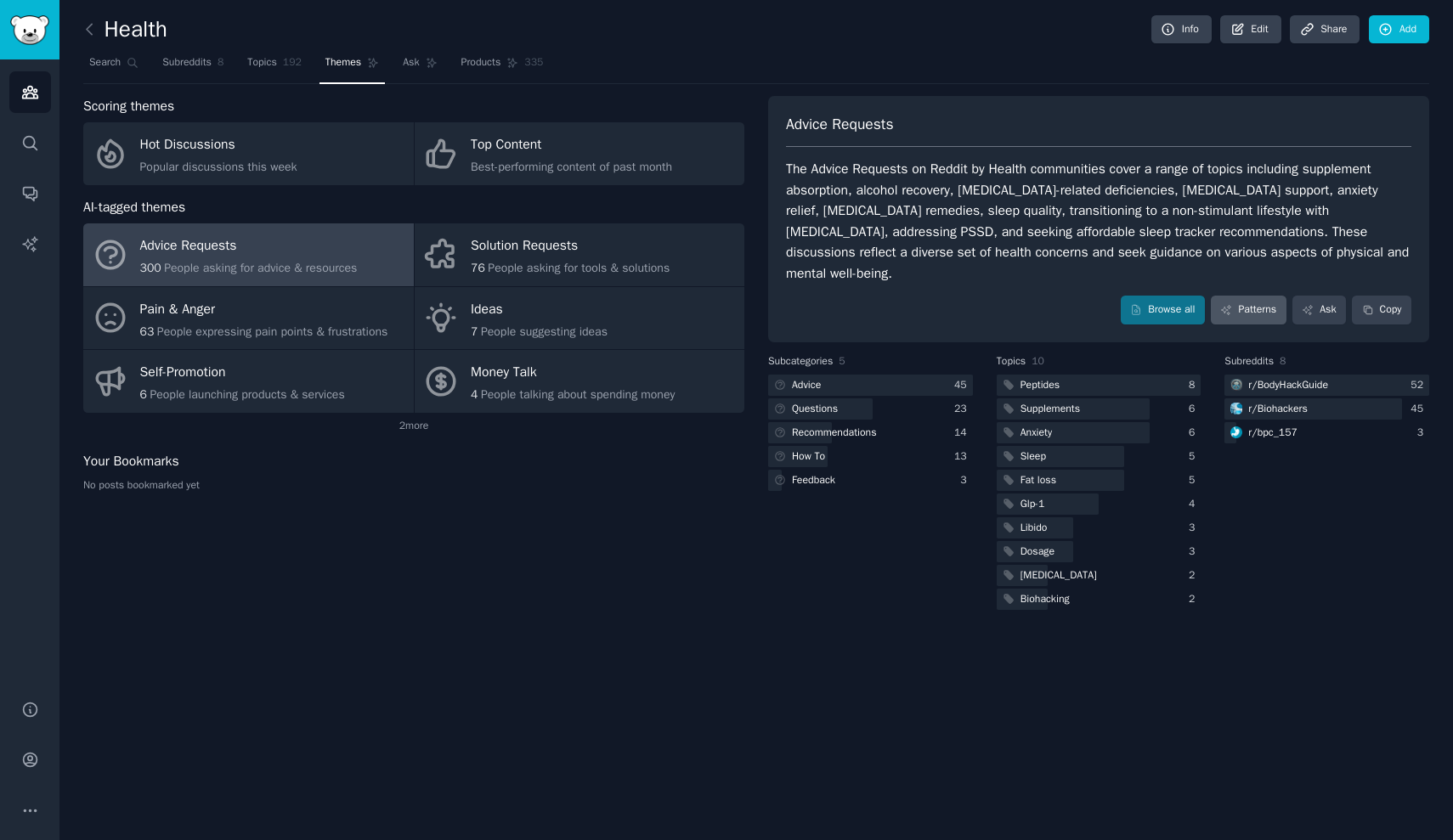 click on "Patterns" at bounding box center [1248, 310] 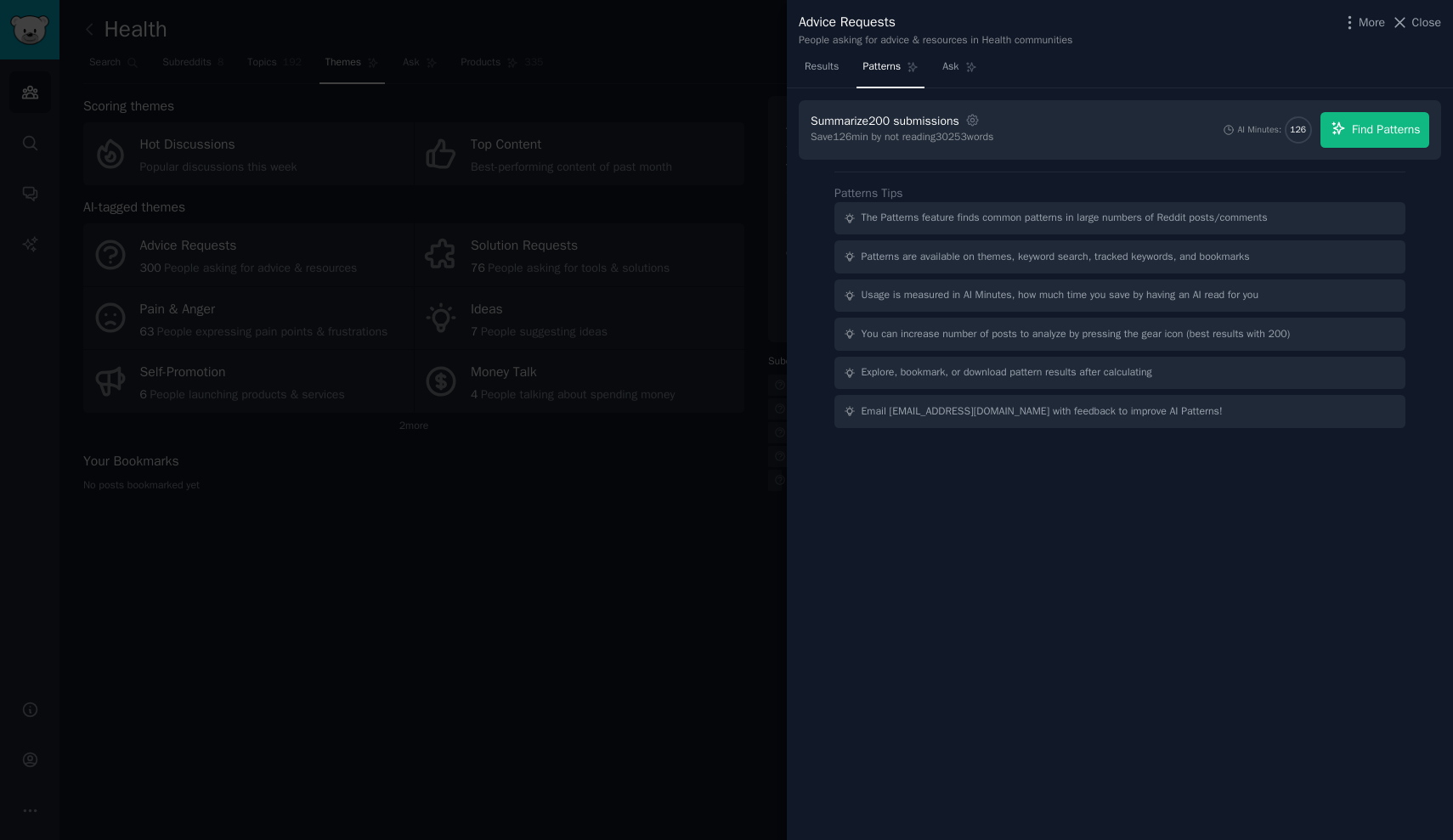 click on "Find Patterns" at bounding box center (1375, 130) 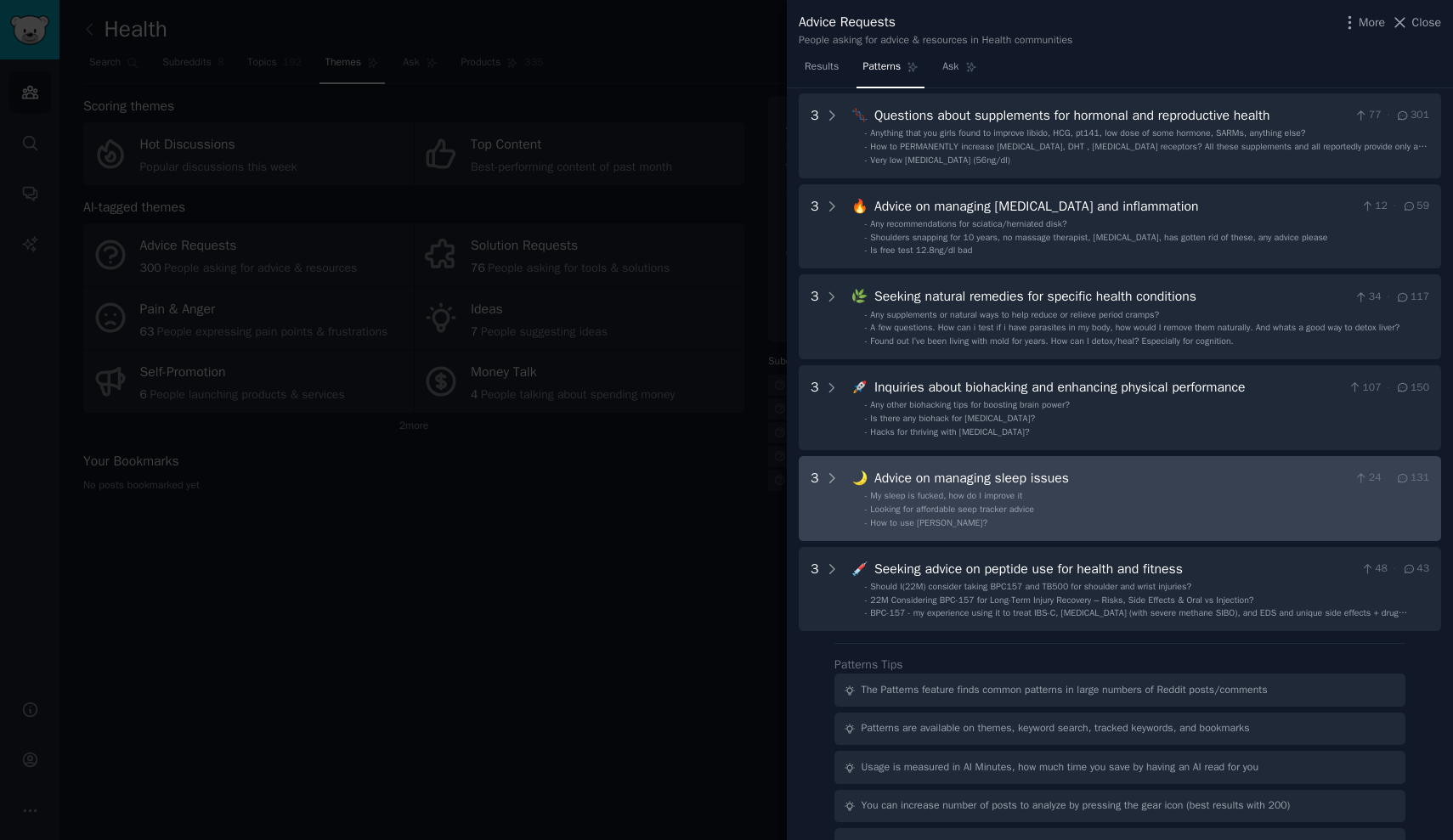 scroll, scrollTop: 210, scrollLeft: 0, axis: vertical 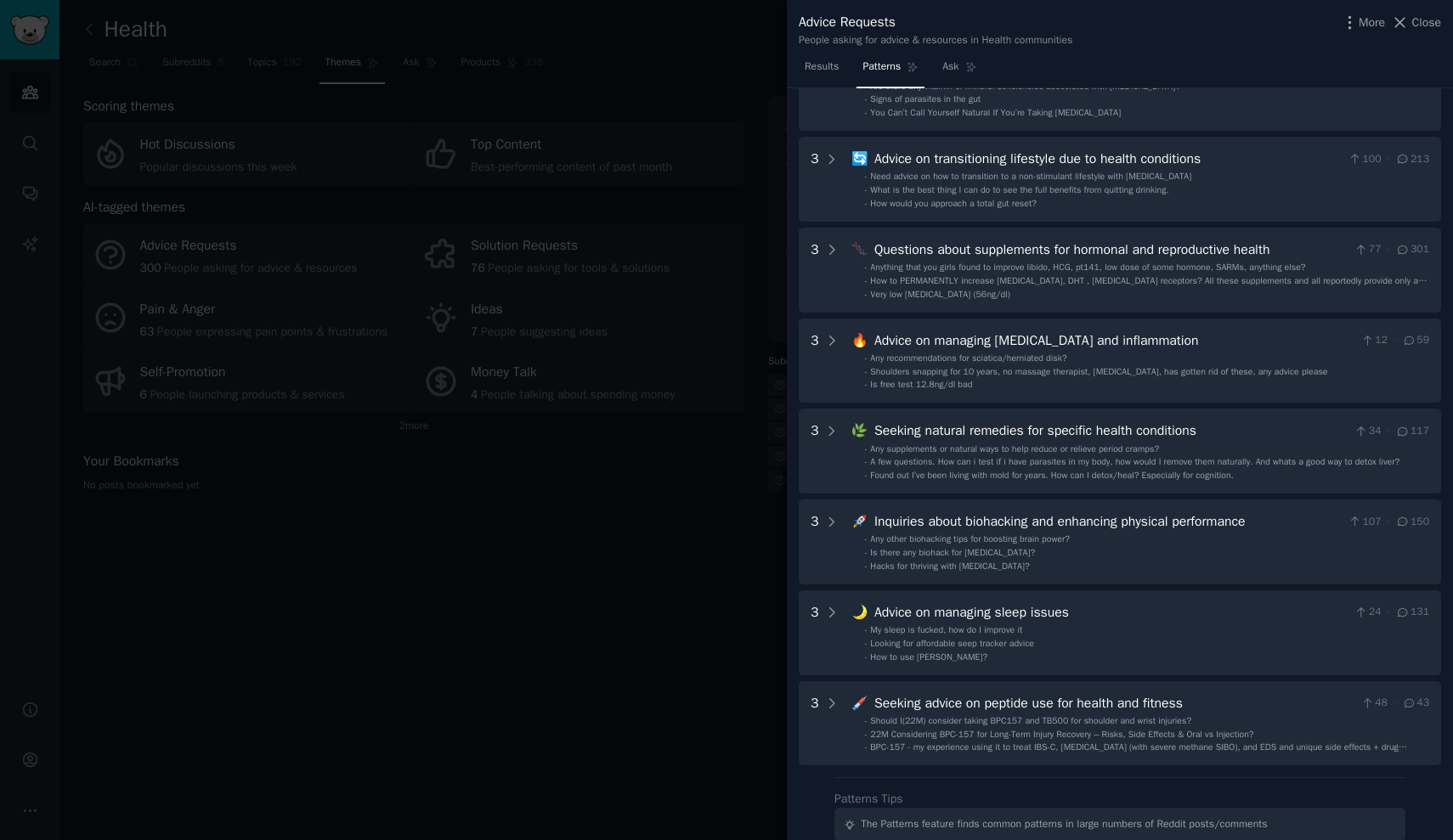 click at bounding box center (726, 420) 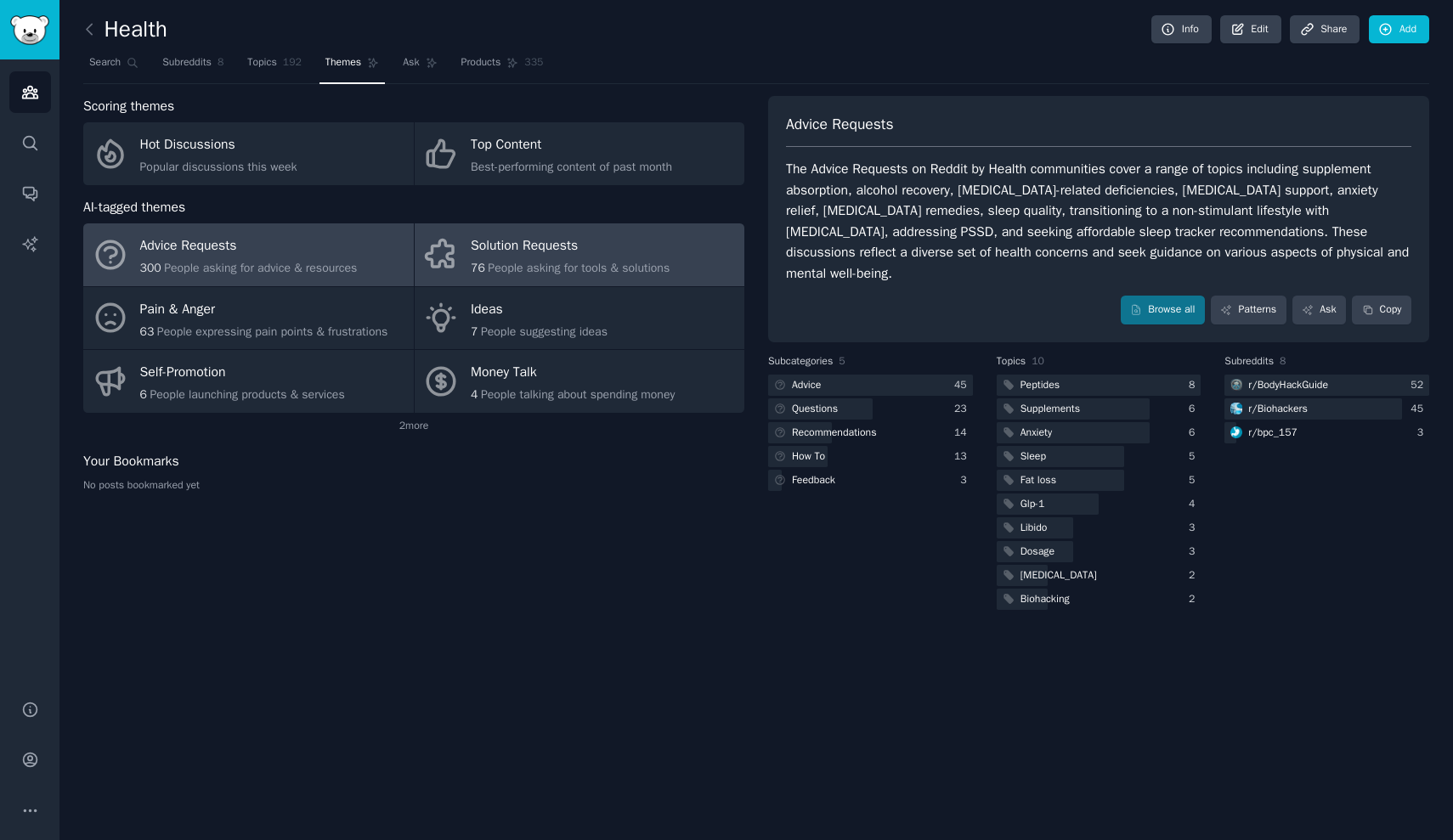 click on "People asking for tools & solutions" at bounding box center (579, 268) 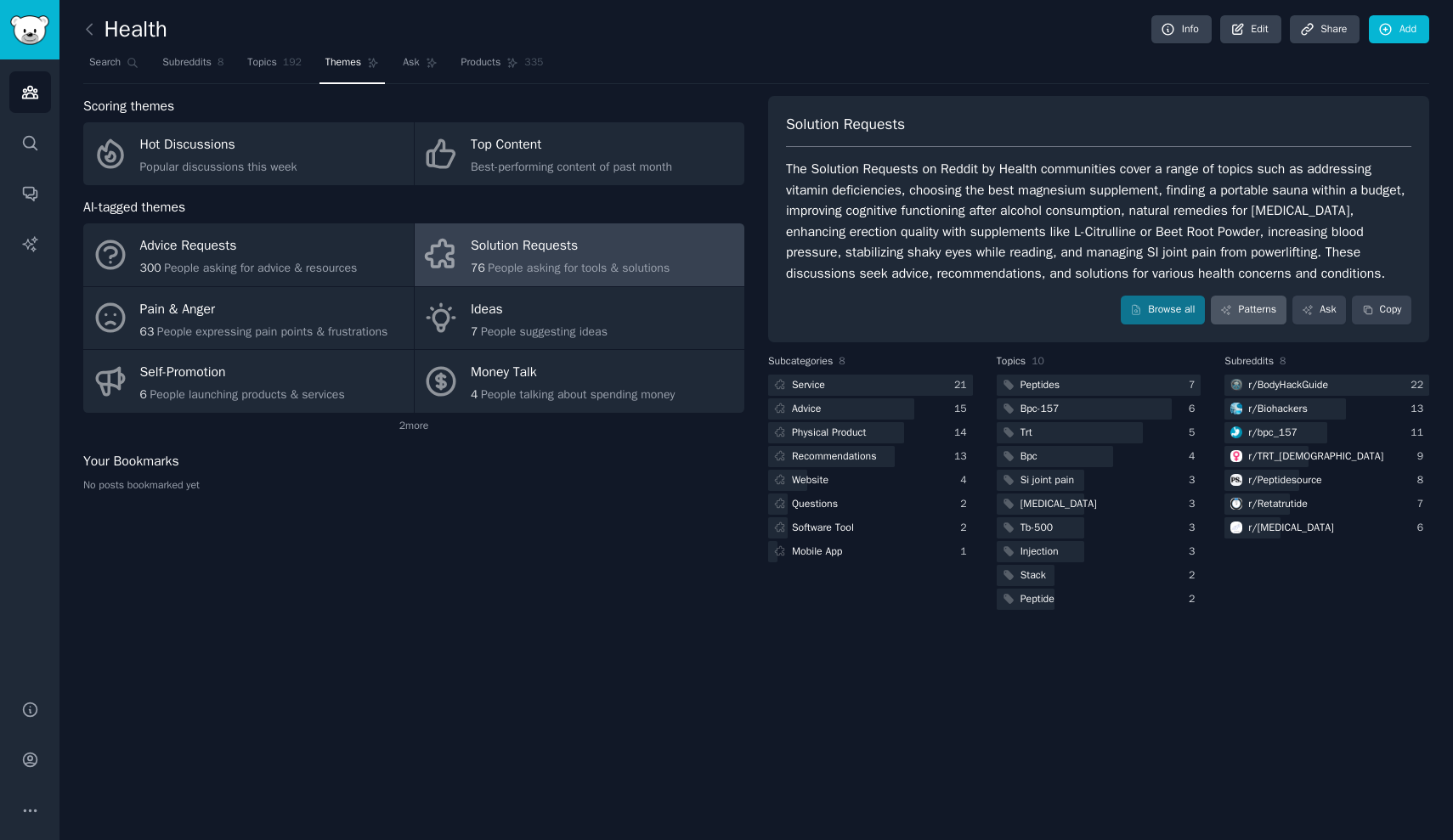 click on "Patterns" at bounding box center [1248, 310] 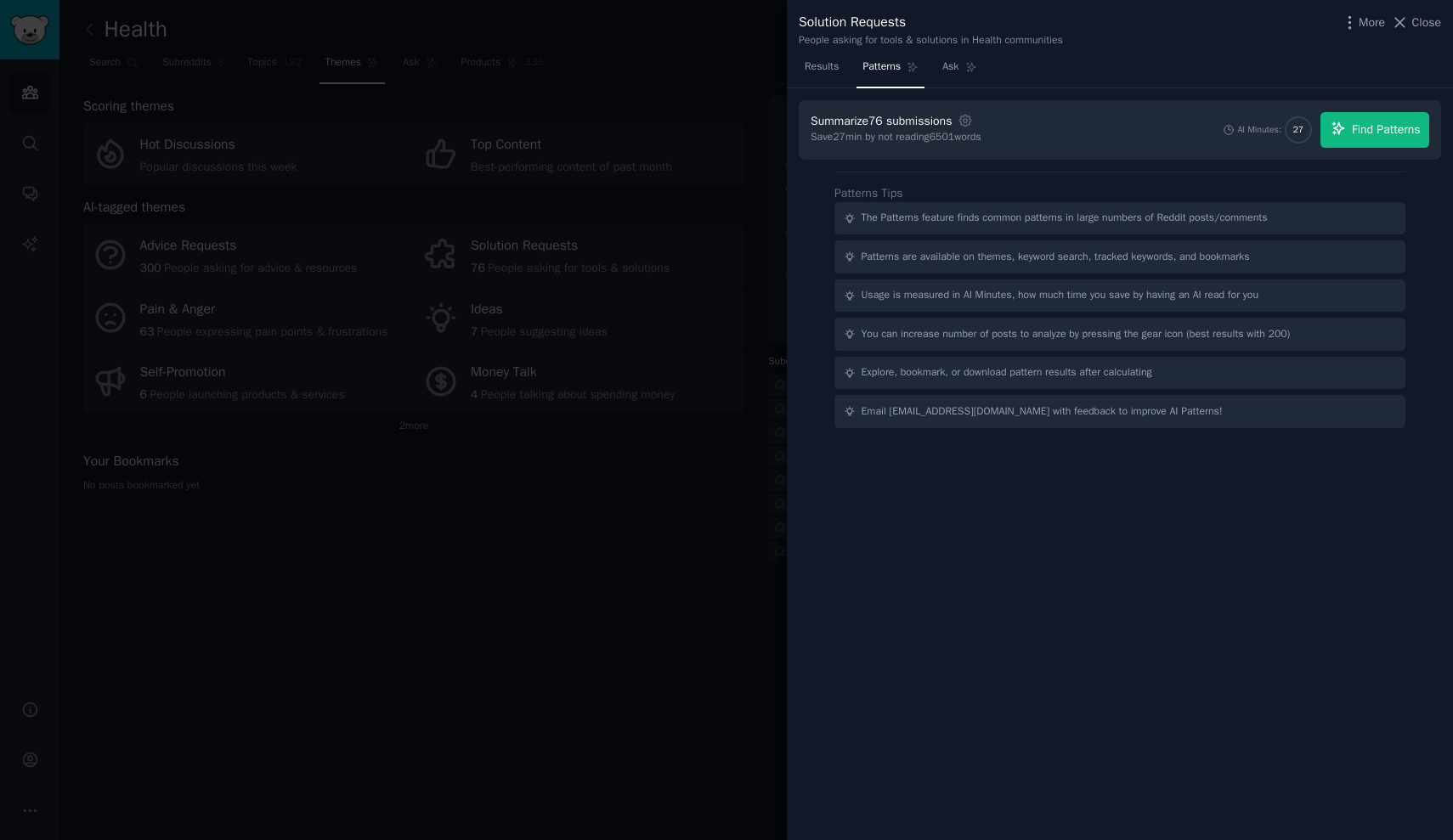 click on "Find Patterns" at bounding box center [1386, 129] 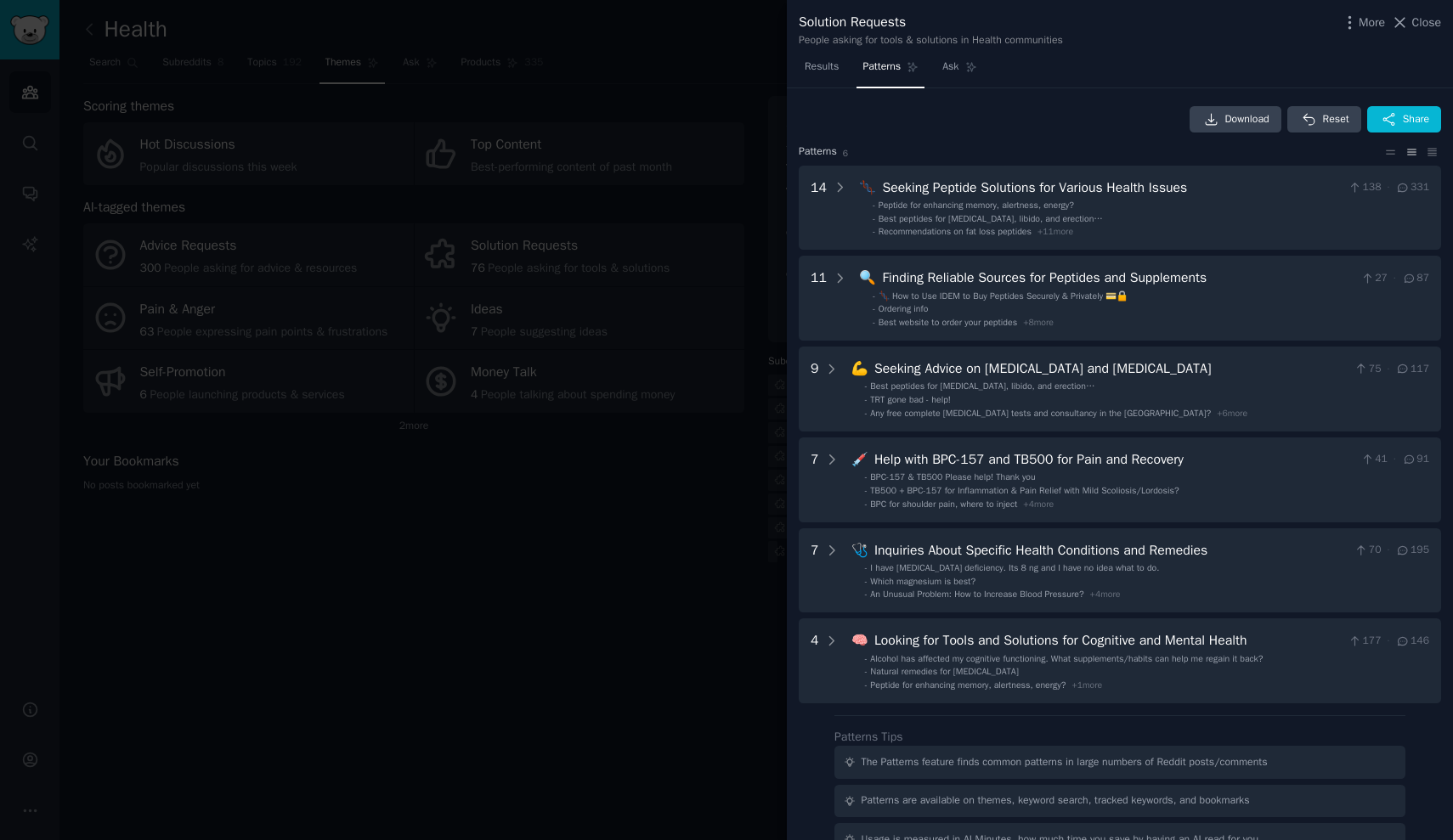 click at bounding box center [726, 420] 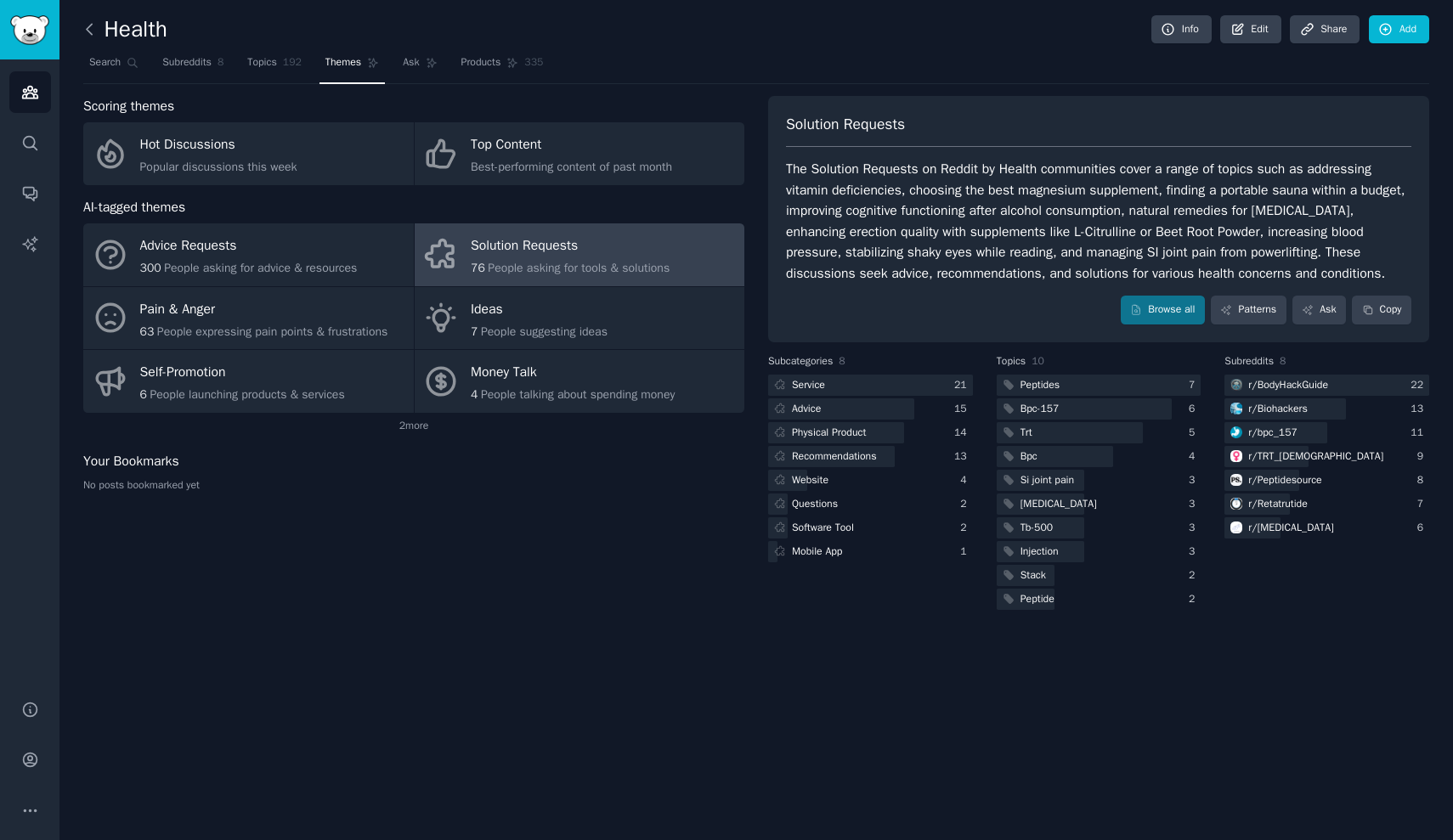 click 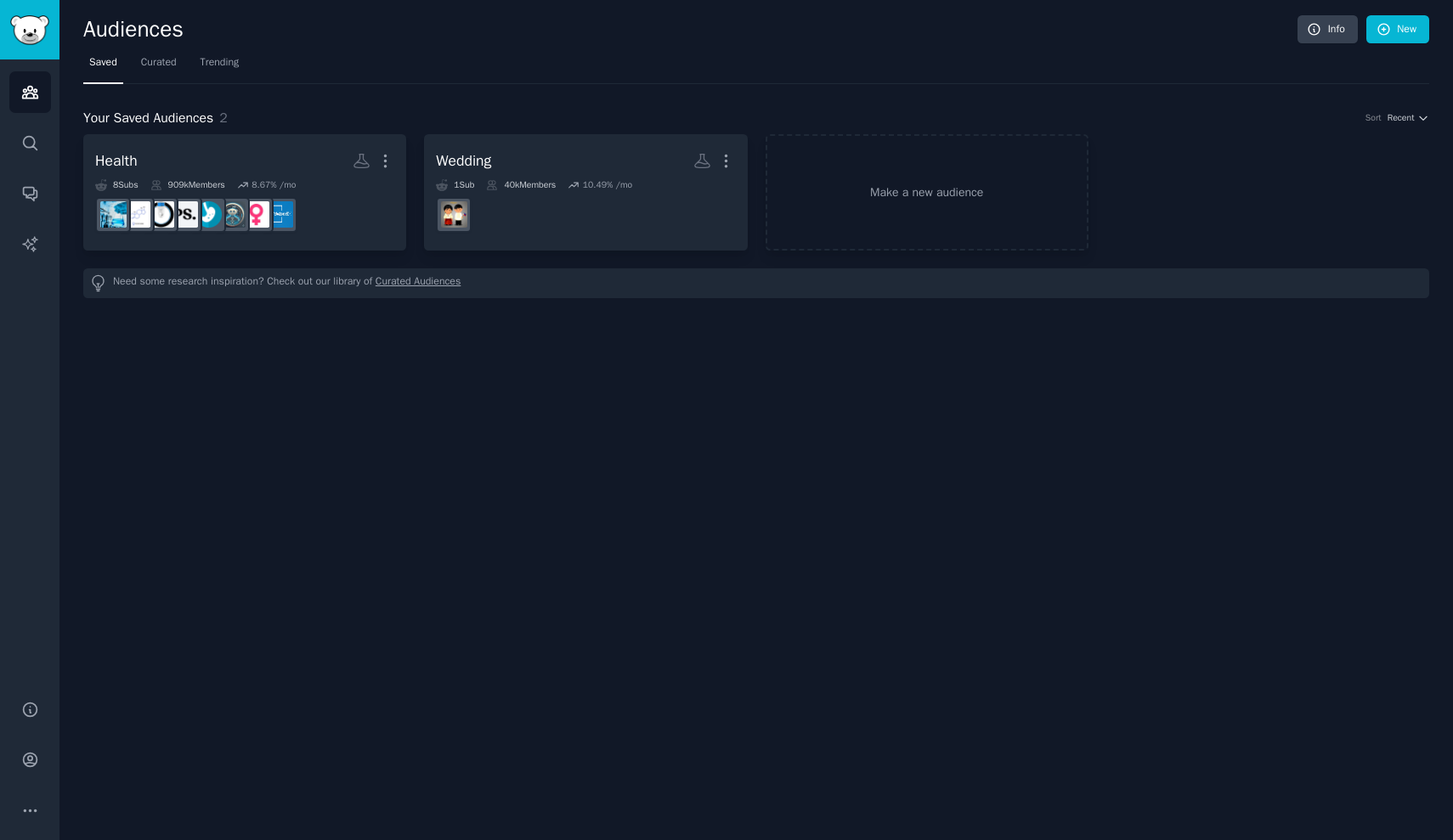 click at bounding box center (30, 30) 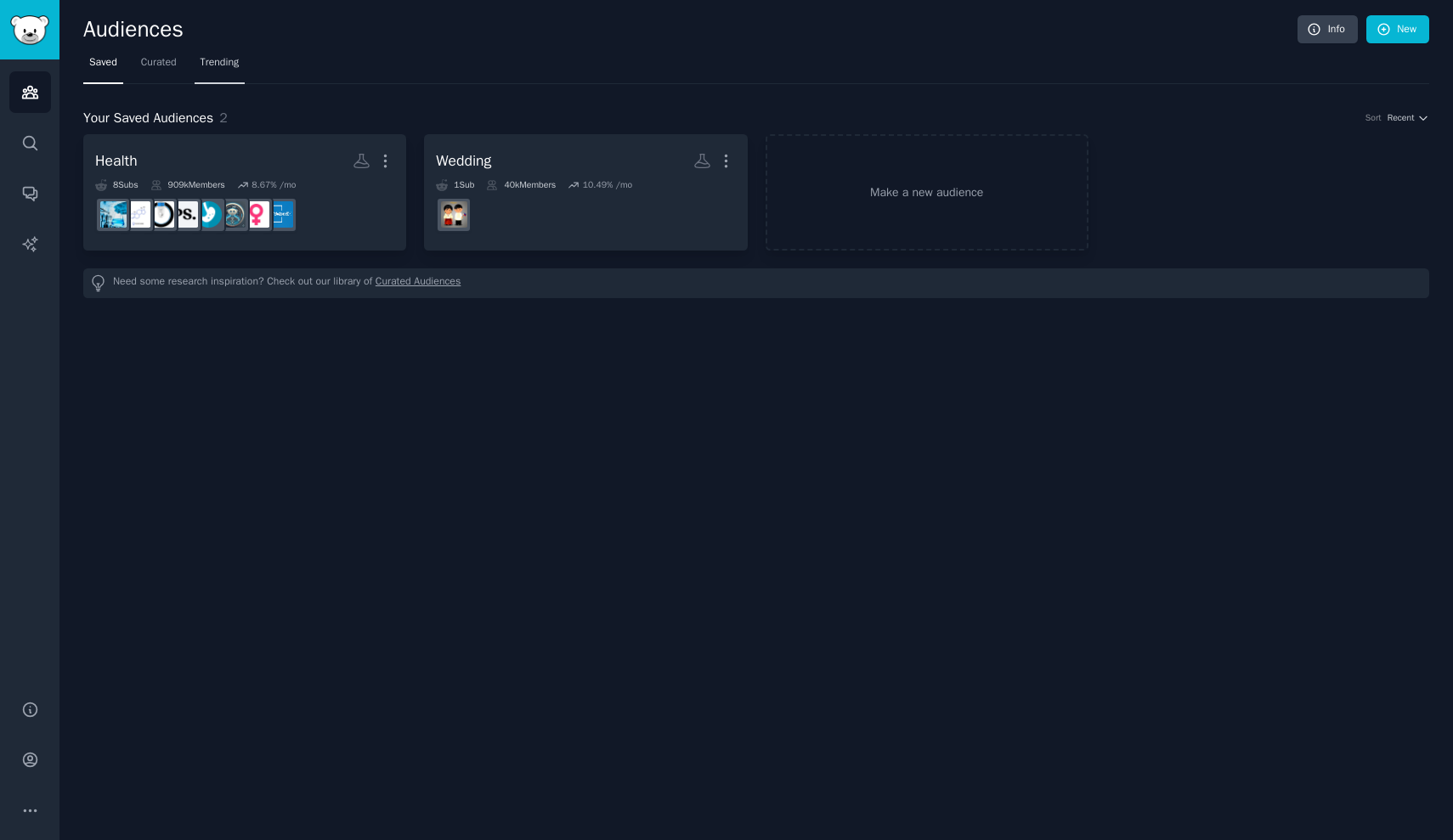 click on "Trending" at bounding box center (220, 63) 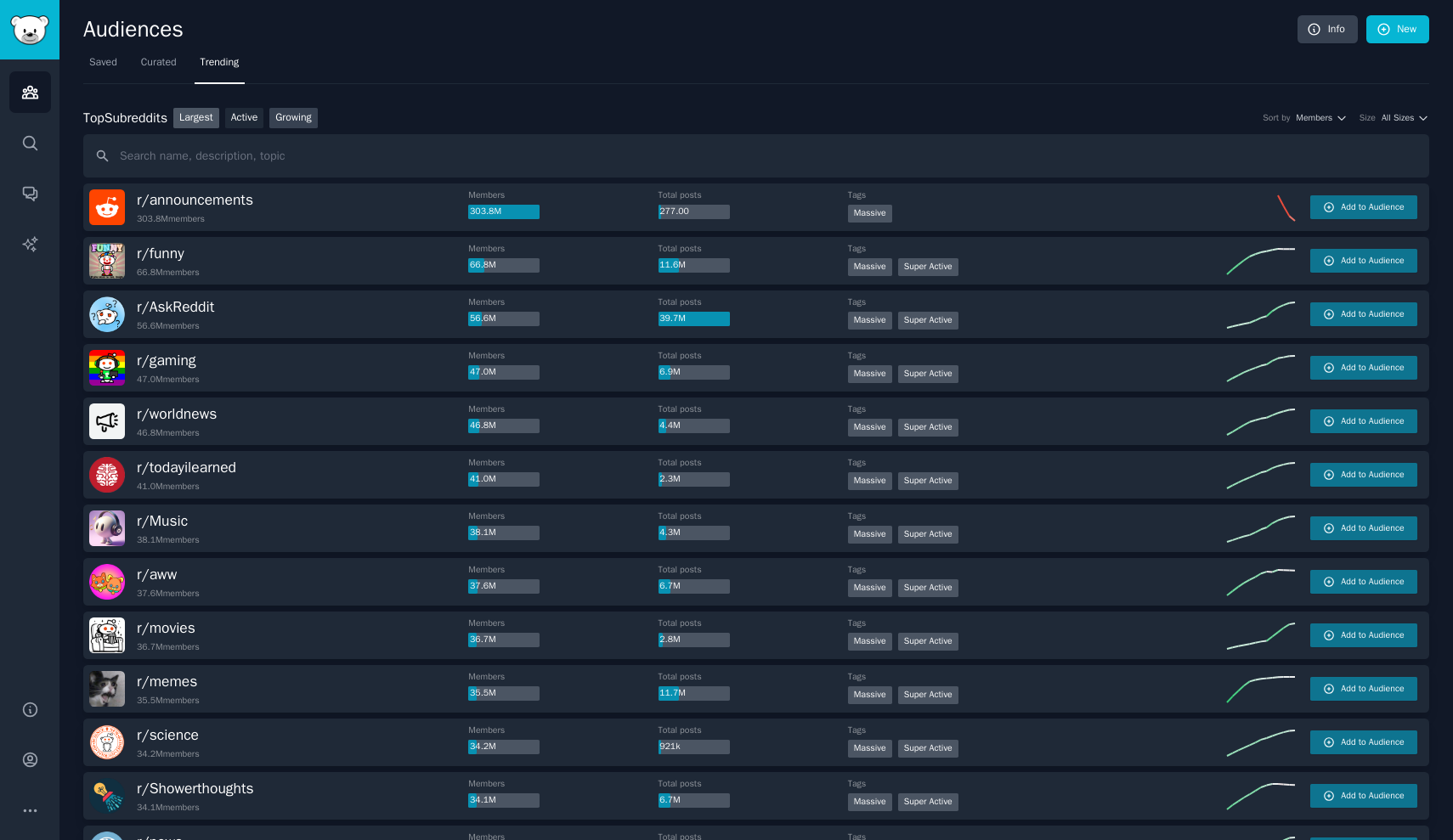 click on "Growing" at bounding box center (293, 118) 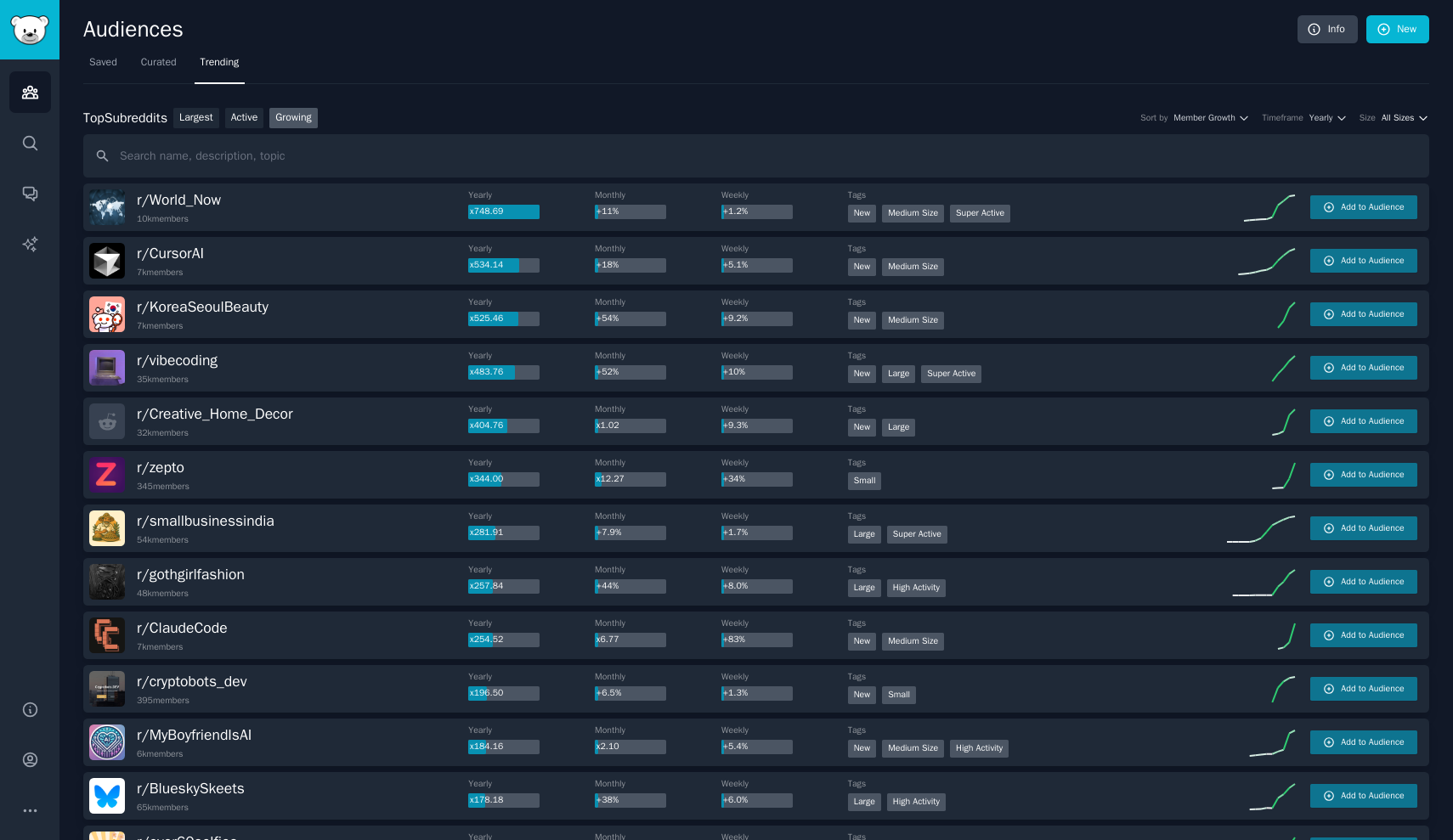 click on "All Sizes" at bounding box center [1398, 118] 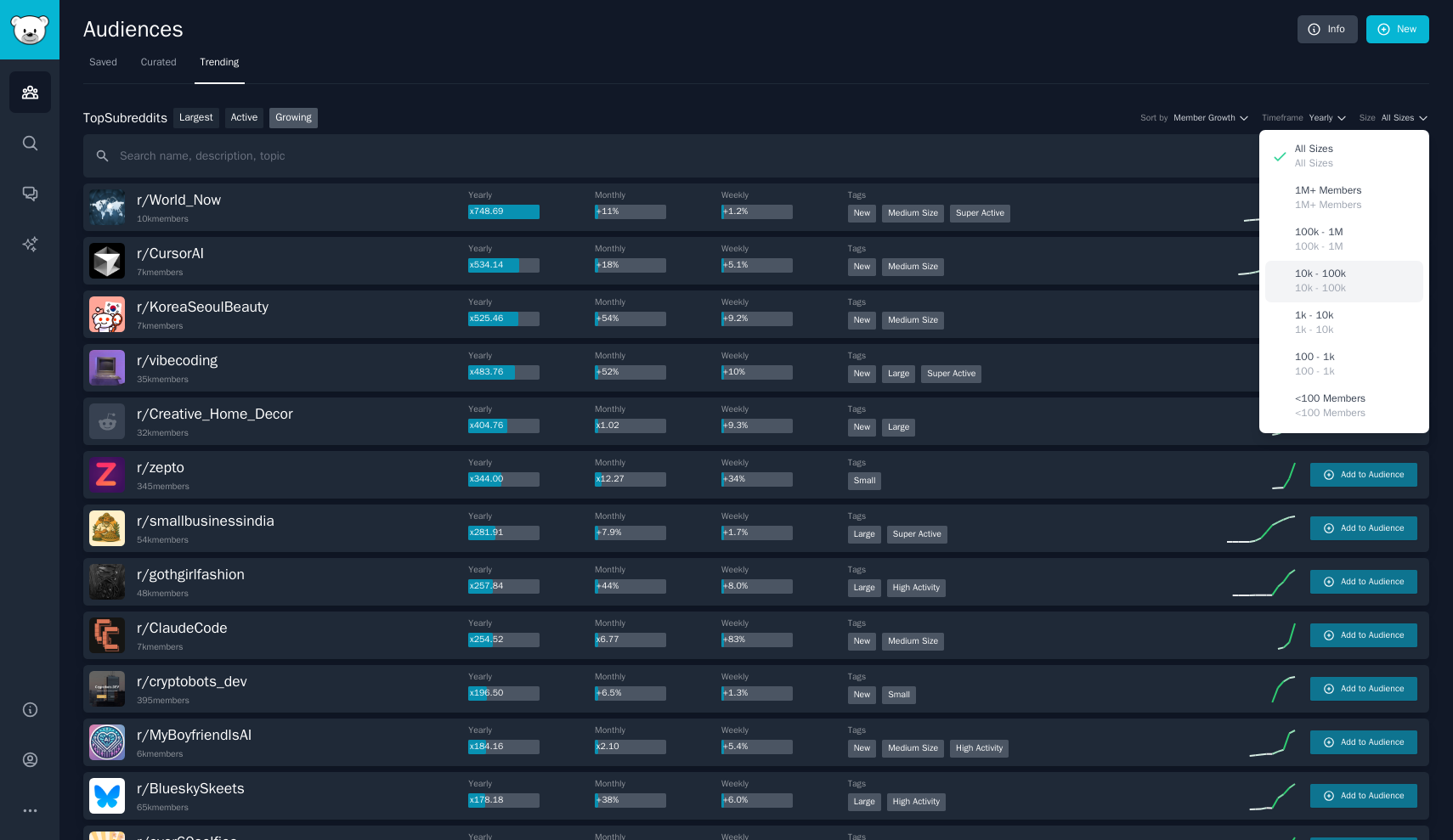 click on "10k - 100k 10k - 100k" at bounding box center [1344, 281] 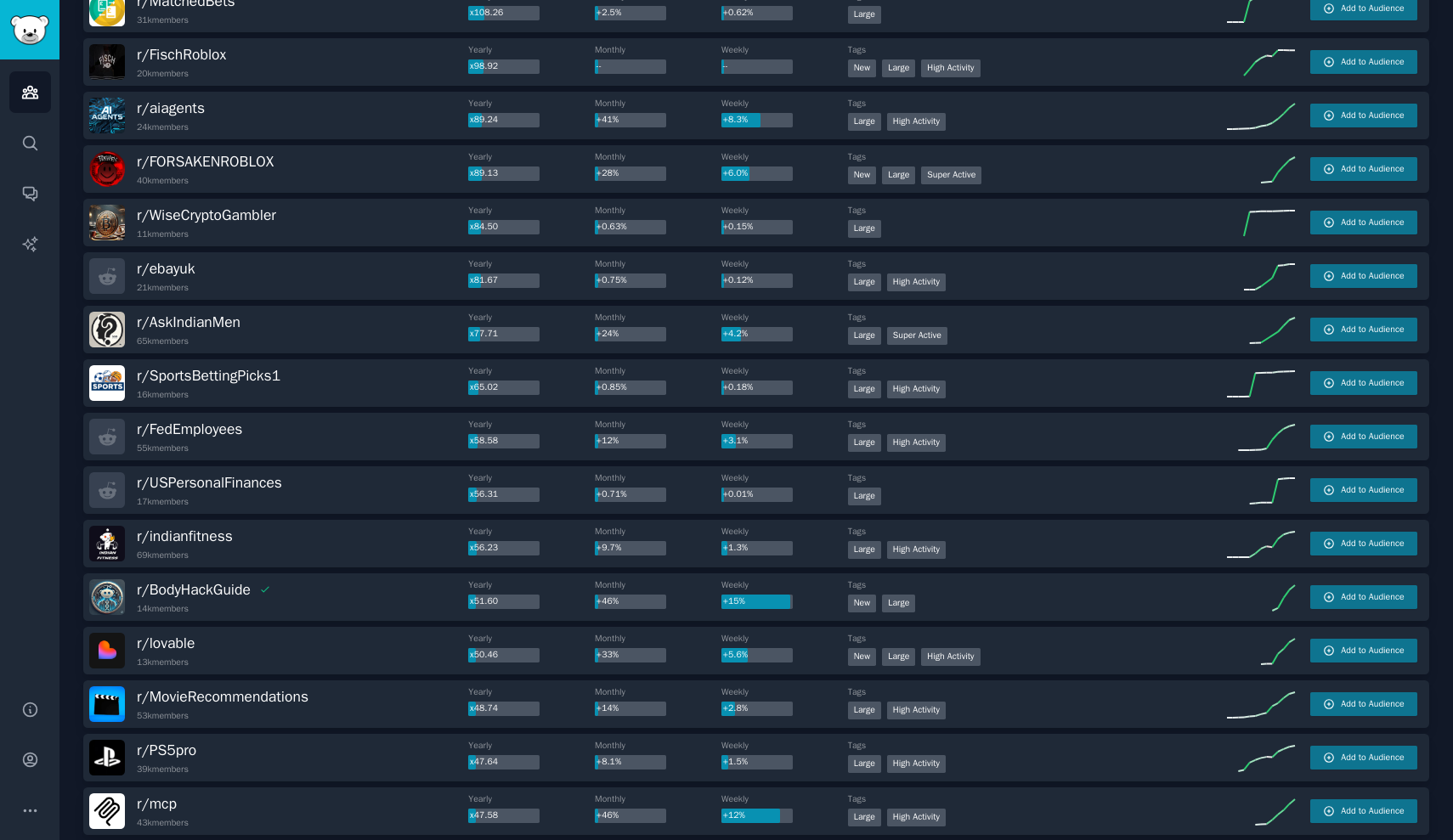 scroll, scrollTop: 0, scrollLeft: 0, axis: both 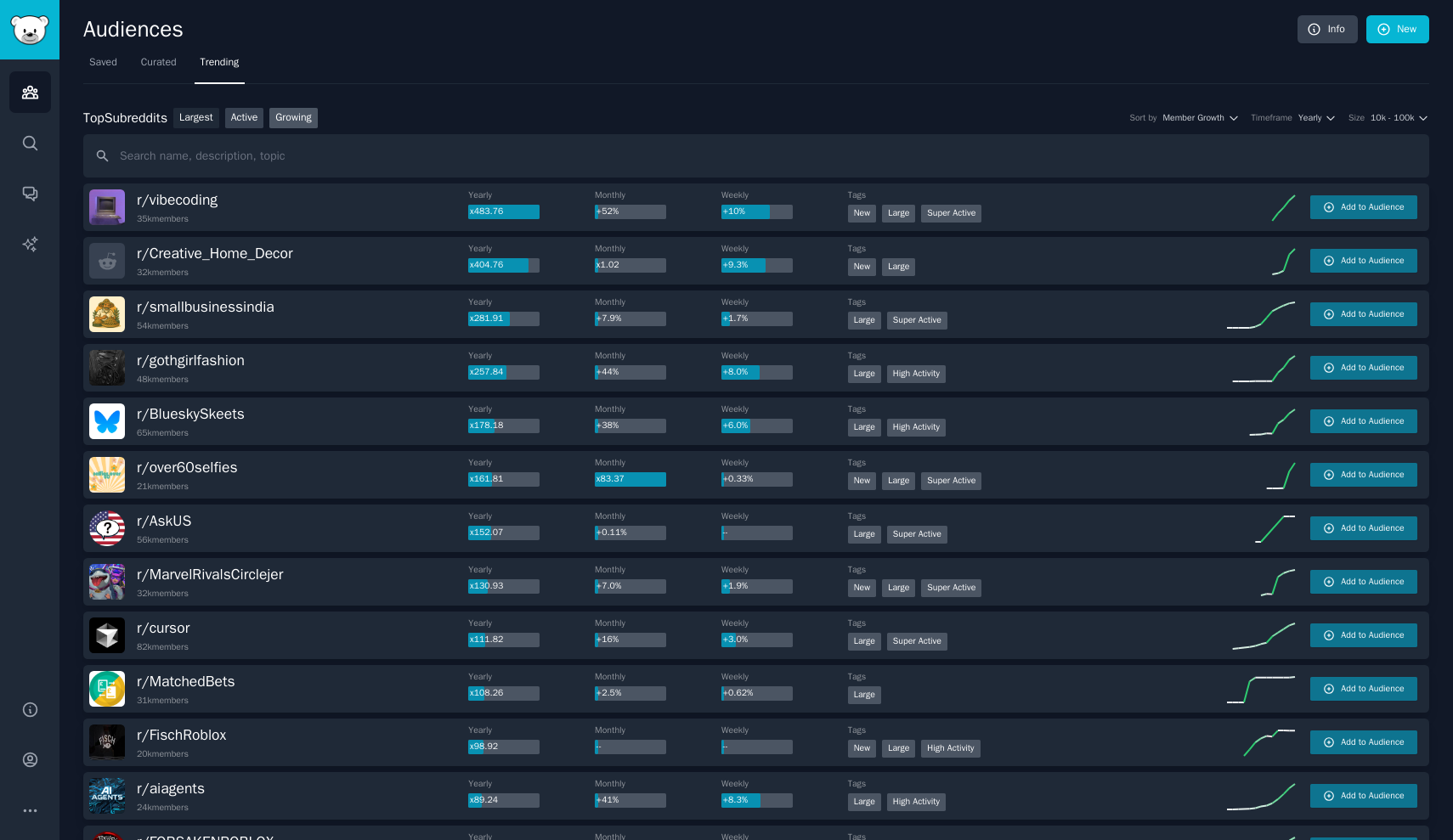 click on "Active" at bounding box center (245, 118) 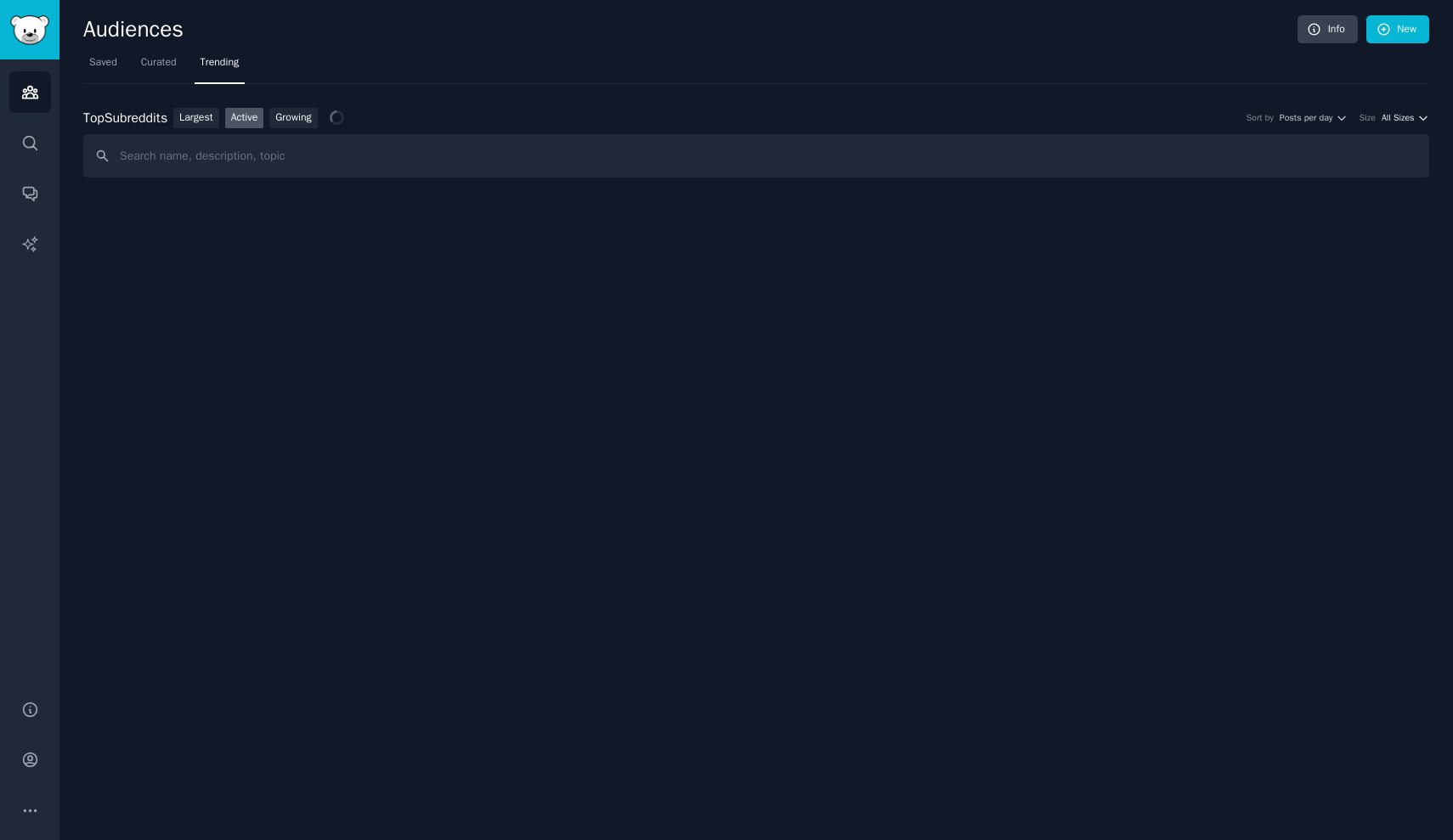 click on "All Sizes" at bounding box center [1398, 118] 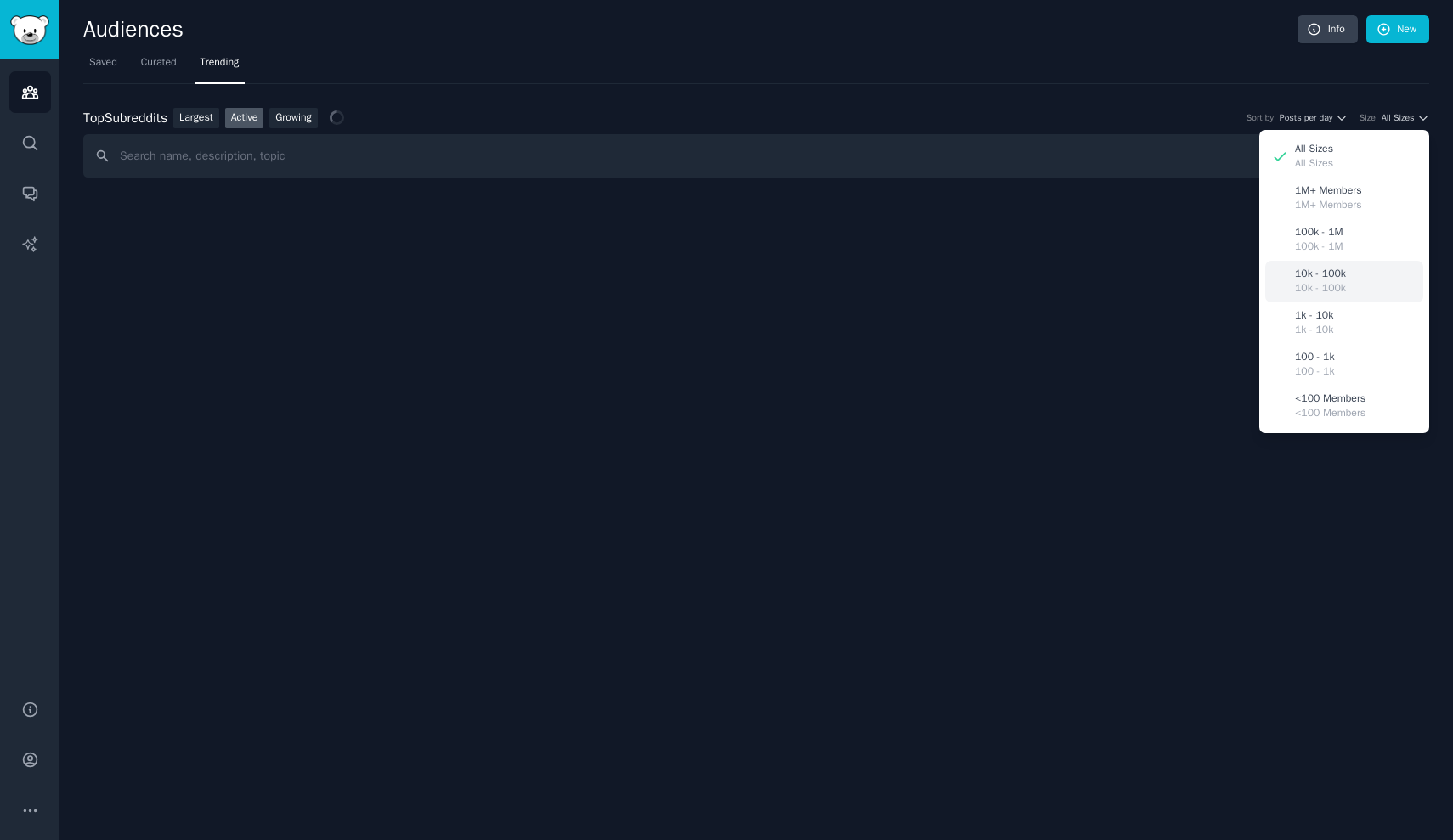 click on "10k - 100k" at bounding box center [1320, 274] 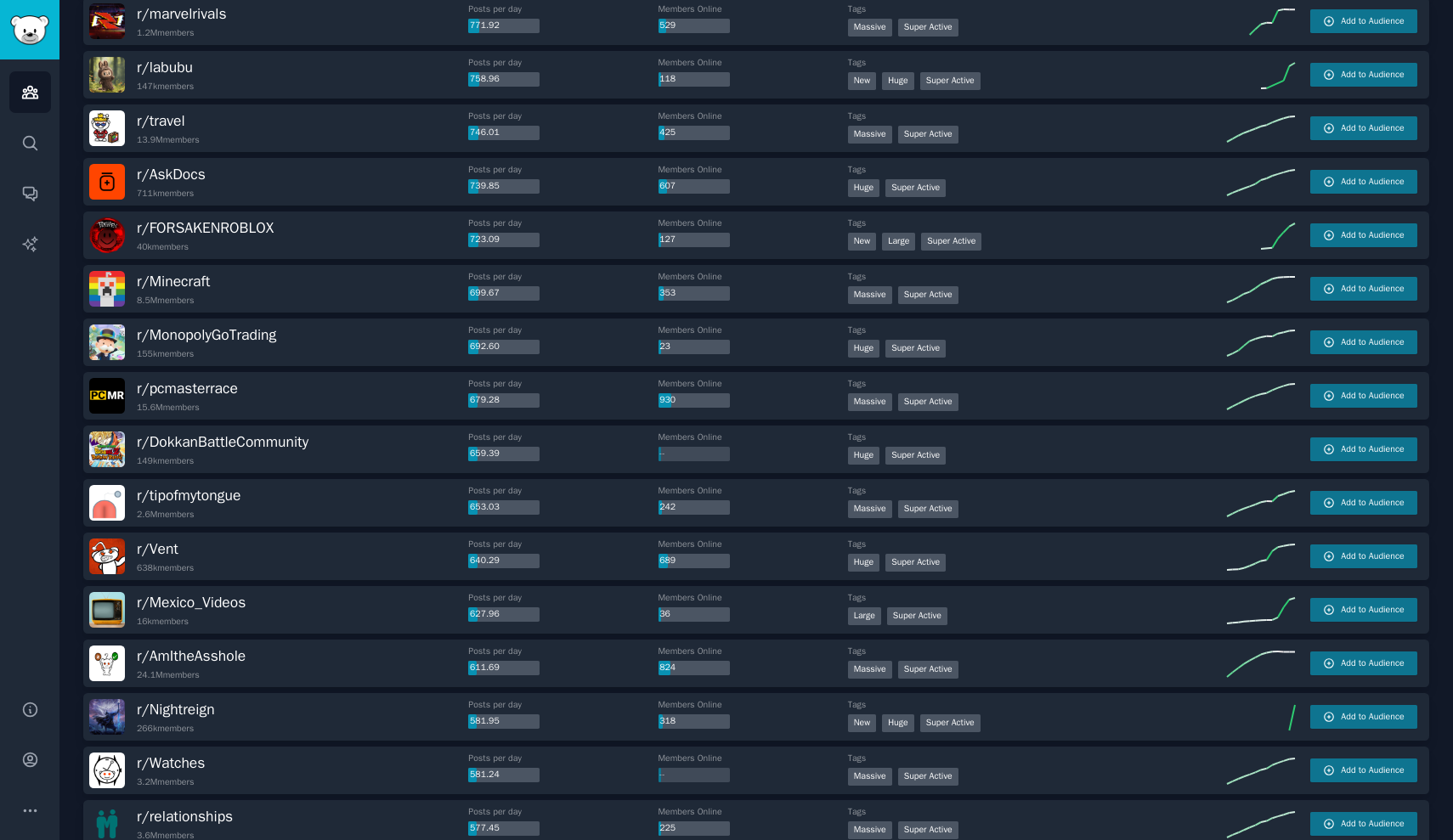 scroll, scrollTop: 2117, scrollLeft: 0, axis: vertical 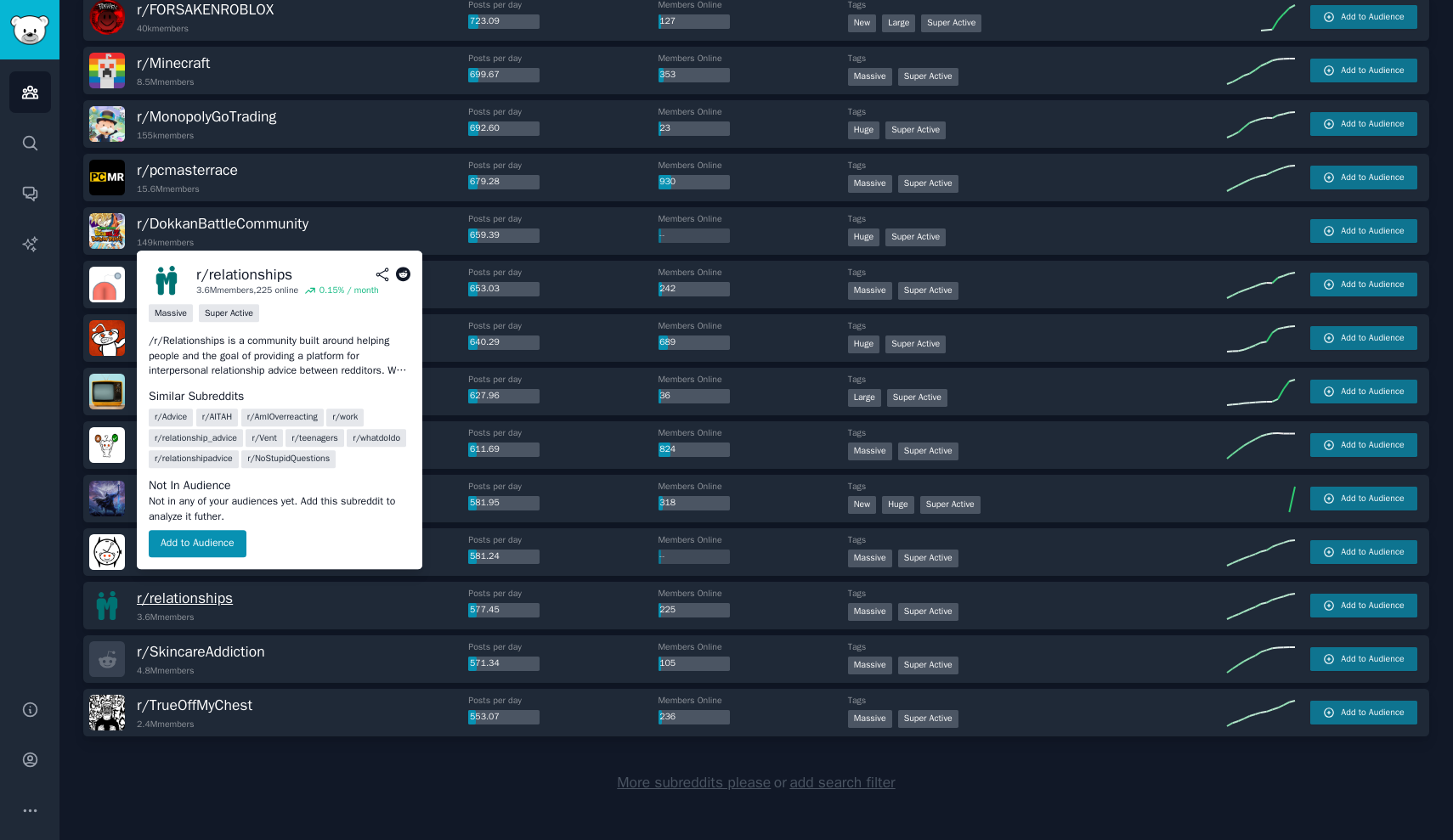 click on "r/ relationships" at bounding box center [184, 598] 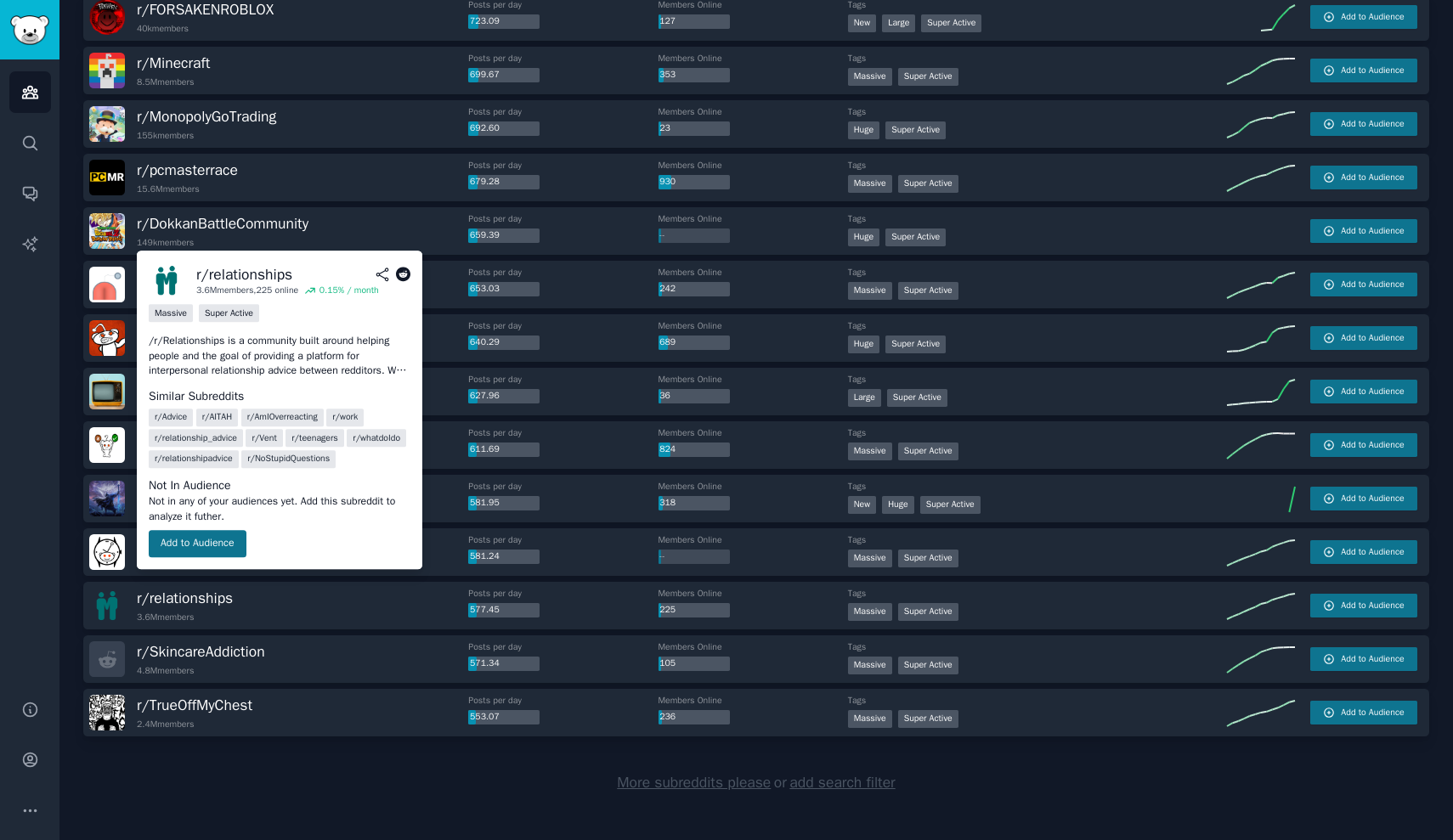 click on "Add to Audience" at bounding box center (197, 544) 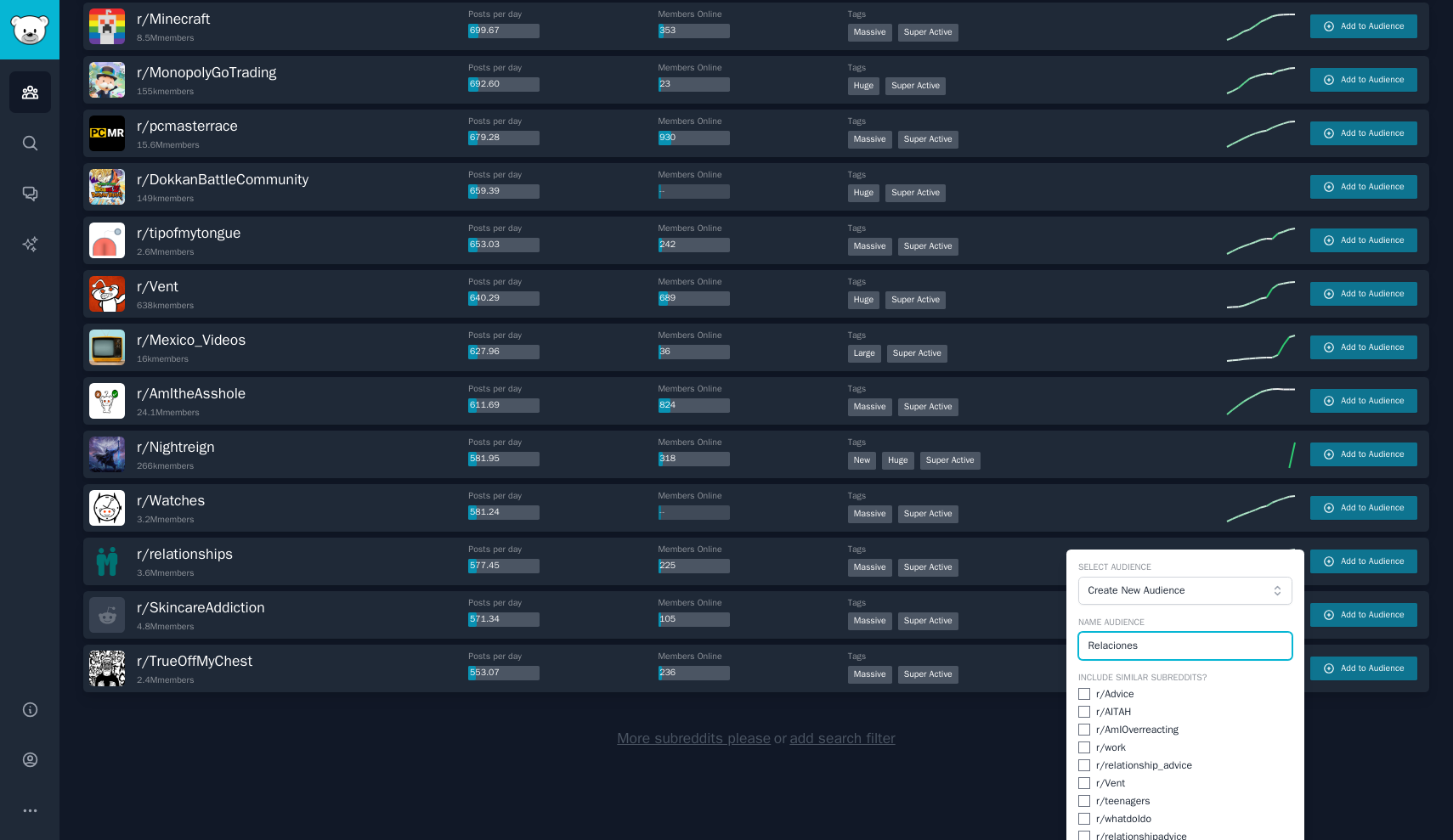 scroll, scrollTop: 2232, scrollLeft: 0, axis: vertical 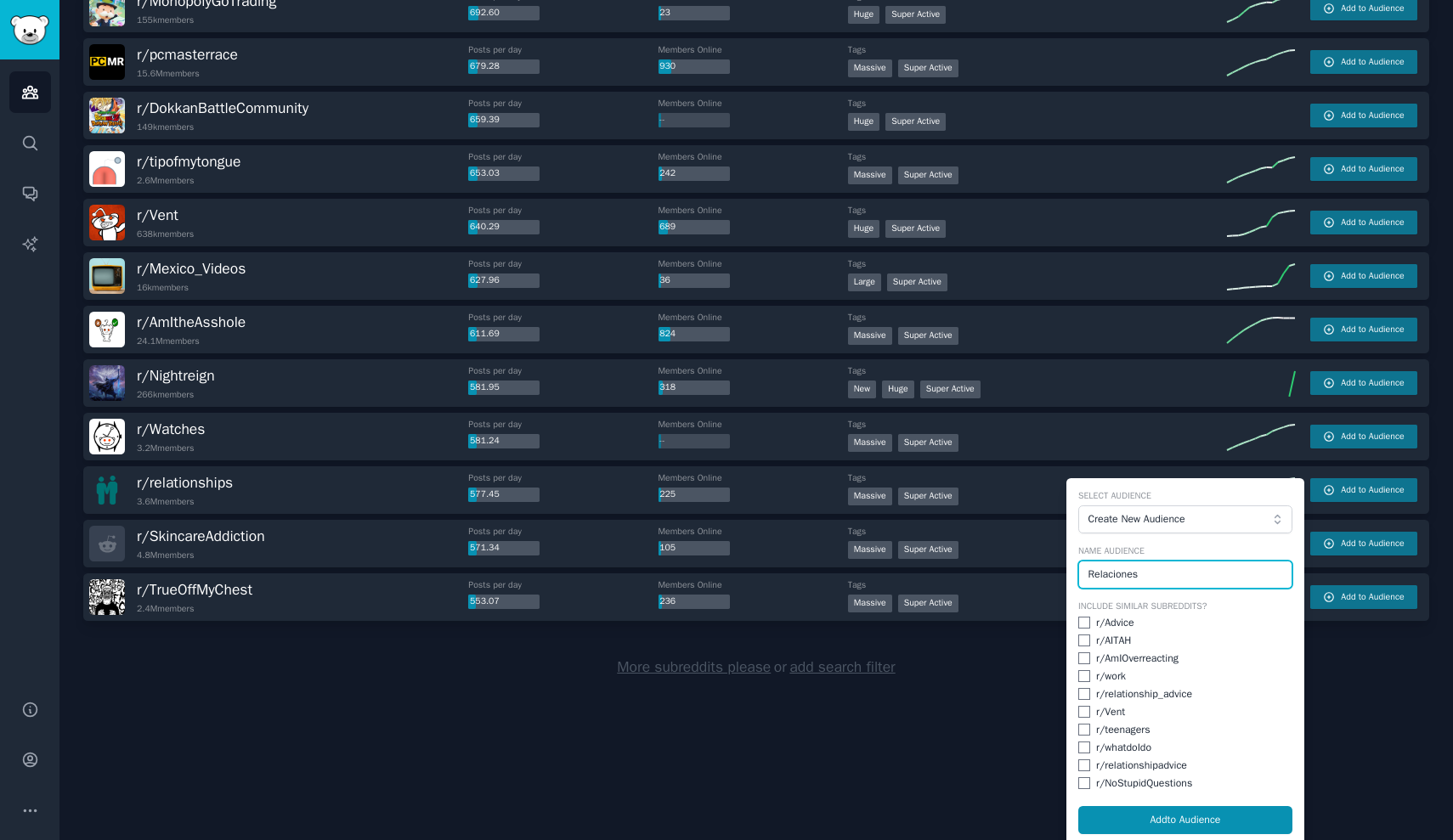 type on "Relaciones" 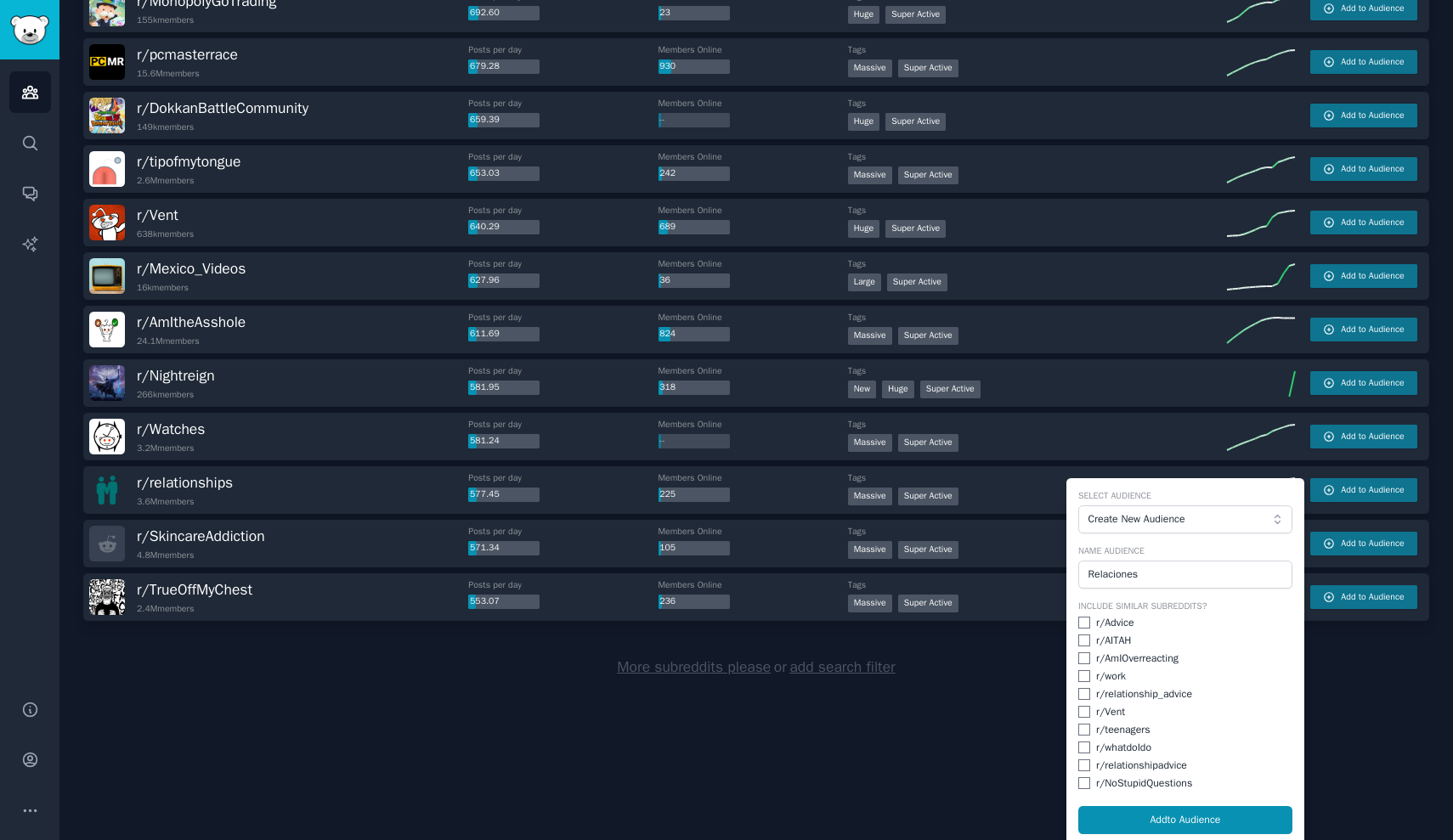 click at bounding box center (1084, 623) 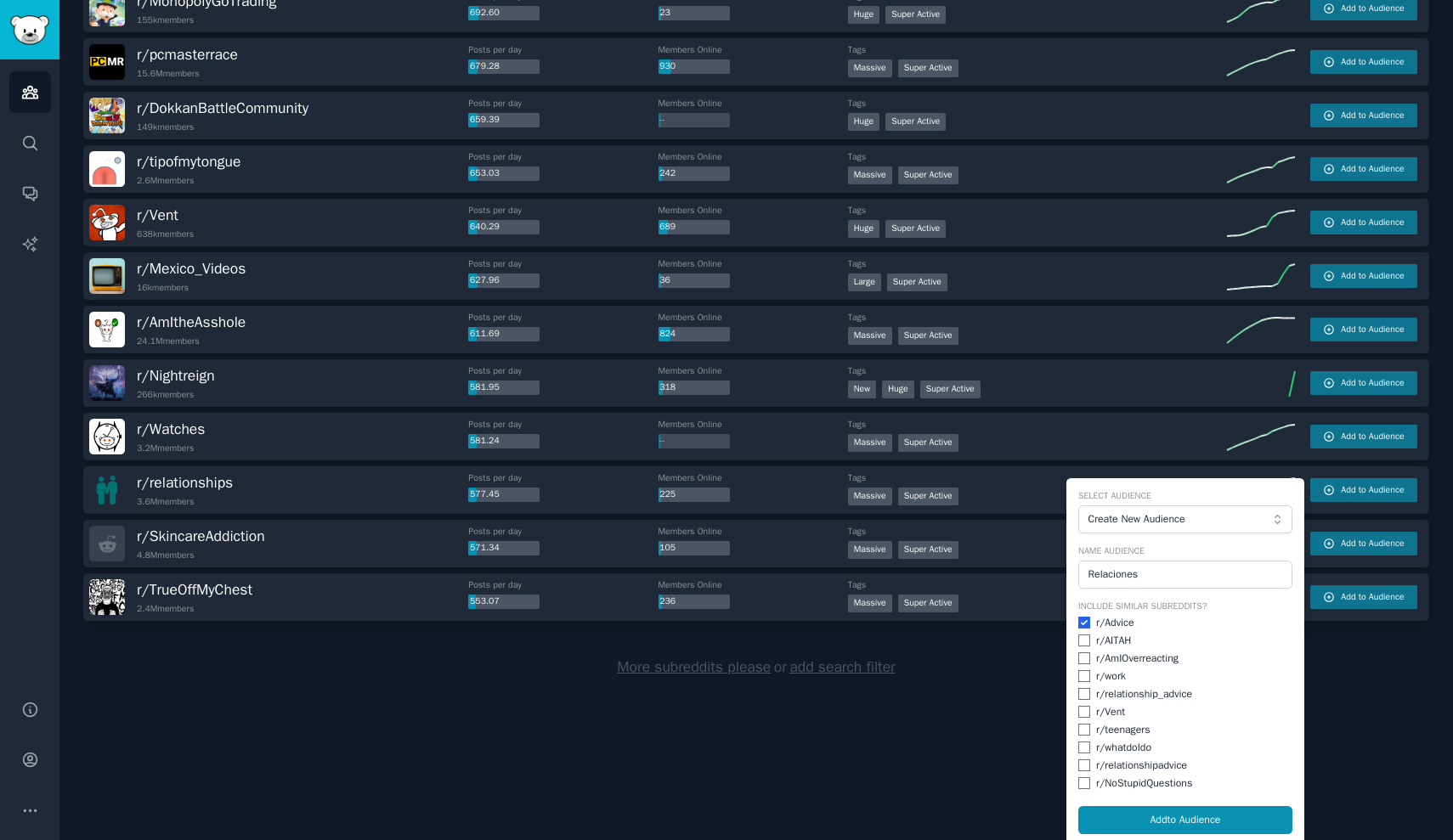 checkbox on "true" 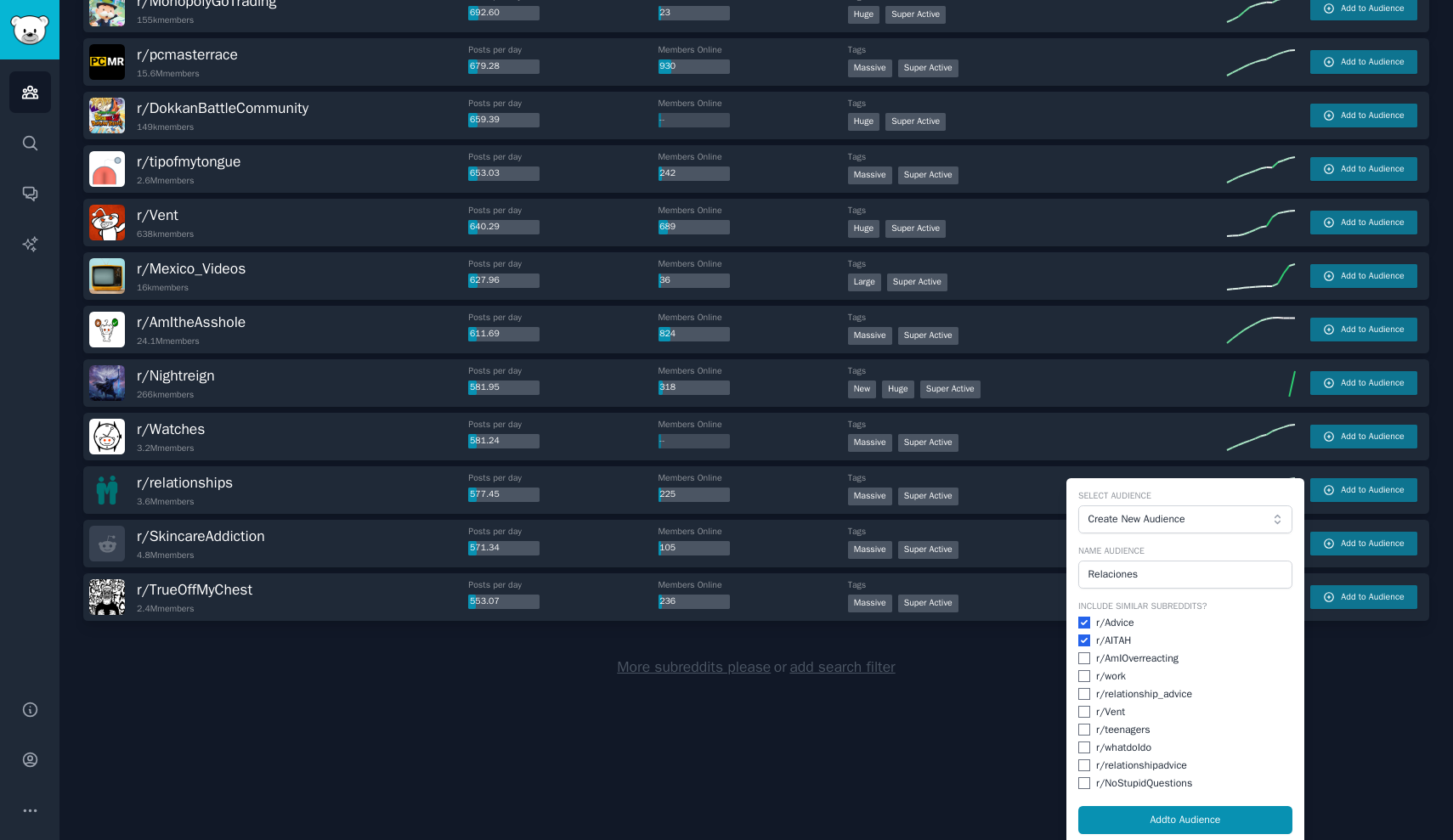 checkbox on "true" 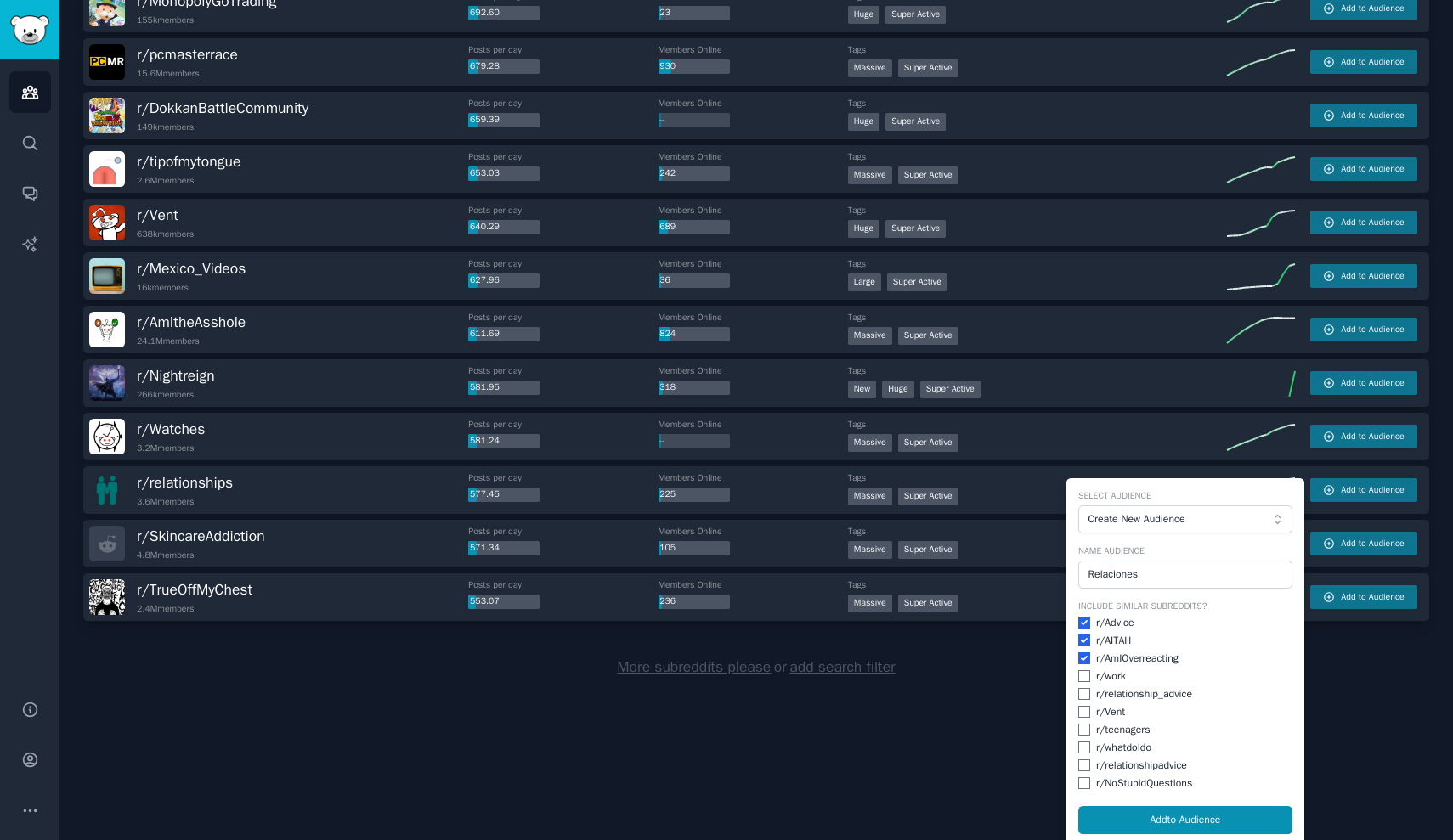 checkbox on "true" 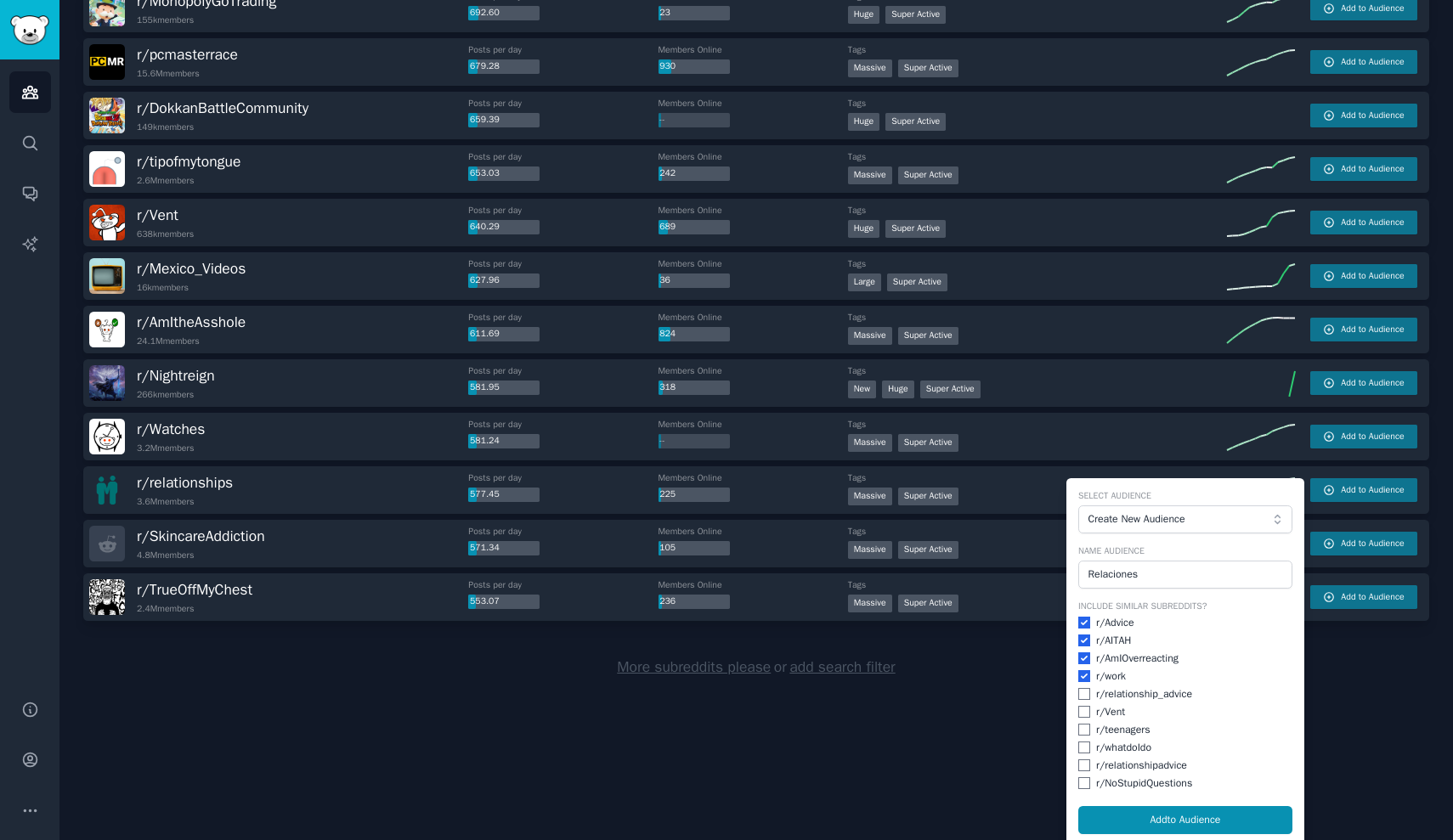 checkbox on "true" 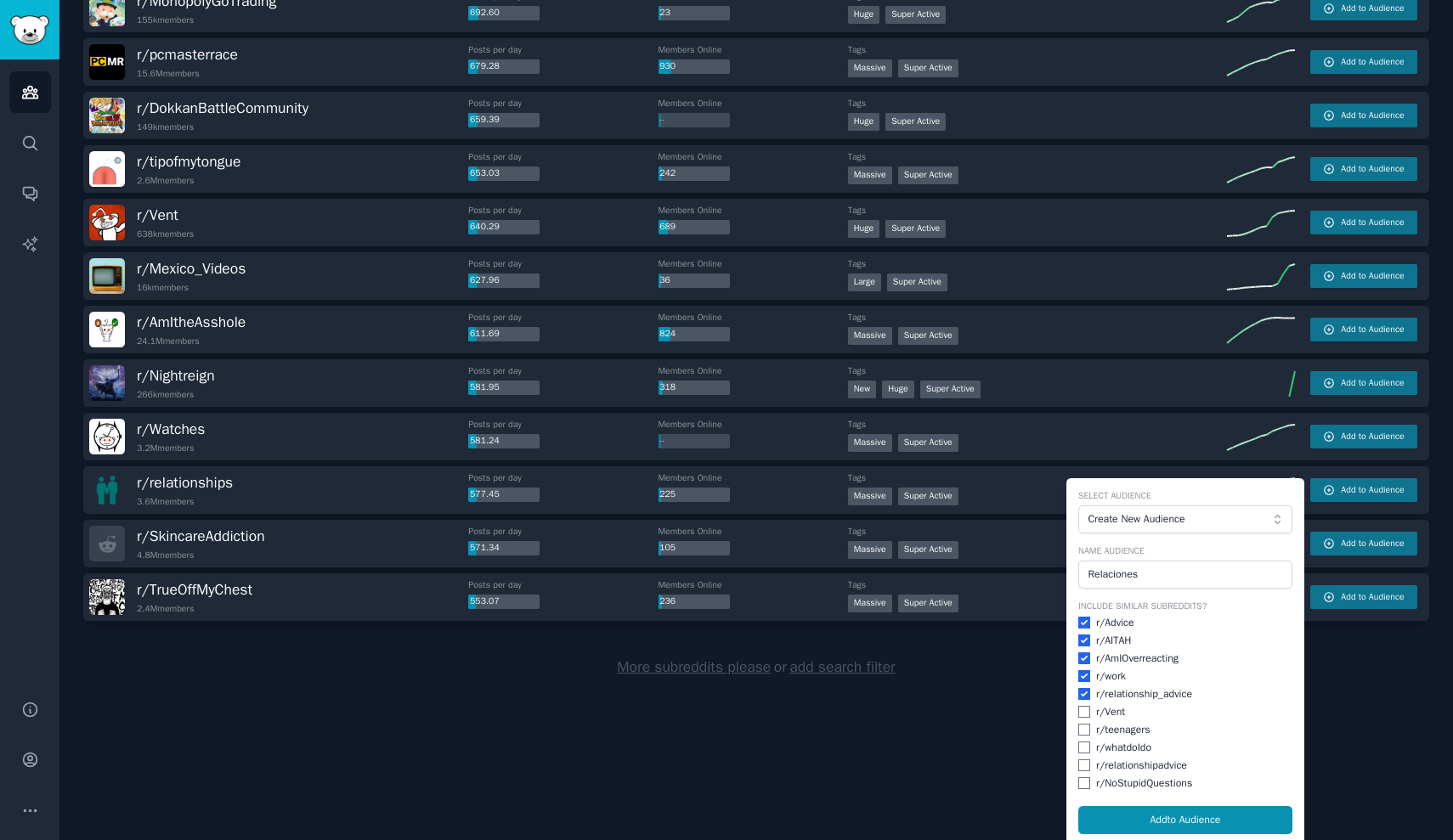 checkbox on "true" 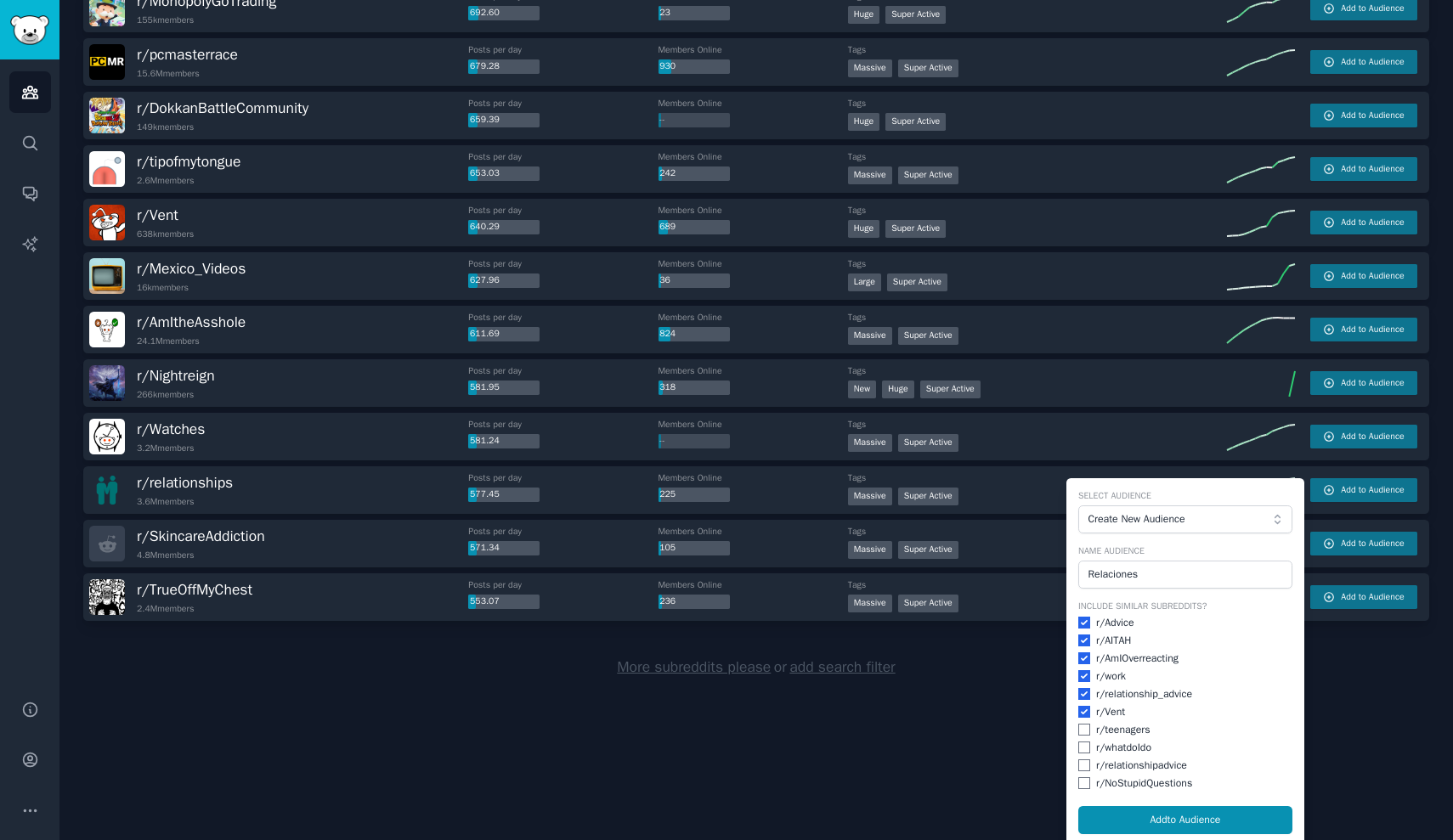 checkbox on "true" 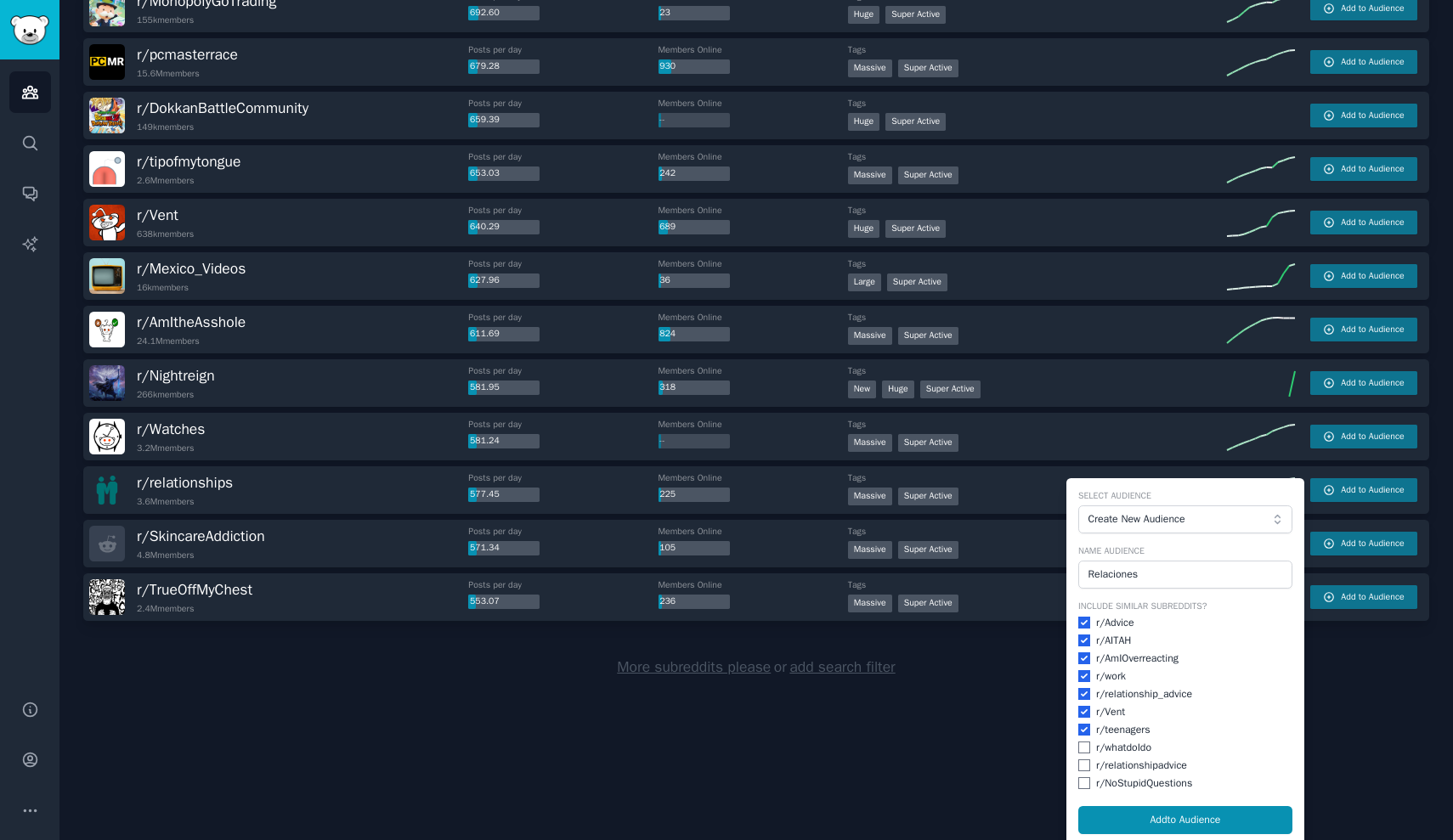 checkbox on "true" 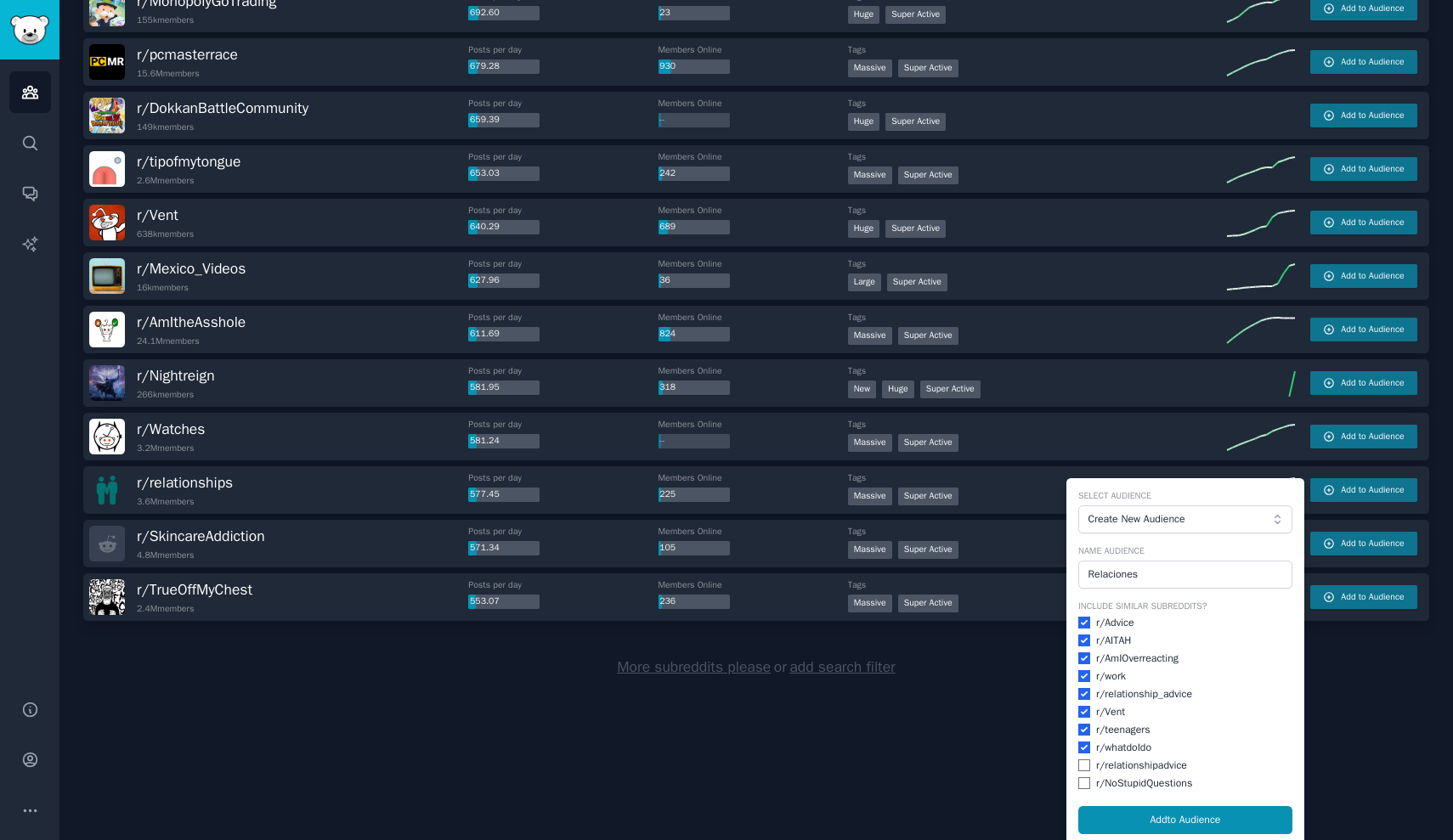 checkbox on "true" 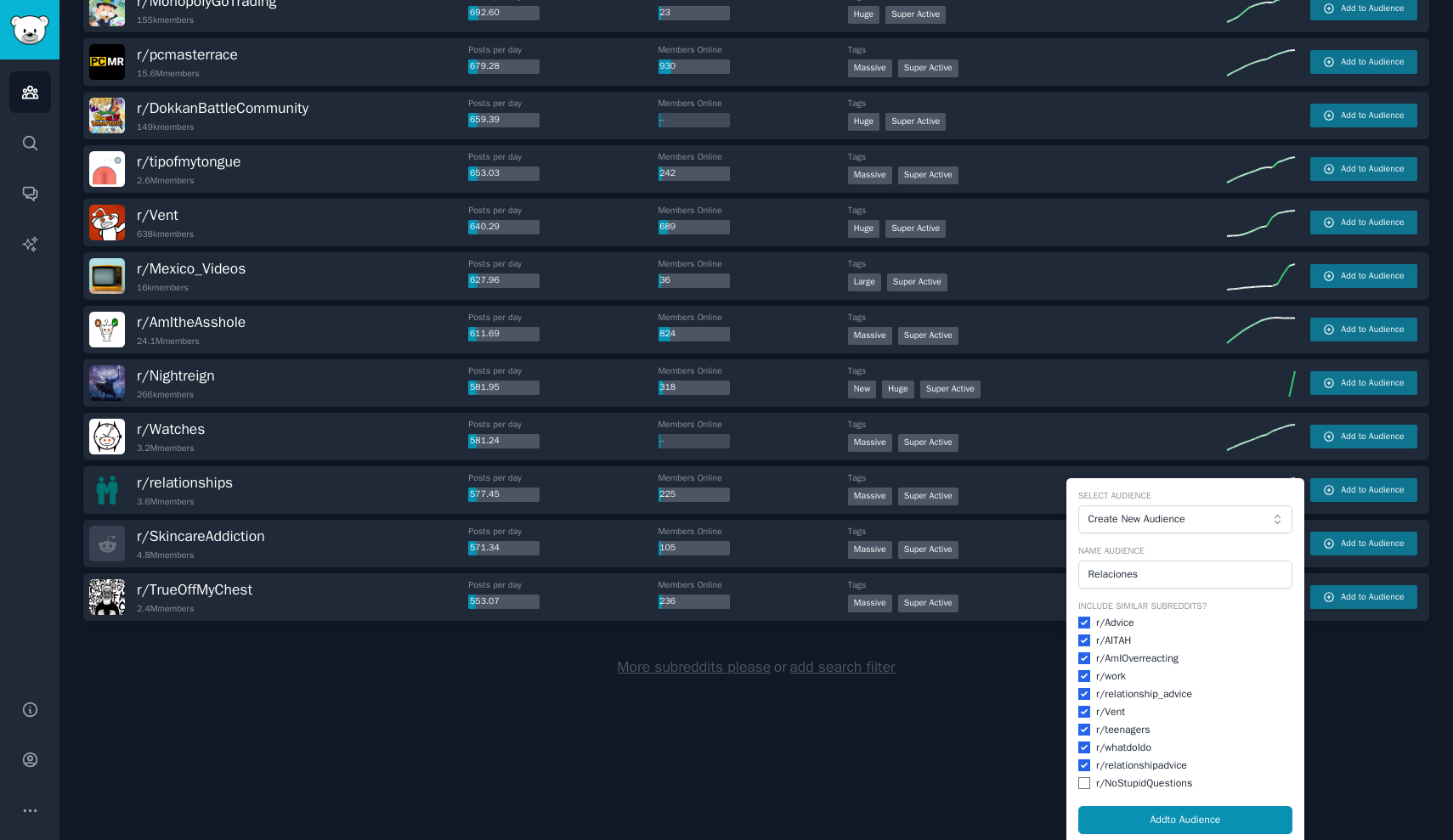 checkbox on "true" 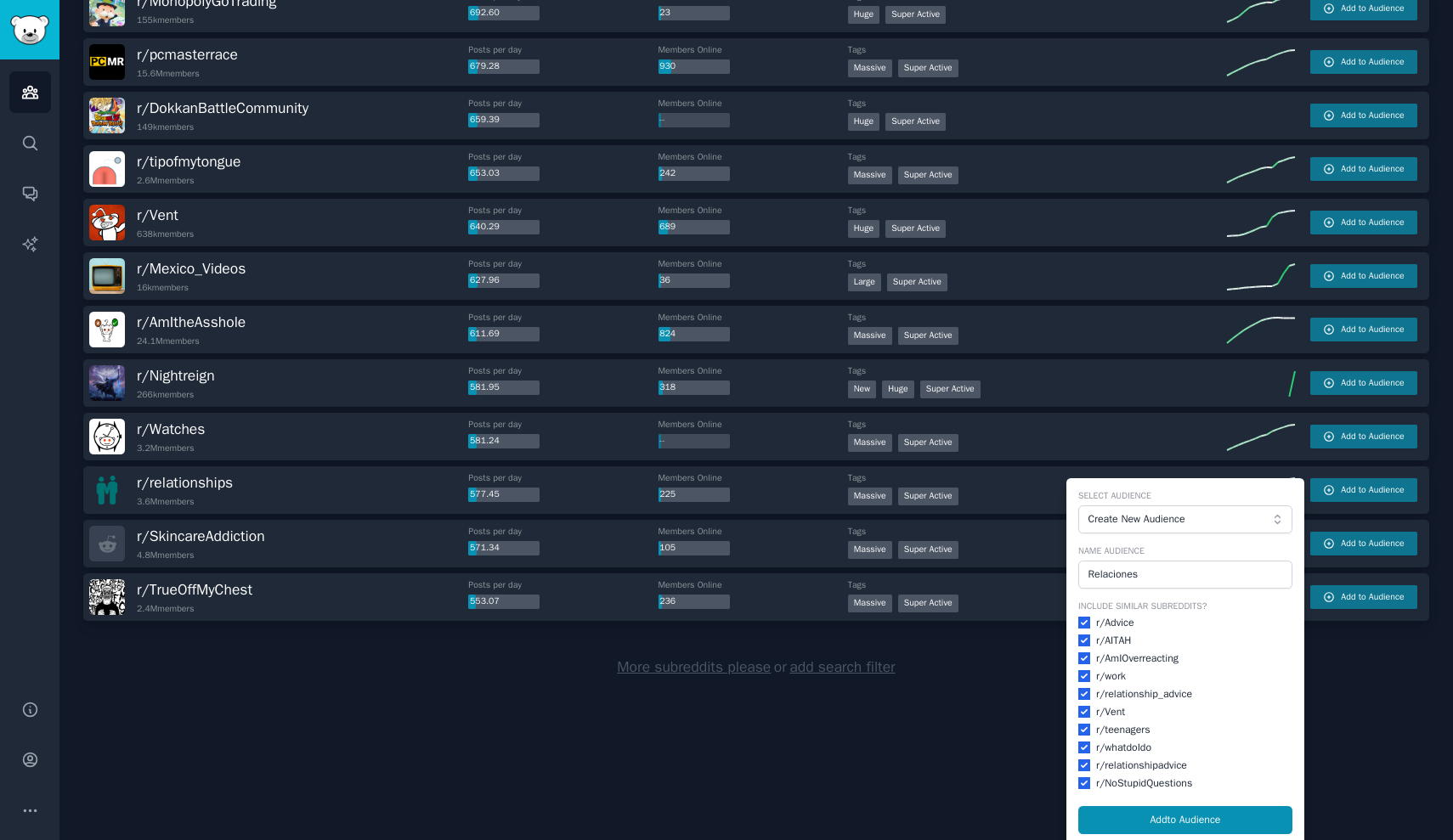 checkbox on "true" 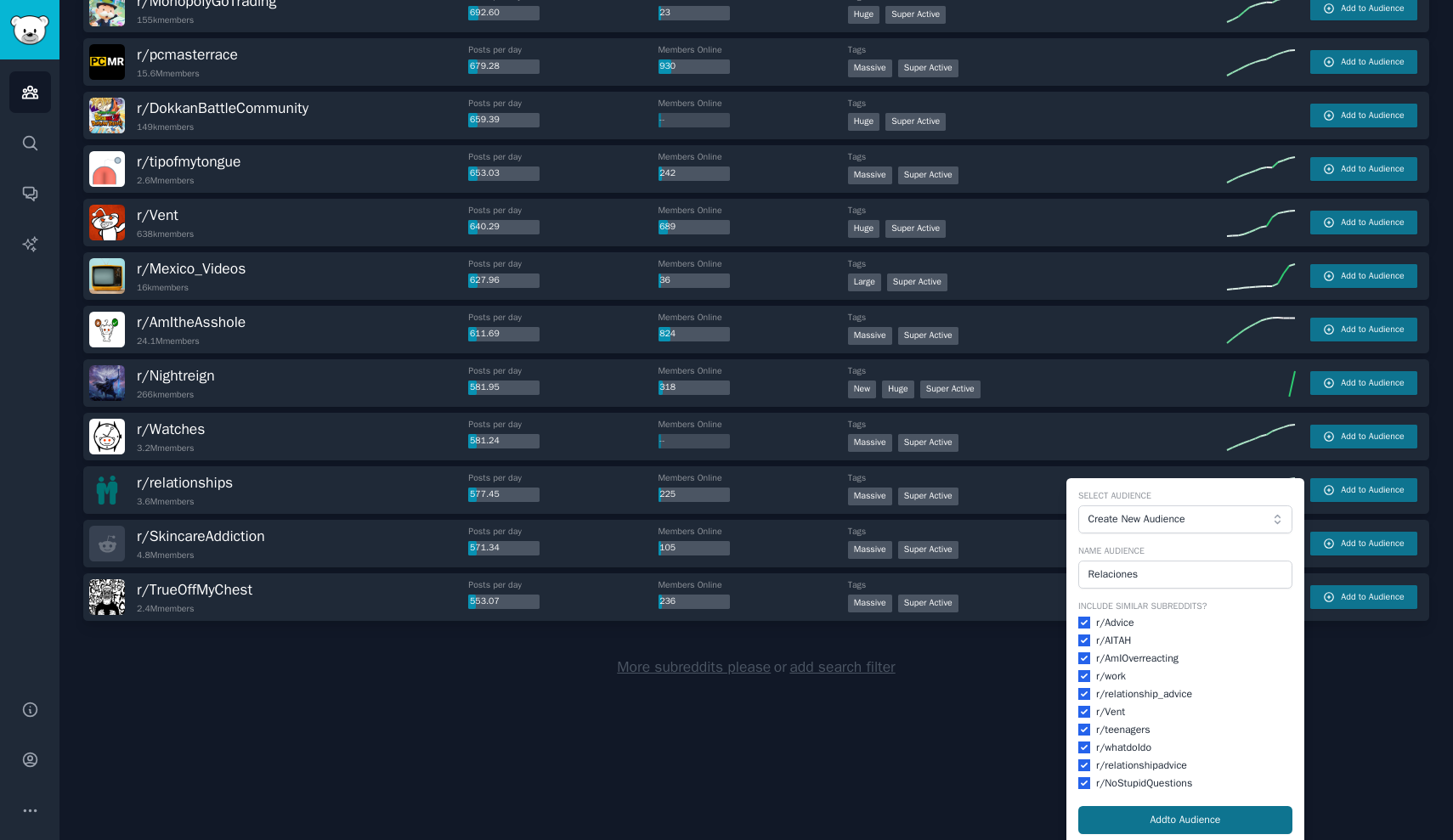 click on "Add  to Audience" at bounding box center (1185, 820) 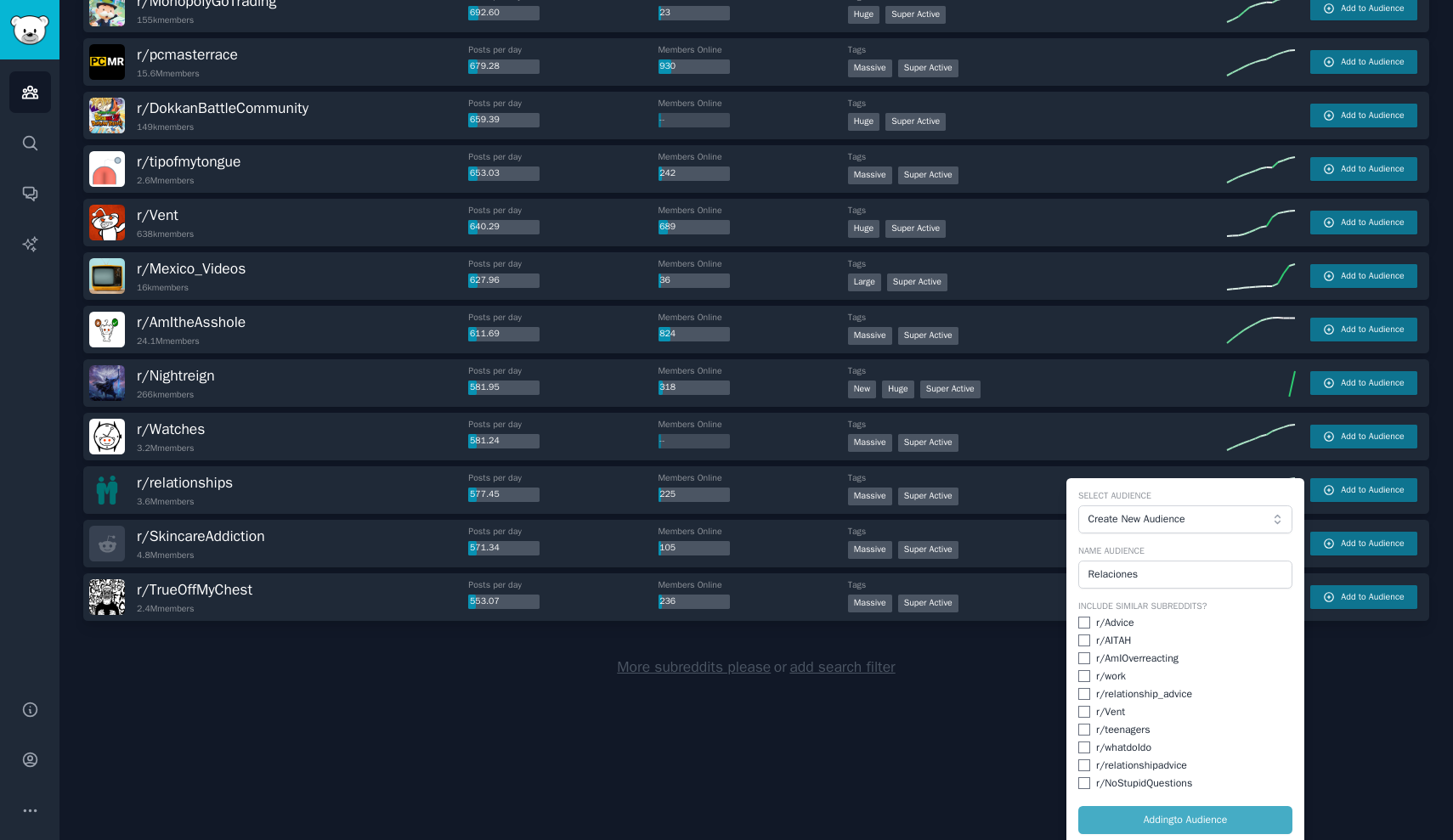 checkbox on "false" 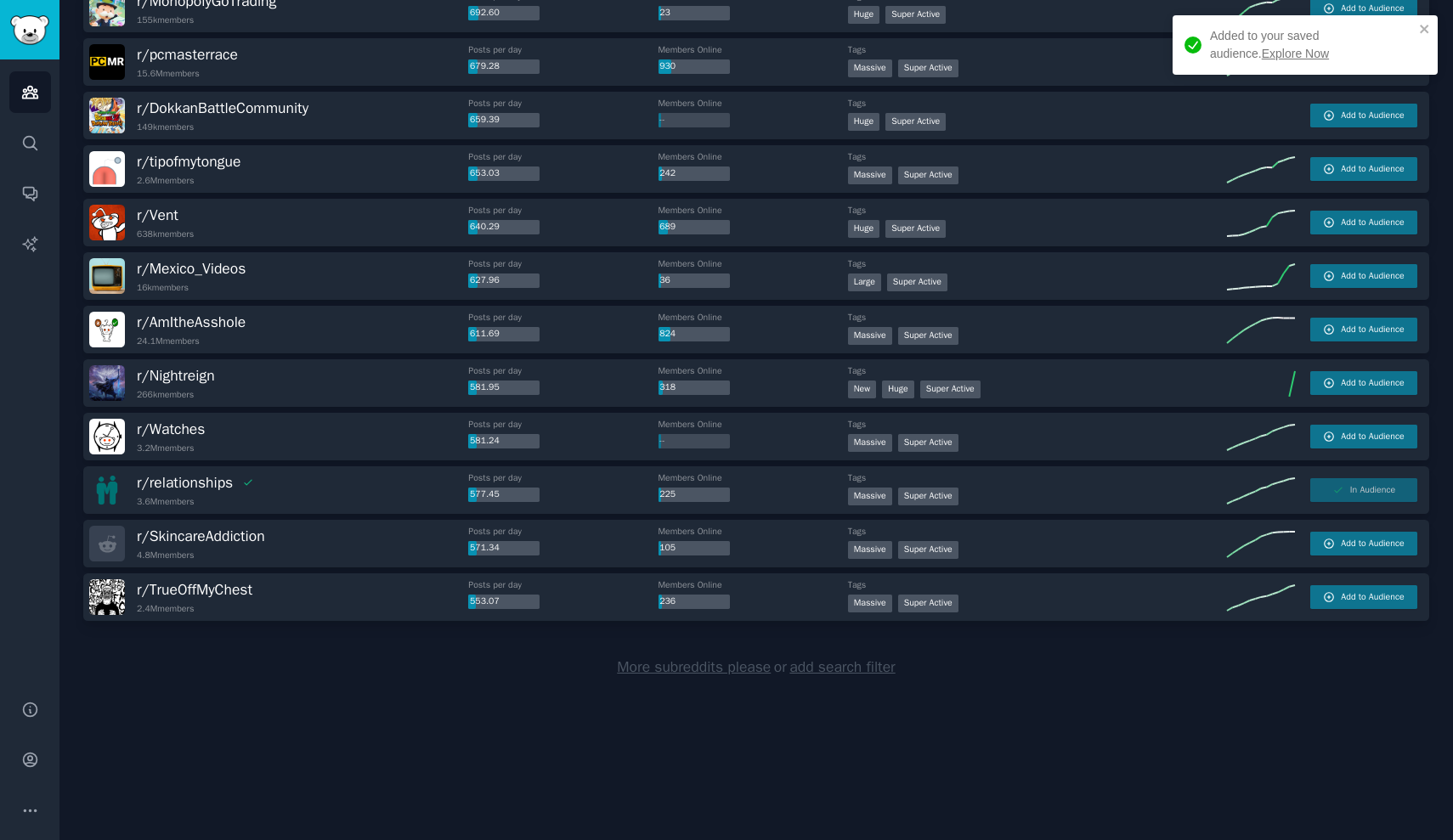 scroll, scrollTop: 2128, scrollLeft: 0, axis: vertical 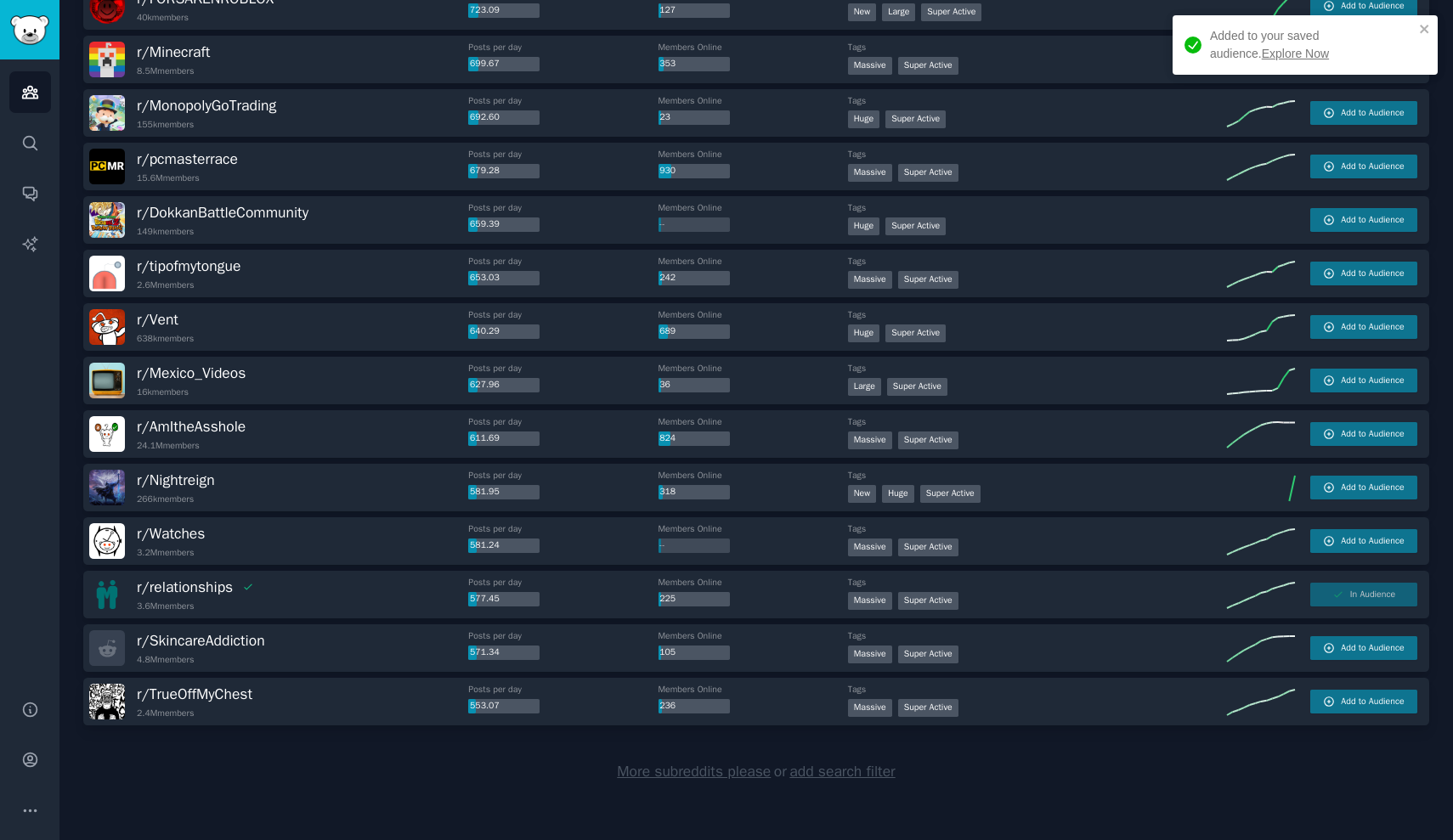 click on "Added to your saved audience.  Explore Now" at bounding box center [1312, 45] 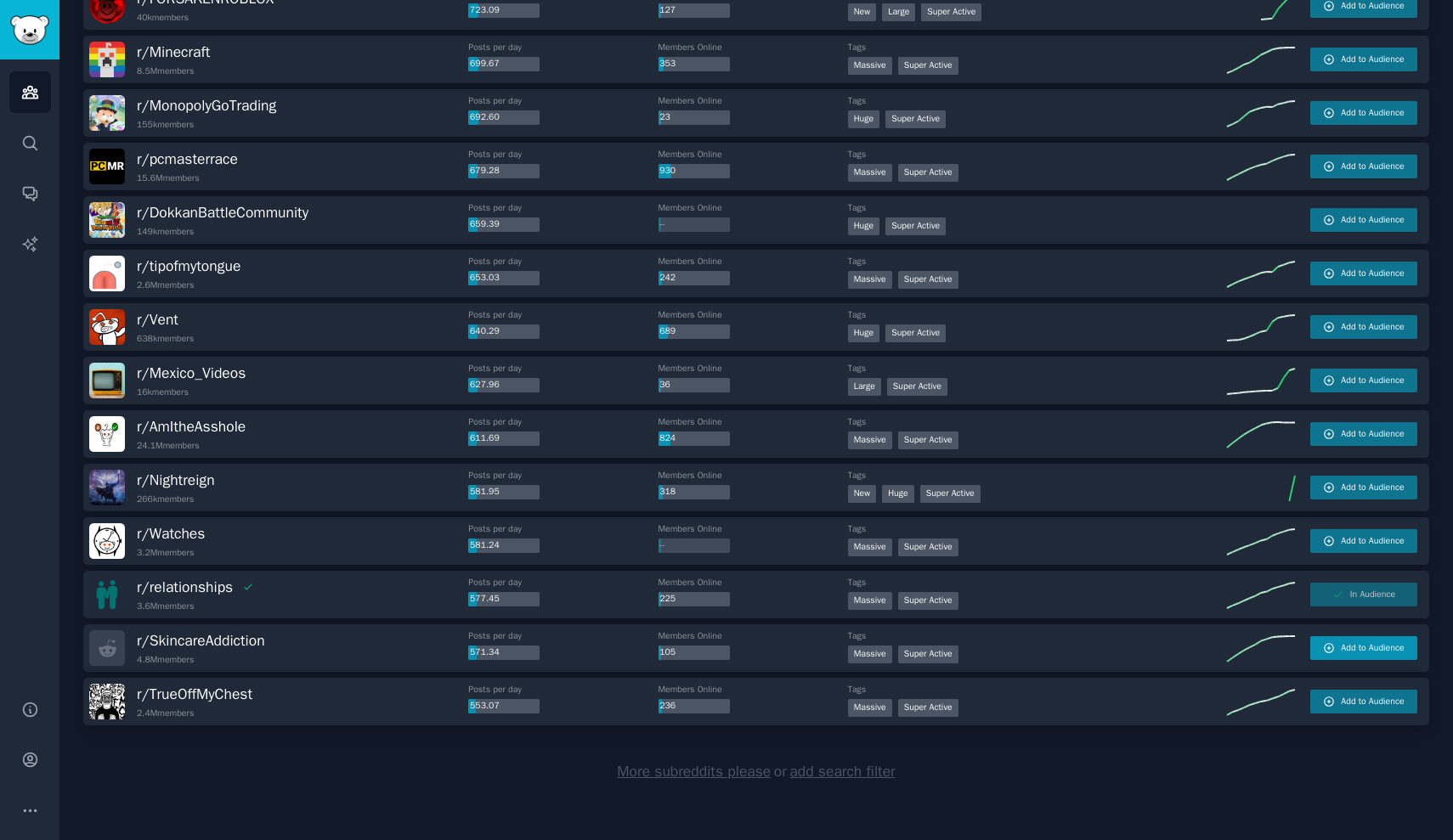 click on "Add to Audience" at bounding box center [1372, 648] 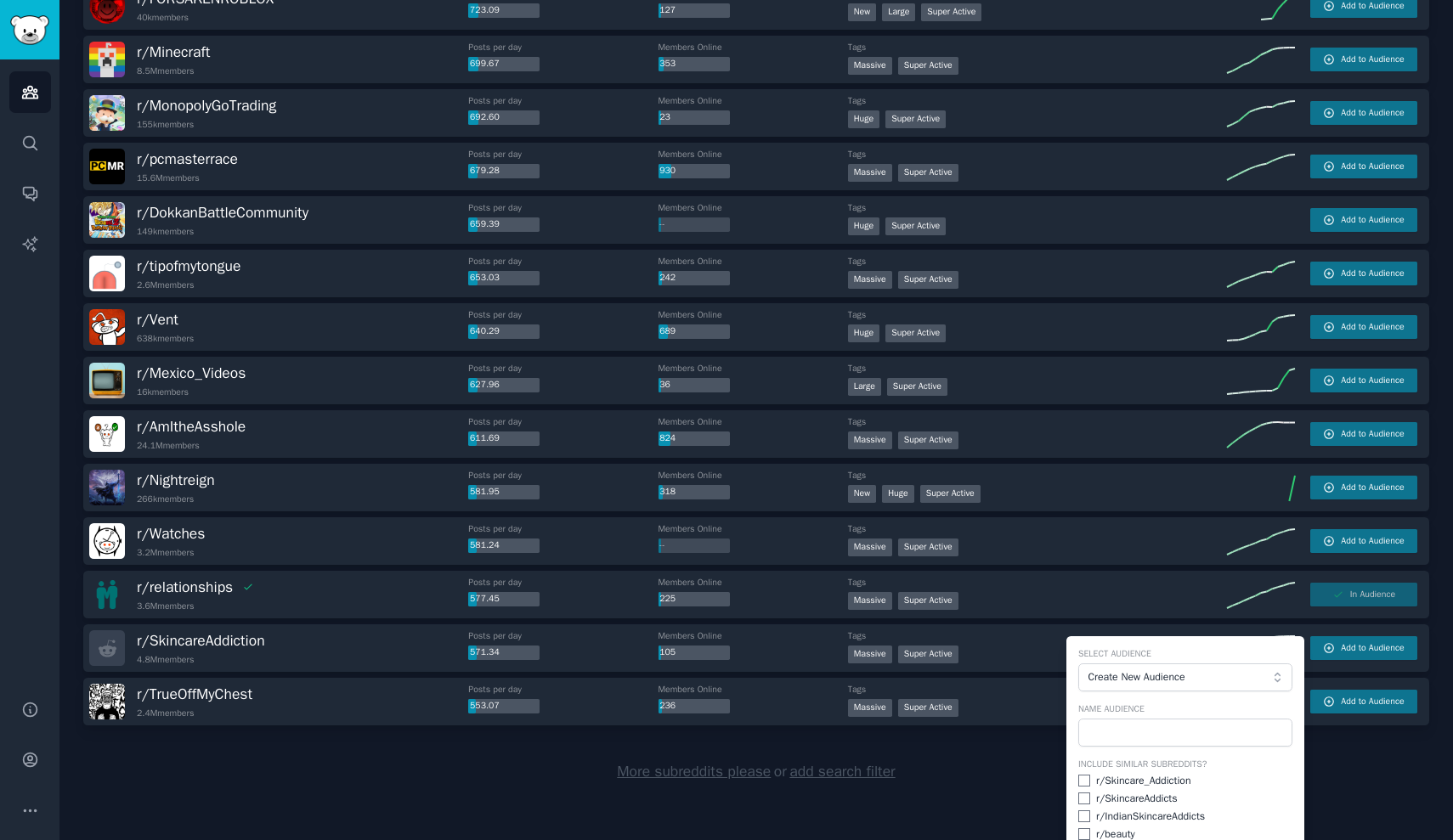 scroll, scrollTop: 2166, scrollLeft: 0, axis: vertical 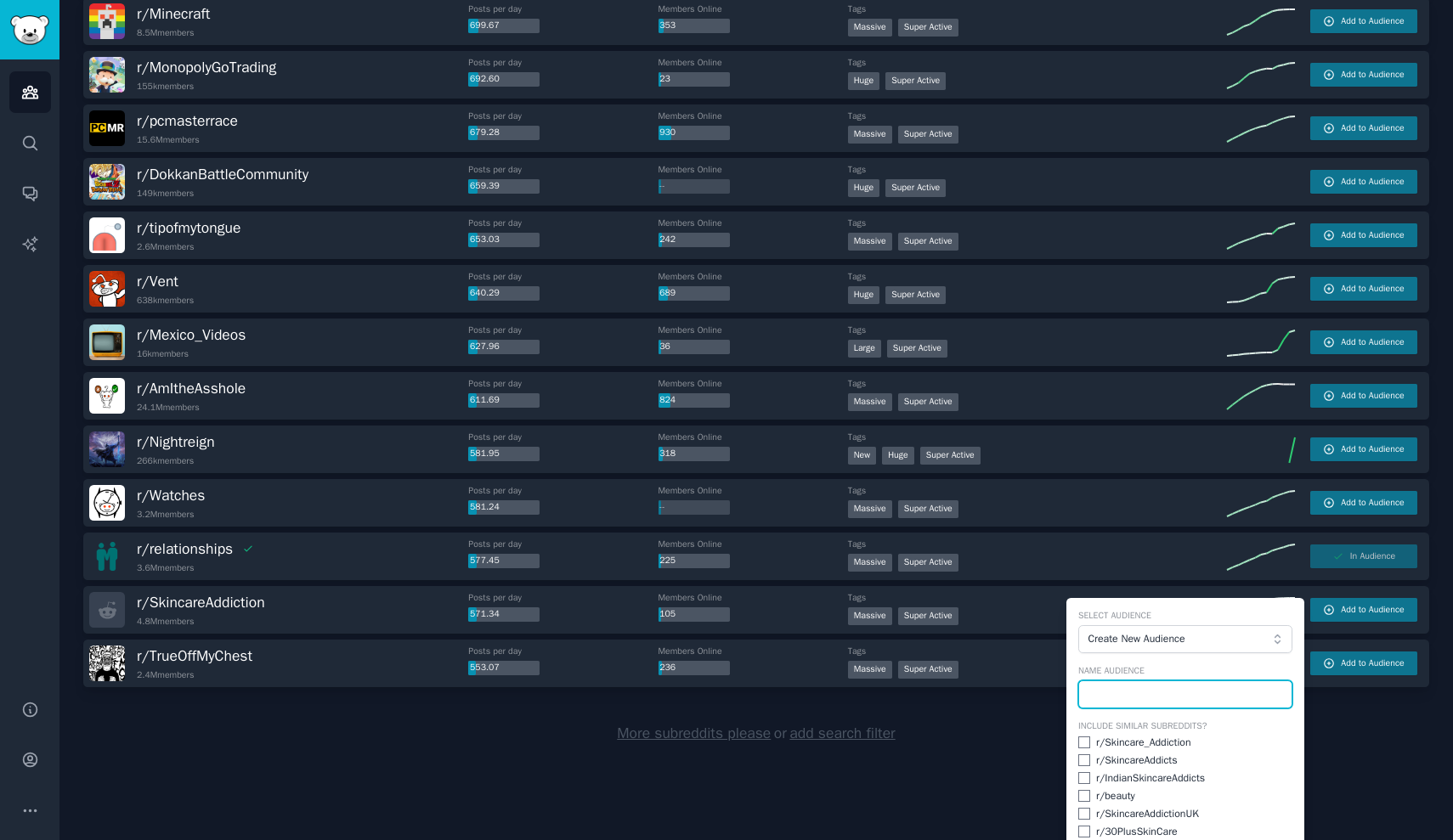 click at bounding box center [1185, 695] 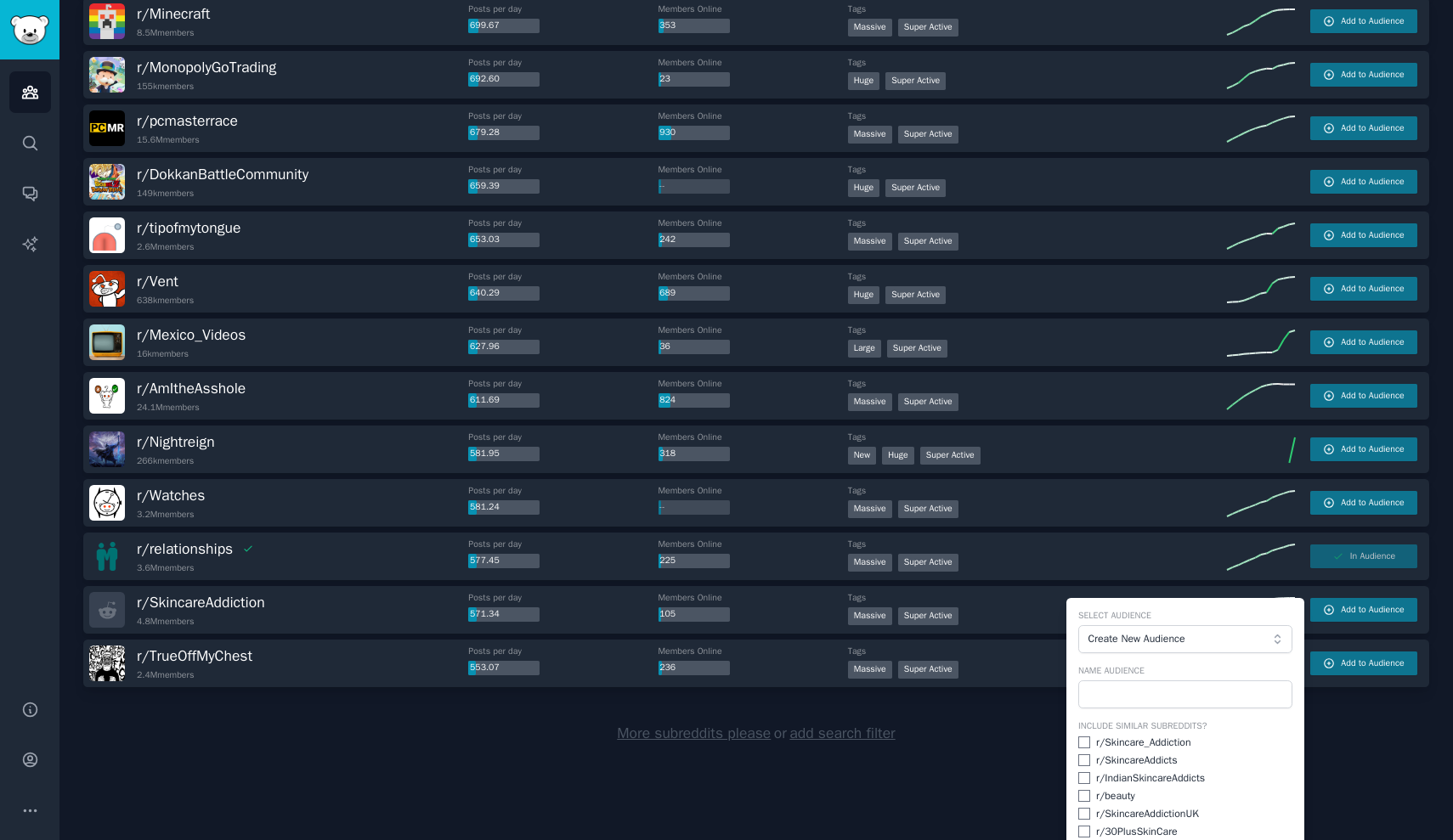 click on "Create New Audience" at bounding box center (1180, 640) 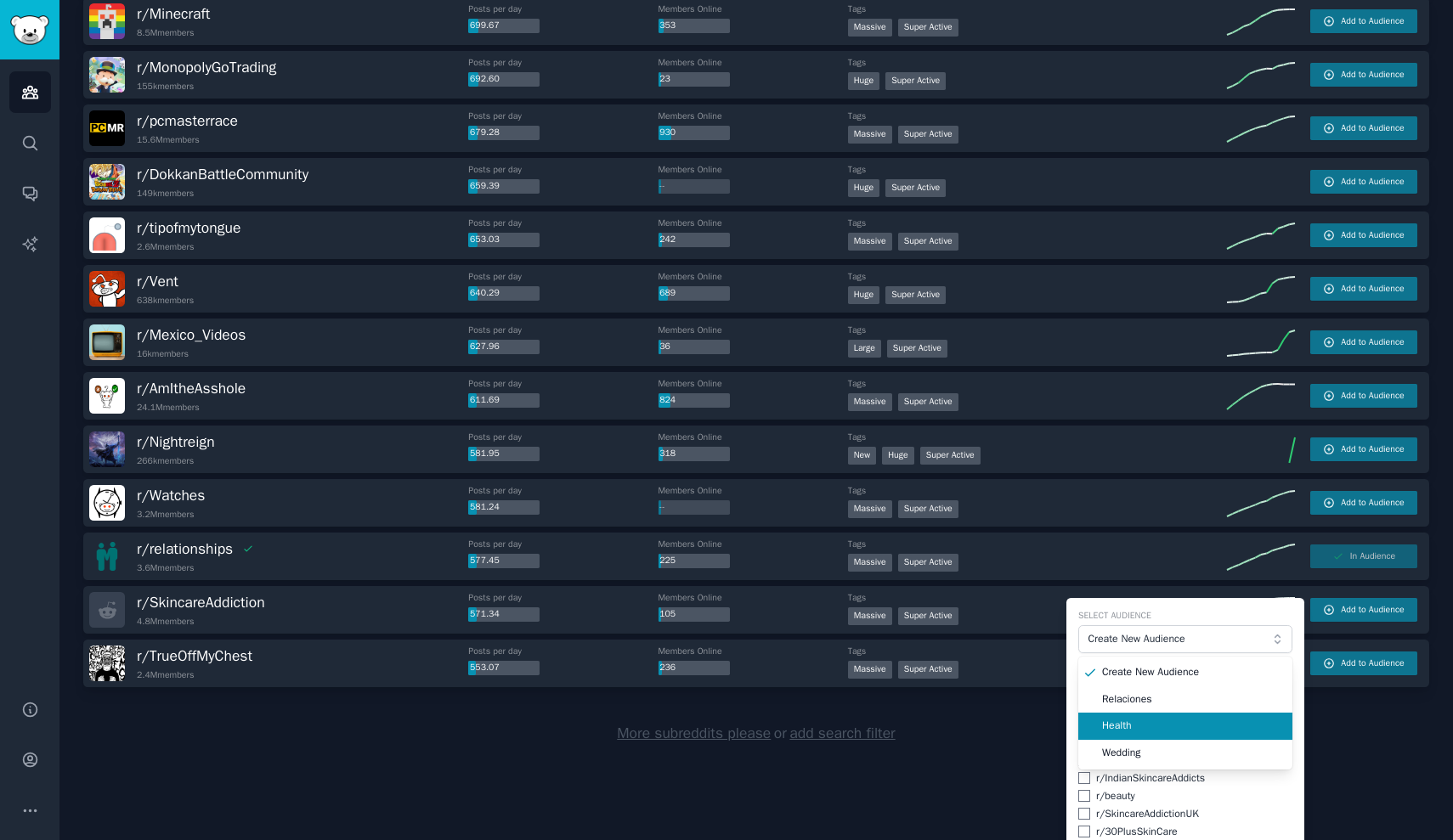 click on "Health" at bounding box center [1191, 726] 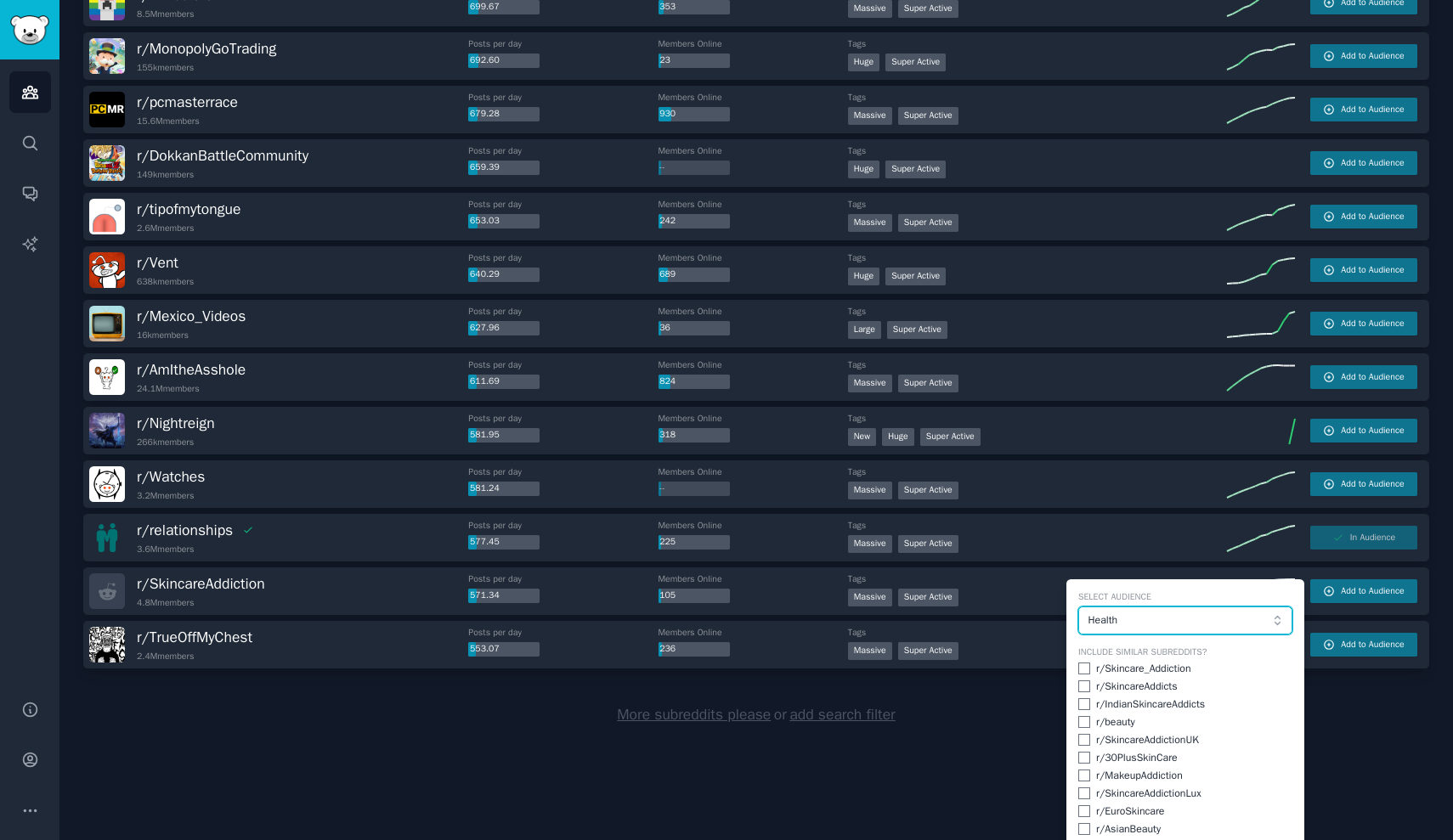 scroll, scrollTop: 2230, scrollLeft: 0, axis: vertical 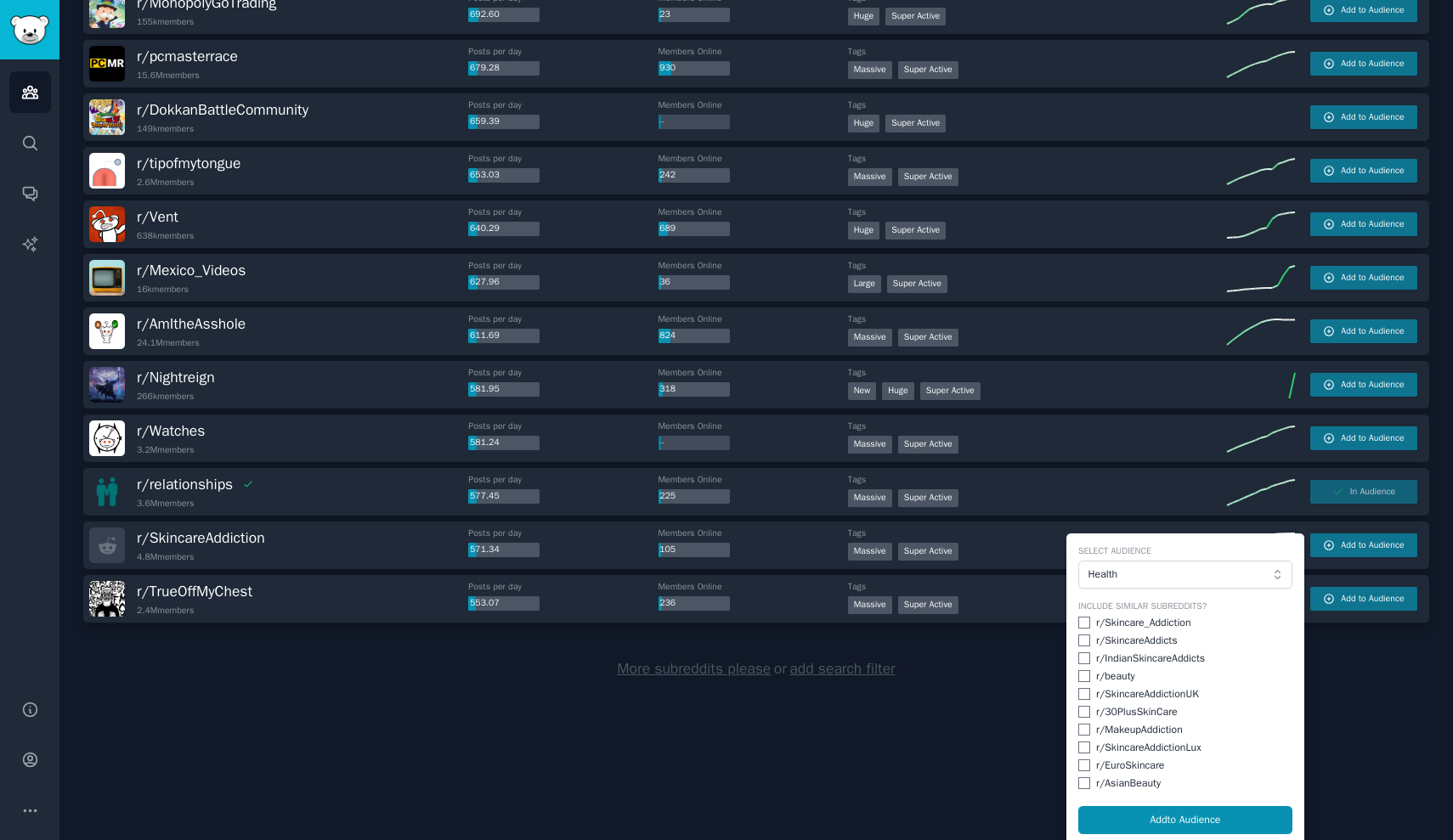 click at bounding box center (1084, 623) 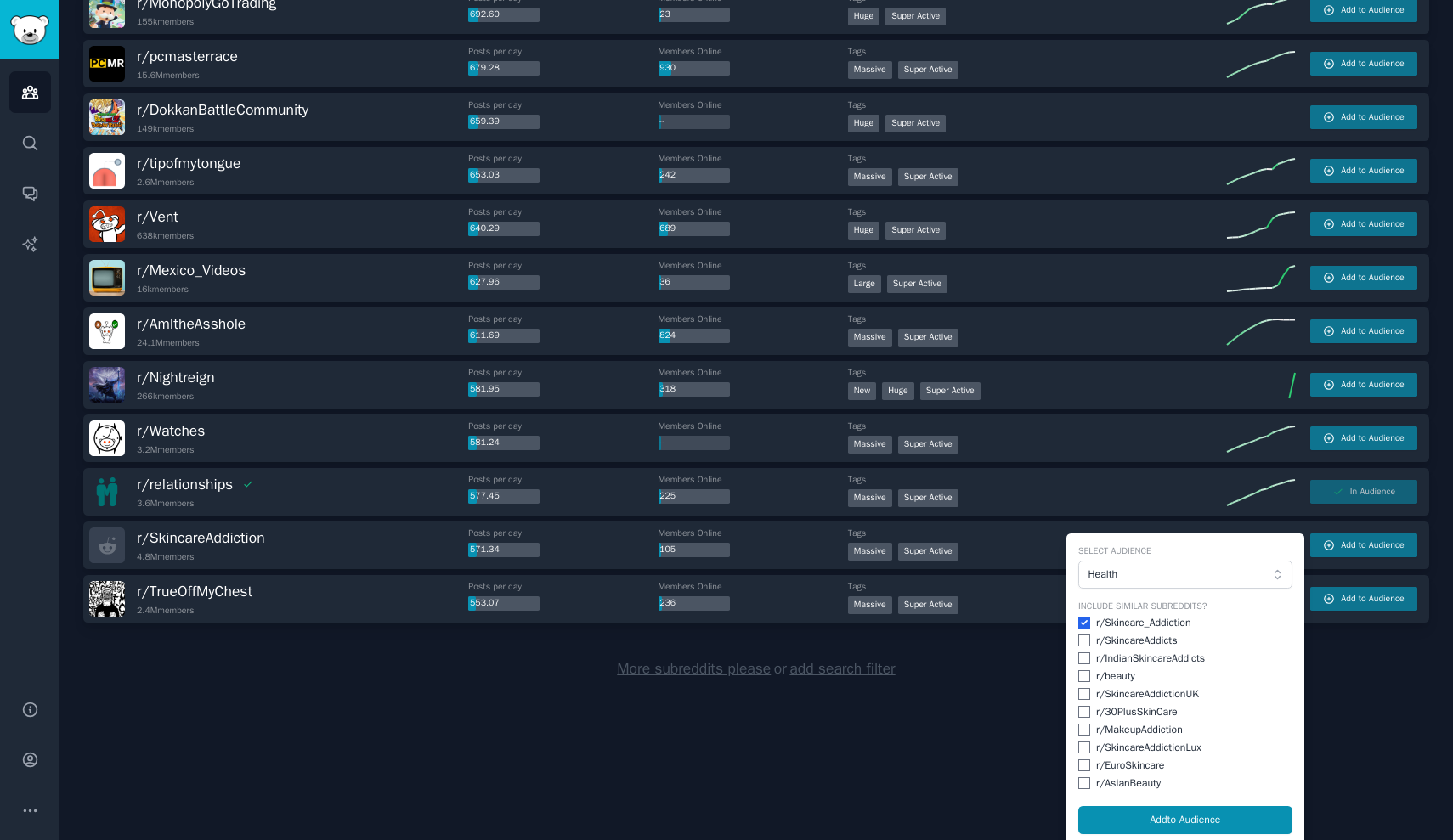 checkbox on "true" 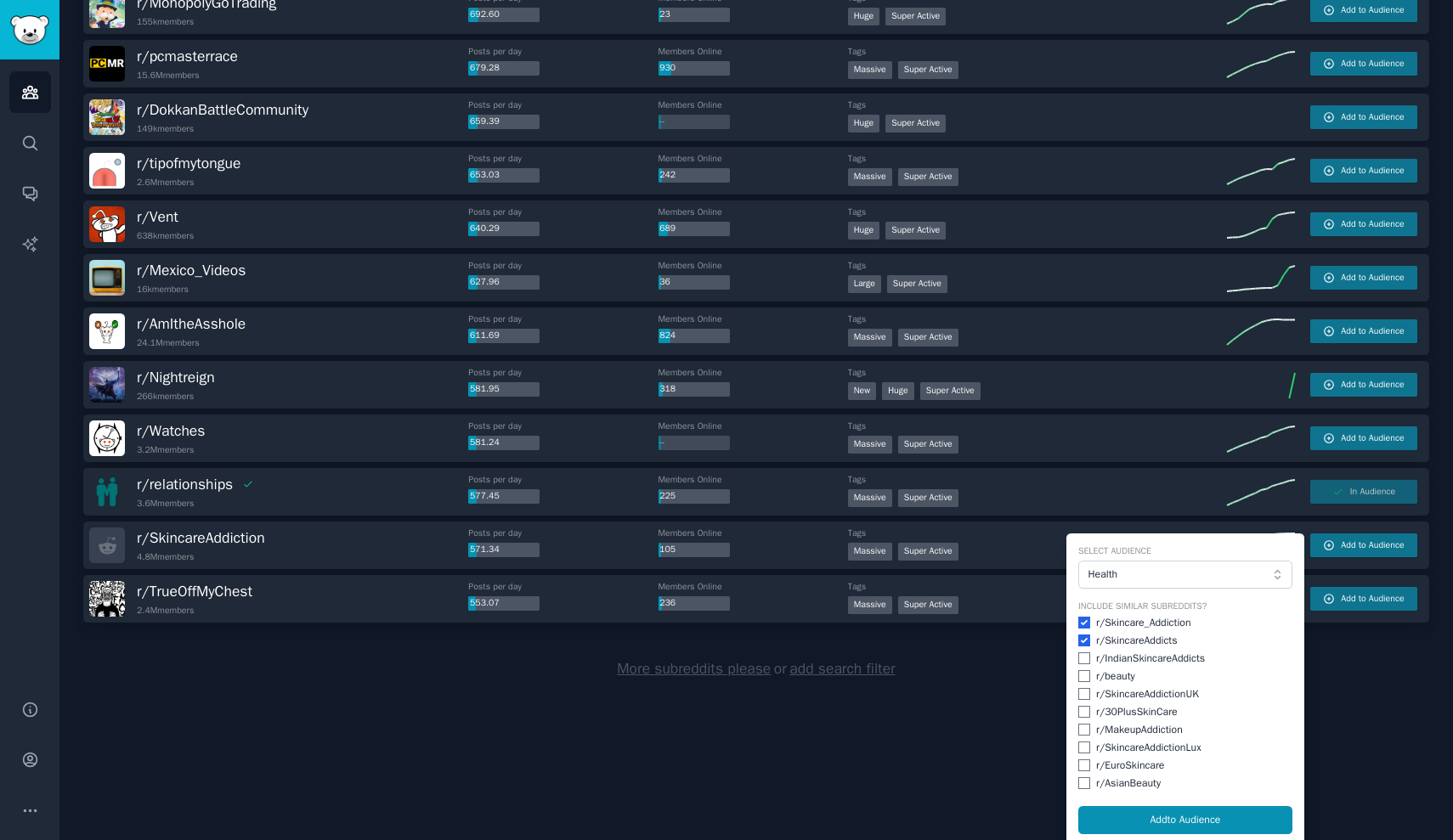 checkbox on "true" 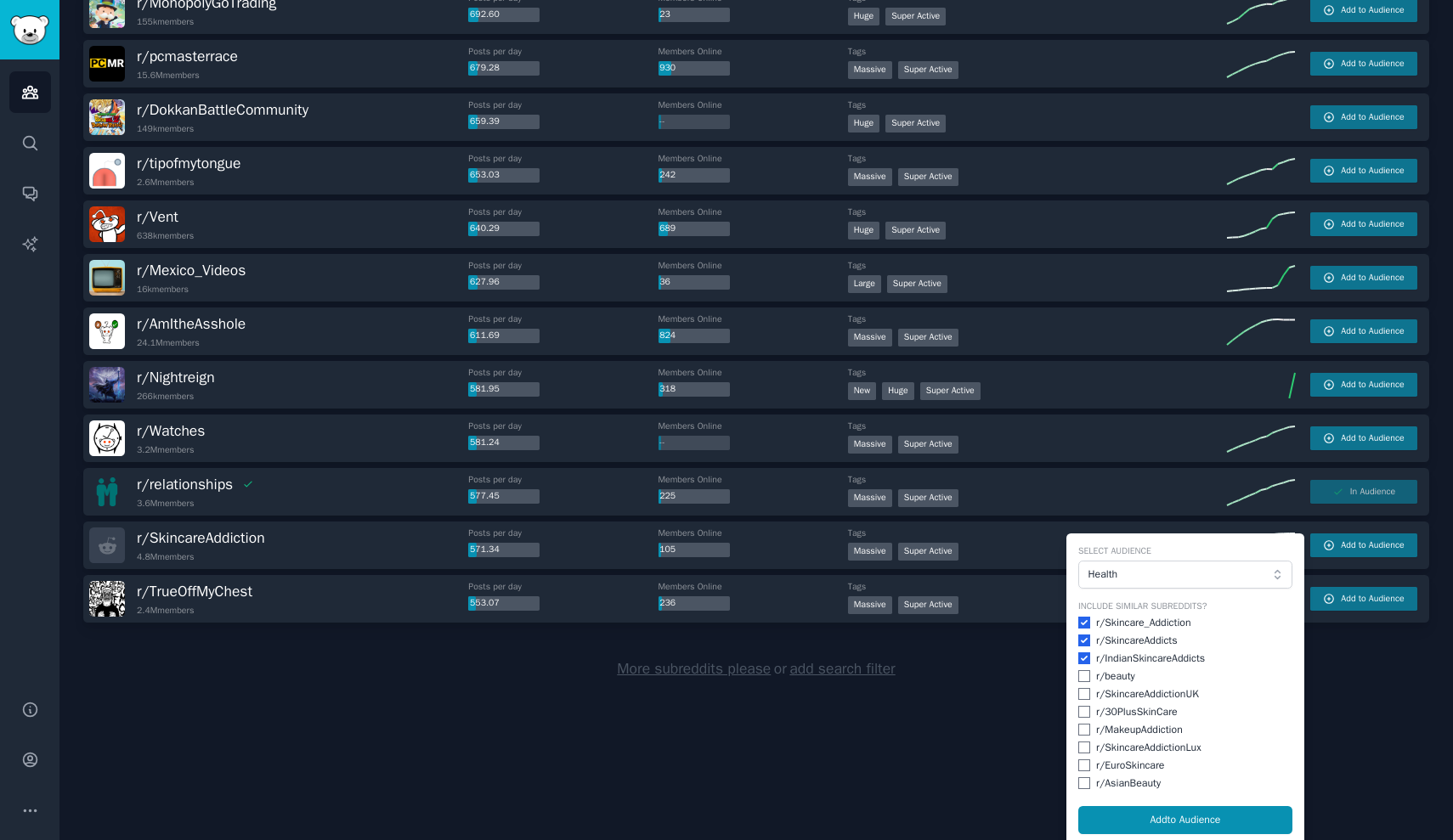 checkbox on "true" 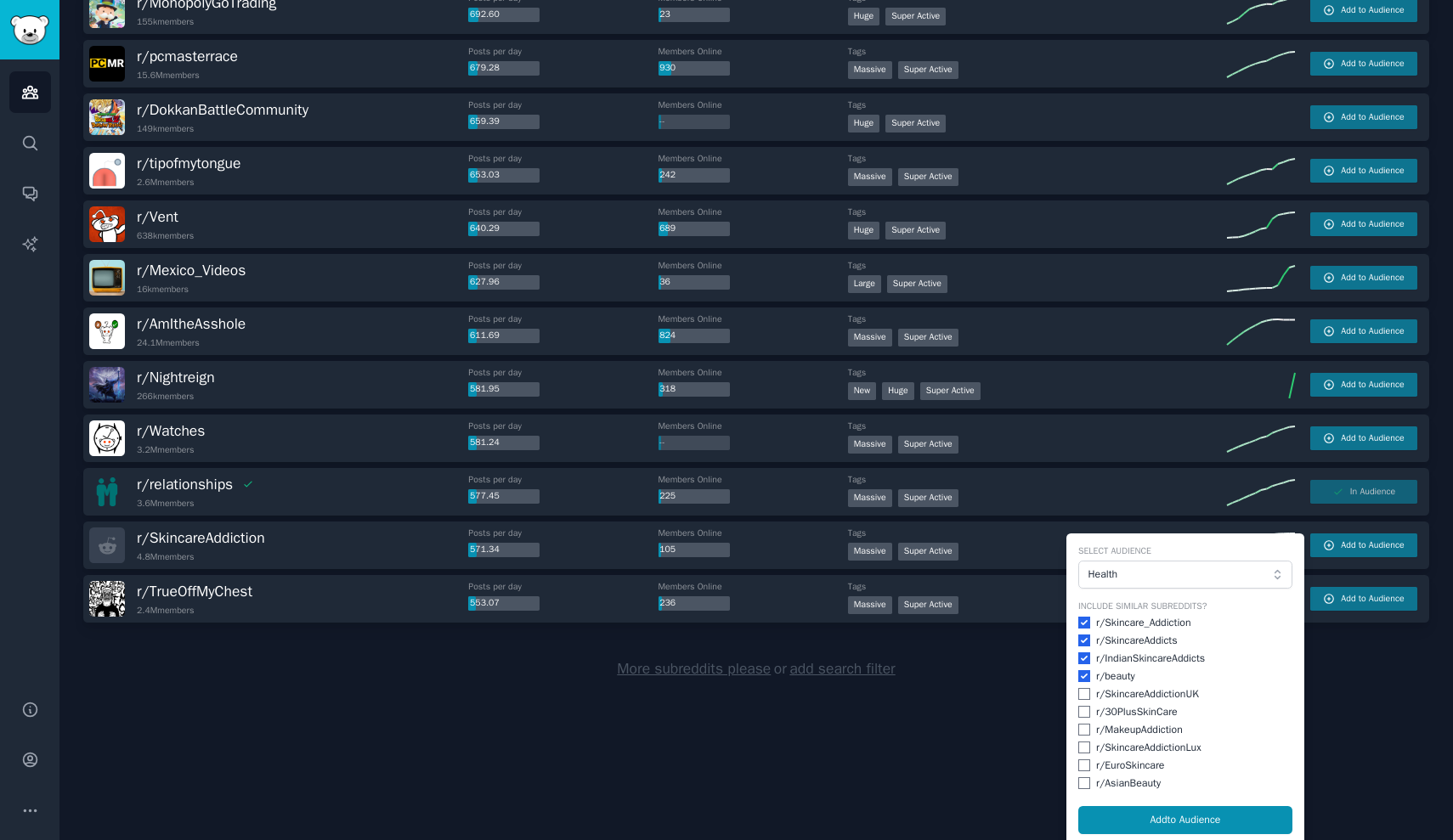 checkbox on "true" 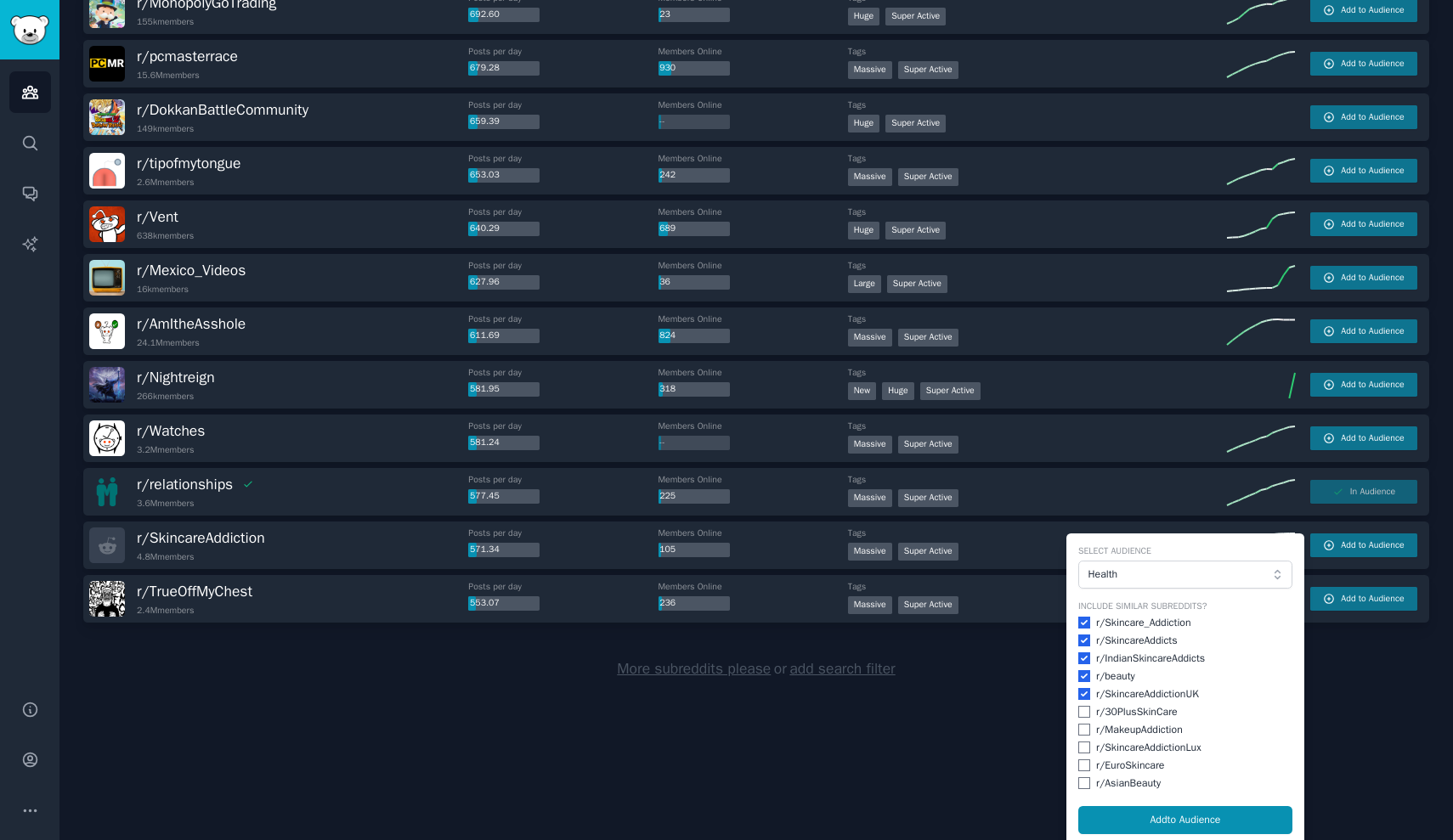 checkbox on "true" 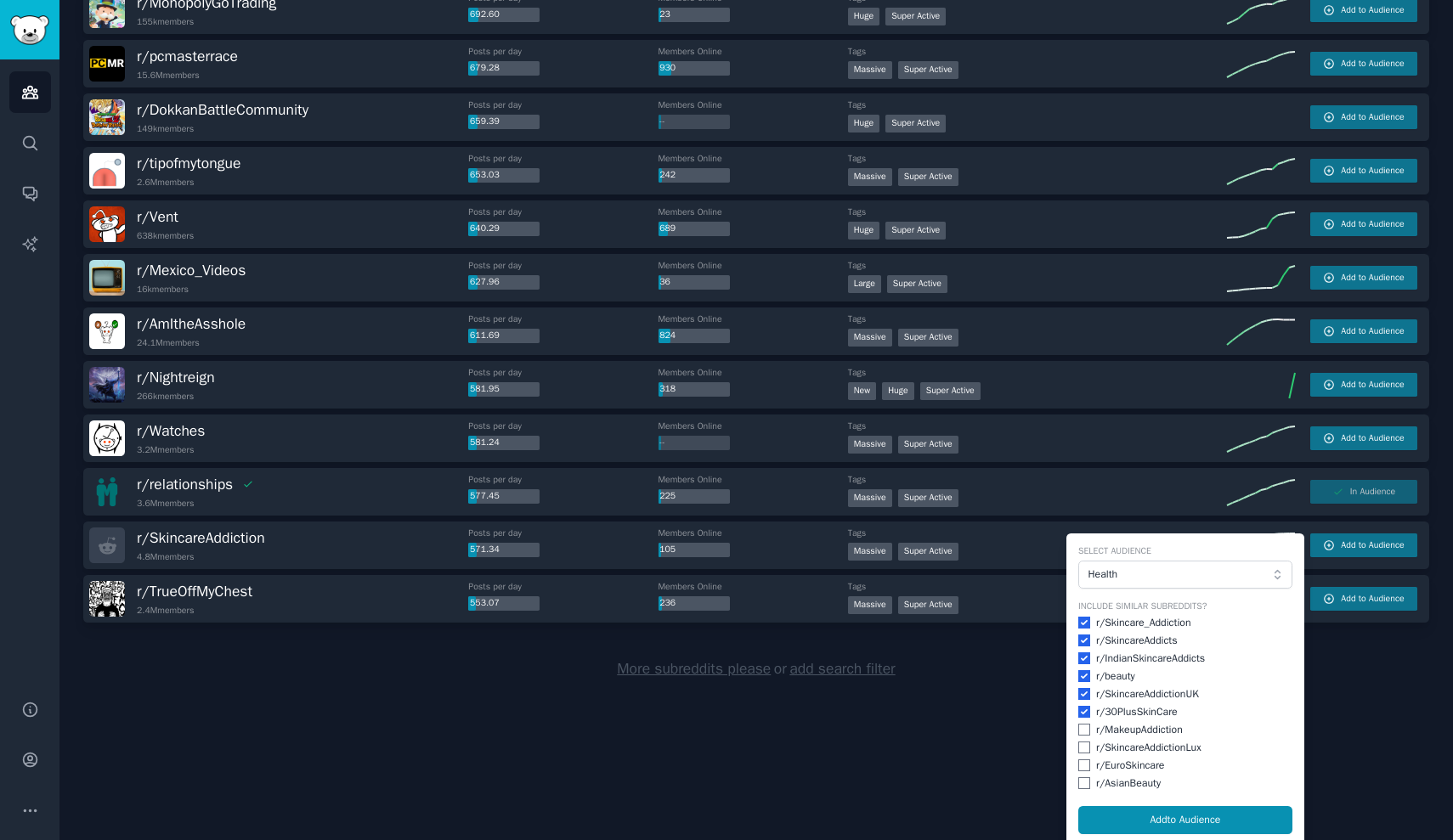 checkbox on "true" 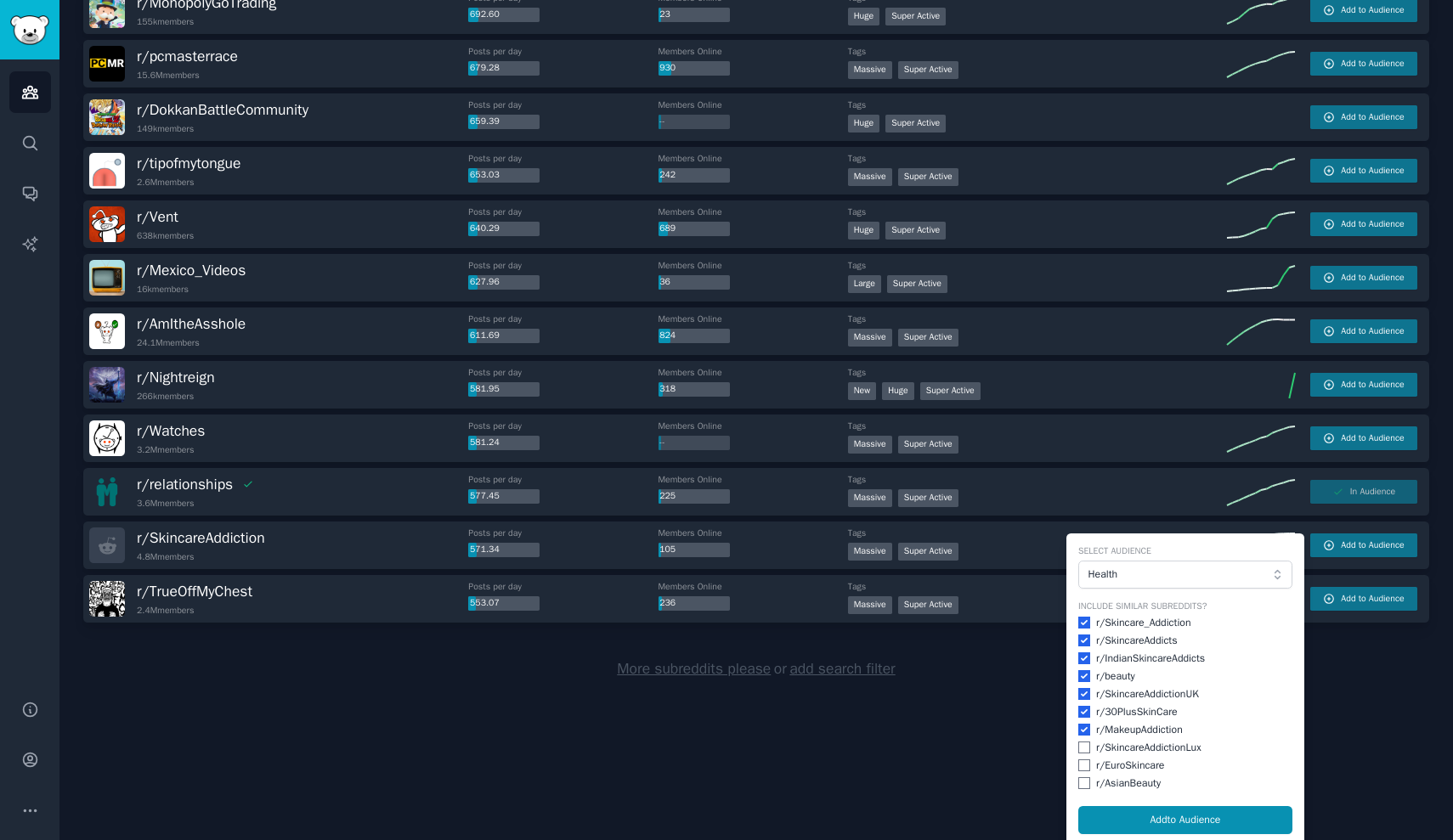 click at bounding box center (1084, 747) 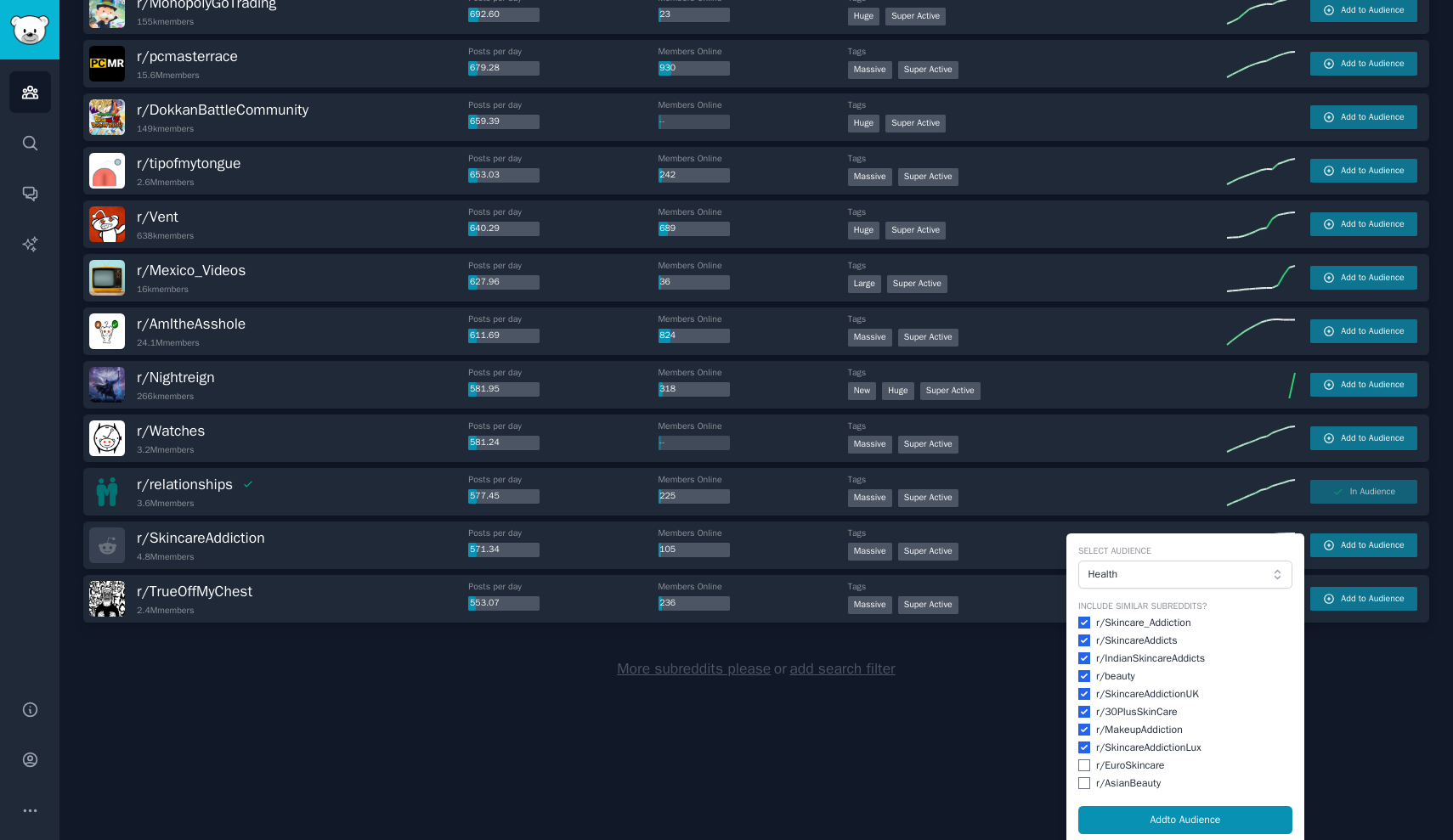 checkbox on "true" 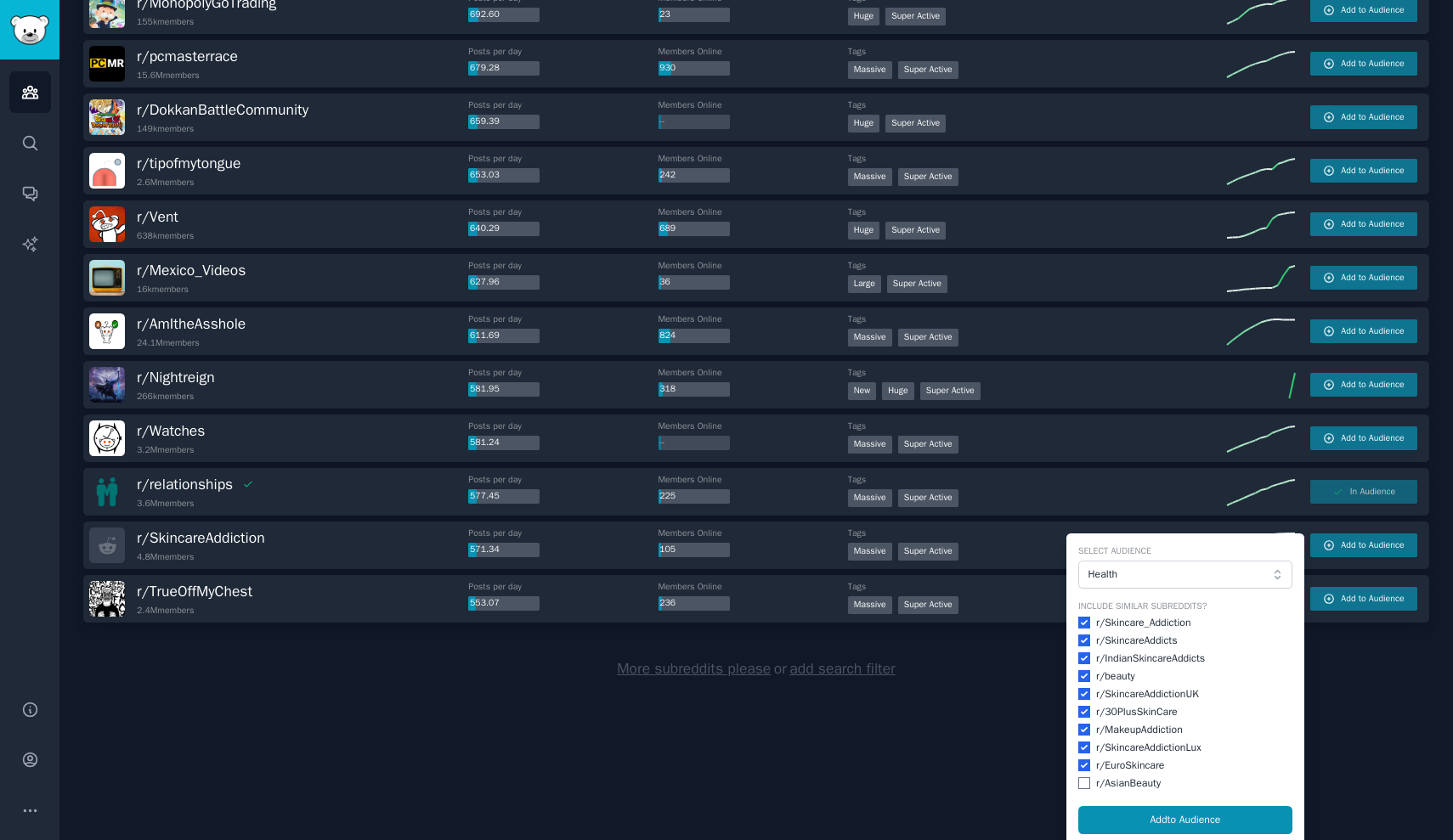 checkbox on "true" 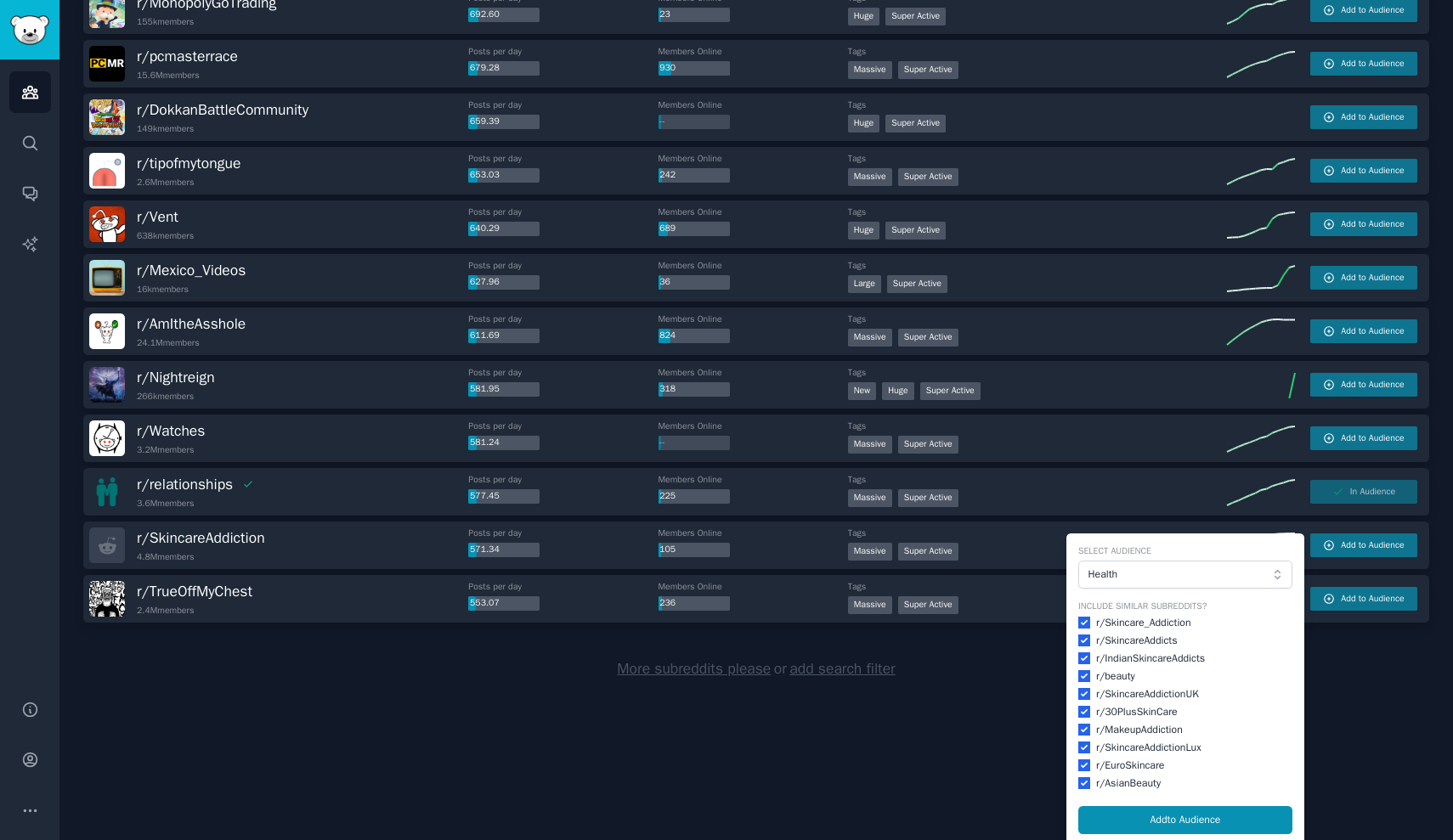 checkbox on "true" 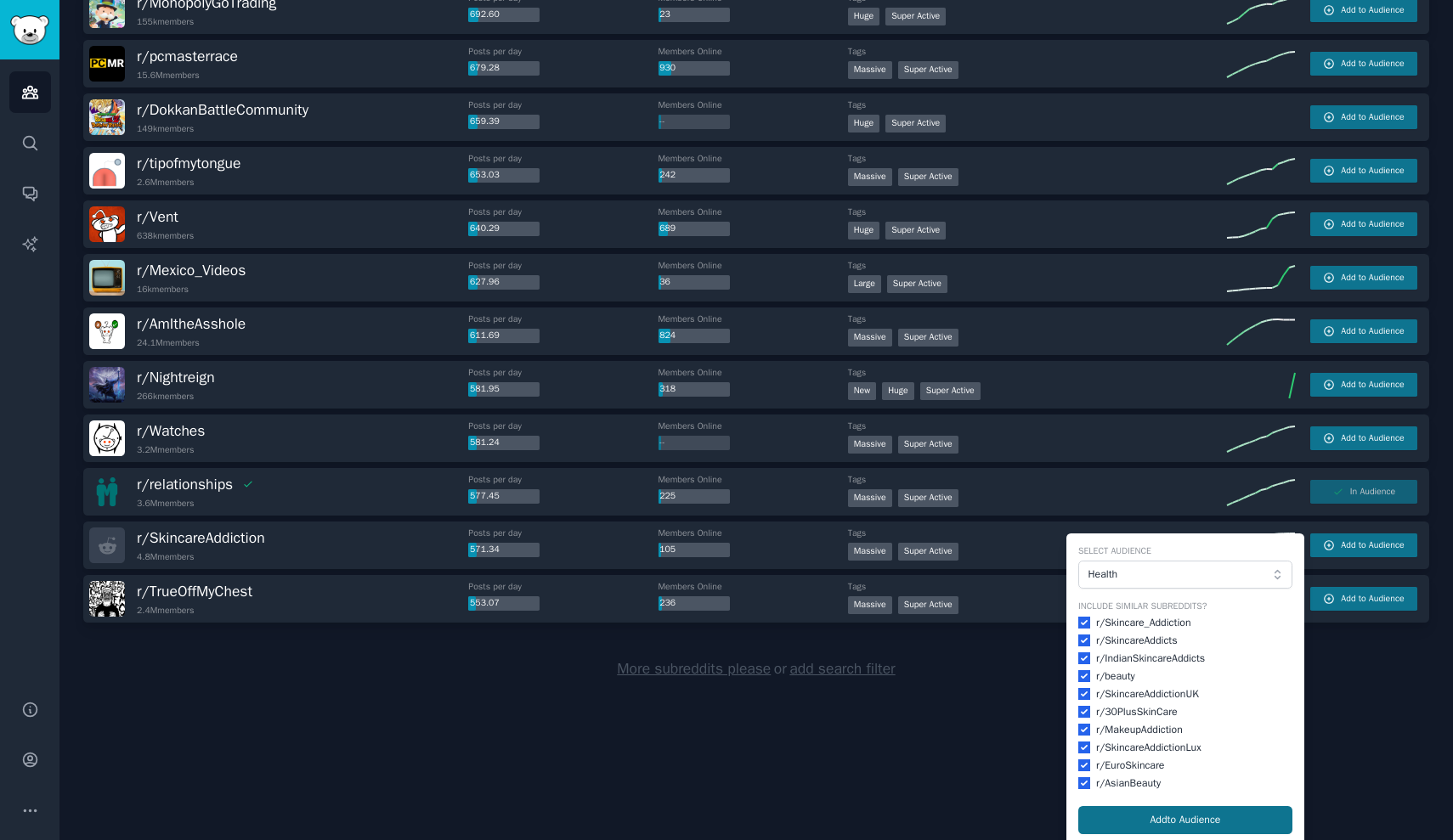 click on "Add  to Audience" 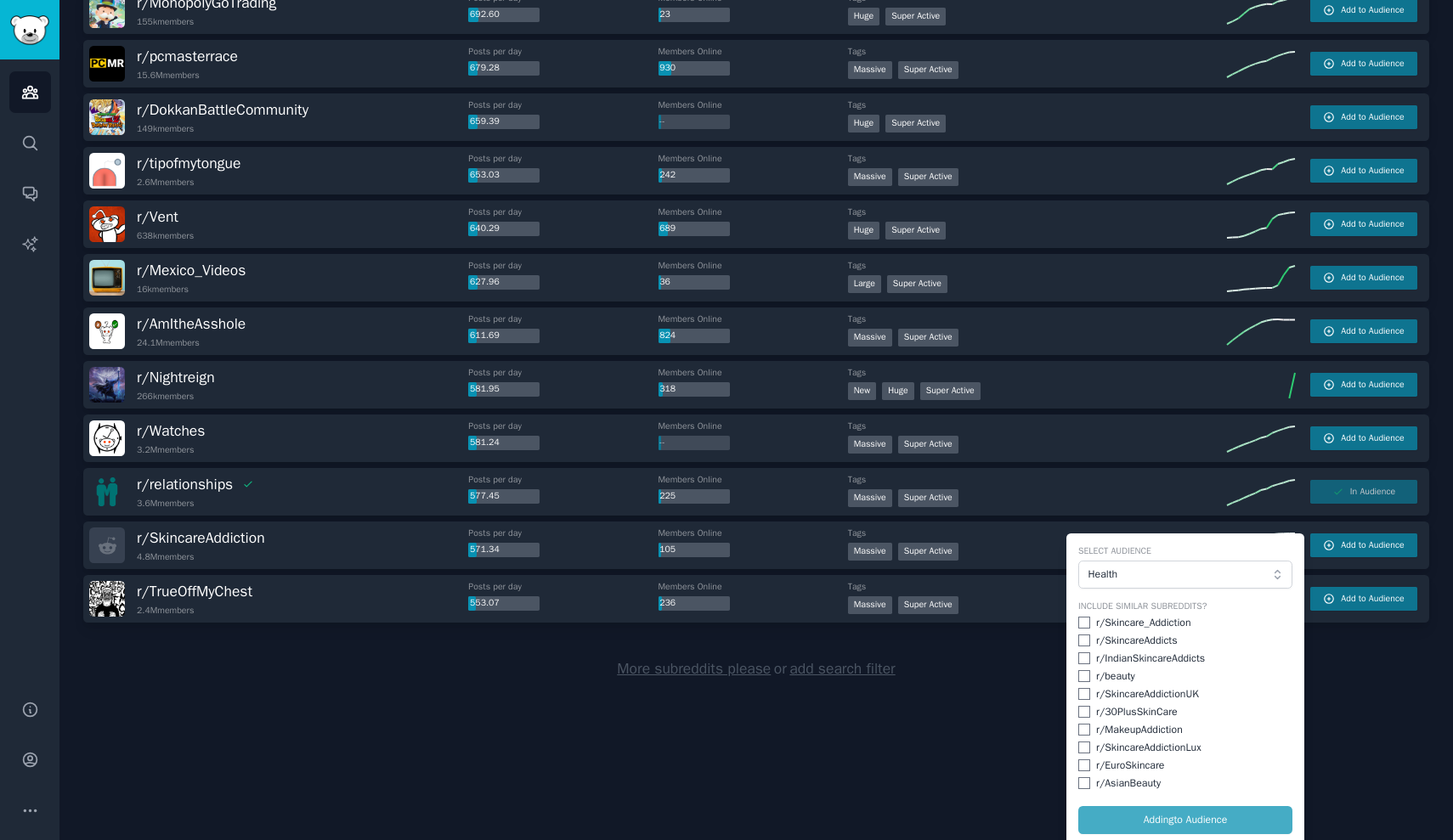 checkbox on "false" 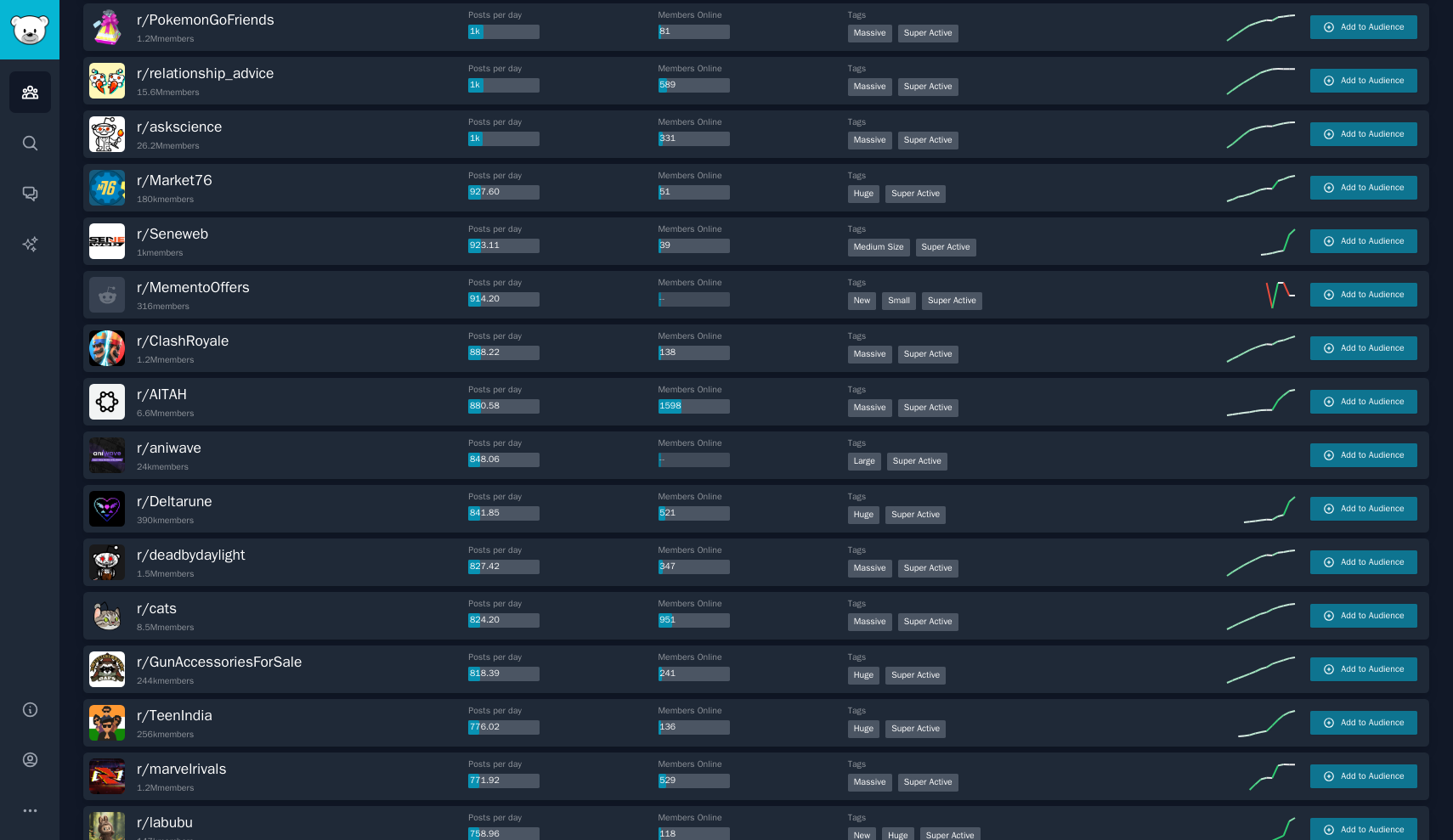 scroll, scrollTop: 0, scrollLeft: 0, axis: both 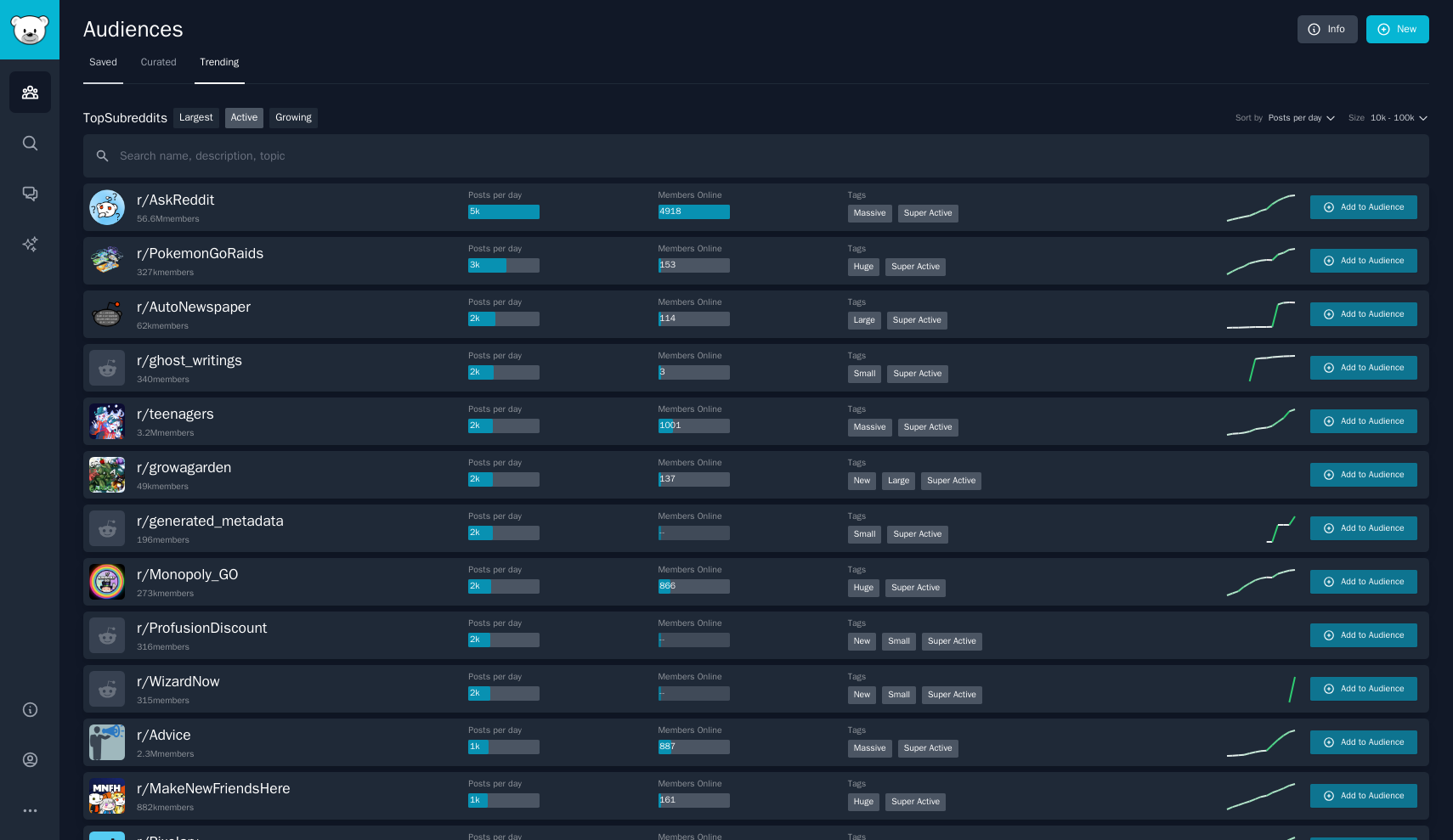 click on "Saved" at bounding box center (103, 66) 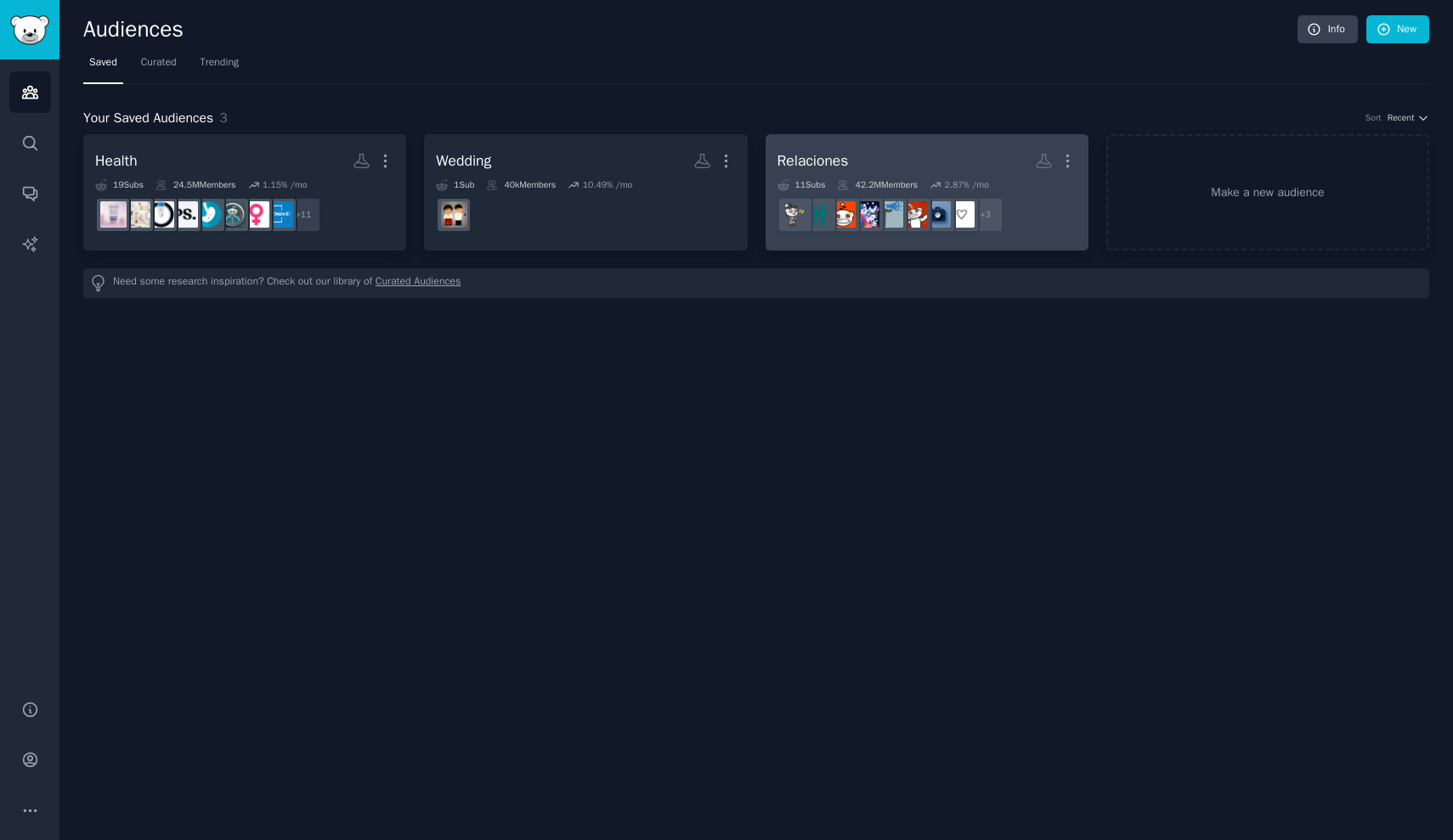 click on "Relaciones More" at bounding box center (927, 161) 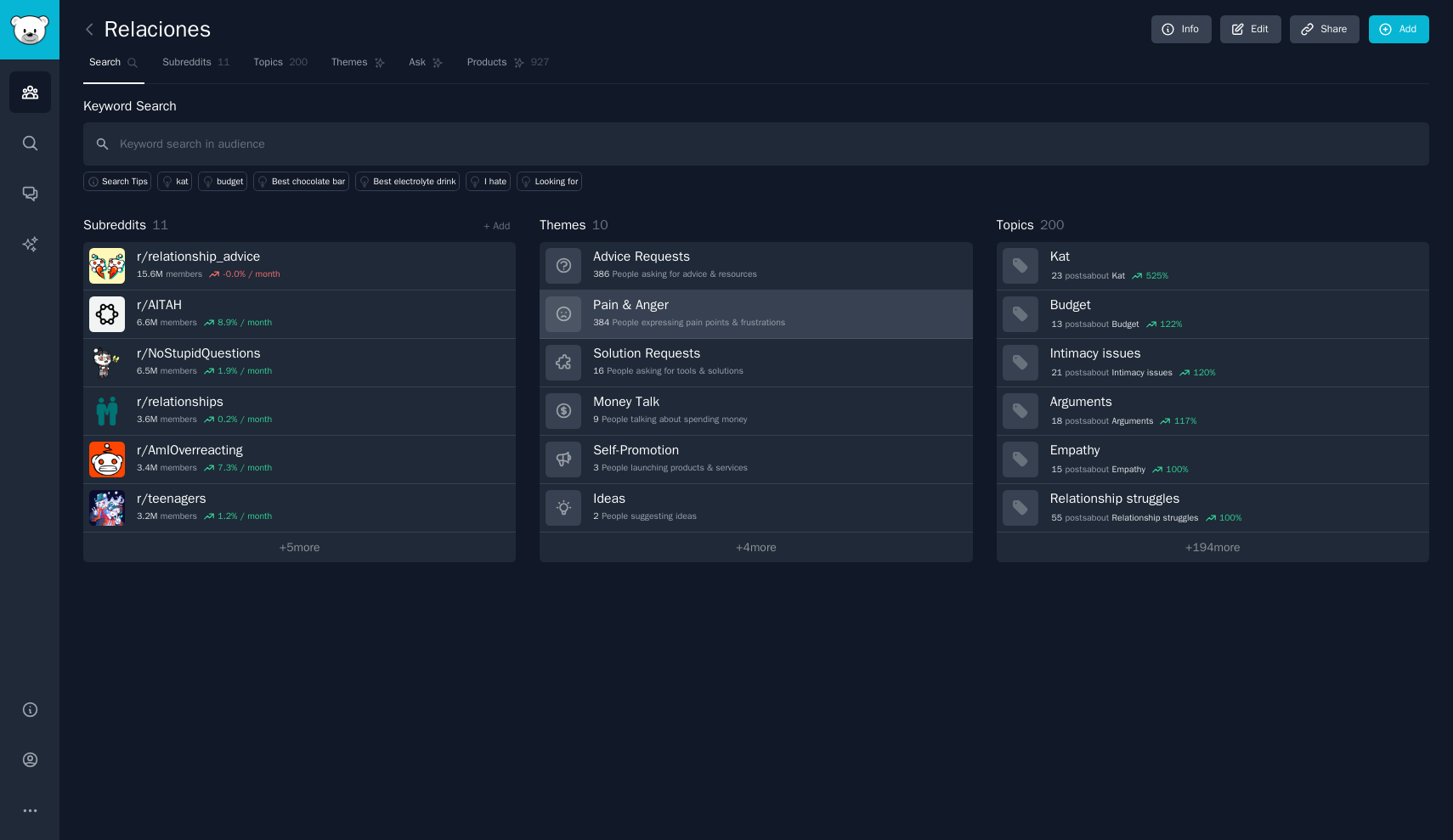 click on "384 People expressing pain points & frustrations" at bounding box center [689, 323] 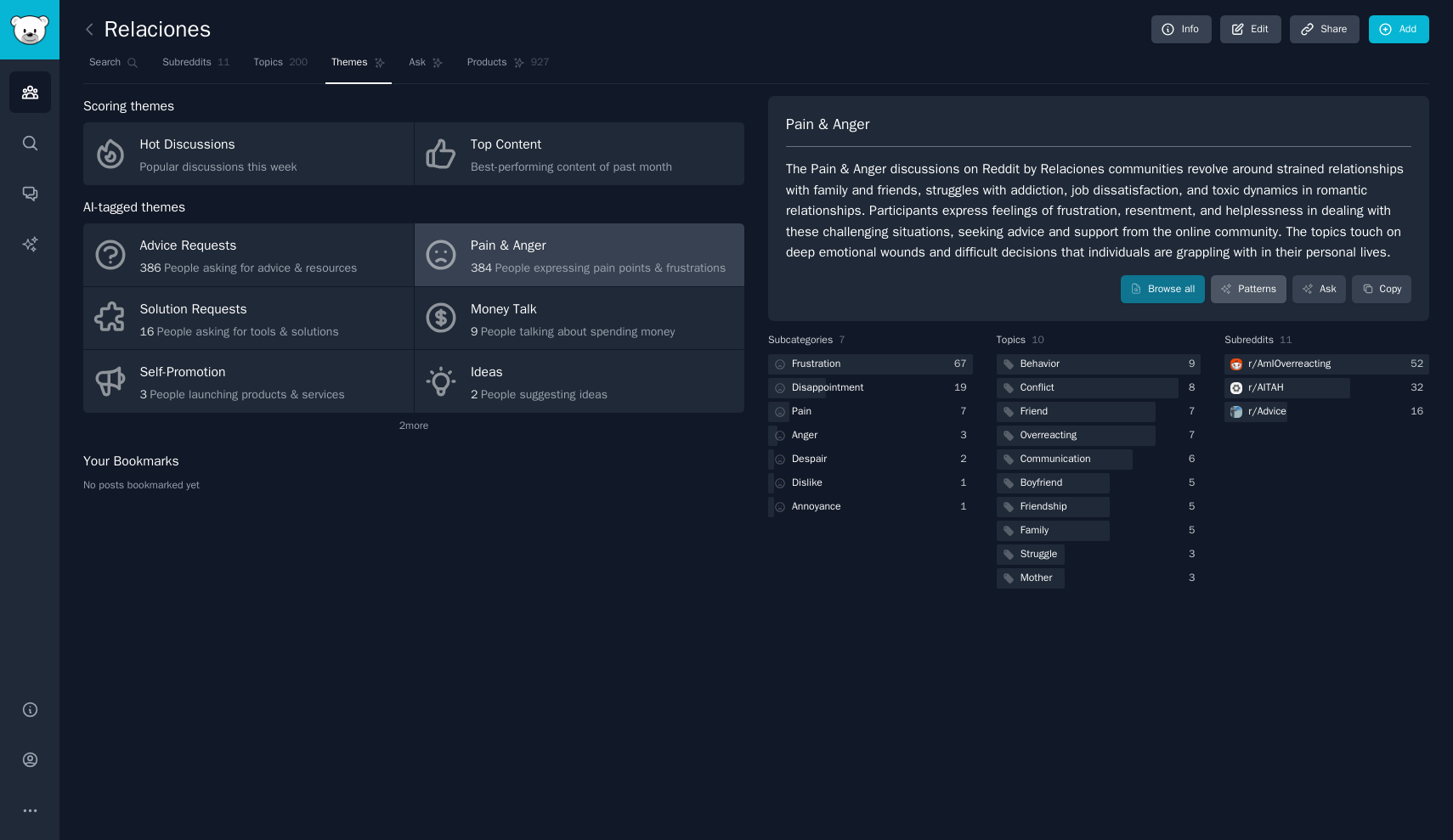click on "Patterns" at bounding box center [1248, 290] 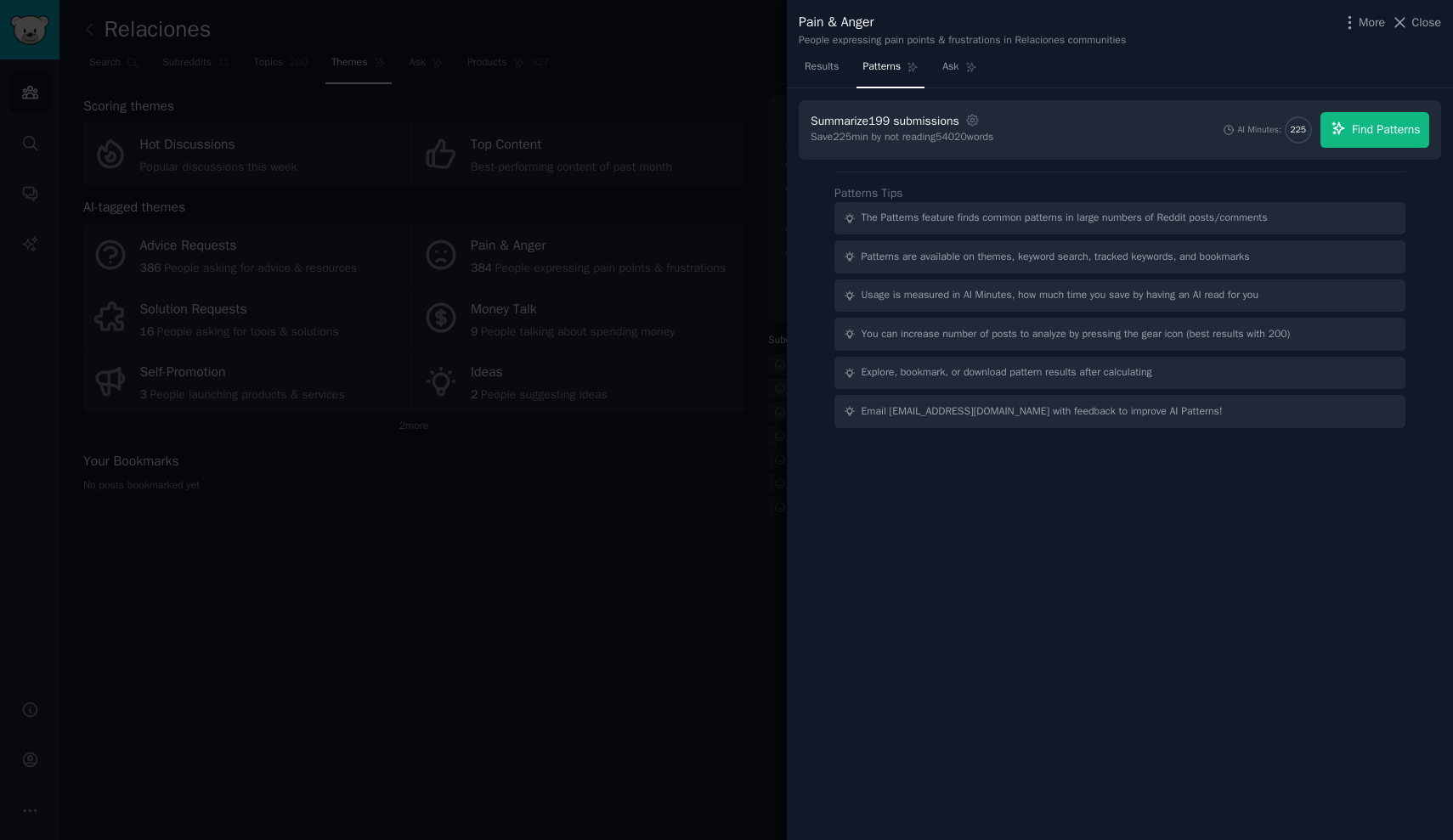 click on "Find Patterns" at bounding box center [1386, 129] 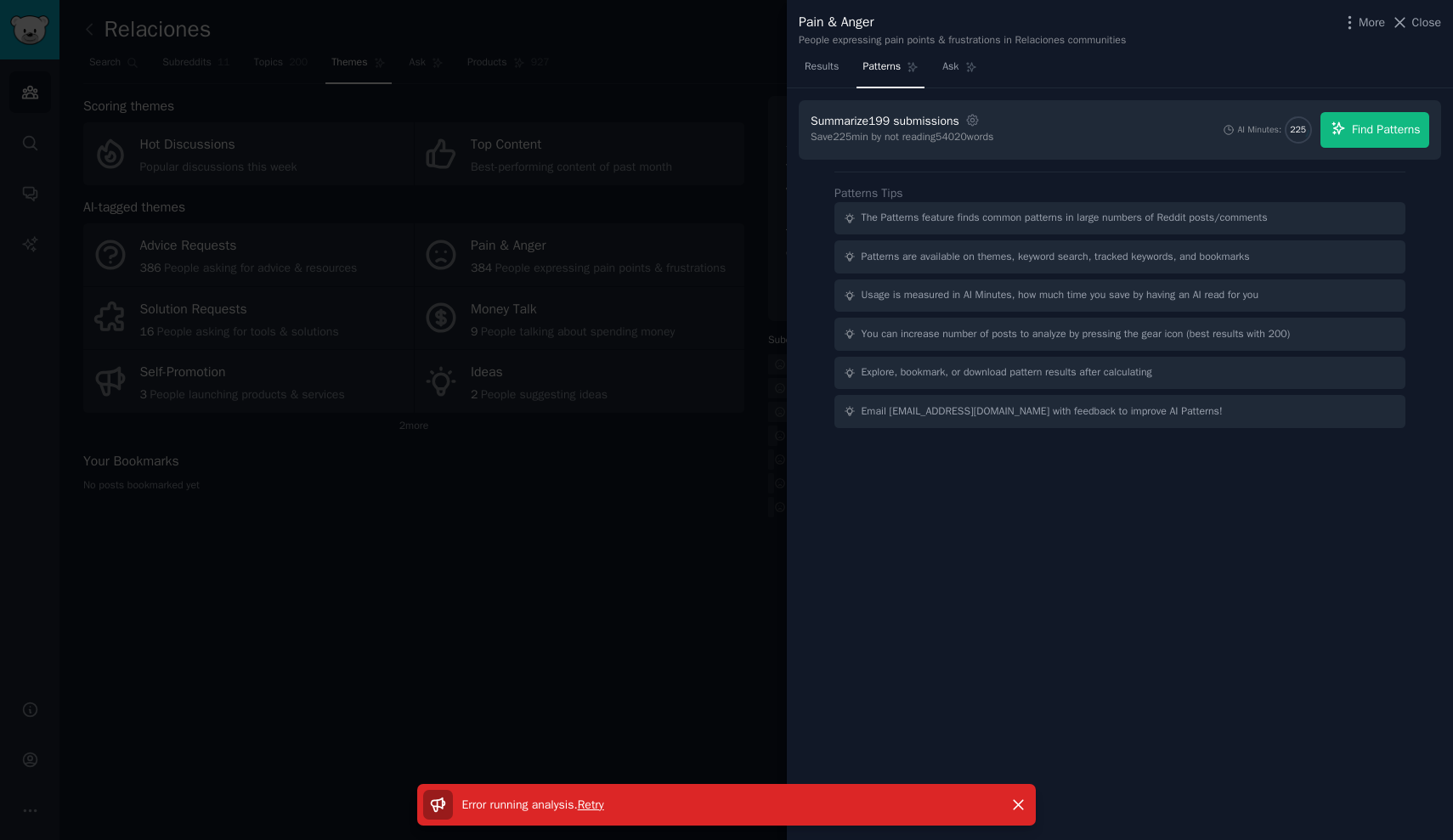 click on "Find Patterns" at bounding box center (1386, 129) 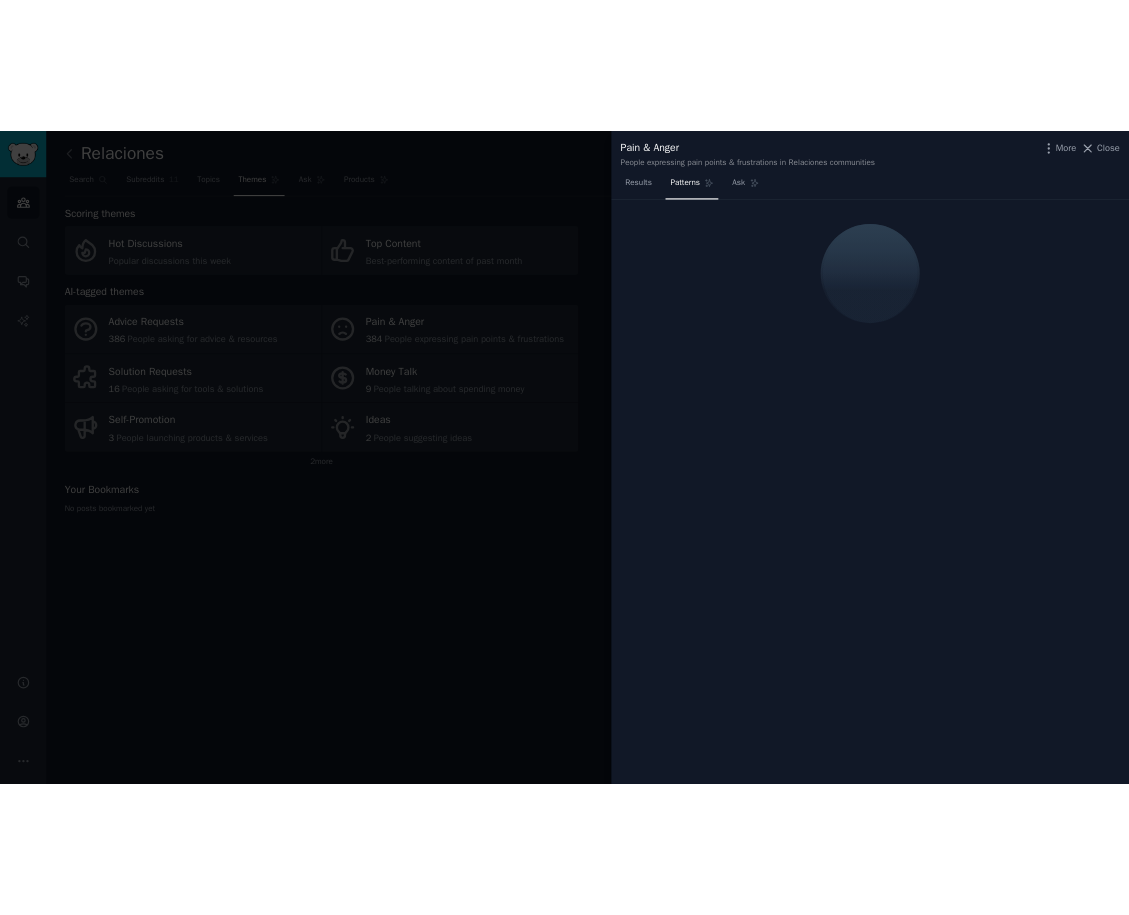 scroll, scrollTop: 0, scrollLeft: 0, axis: both 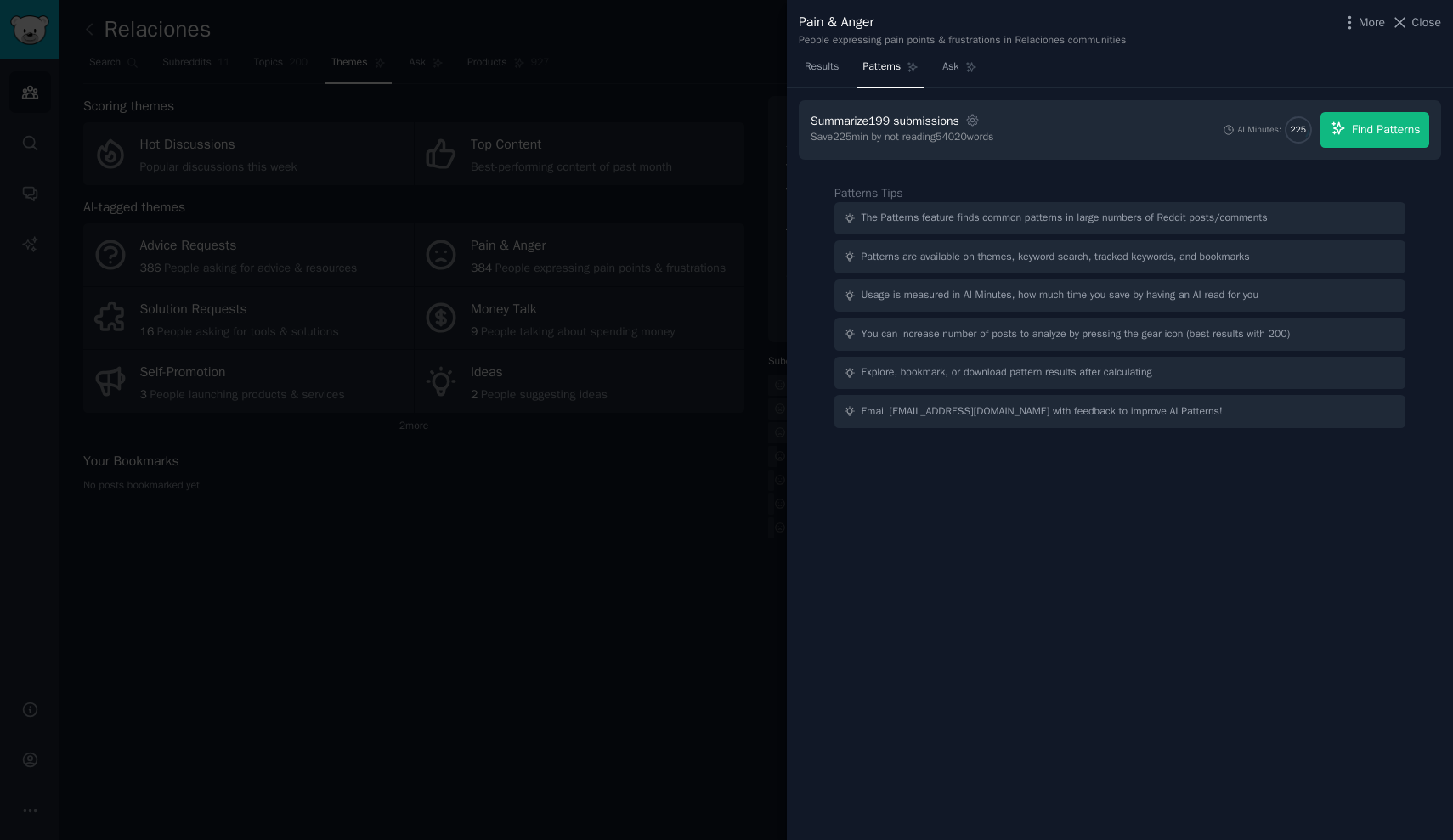 click on "Find Patterns" at bounding box center [1386, 129] 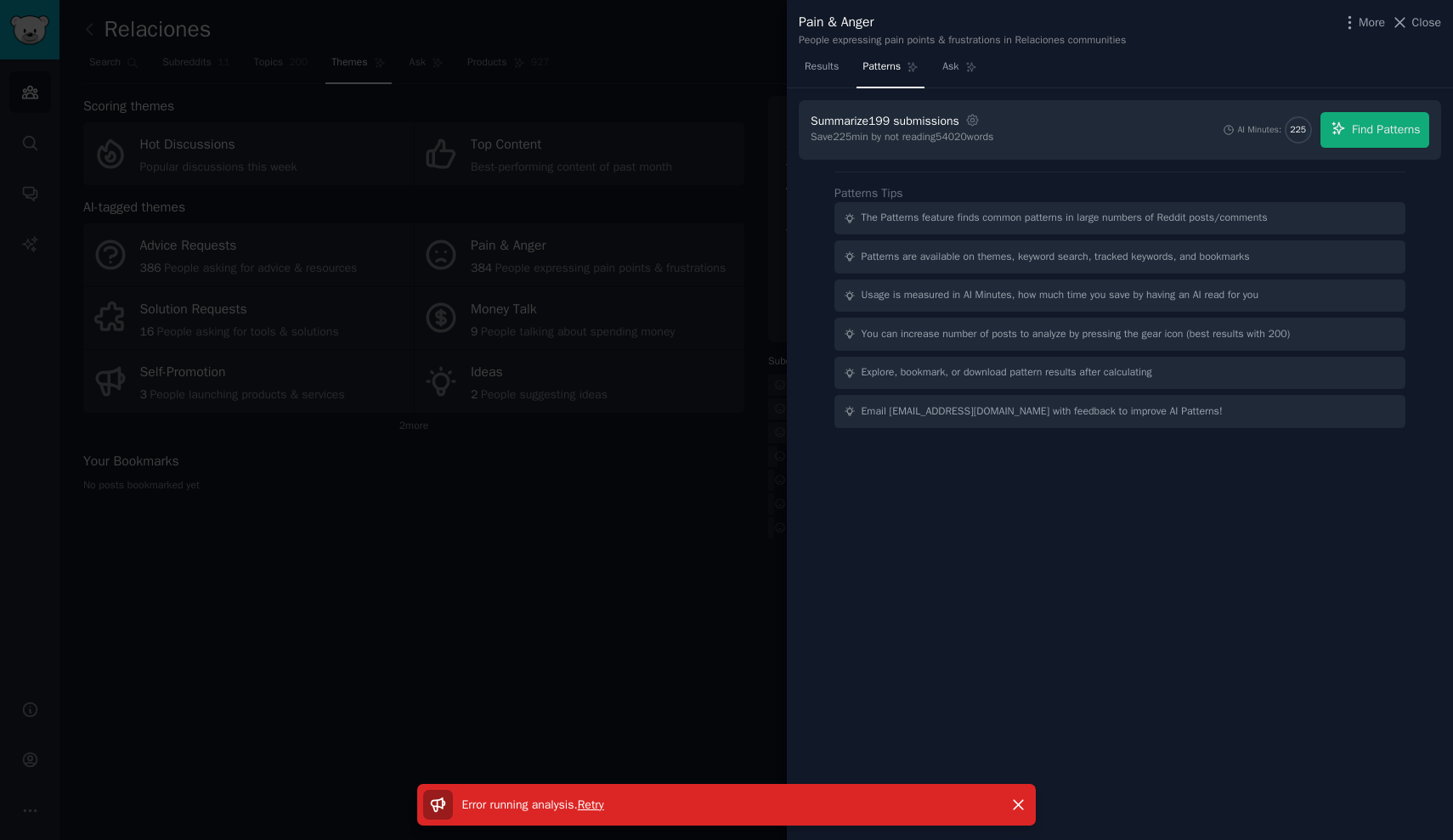 click at bounding box center [726, 420] 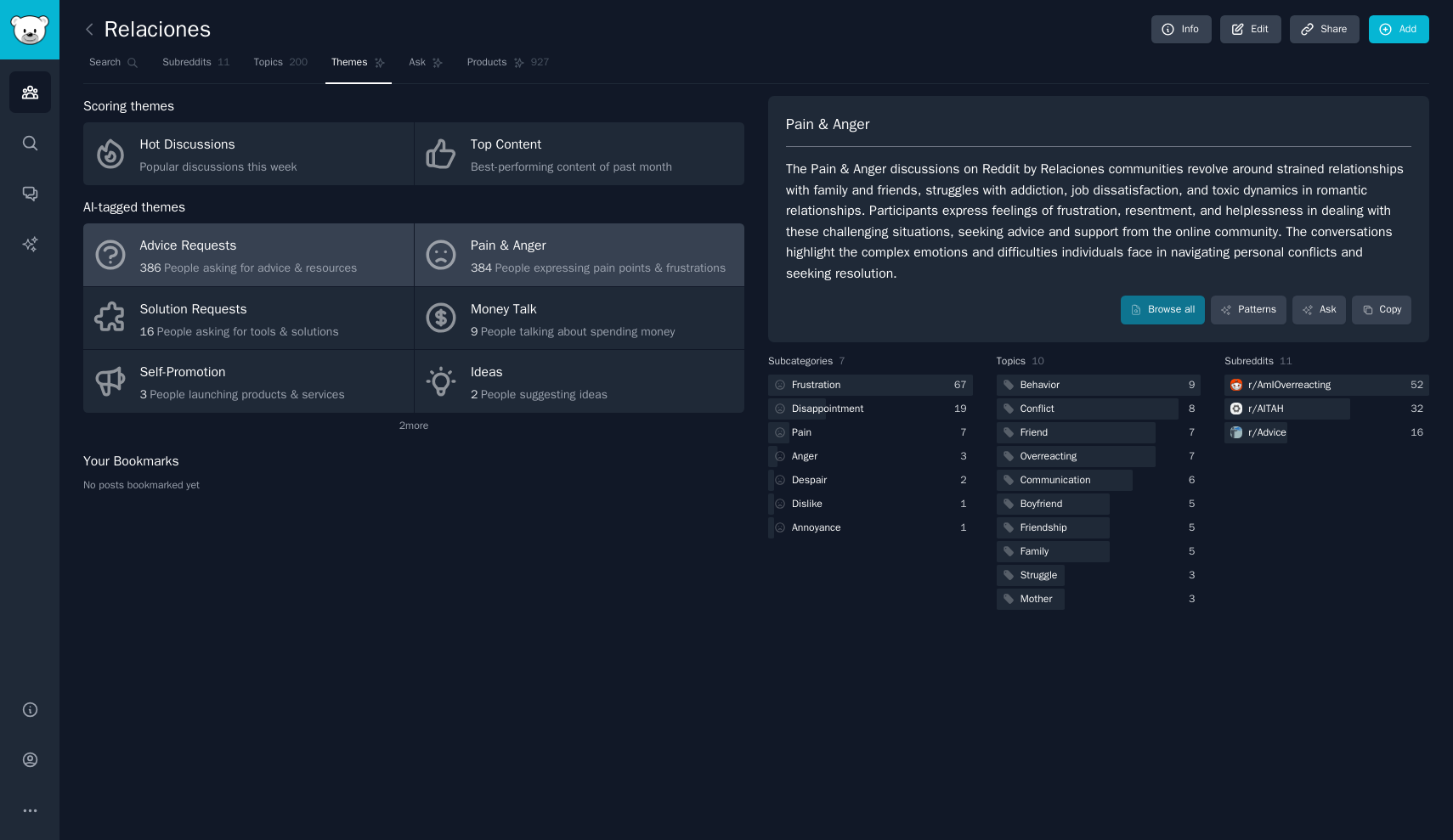 click on "Advice Requests" at bounding box center (249, 246) 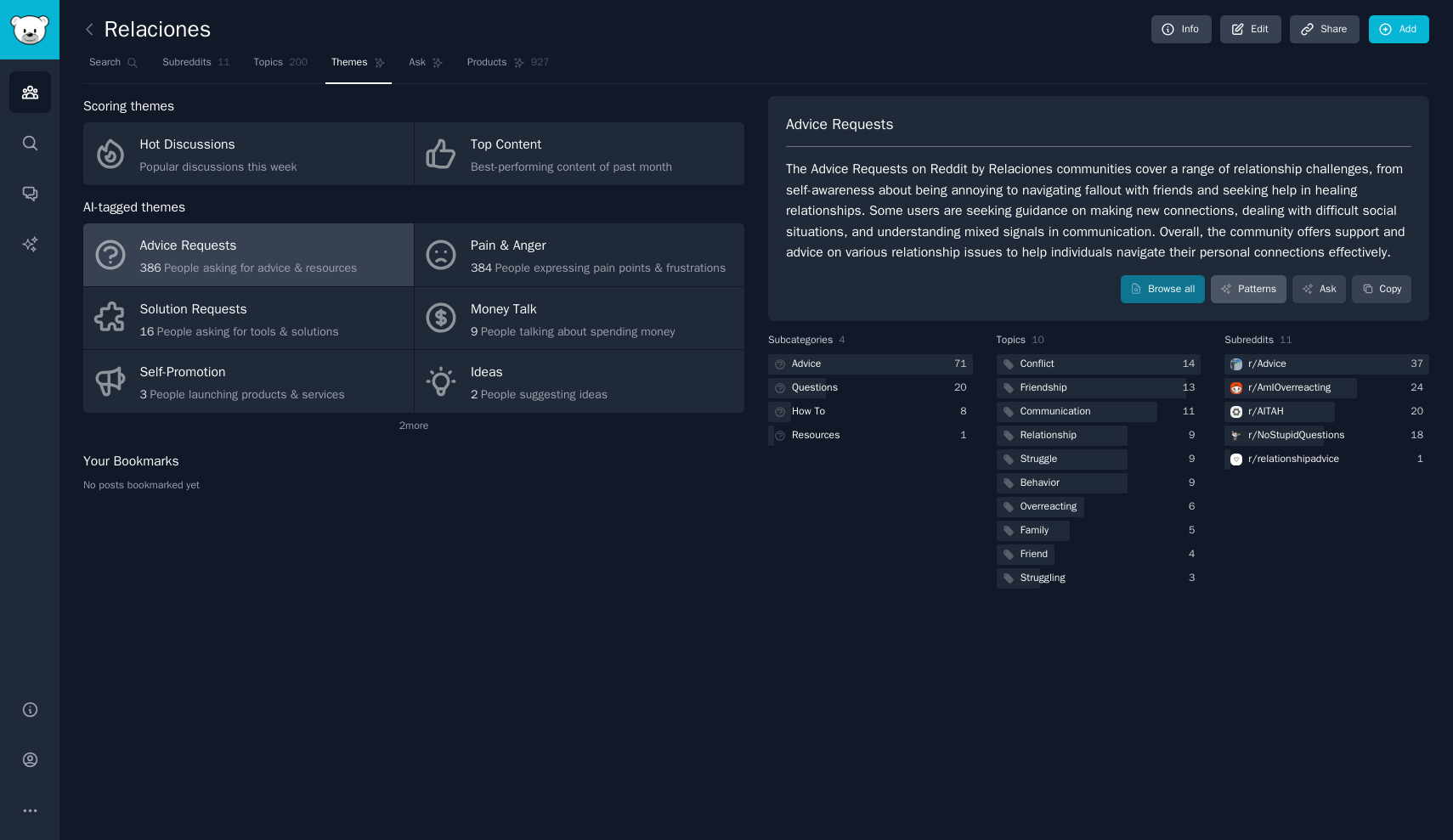 click on "Patterns" at bounding box center [1248, 290] 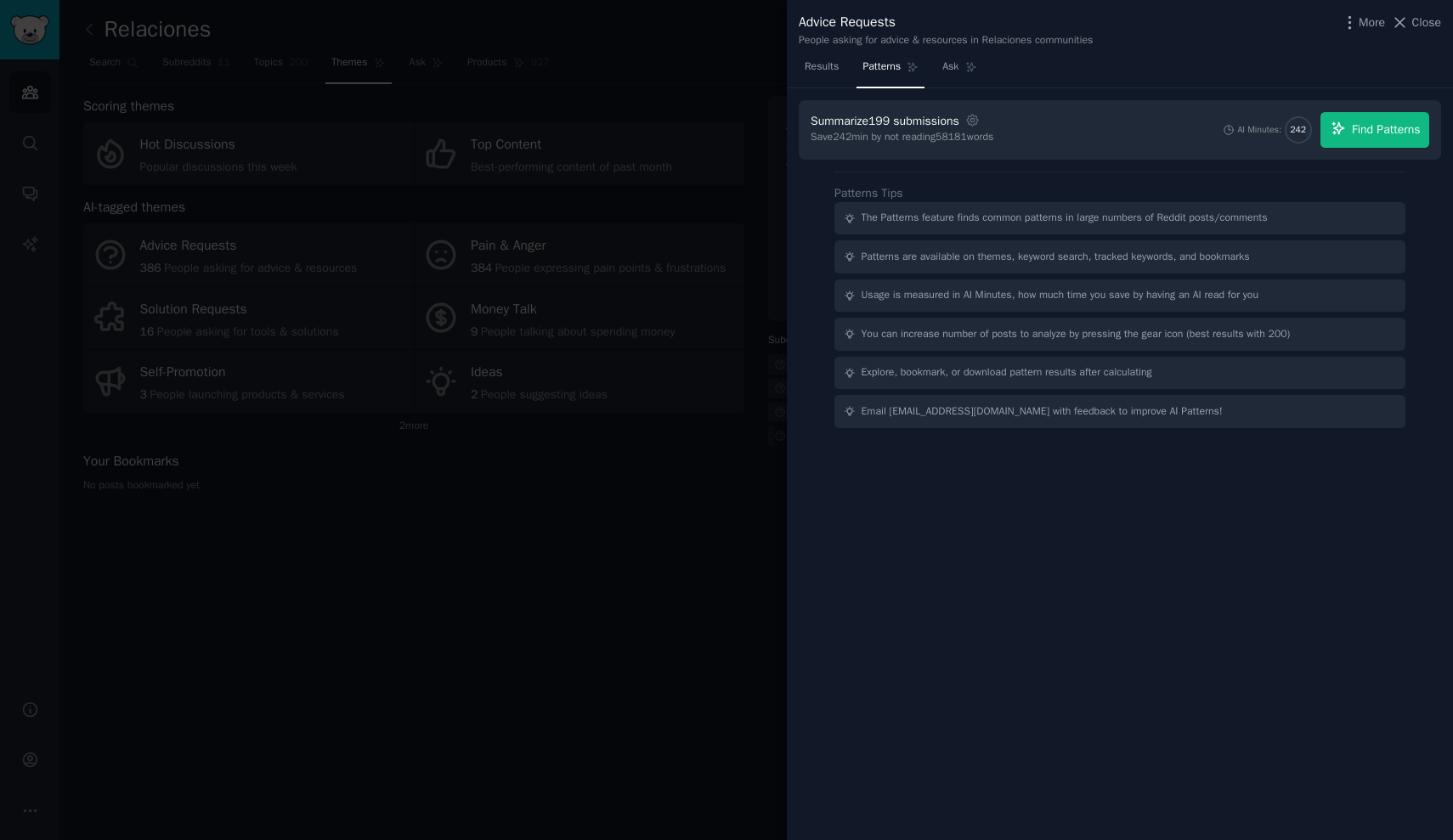 click on "Find Patterns" at bounding box center (1386, 129) 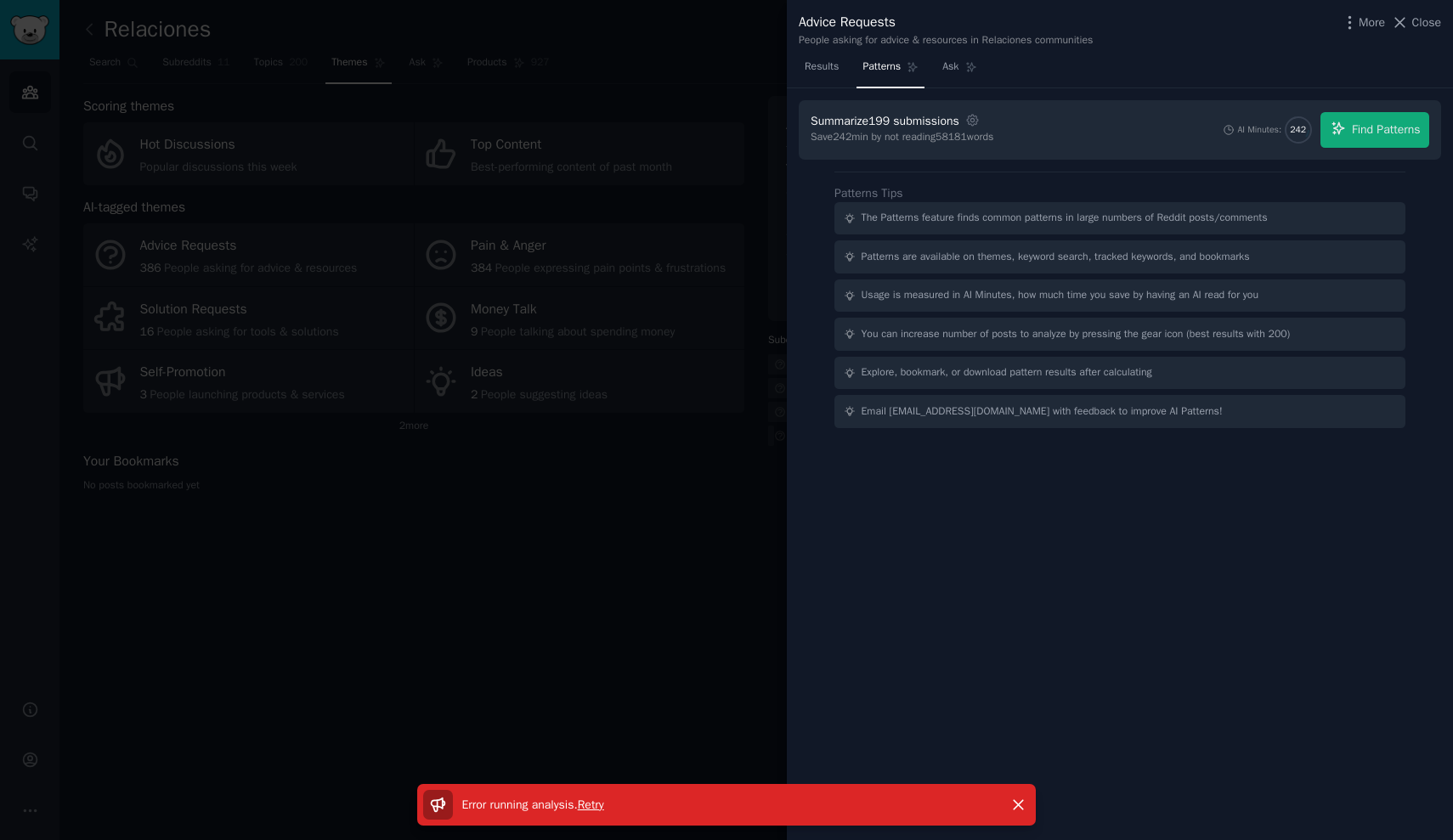 click at bounding box center [726, 420] 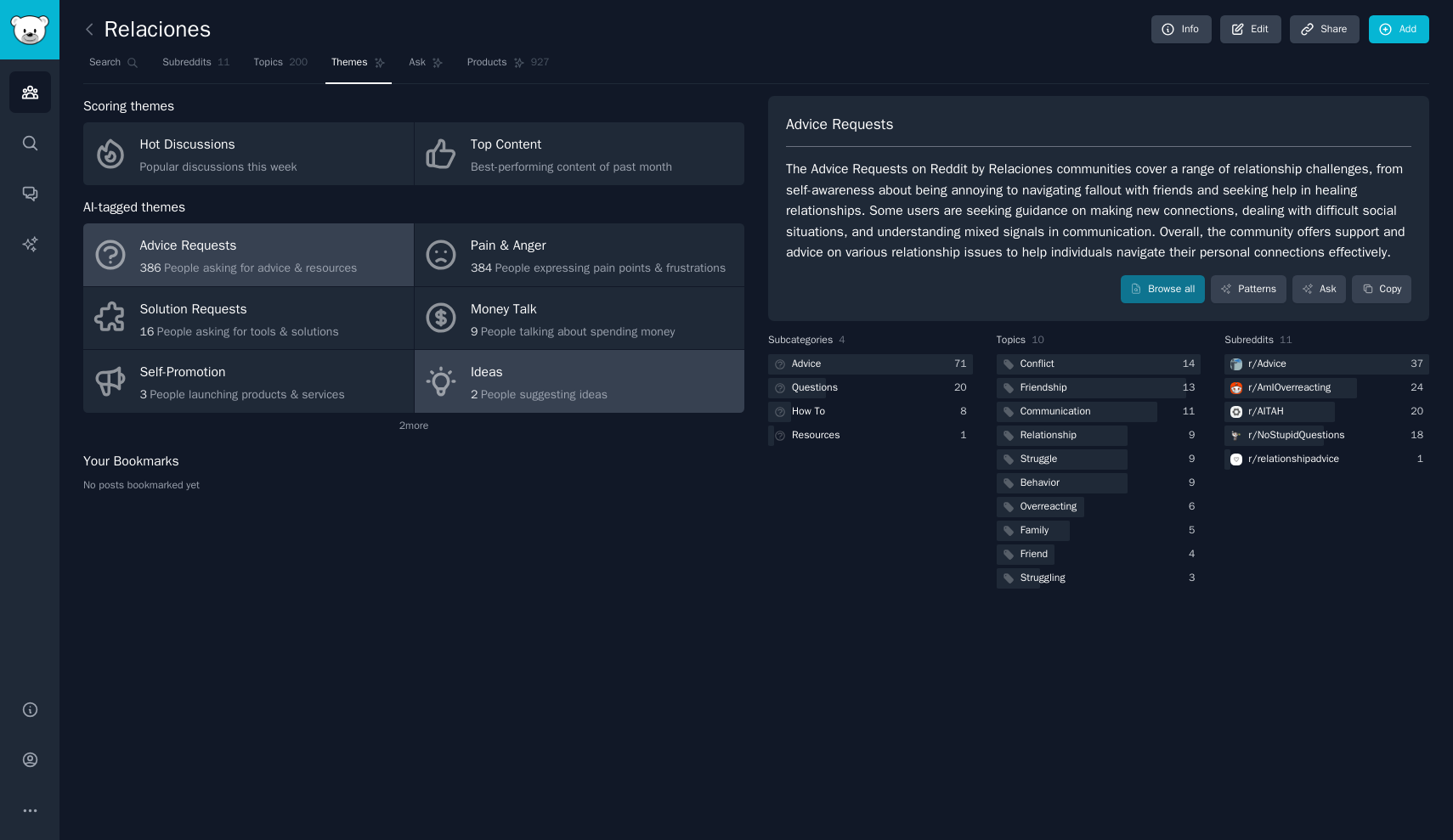 click on "People suggesting ideas" at bounding box center (544, 394) 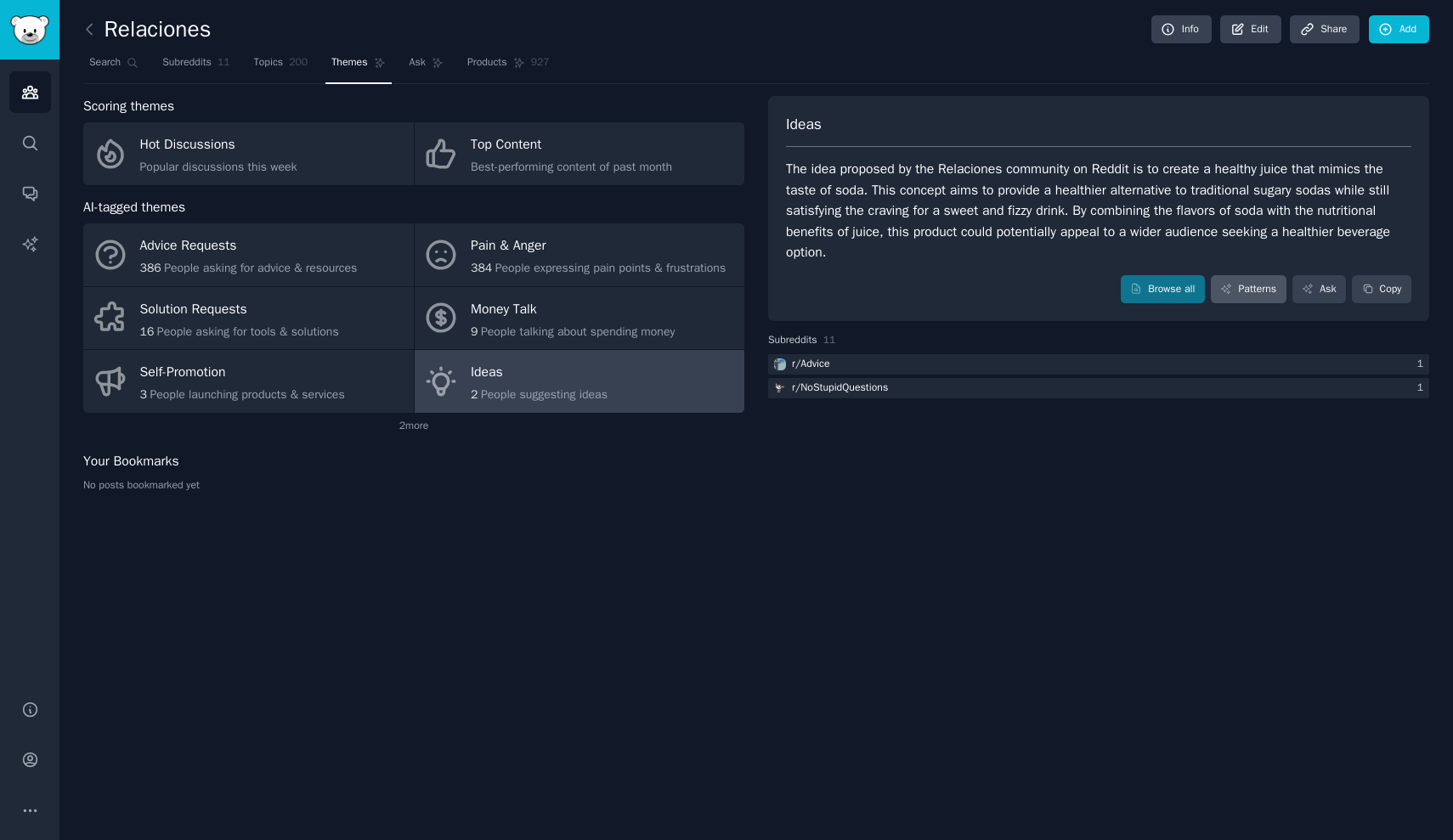click on "Patterns" at bounding box center [1248, 290] 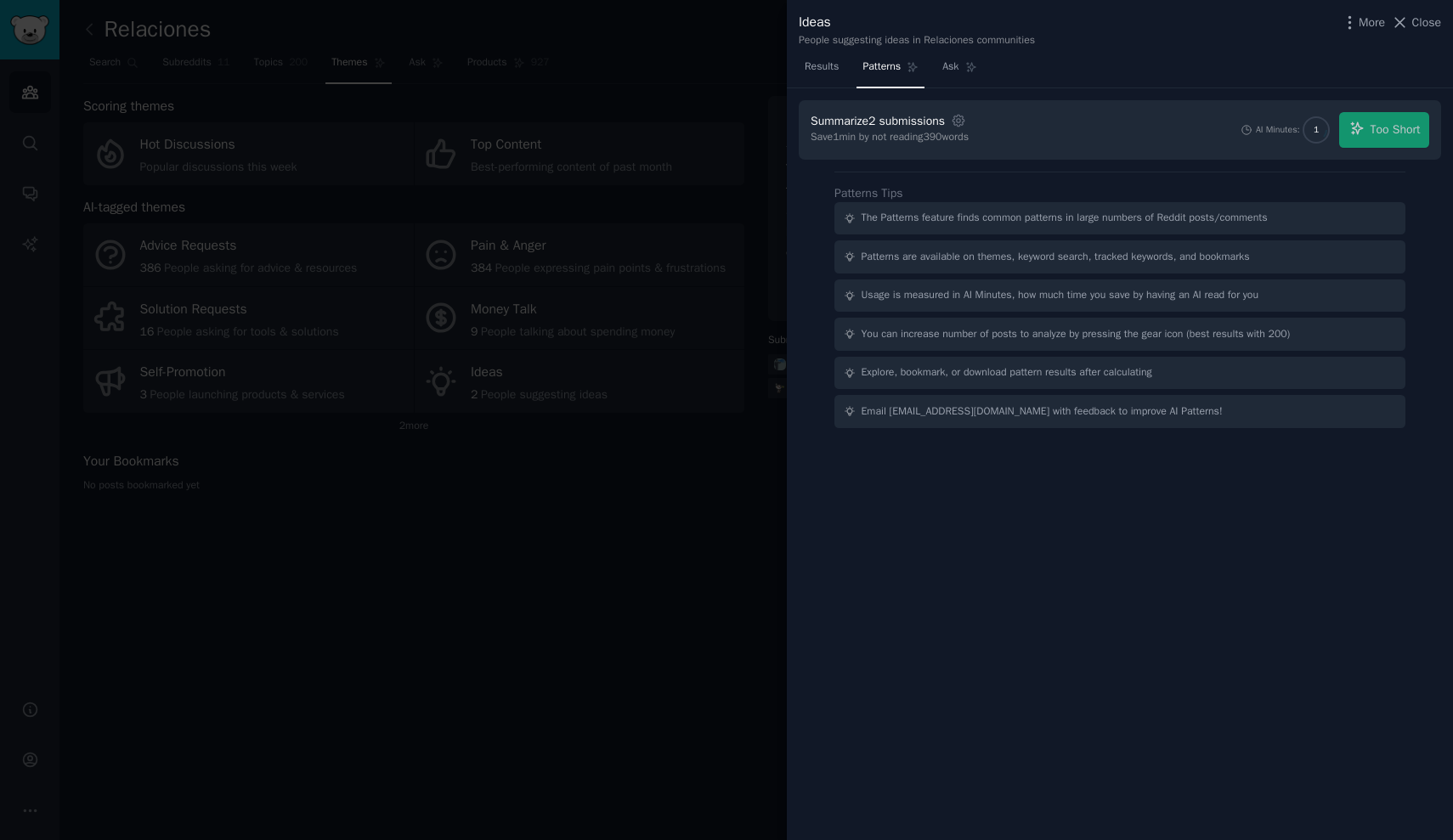 click on "AI Minutes:  1 Too Short" at bounding box center [1334, 130] 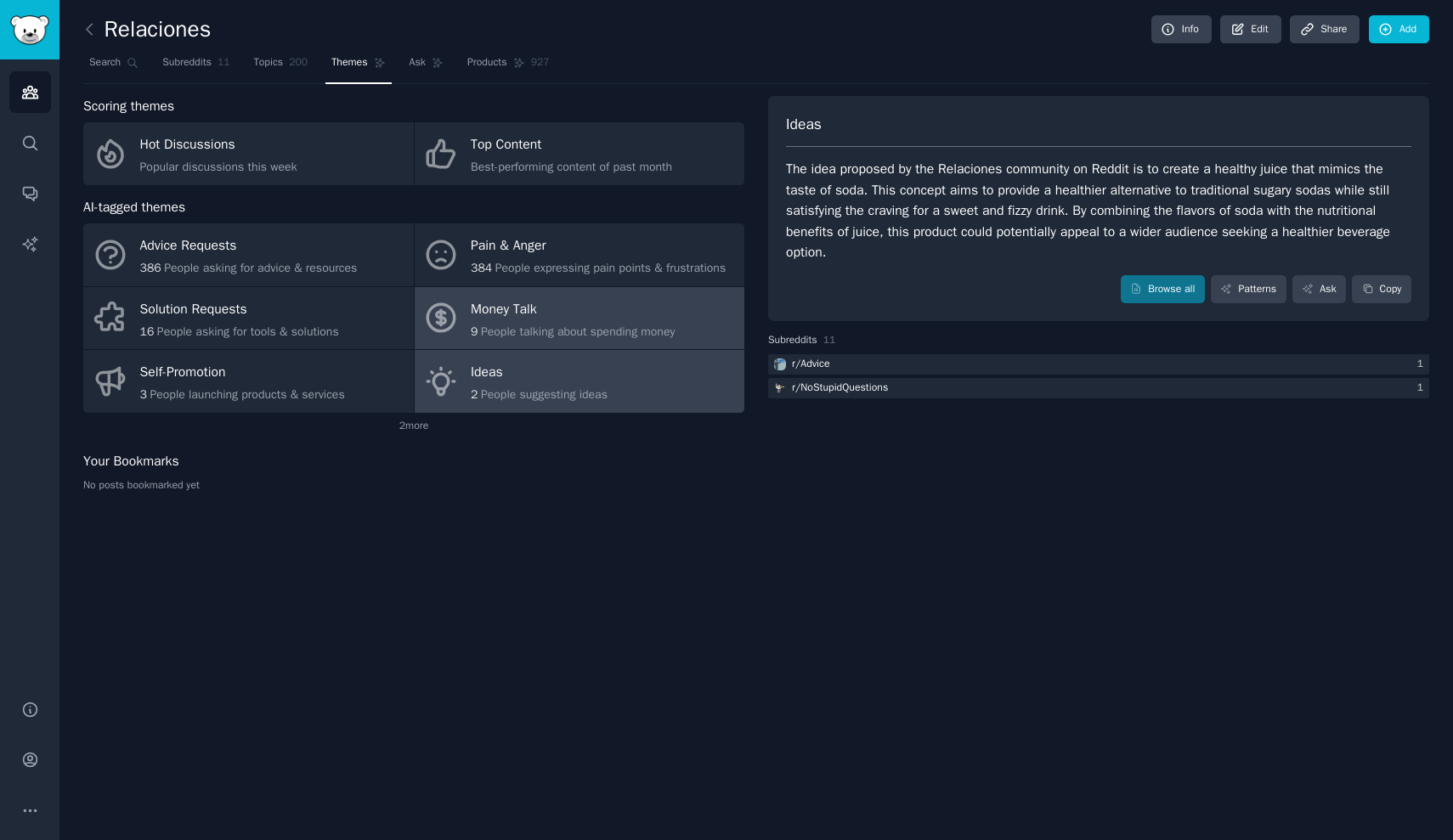 click on "Money Talk" at bounding box center [573, 309] 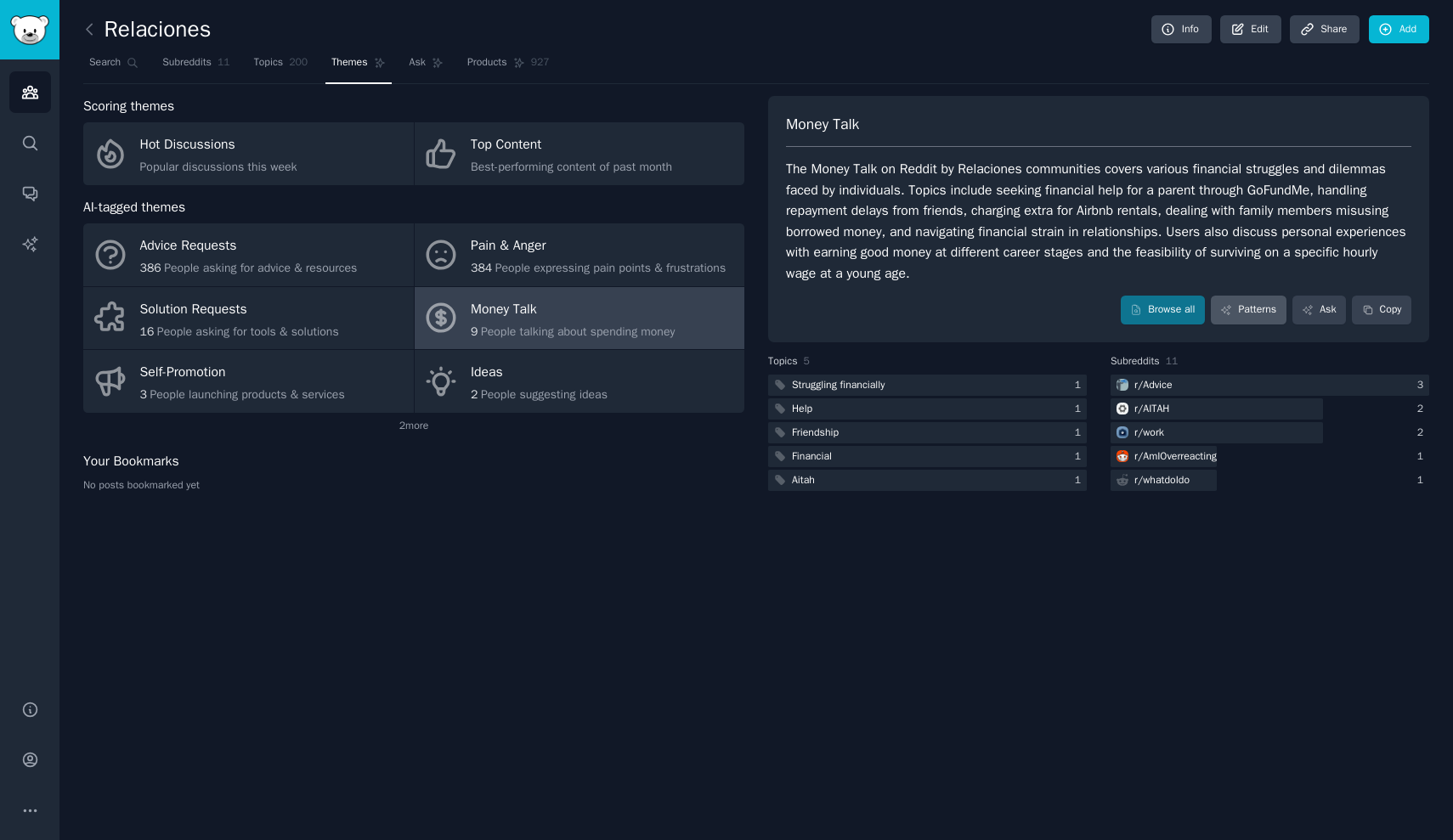 click on "Patterns" at bounding box center (1248, 310) 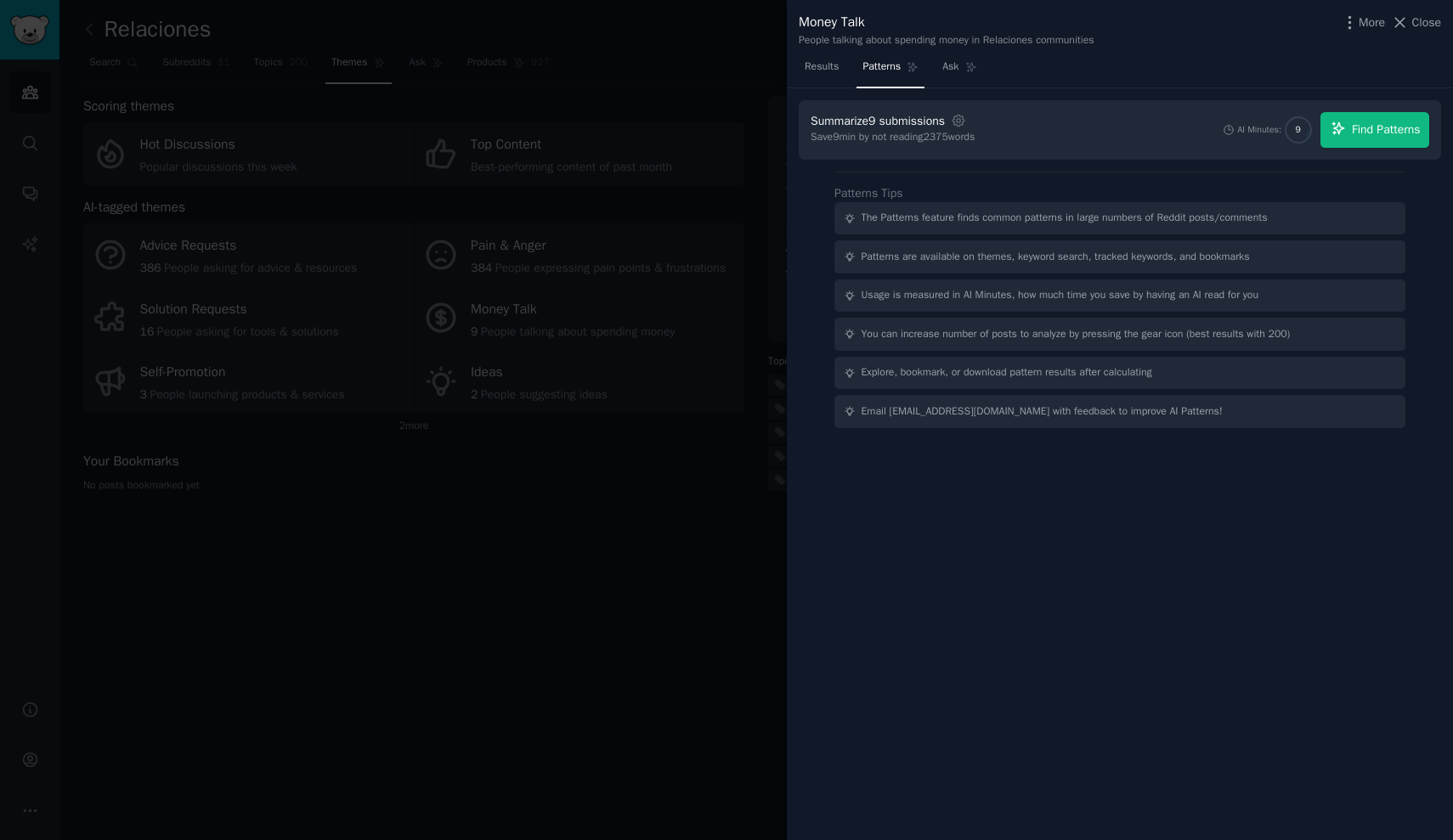 click on "Find Patterns" at bounding box center [1386, 129] 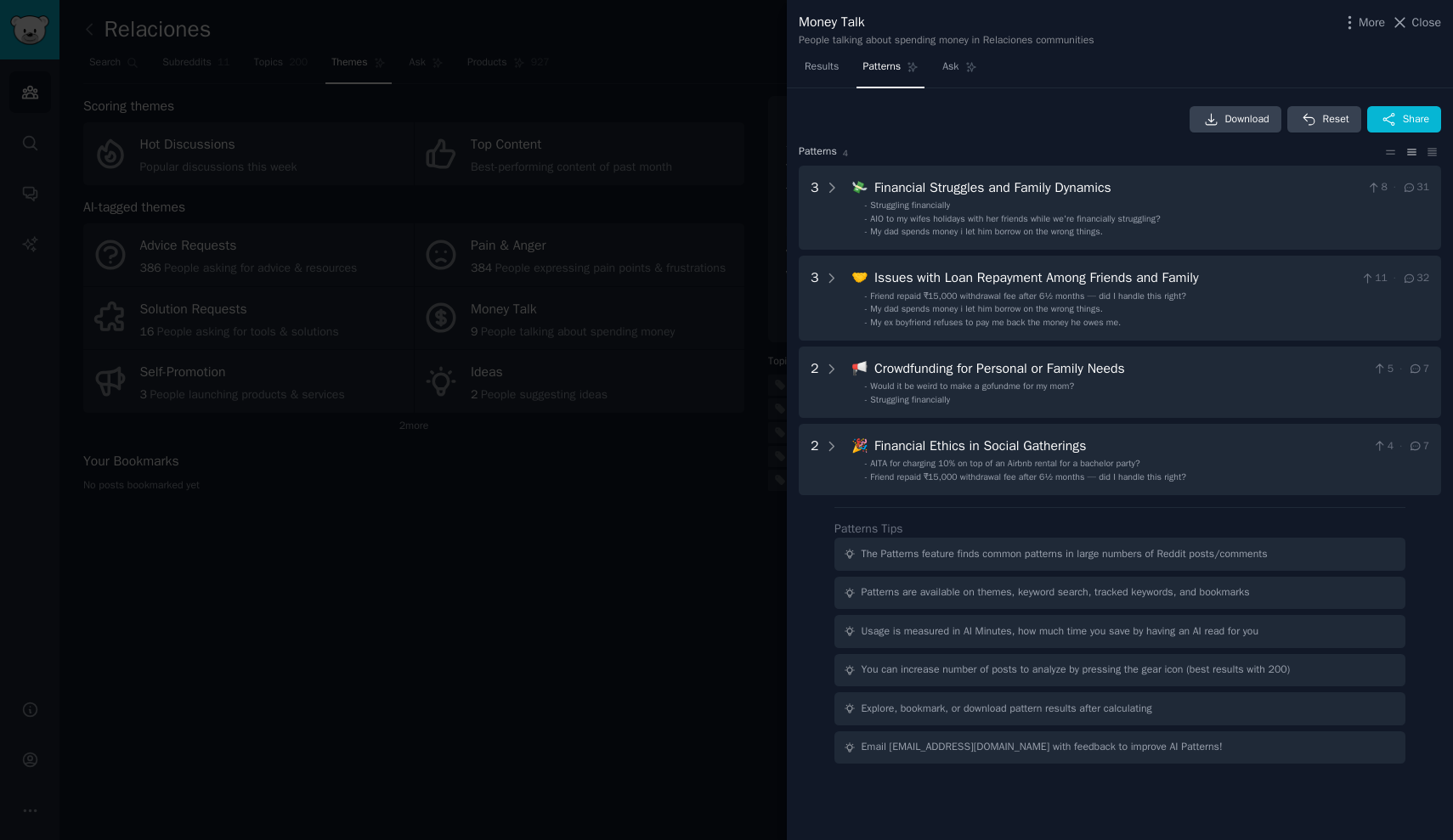 click at bounding box center [726, 420] 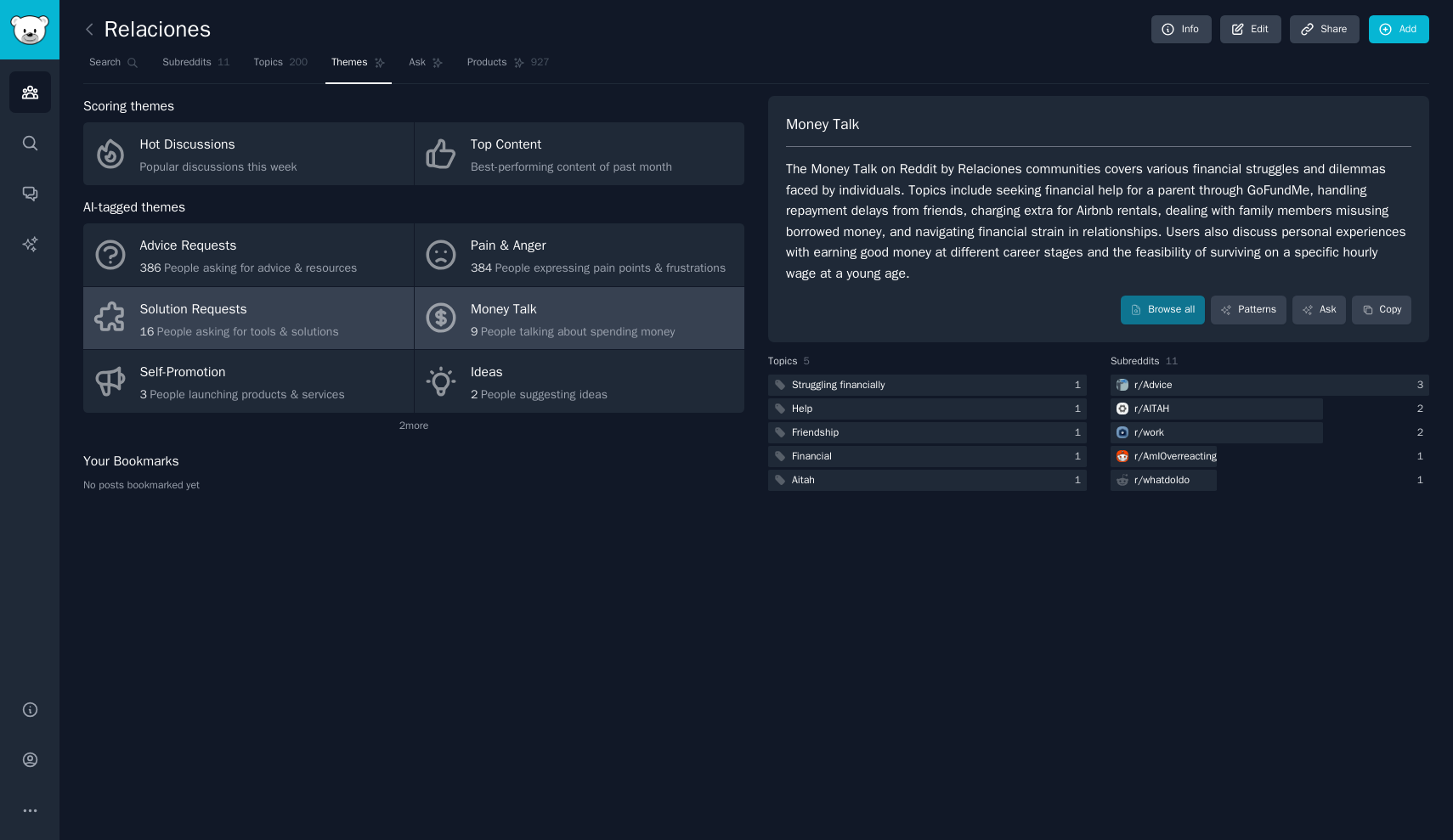 click on "16 People asking for tools & solutions" at bounding box center (240, 331) 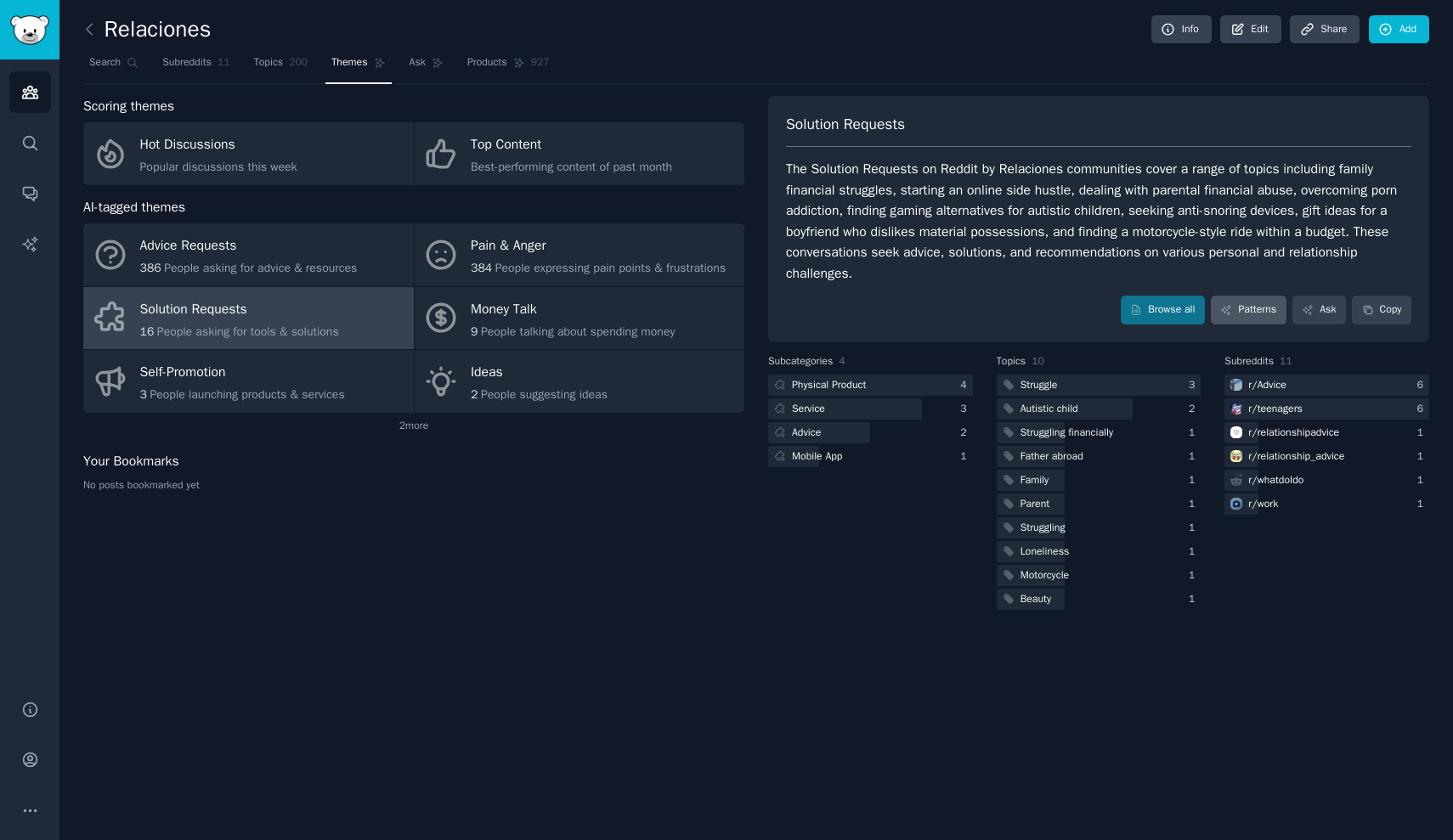 click on "Patterns" at bounding box center (1248, 310) 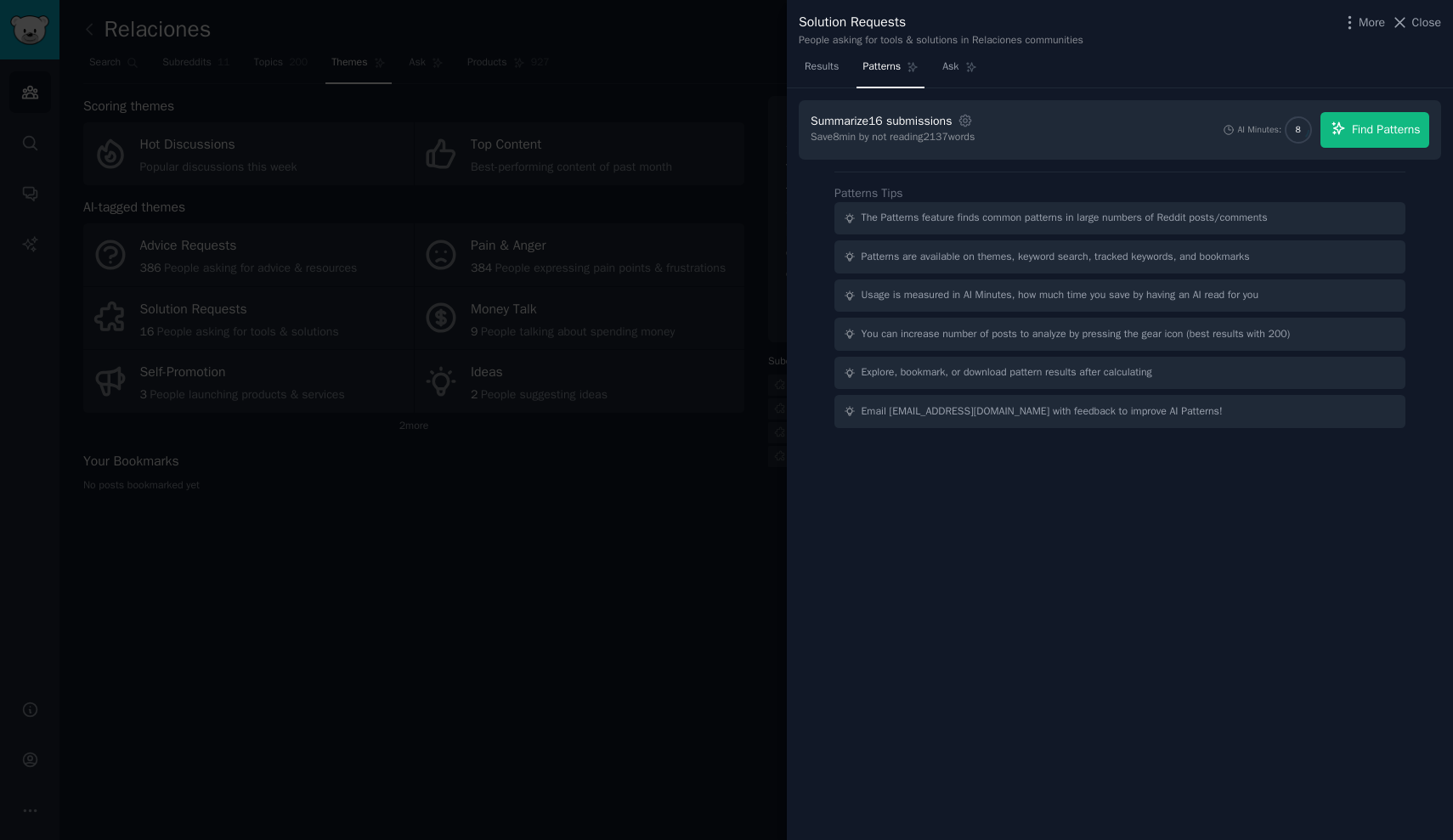 click on "Find Patterns" at bounding box center [1386, 129] 